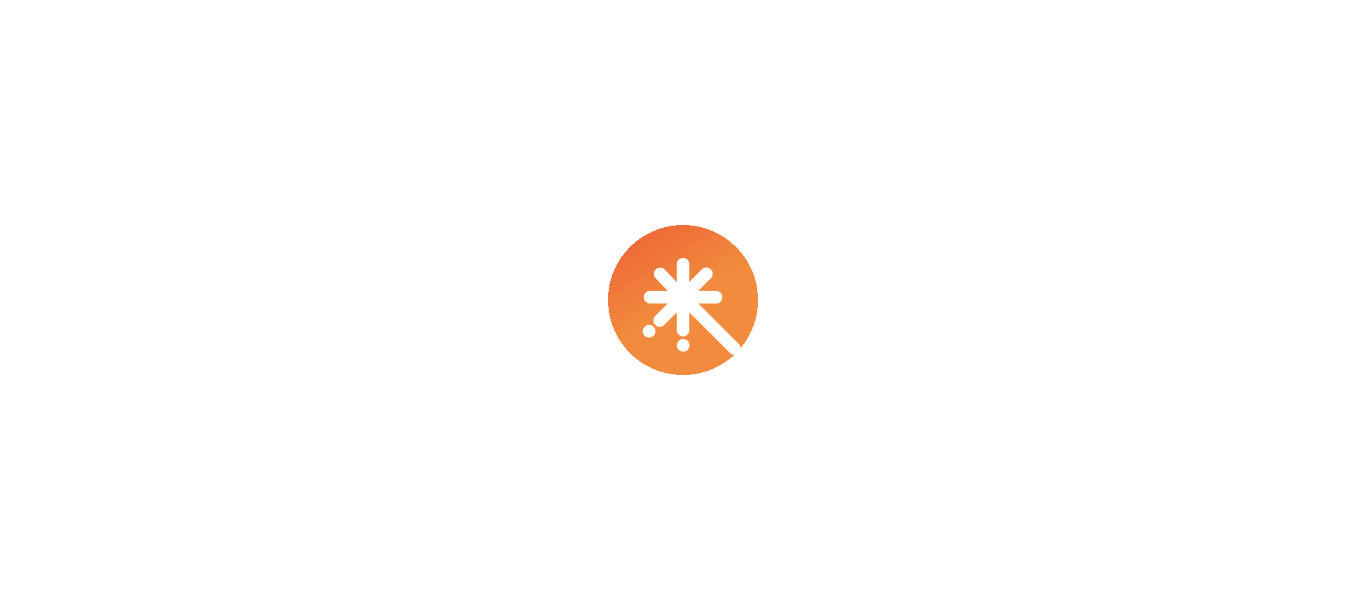 scroll, scrollTop: 0, scrollLeft: 0, axis: both 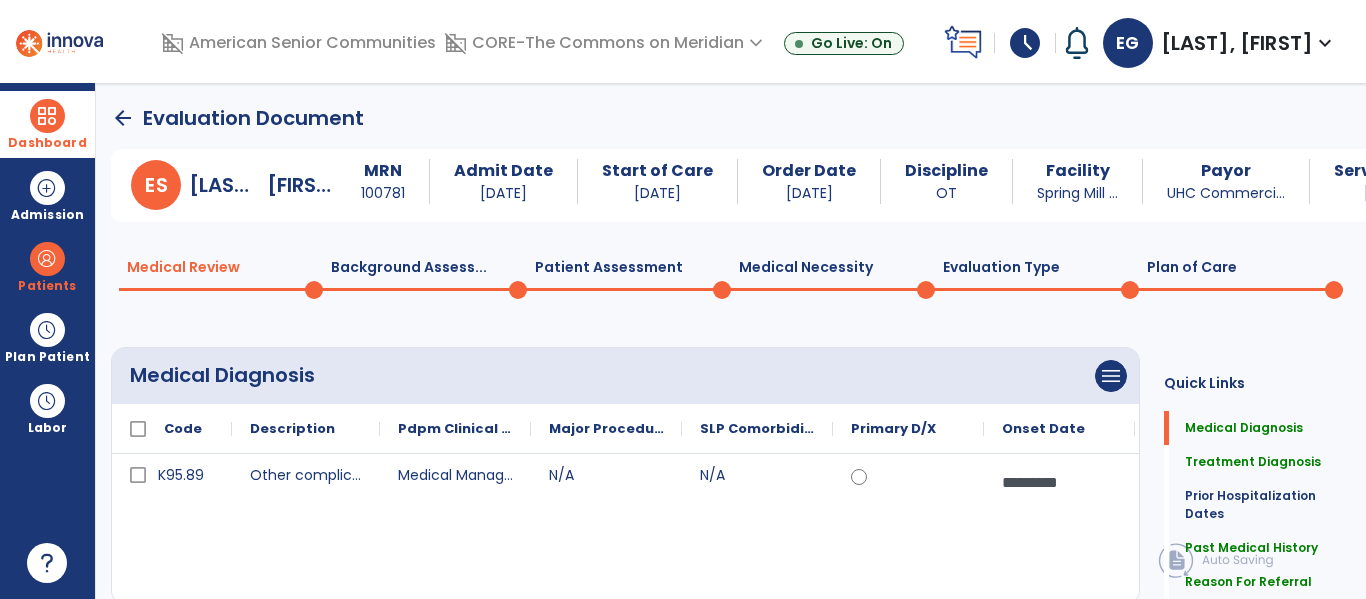 click at bounding box center (47, 116) 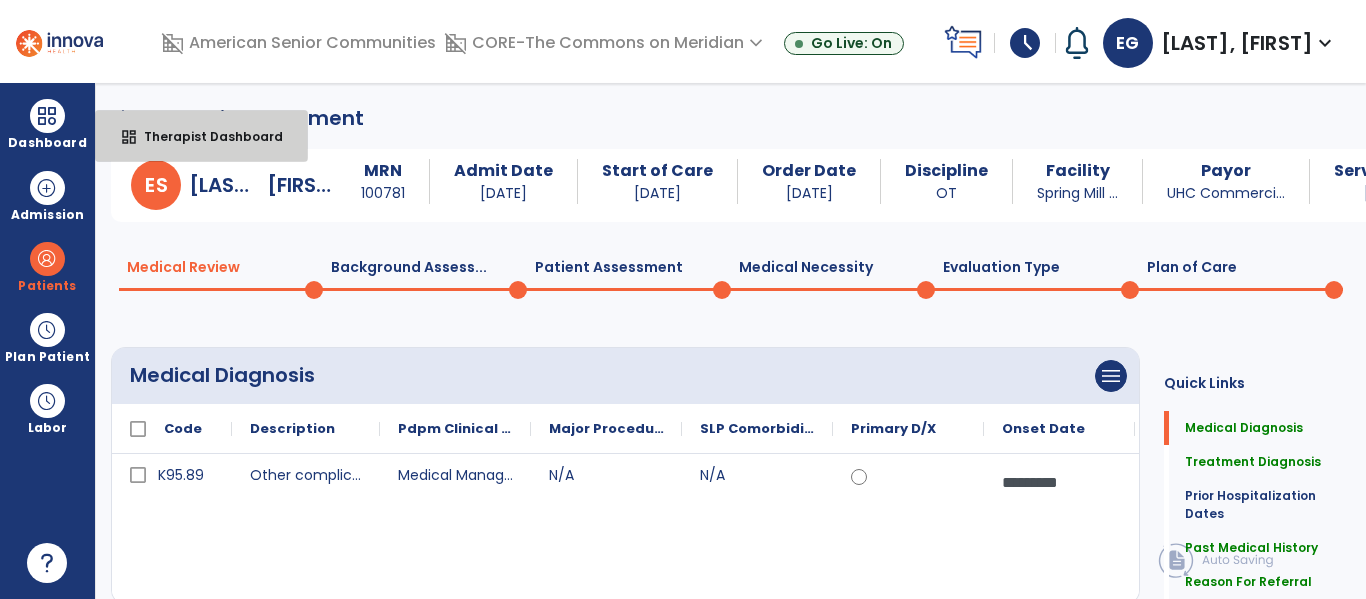 drag, startPoint x: 161, startPoint y: 140, endPoint x: 429, endPoint y: 97, distance: 271.4277 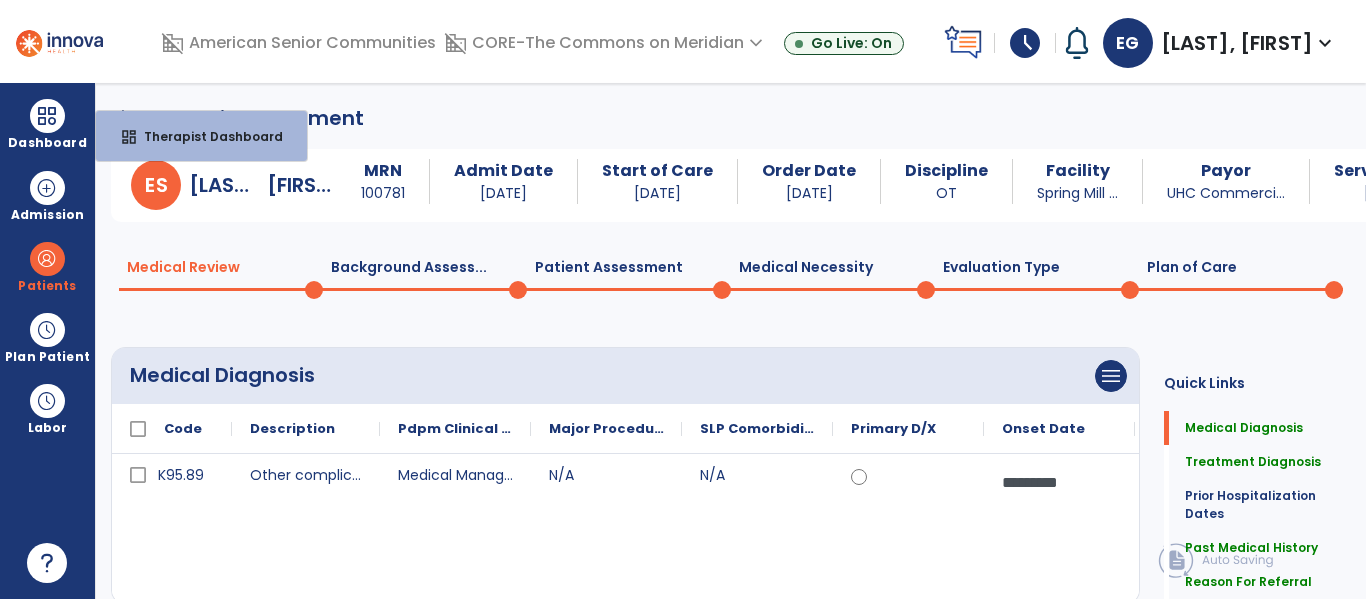 select on "****" 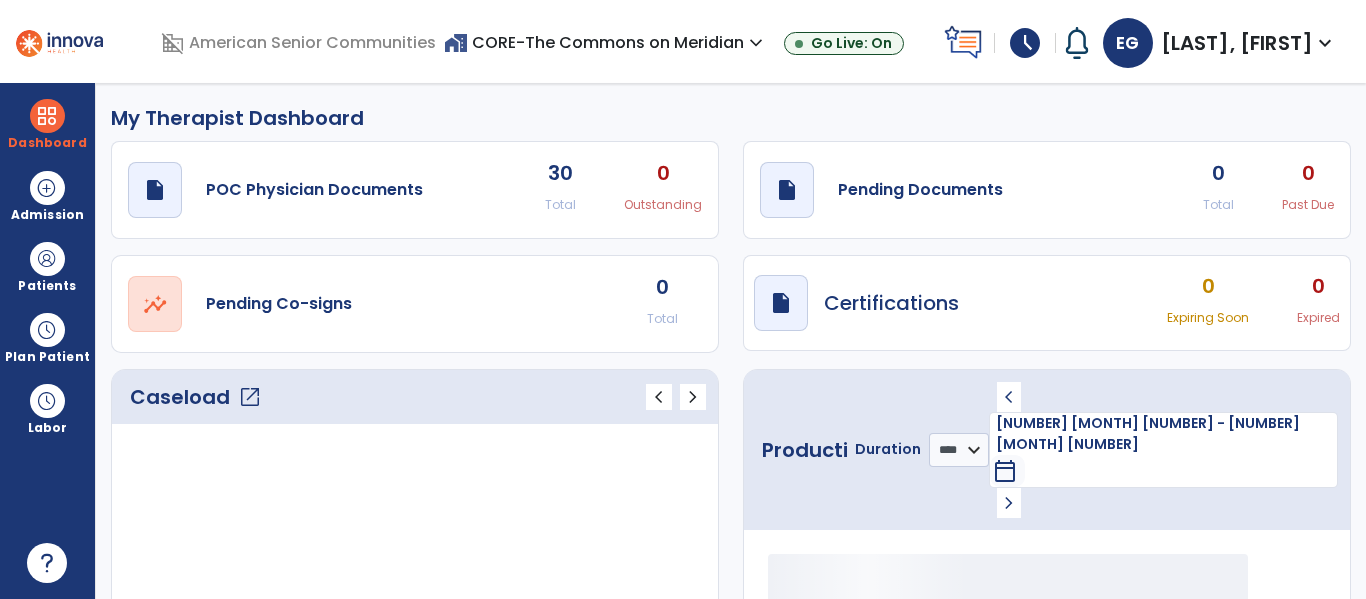 click on "home_work   CORE-The Commons on Meridian   expand_more" at bounding box center [606, 42] 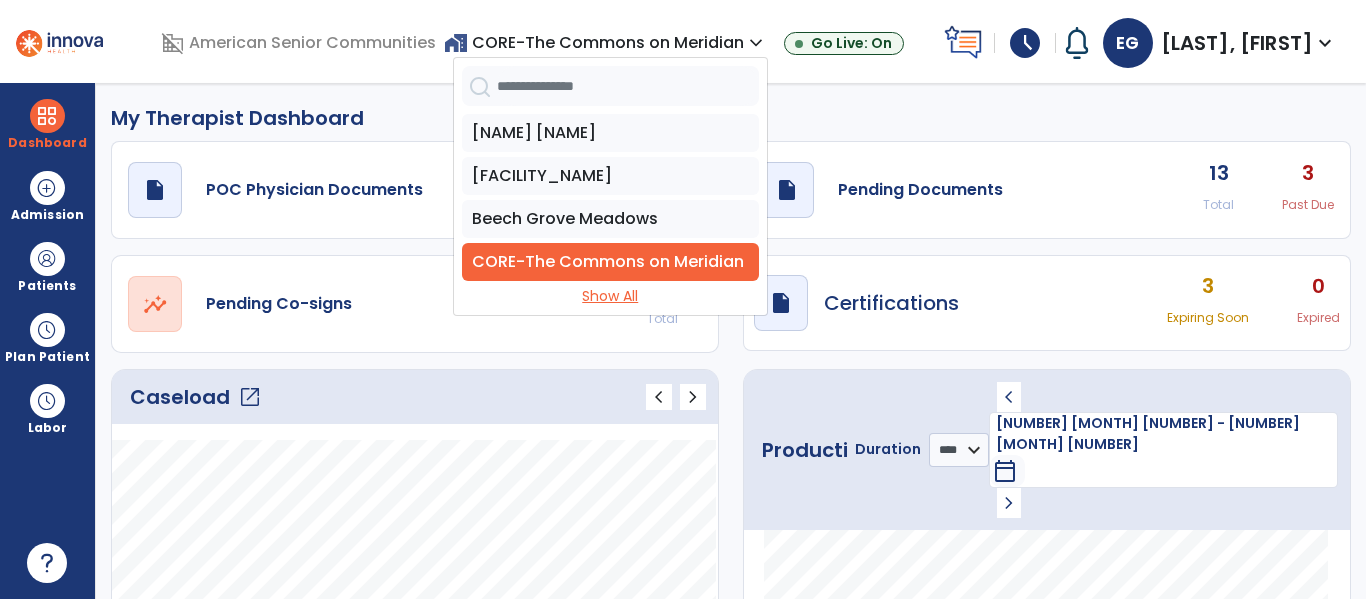 click on "Show All" at bounding box center [610, 296] 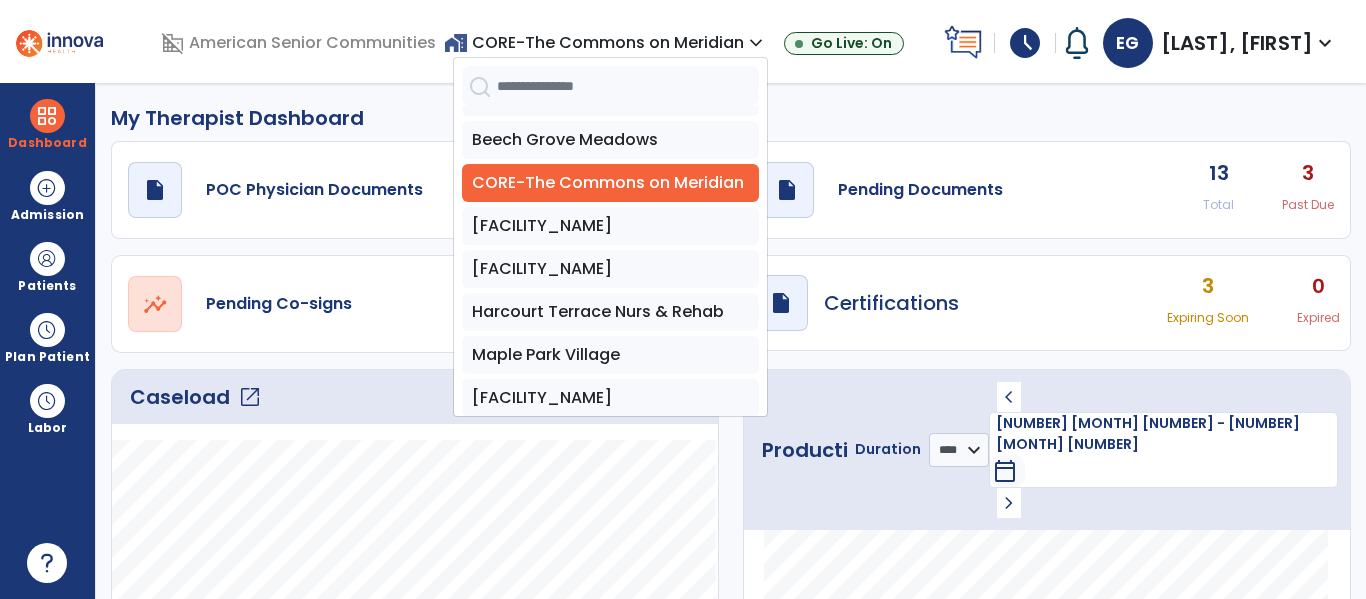 scroll, scrollTop: 222, scrollLeft: 0, axis: vertical 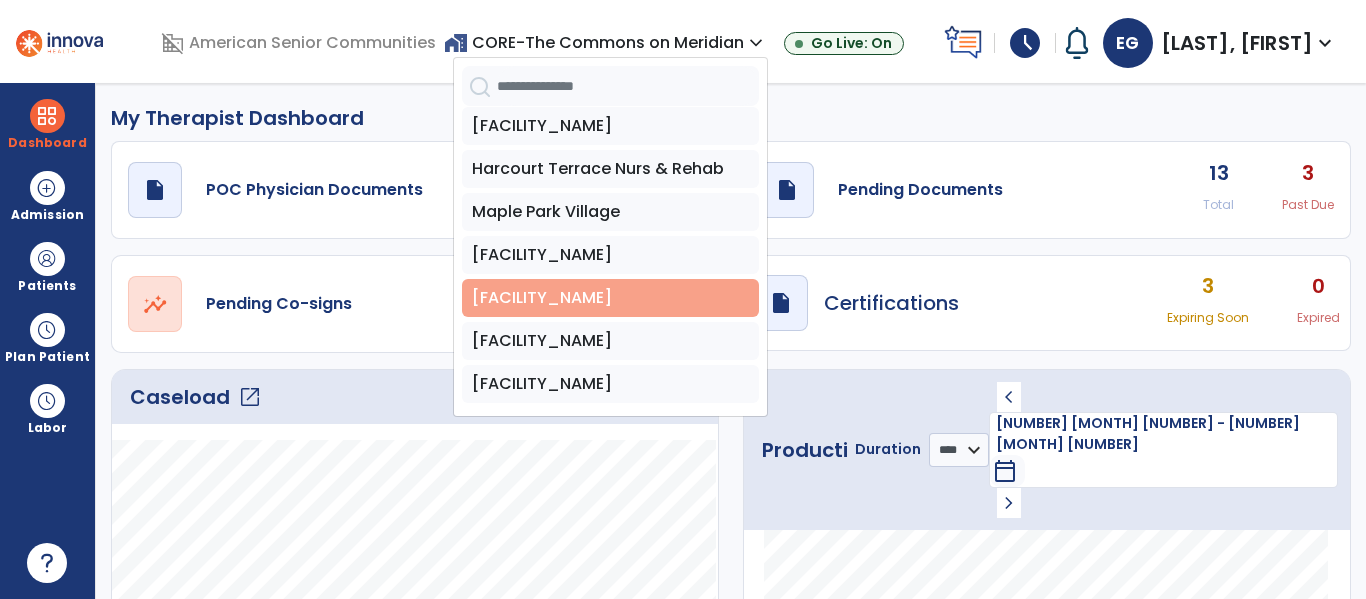 click on "[LOCATION]" at bounding box center (610, 298) 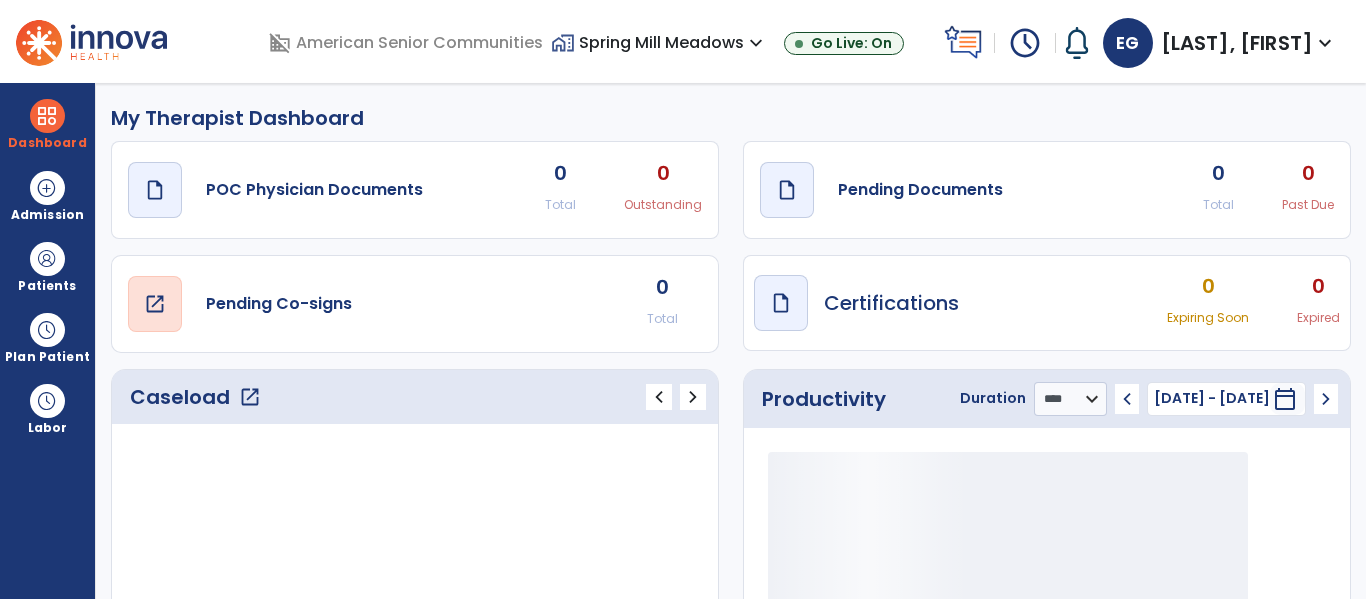 scroll, scrollTop: 0, scrollLeft: 0, axis: both 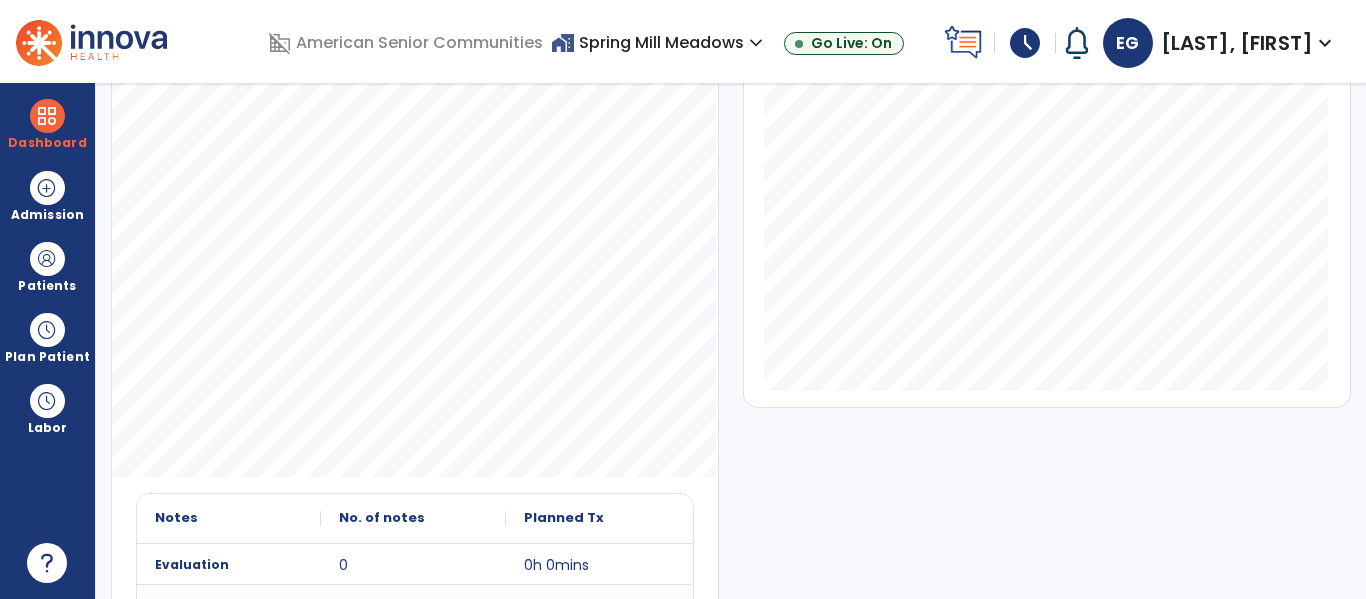 click on "home_work   [STREET_NAME]   expand_more" at bounding box center [659, 42] 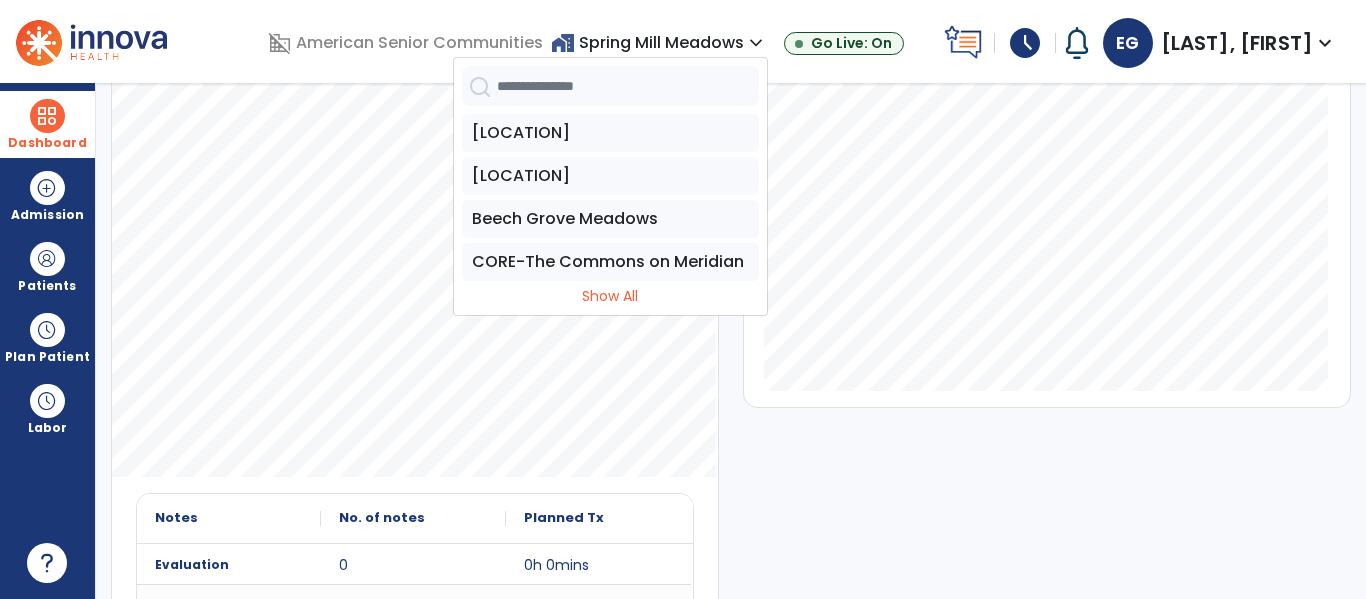 click at bounding box center [47, 116] 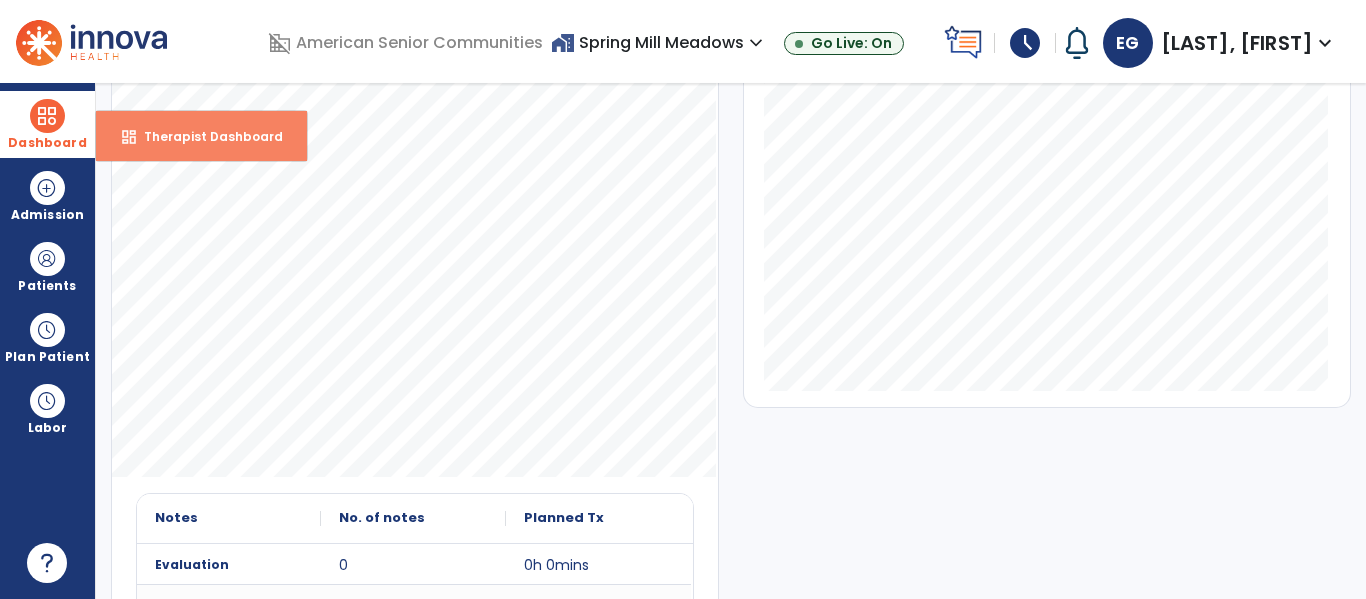 click on "dashboard  Therapist Dashboard" at bounding box center (201, 136) 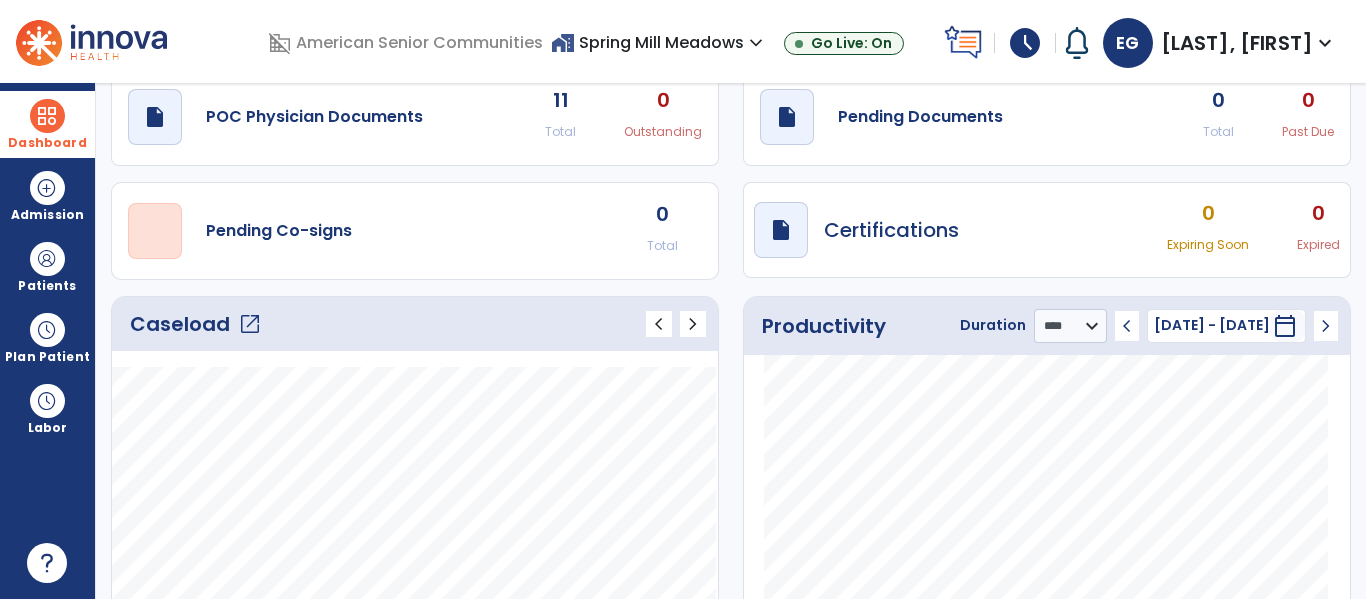scroll, scrollTop: 53, scrollLeft: 0, axis: vertical 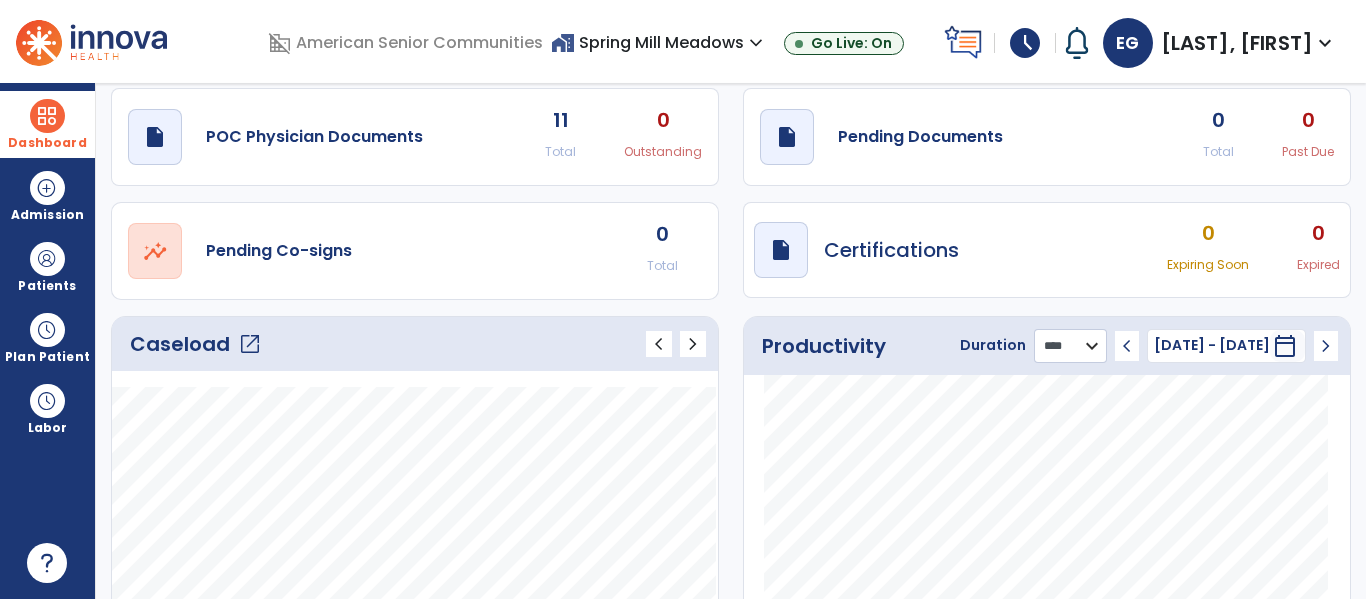 click on "******** **** ***" 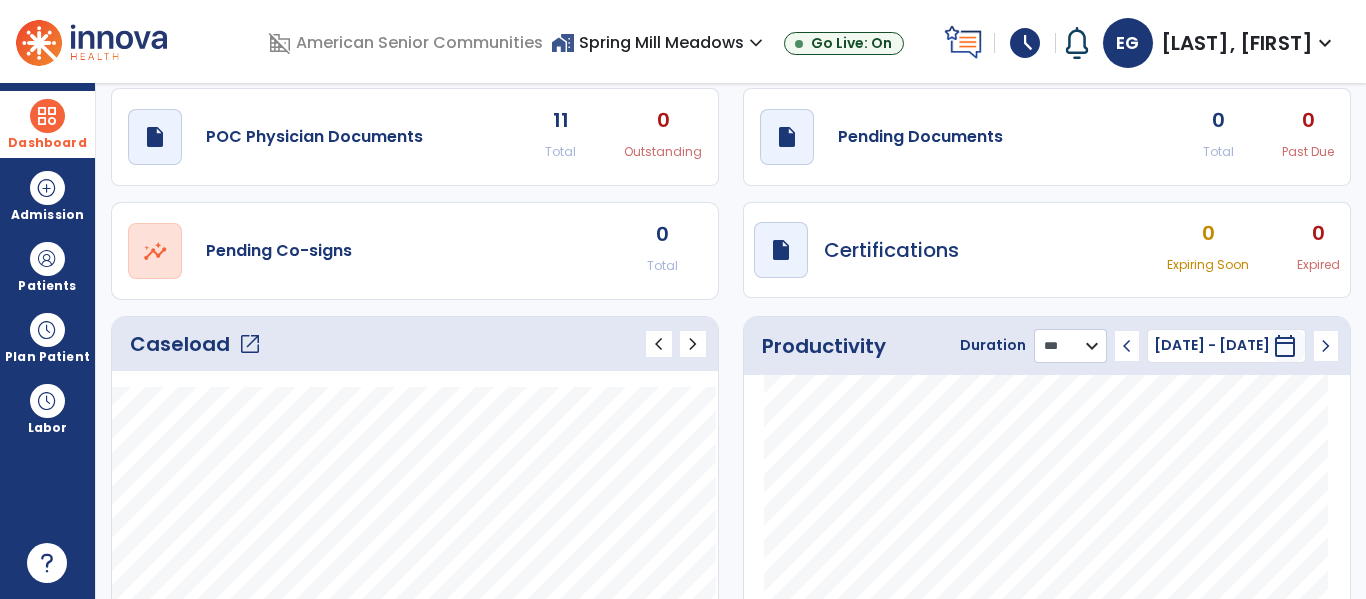 click on "******** **** ***" 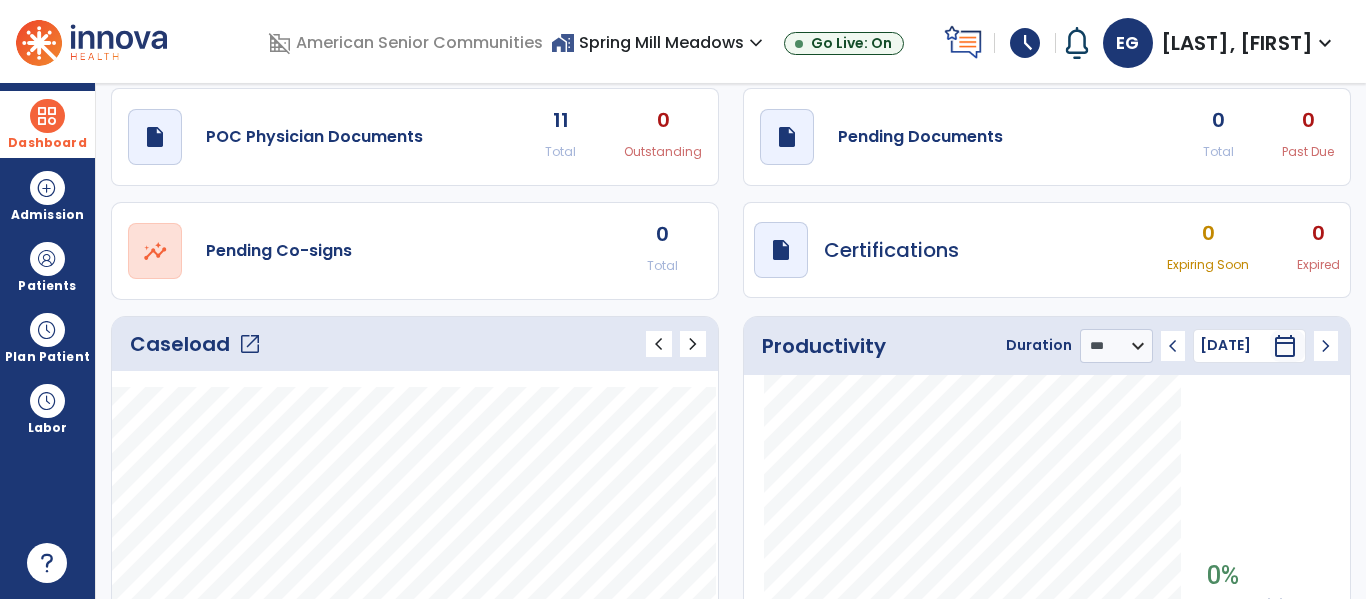 click on "chevron_left" 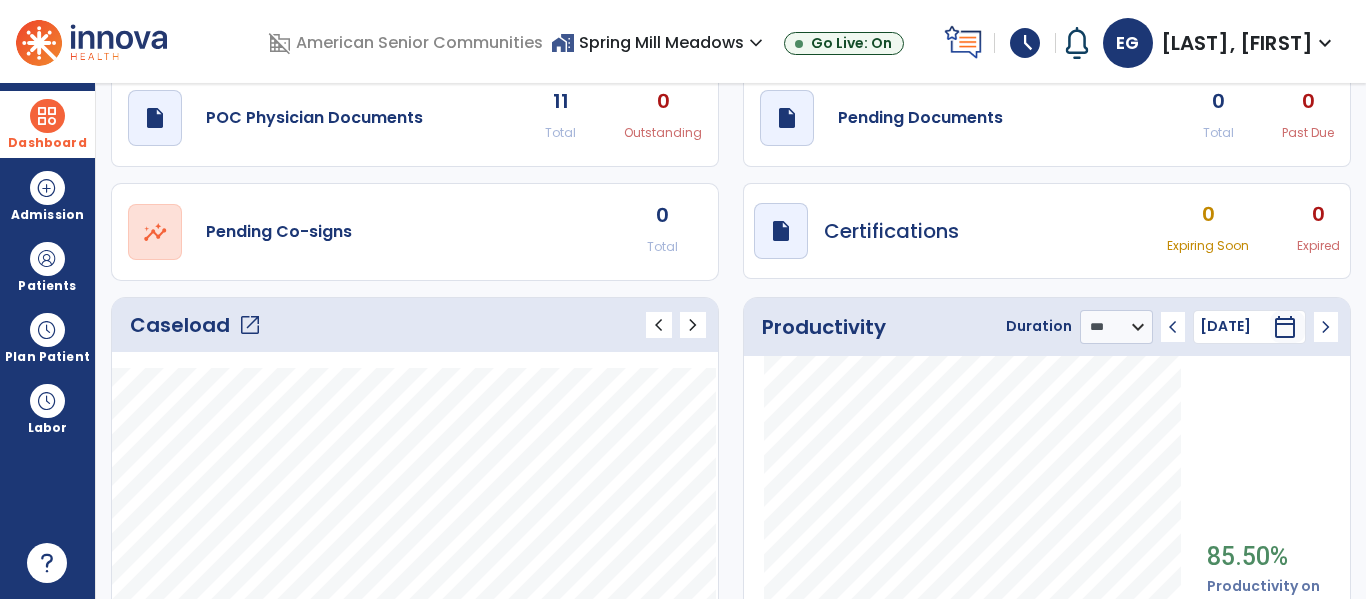 scroll, scrollTop: 73, scrollLeft: 0, axis: vertical 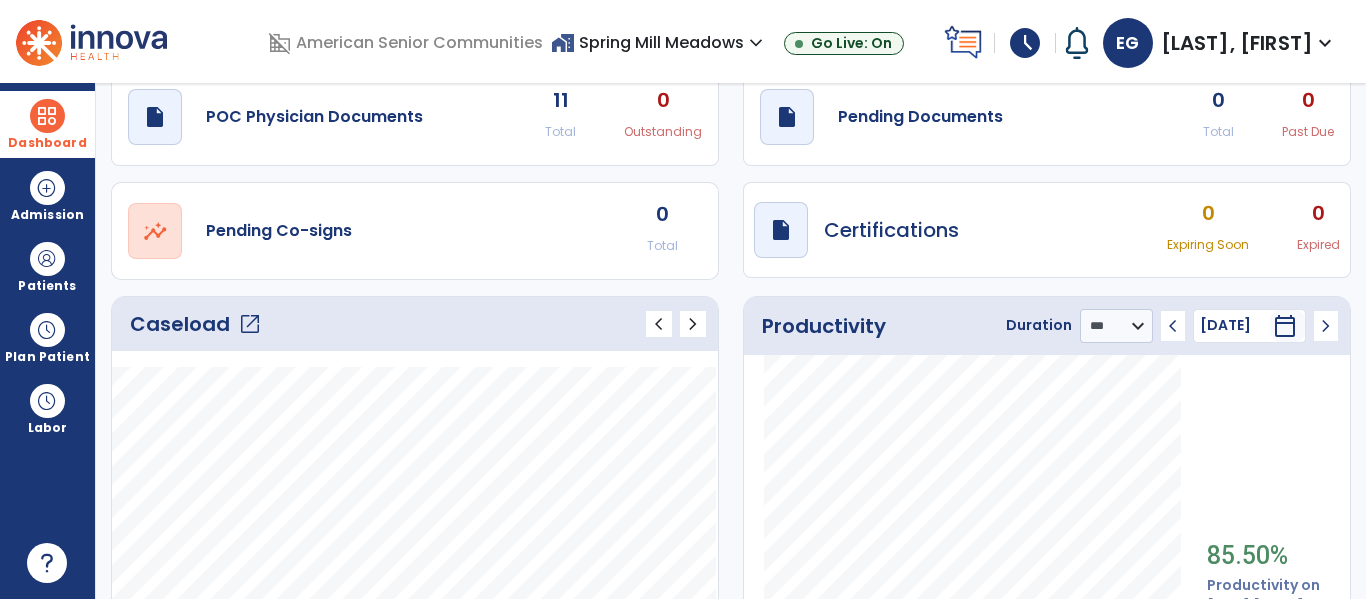 click on "chevron_left" 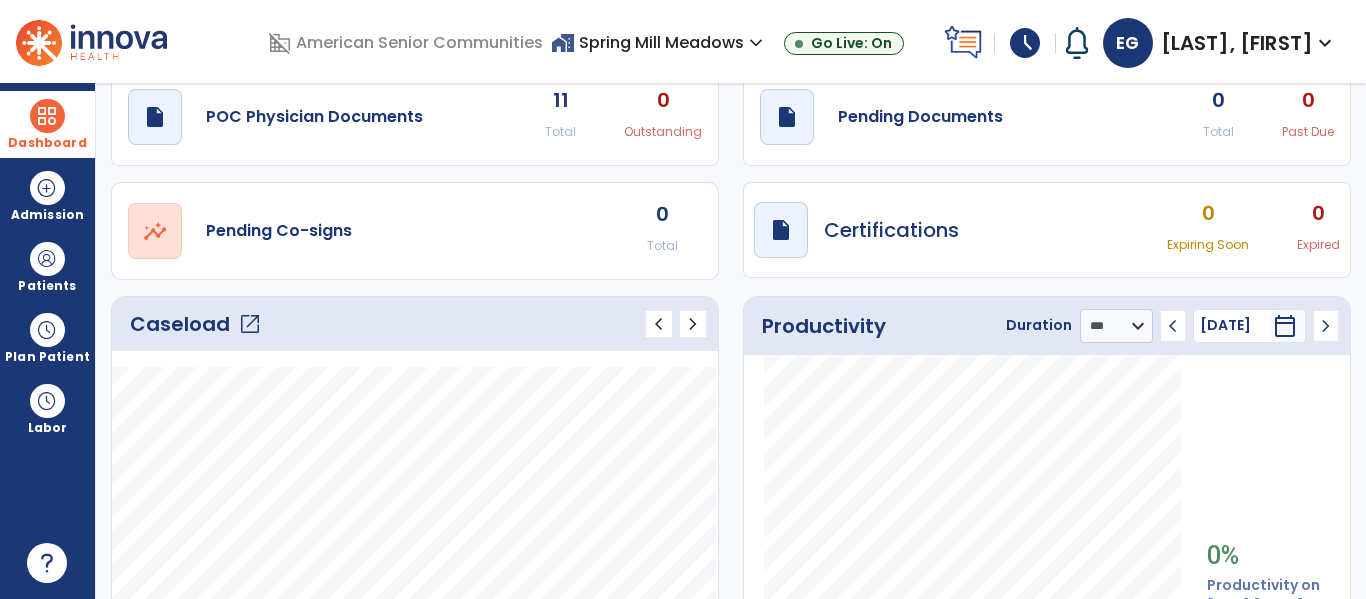 click on "chevron_left" 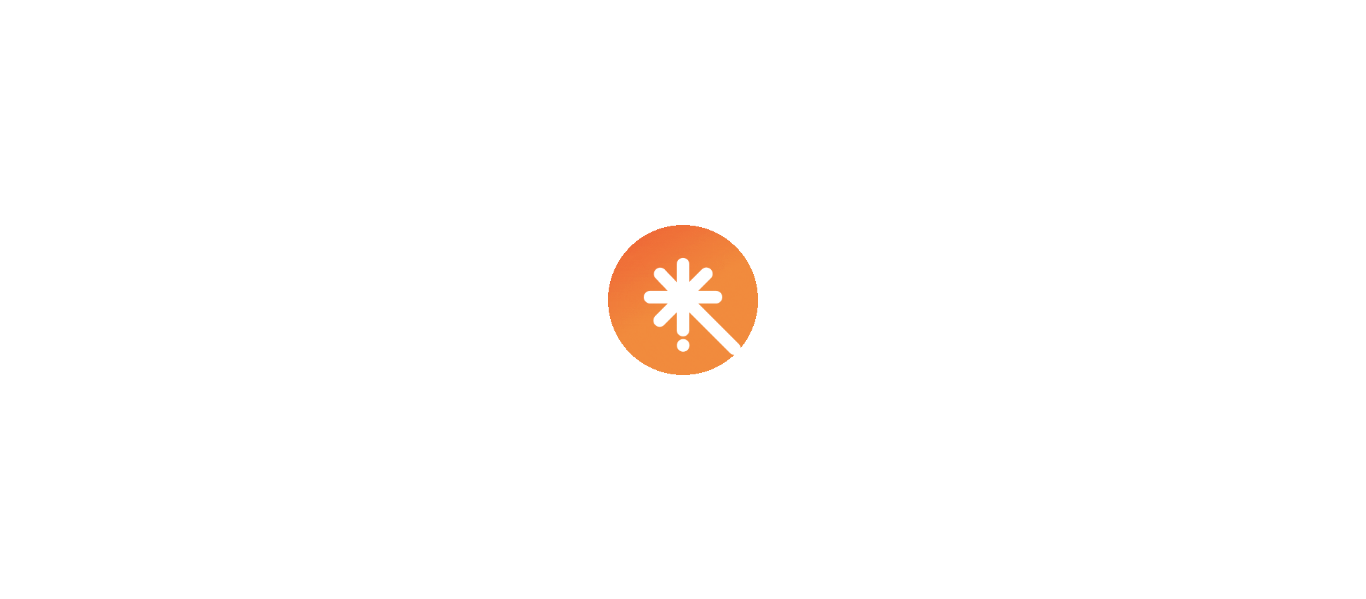 scroll, scrollTop: 0, scrollLeft: 0, axis: both 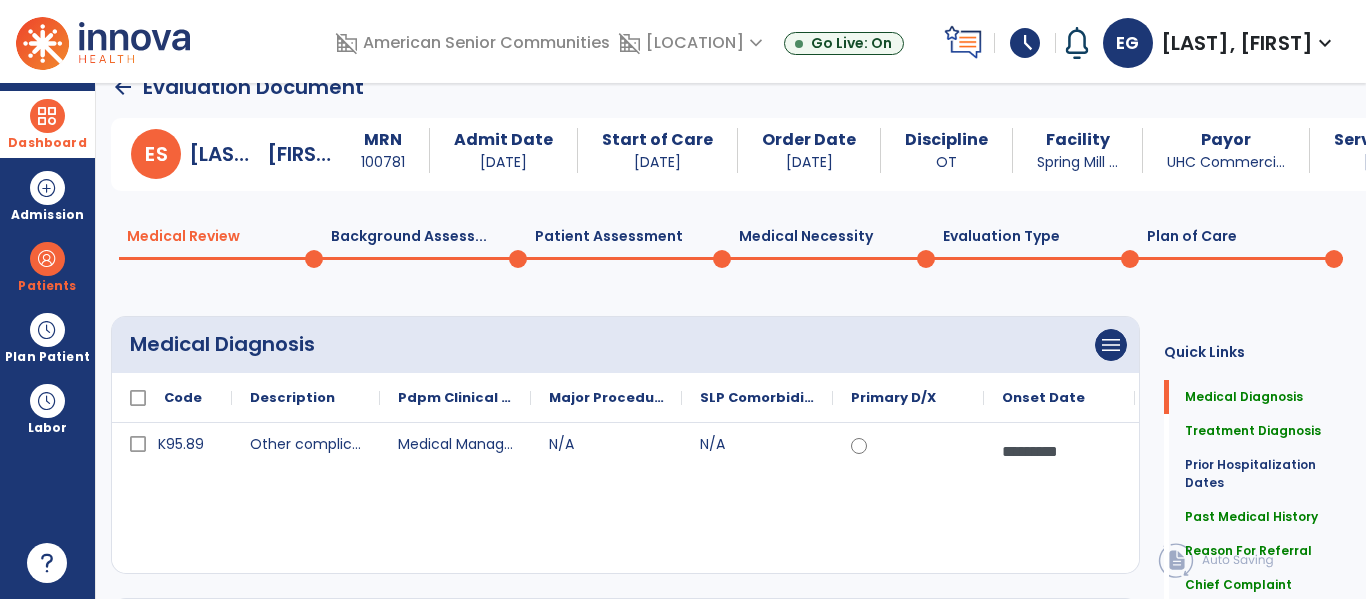 drag, startPoint x: 51, startPoint y: 132, endPoint x: 93, endPoint y: 142, distance: 43.174065 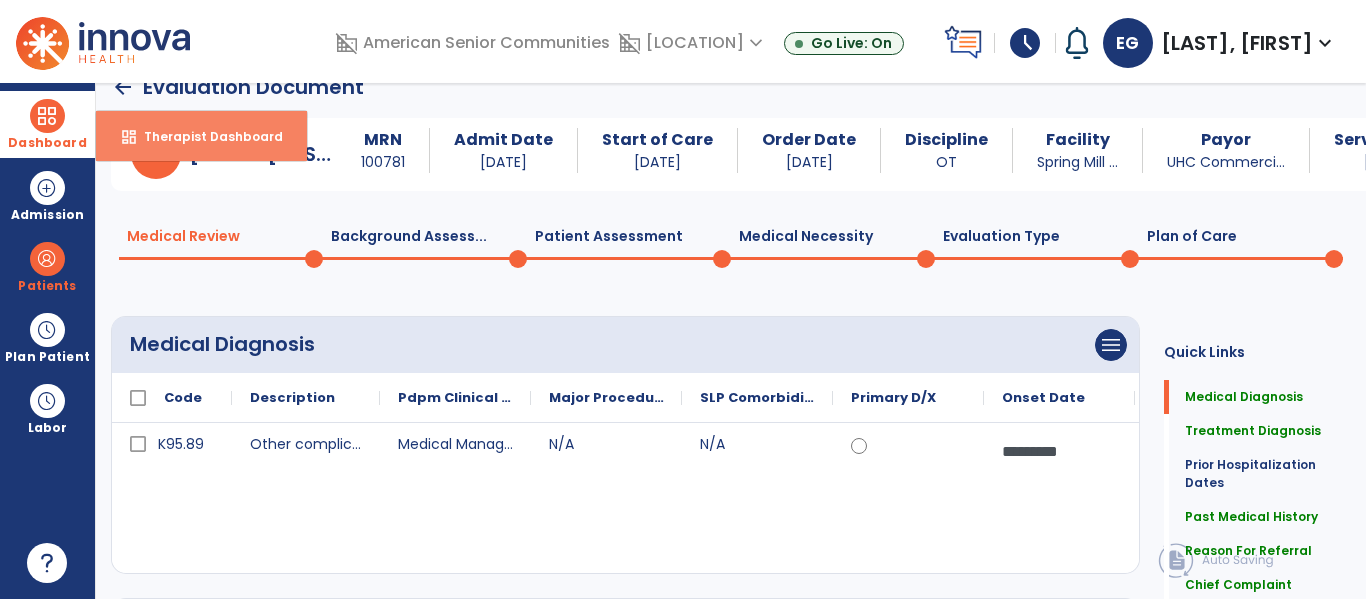 drag, startPoint x: 170, startPoint y: 147, endPoint x: 260, endPoint y: 156, distance: 90.44888 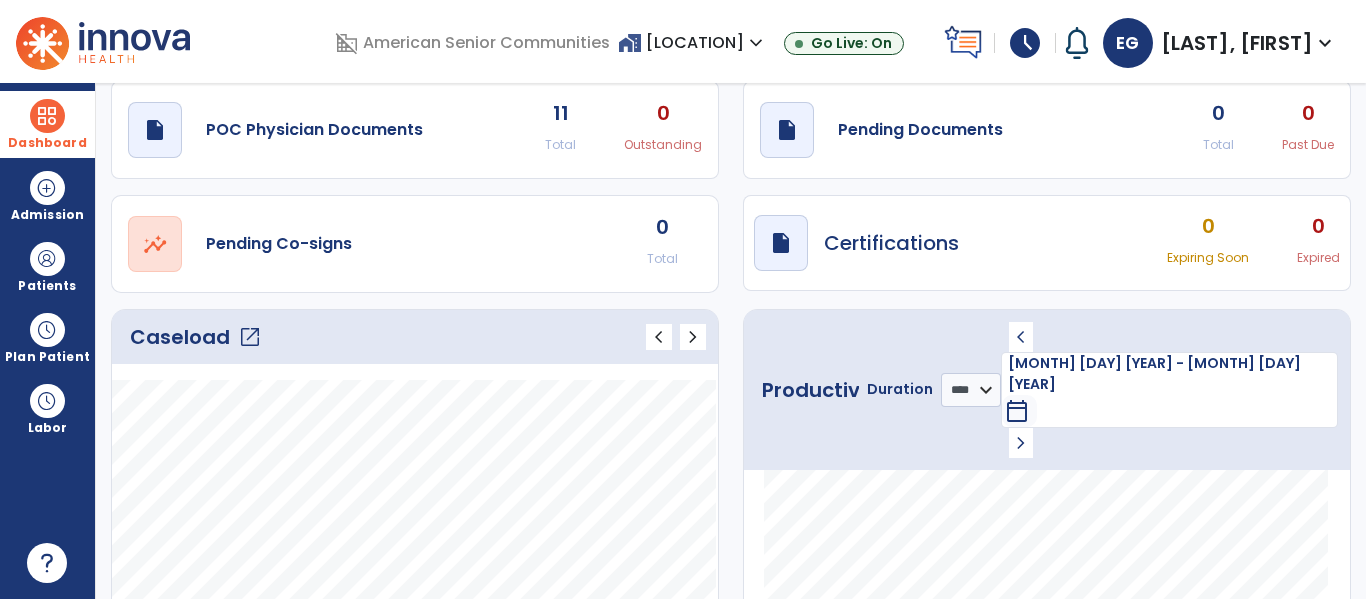 scroll, scrollTop: 115, scrollLeft: 0, axis: vertical 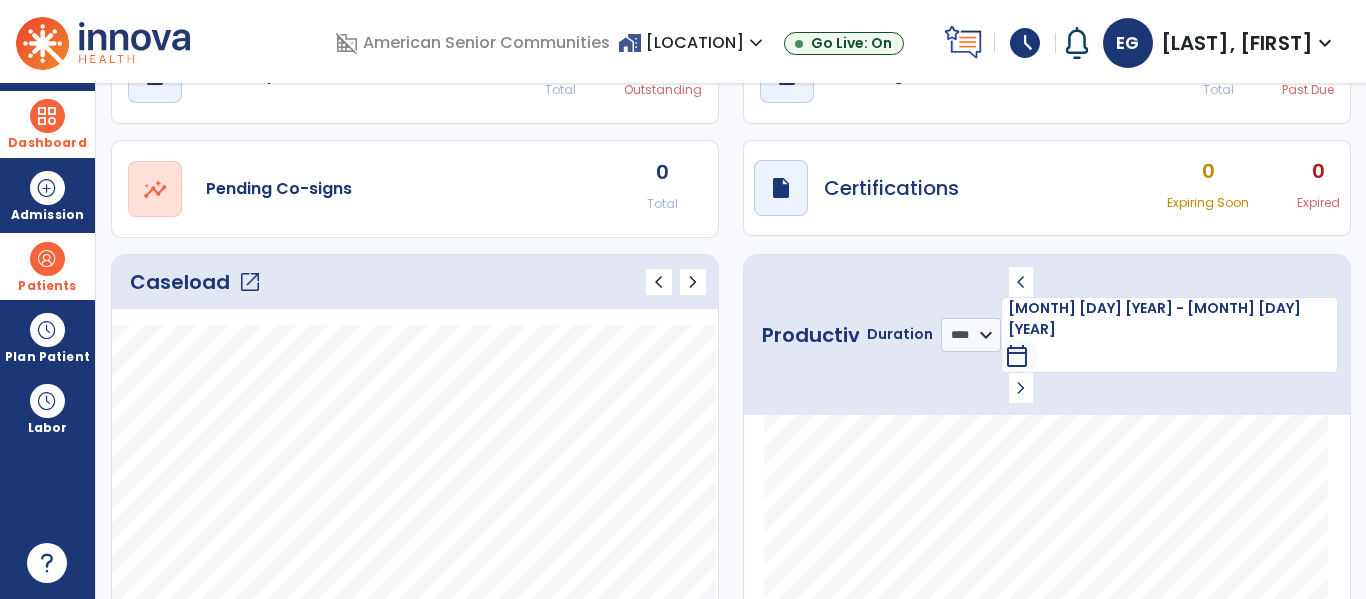 drag, startPoint x: 52, startPoint y: 264, endPoint x: 68, endPoint y: 263, distance: 16.03122 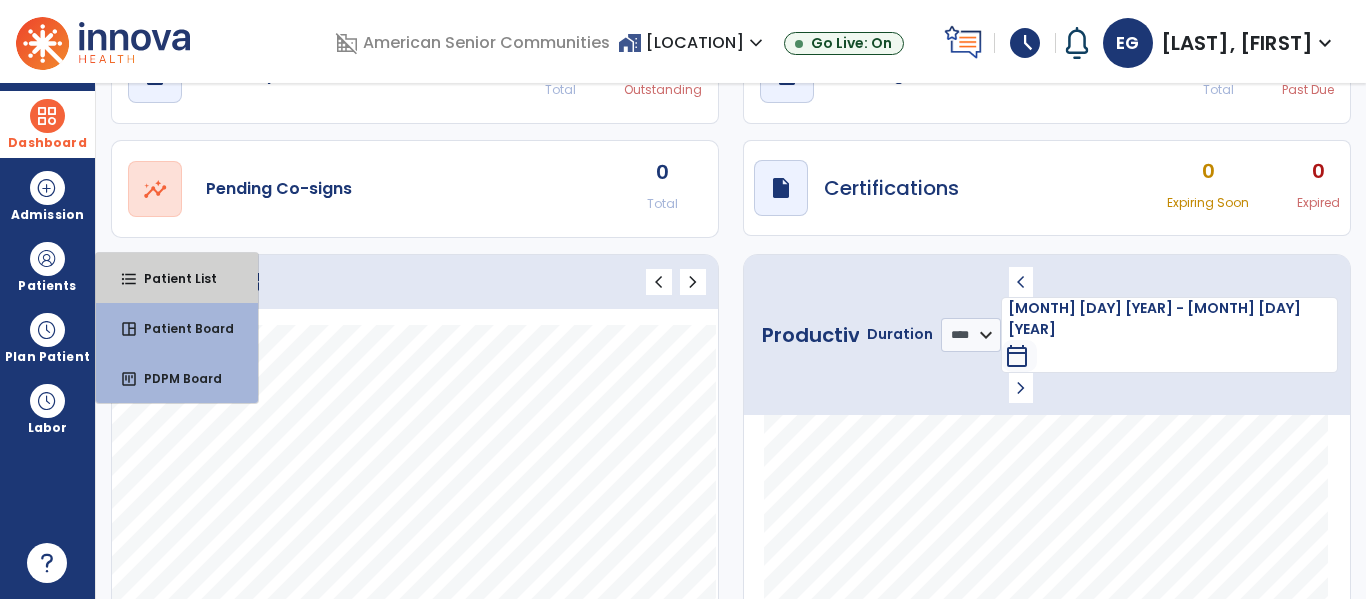 drag, startPoint x: 152, startPoint y: 268, endPoint x: 152, endPoint y: 39, distance: 229 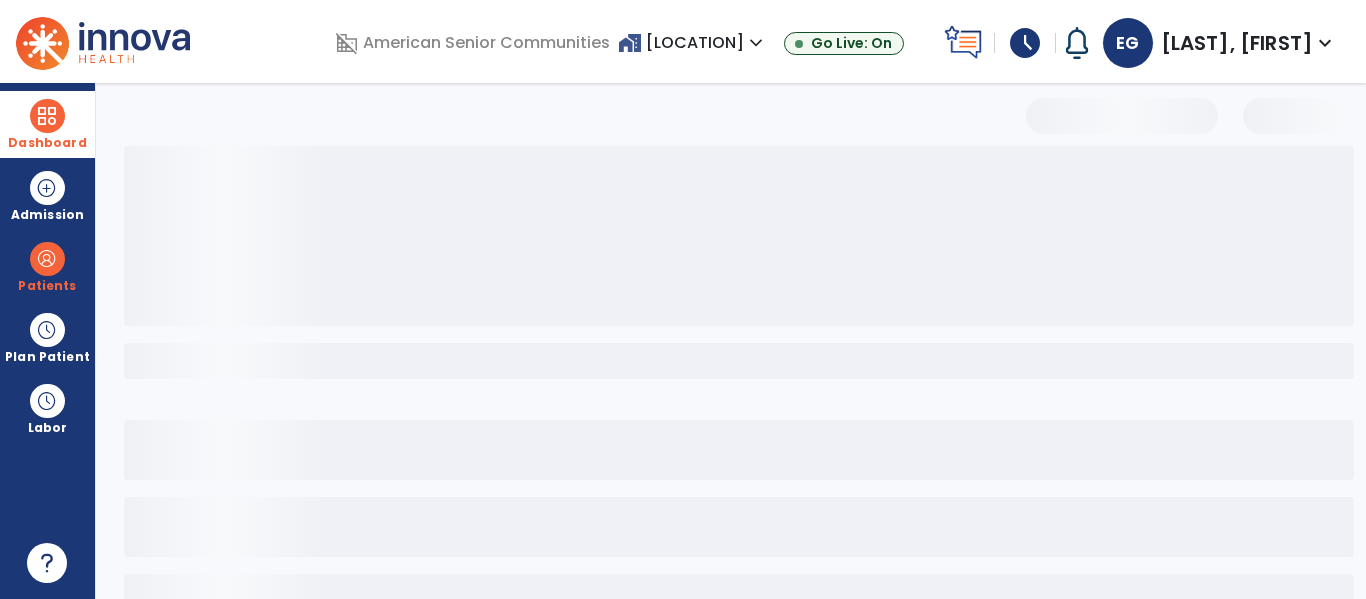 select on "***" 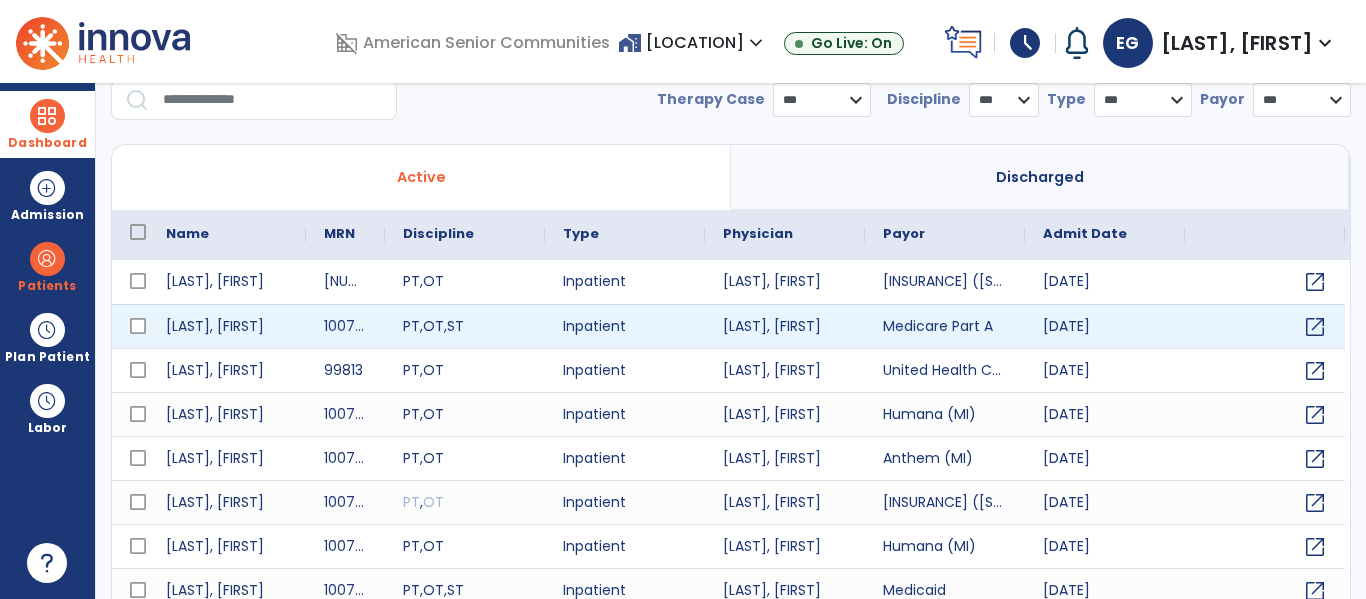 scroll, scrollTop: 0, scrollLeft: 0, axis: both 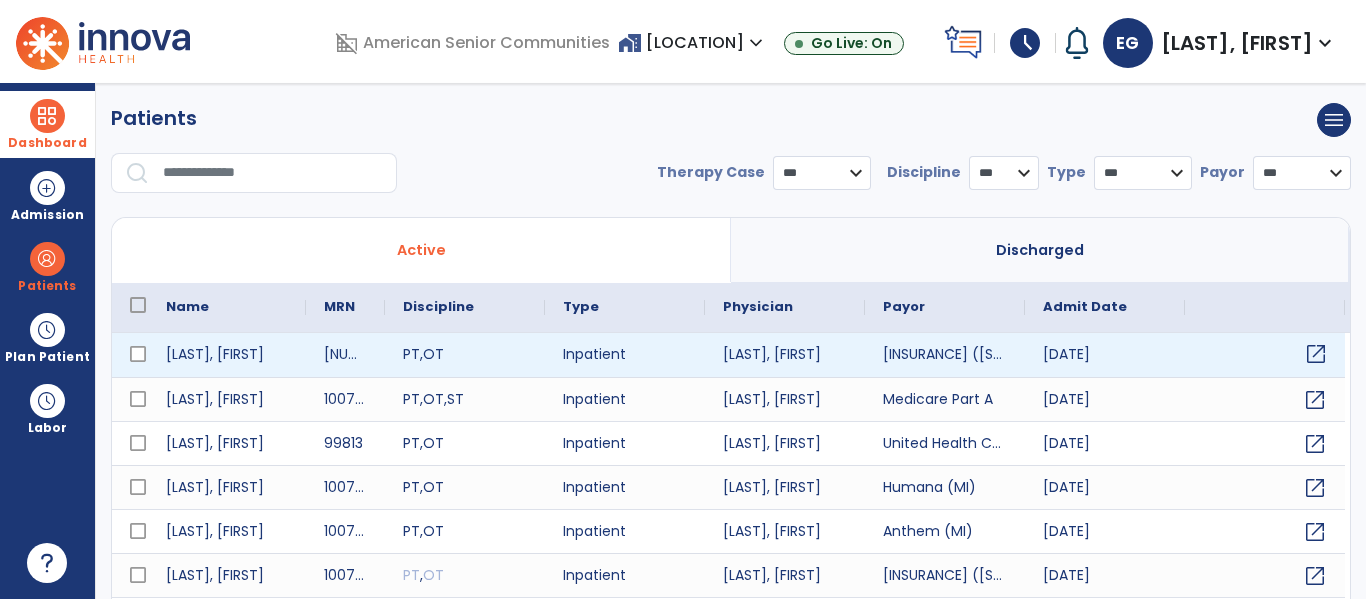 click on "open_in_new" at bounding box center (1316, 354) 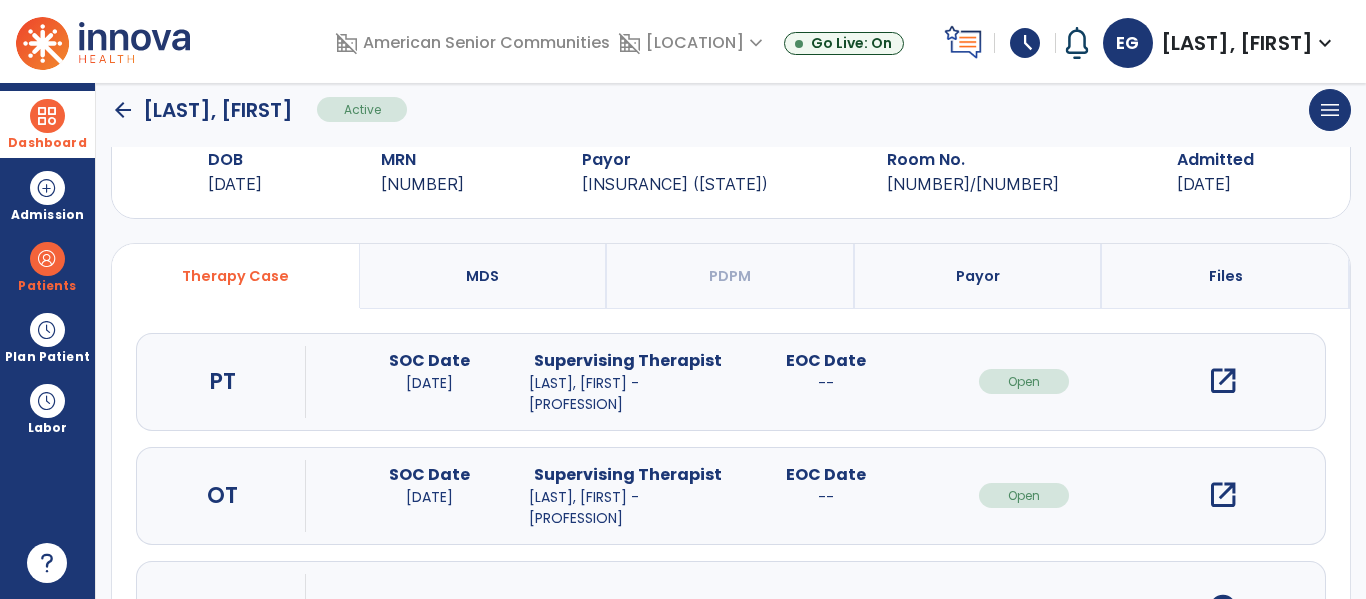 scroll, scrollTop: 70, scrollLeft: 0, axis: vertical 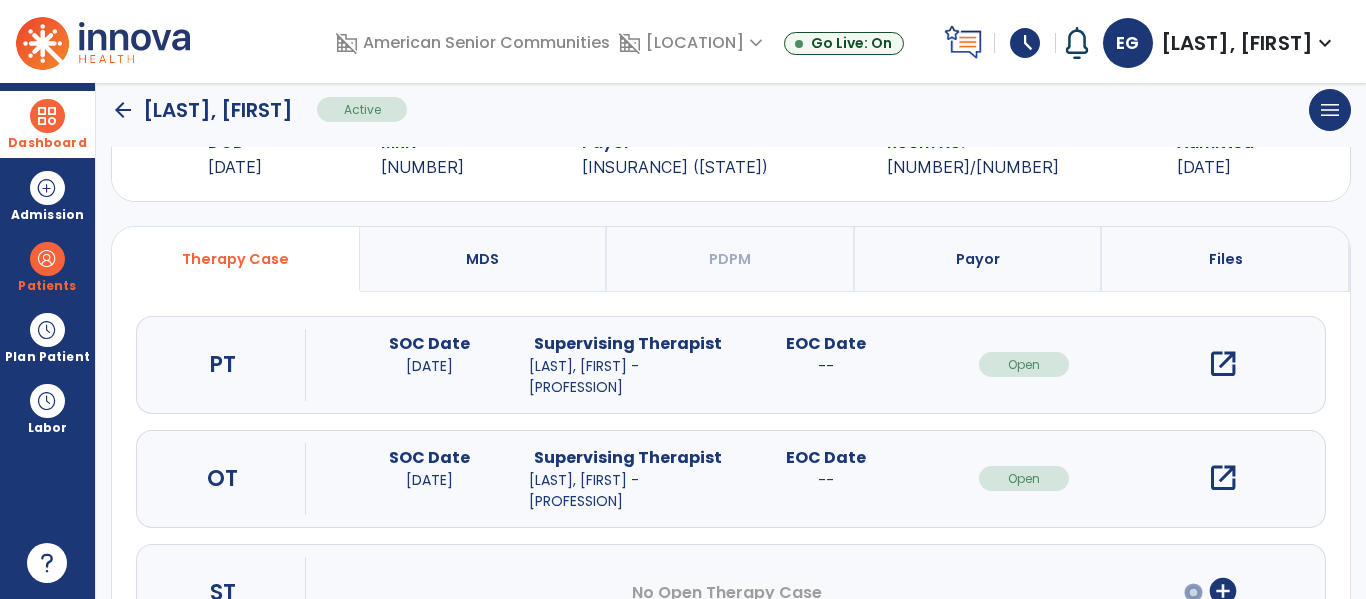 click on "open_in_new" at bounding box center [1223, 364] 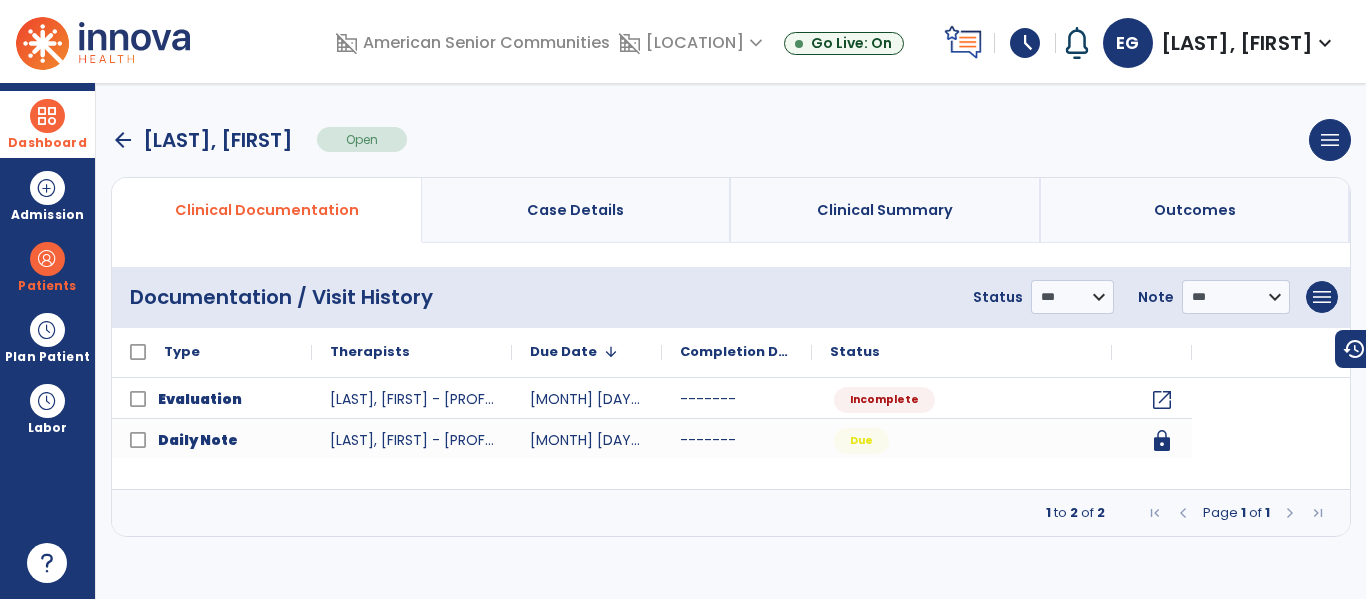 scroll, scrollTop: 0, scrollLeft: 0, axis: both 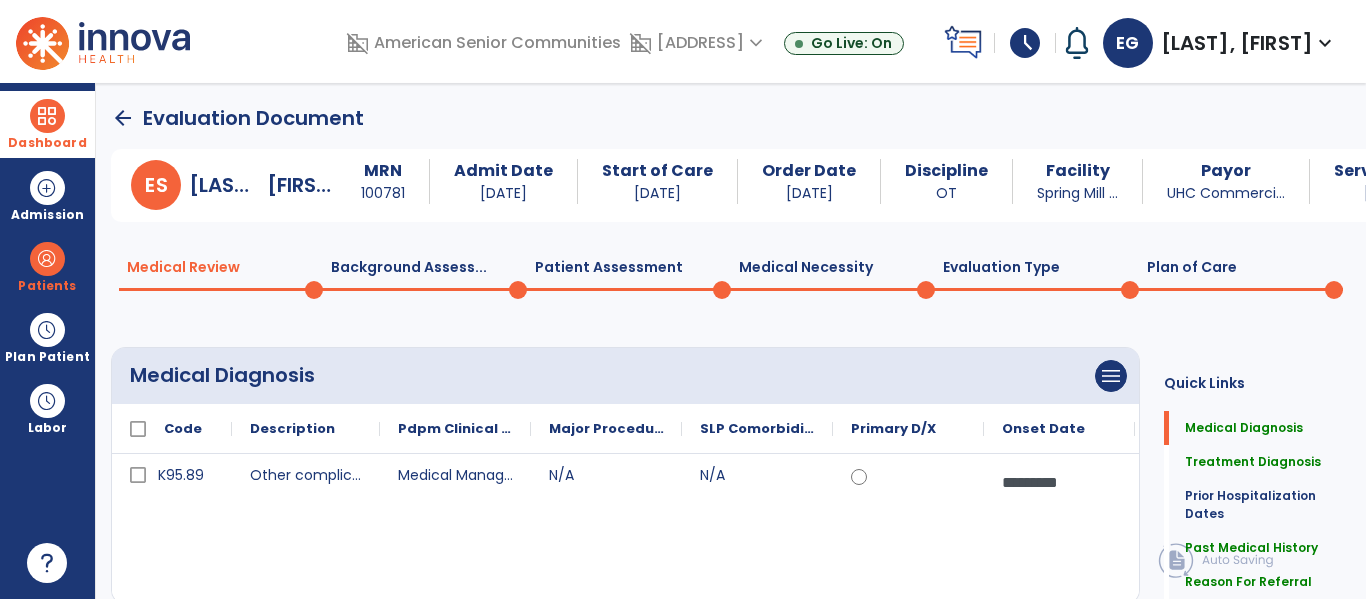 click on "Dashboard" at bounding box center (47, 124) 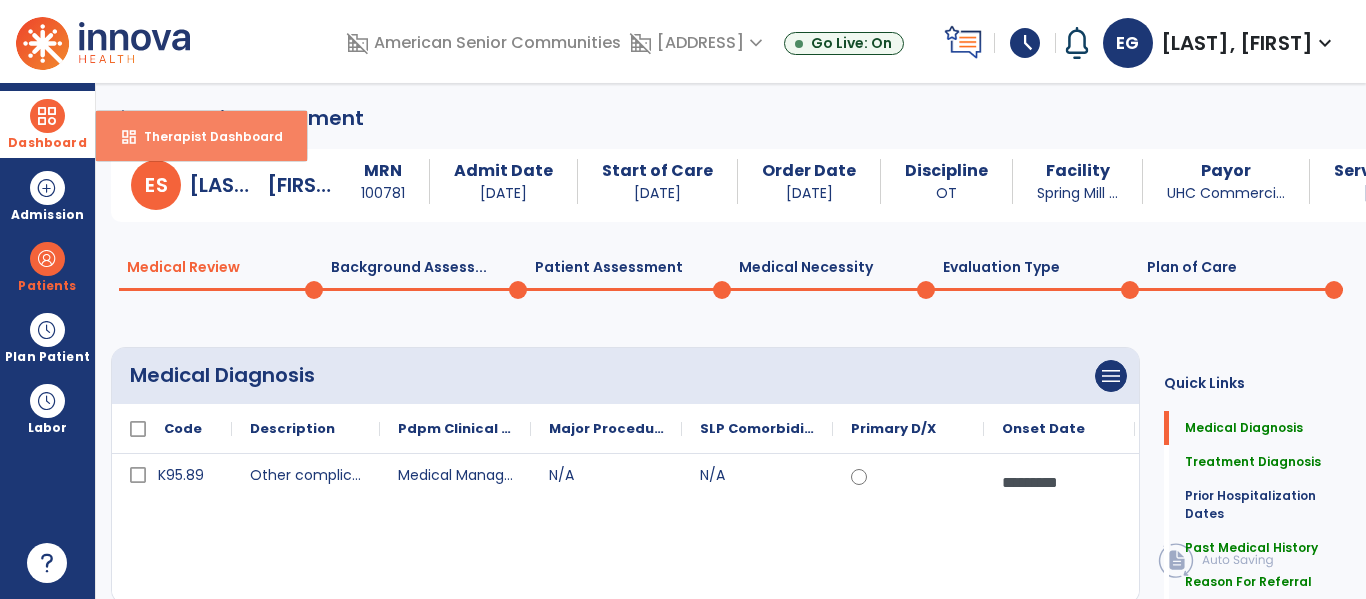 click on "dashboard  Therapist Dashboard" at bounding box center (201, 136) 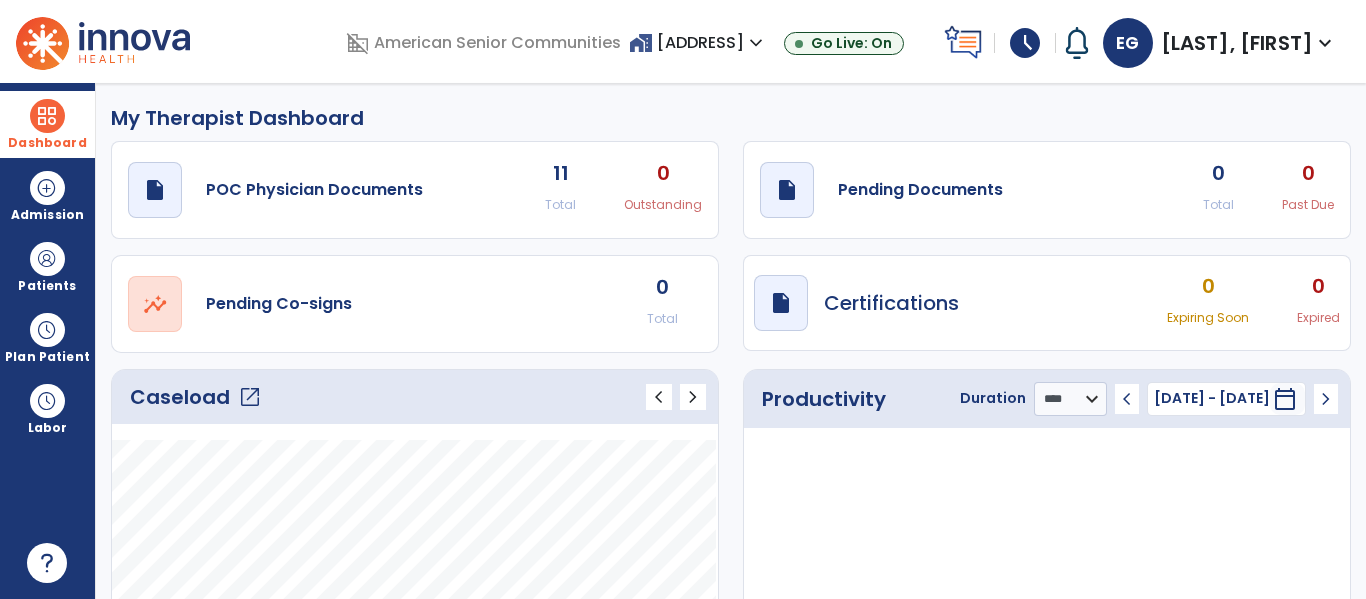 click on "open_in_new" 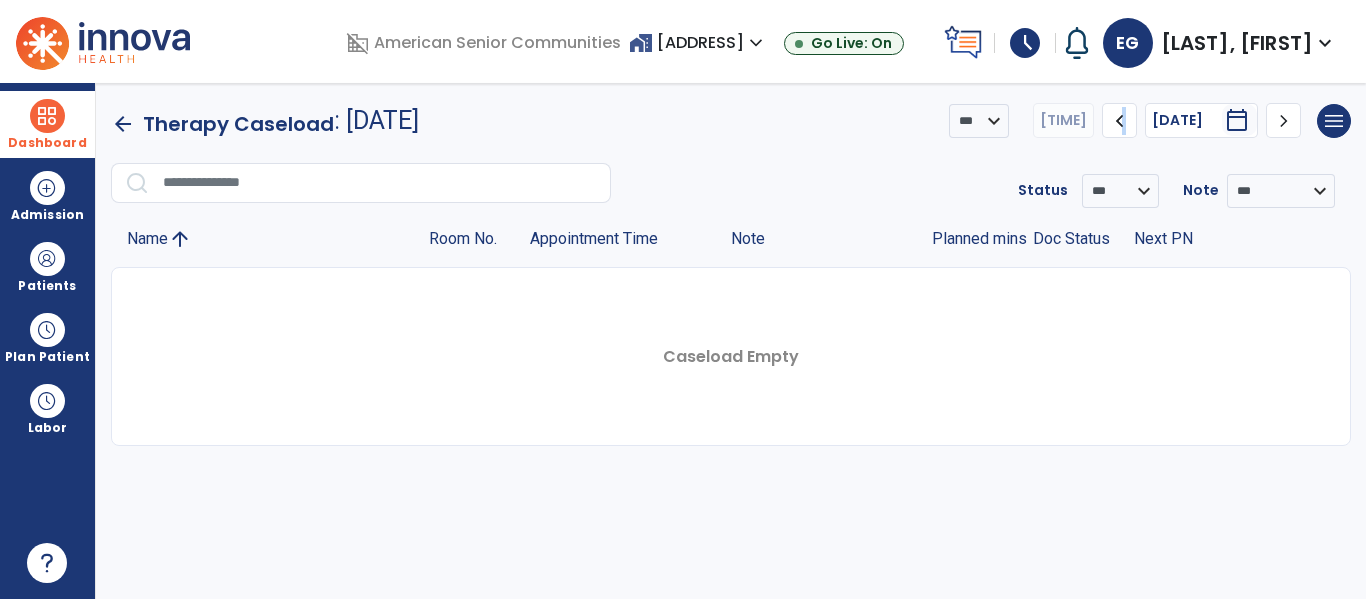 click on "chevron_left" 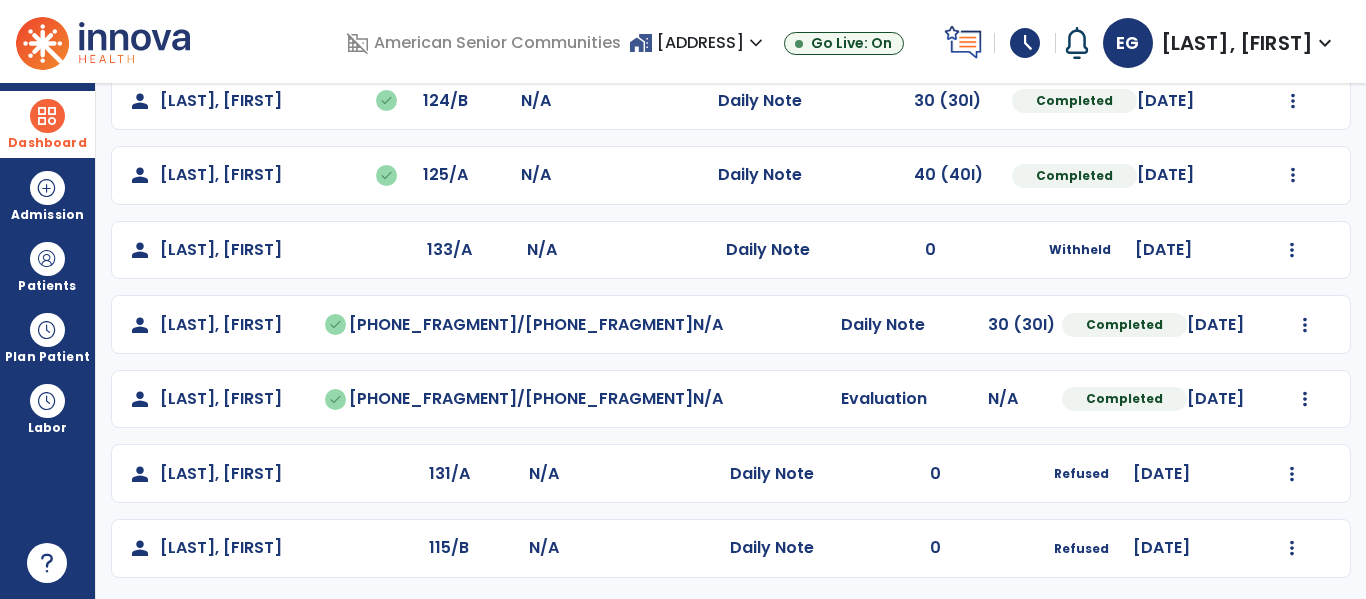 scroll, scrollTop: 637, scrollLeft: 0, axis: vertical 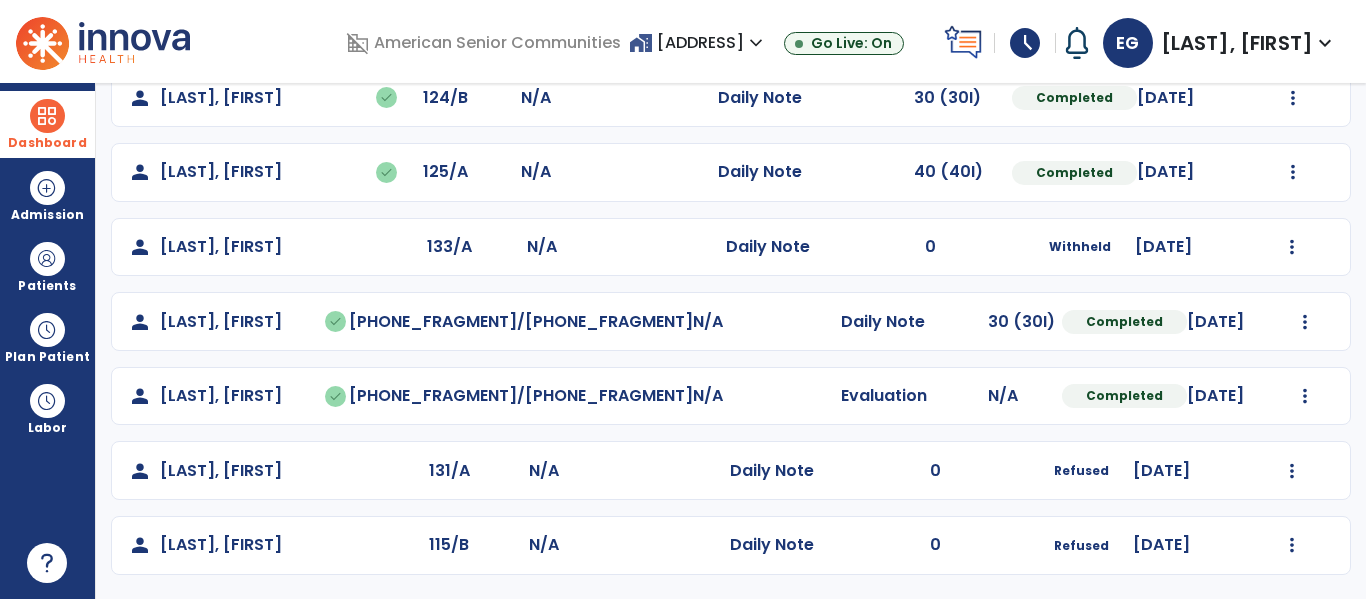 click on "Undo Visit Status   Reset Note   Open Document   G + C Mins" 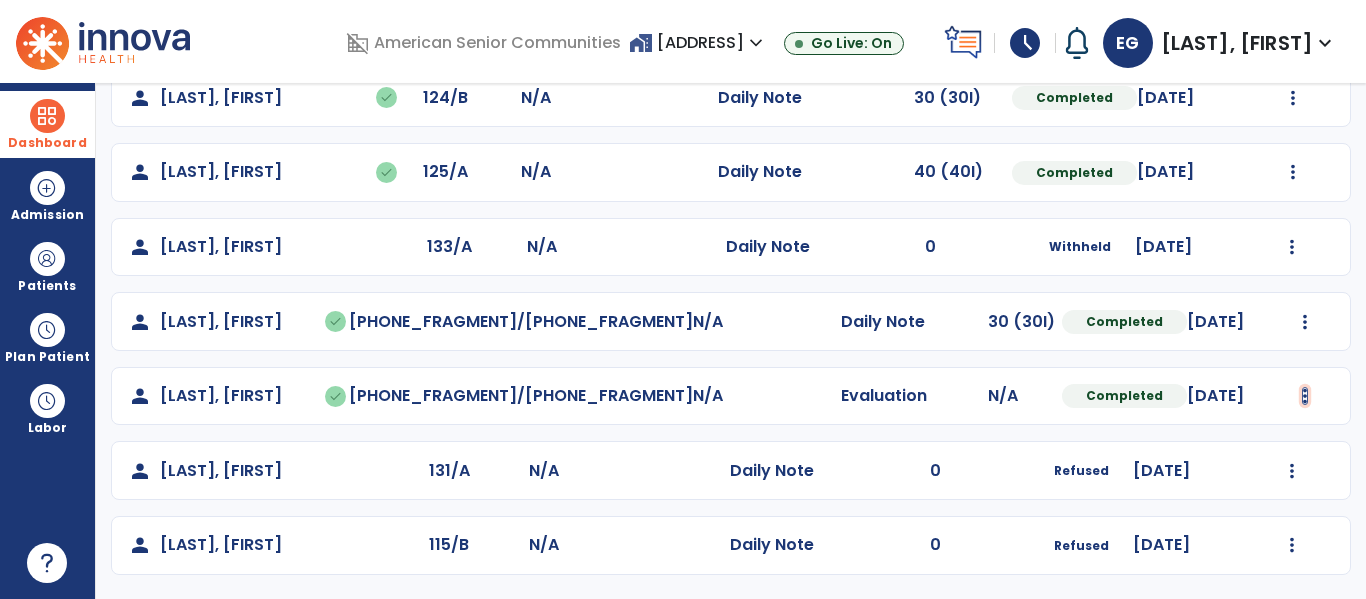 click at bounding box center (1293, -349) 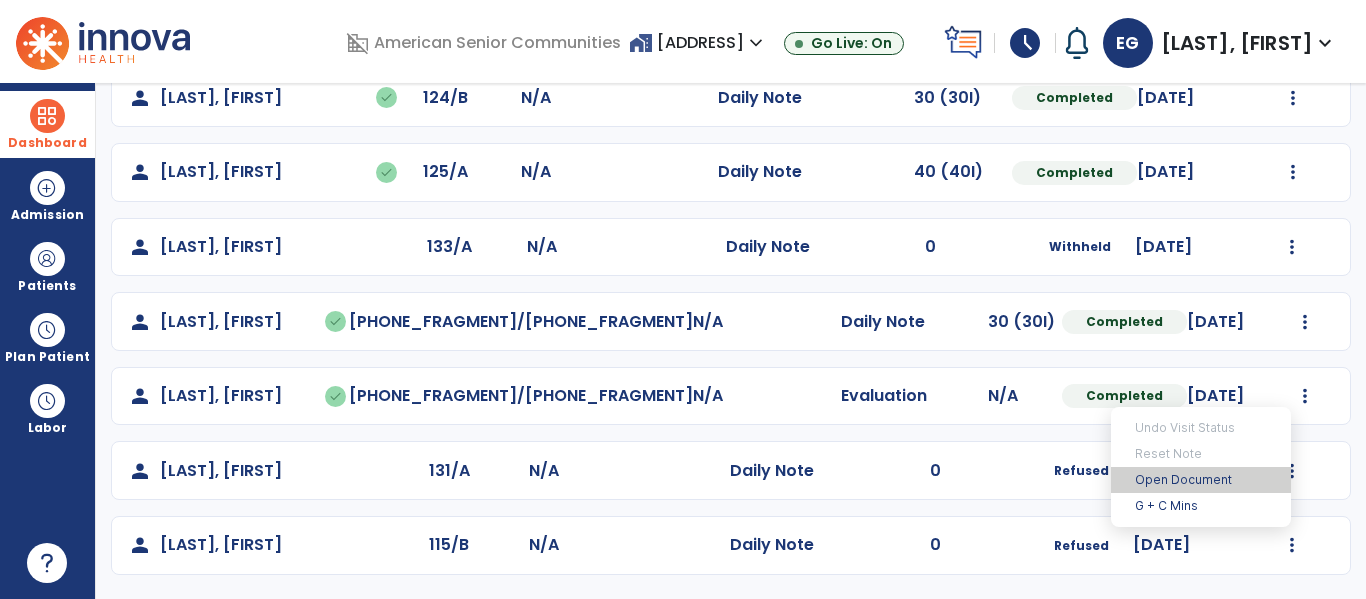 click on "Open Document" at bounding box center [1201, 480] 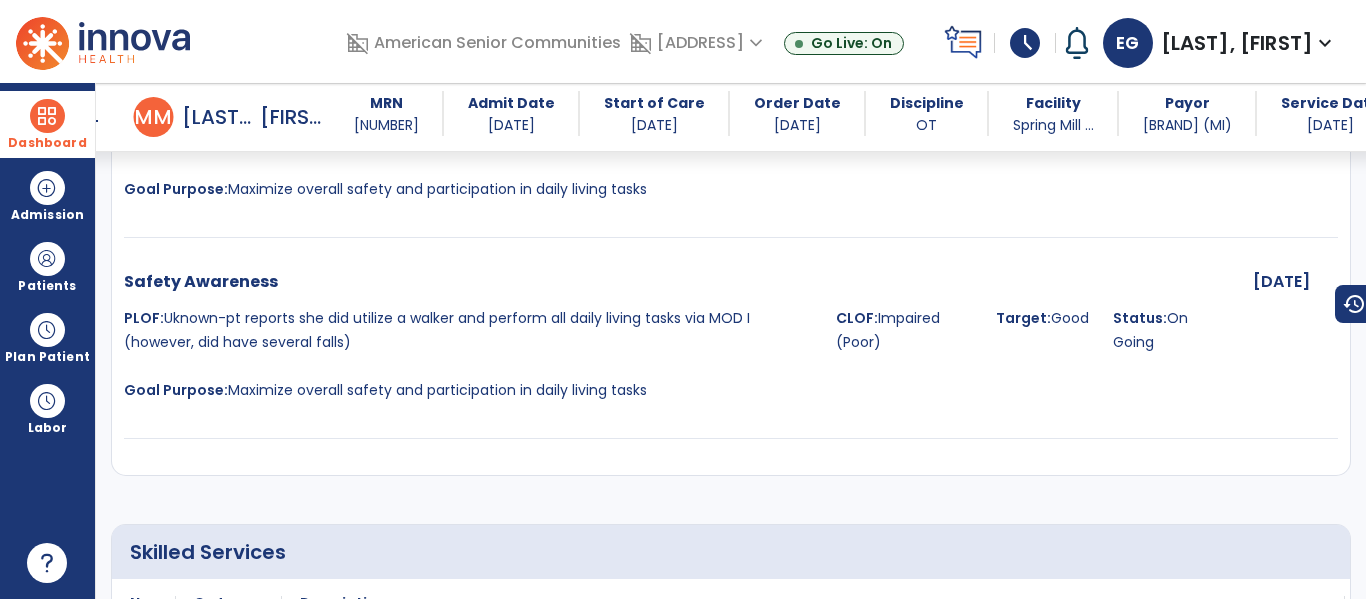 scroll, scrollTop: 5139, scrollLeft: 0, axis: vertical 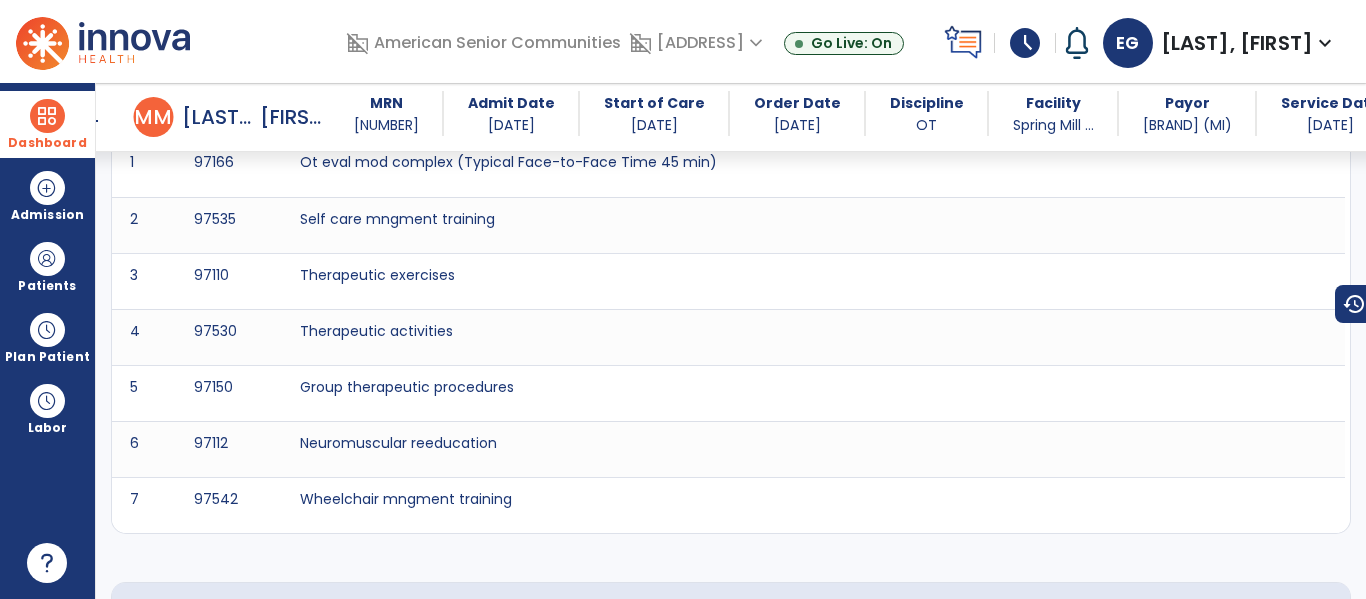 click on "Dashboard" at bounding box center (47, 124) 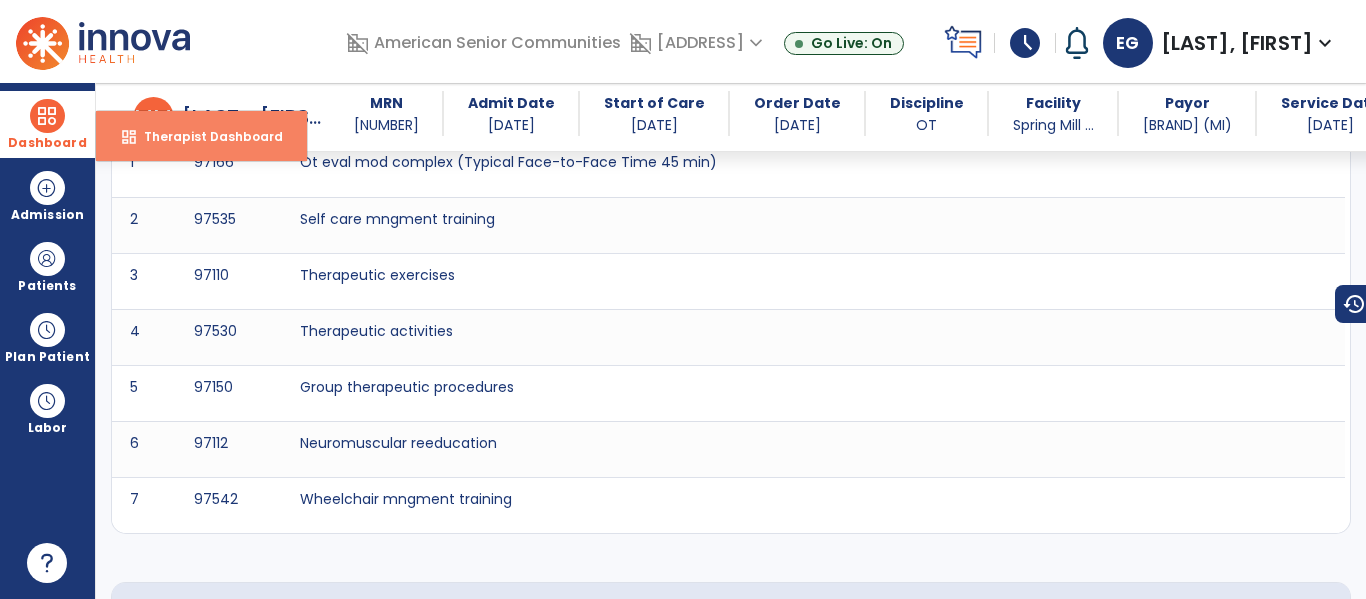 click on "dashboard  Therapist Dashboard" at bounding box center [201, 136] 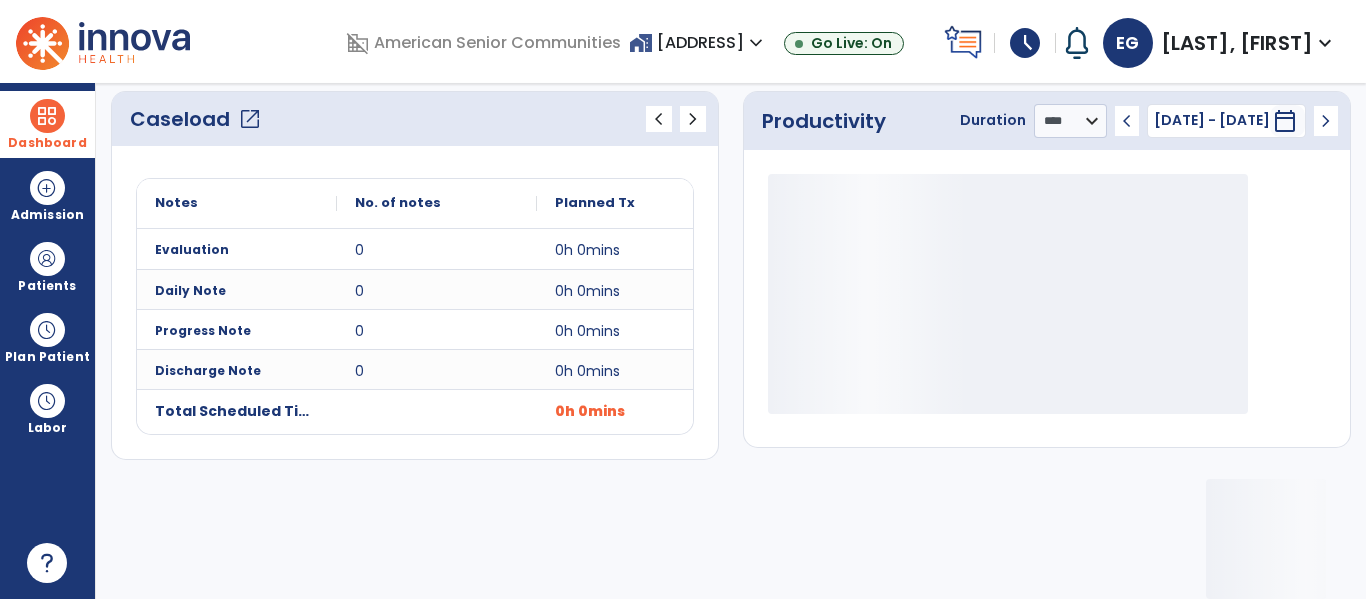 scroll, scrollTop: 278, scrollLeft: 0, axis: vertical 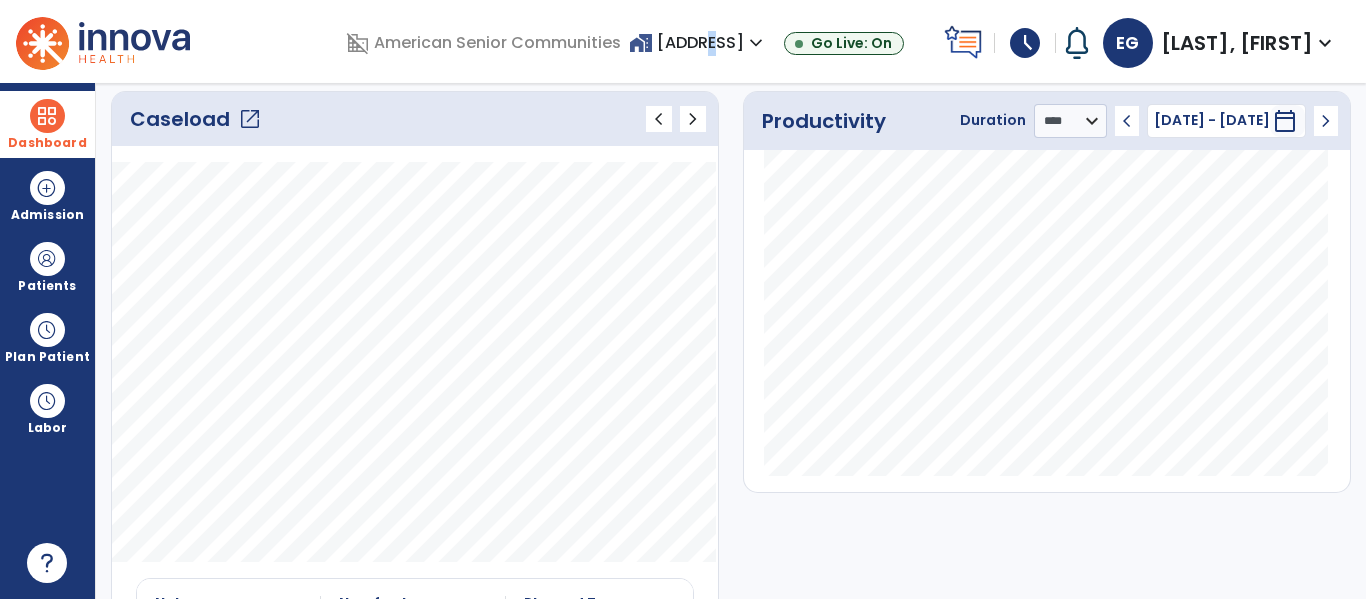 click on "home_work   Spring Mill Meadows   expand_more   Allisonville Meadows   American Village   Beech Grove Meadows   CORE-The Commons on Meridian  Show All Go Live: On" at bounding box center [782, 43] 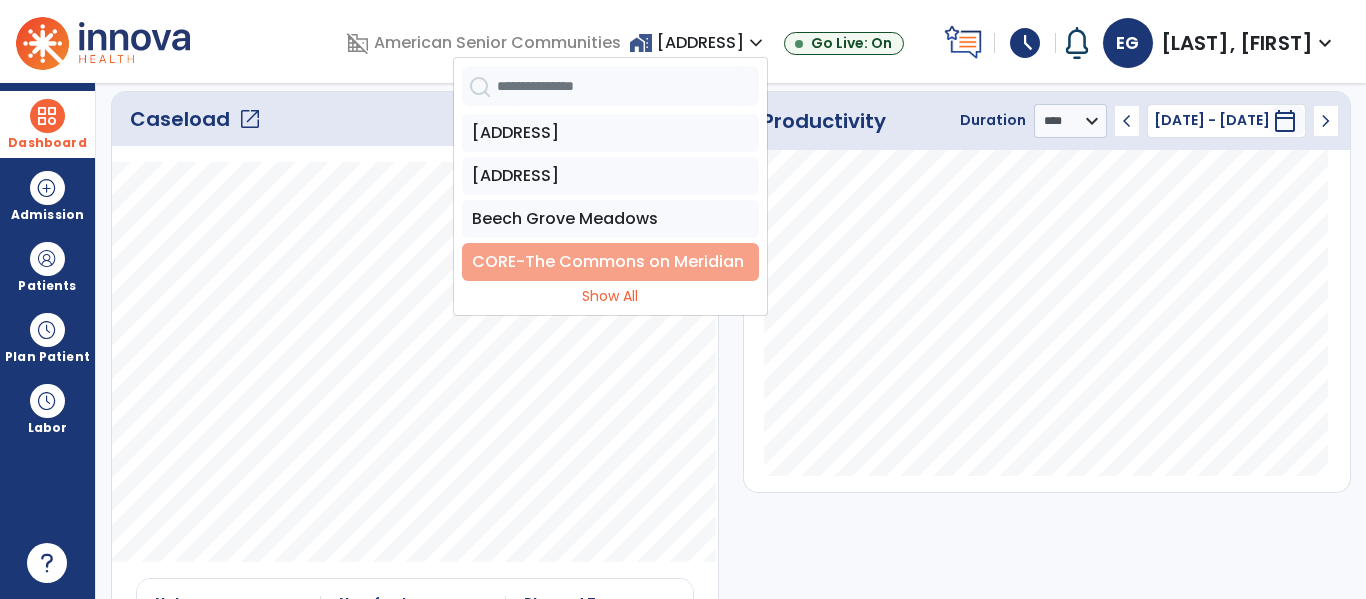click on "CORE-The Commons on Meridian" at bounding box center (610, 262) 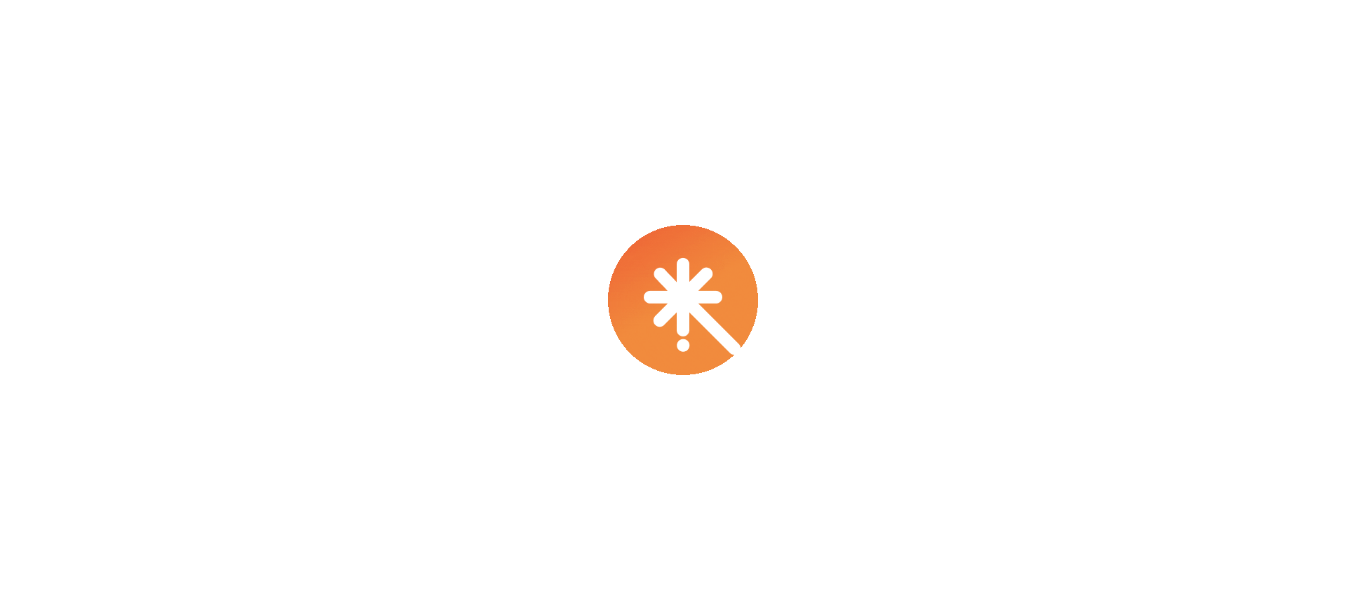 scroll, scrollTop: 0, scrollLeft: 0, axis: both 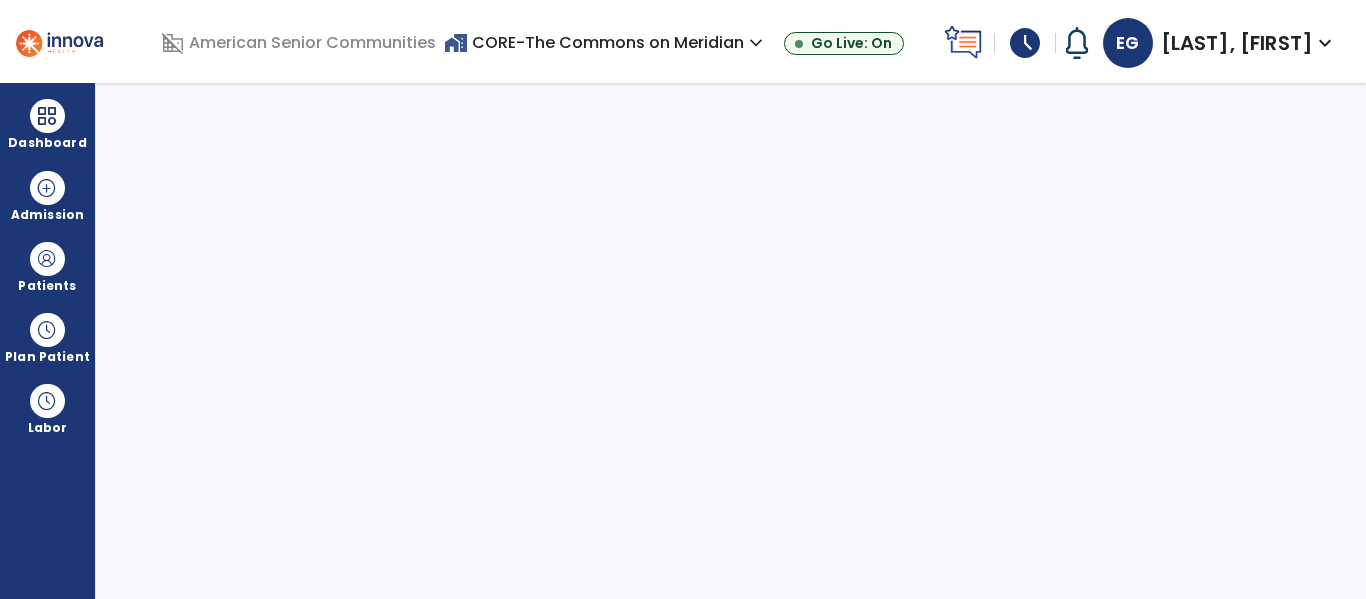 select on "****" 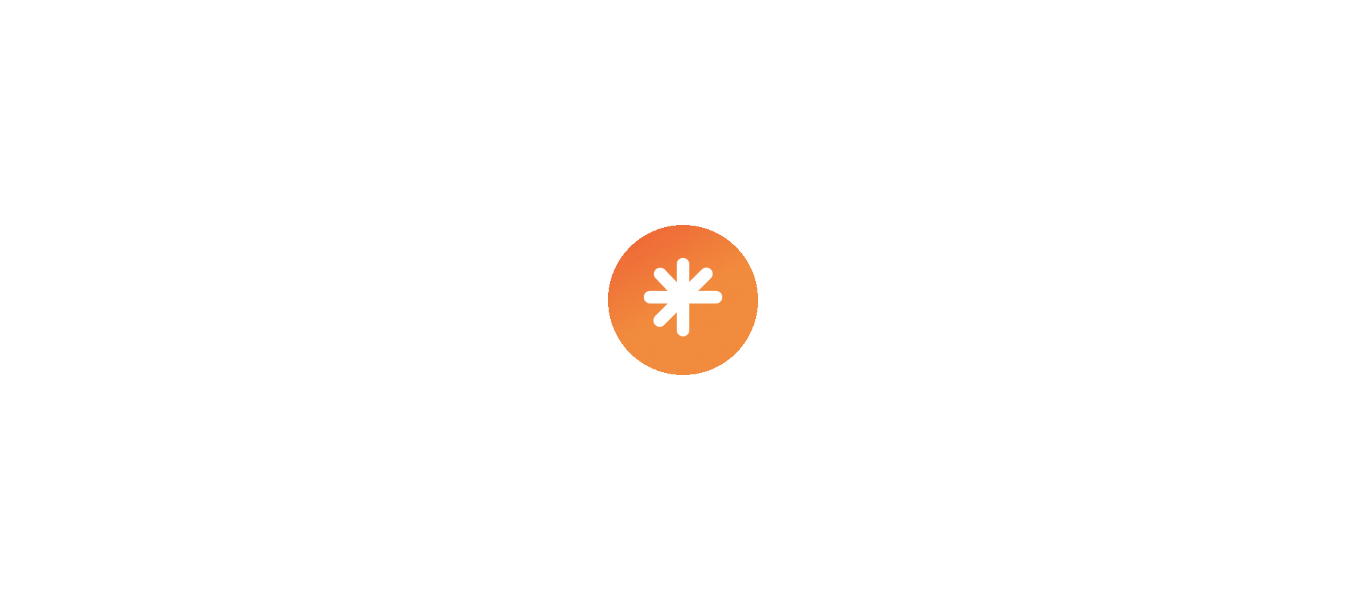 scroll, scrollTop: 0, scrollLeft: 0, axis: both 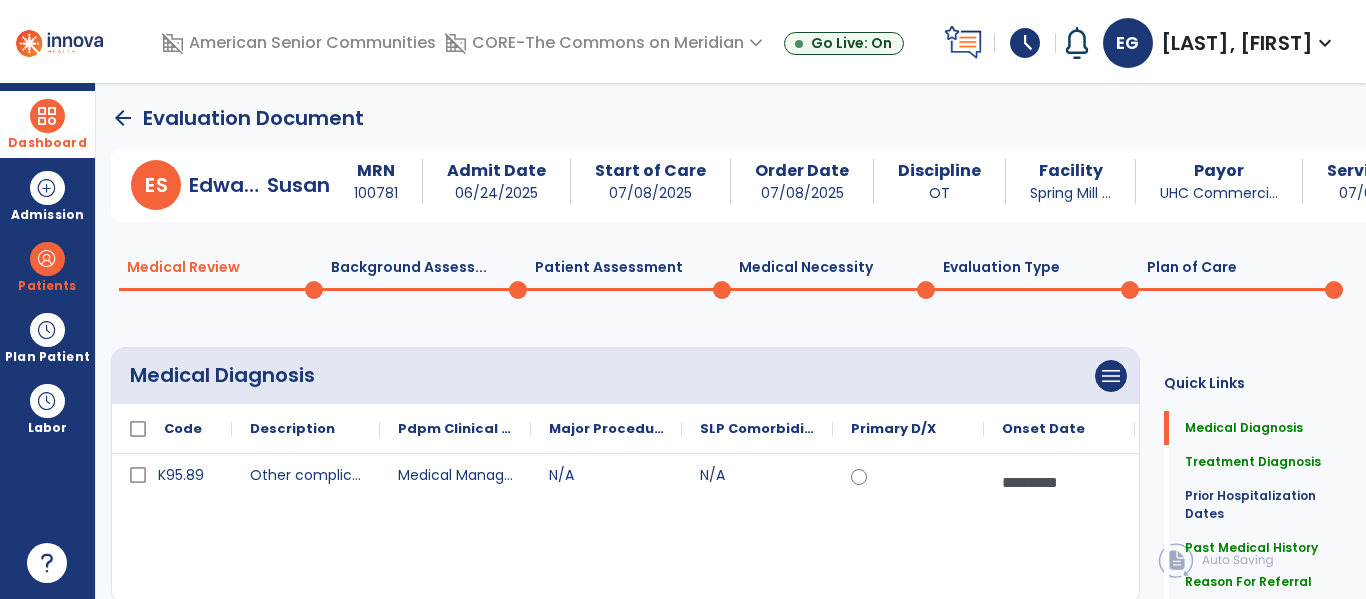 click at bounding box center [47, 116] 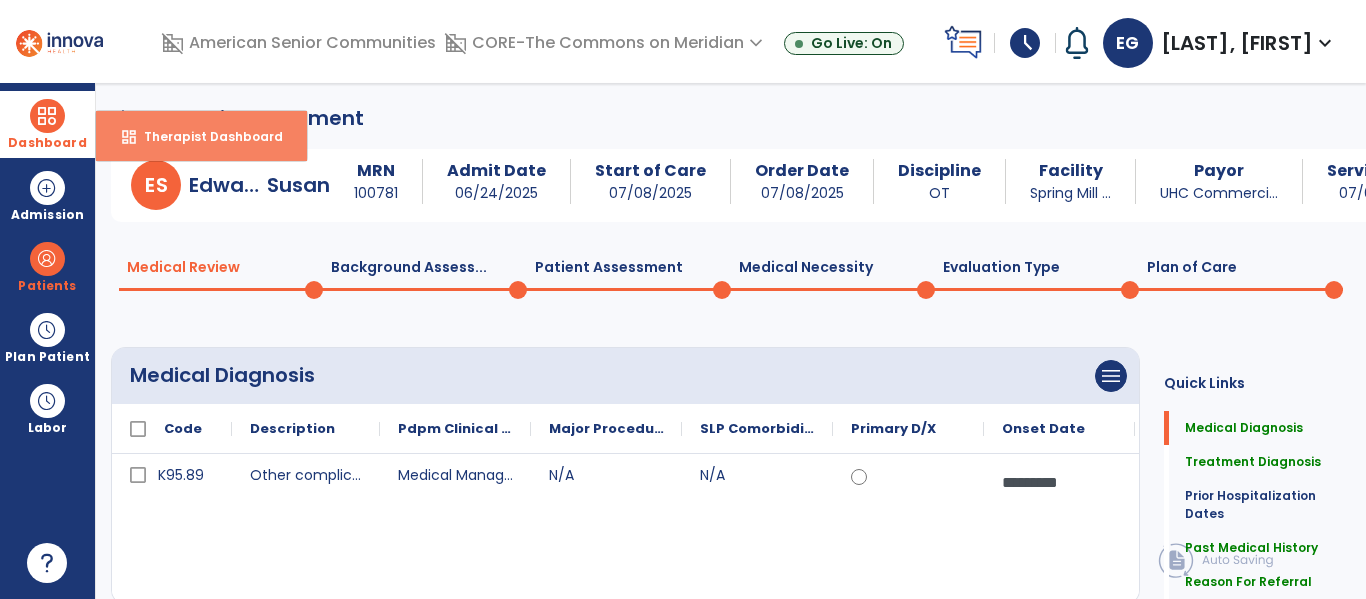 click on "dashboard  Therapist Dashboard" at bounding box center (201, 136) 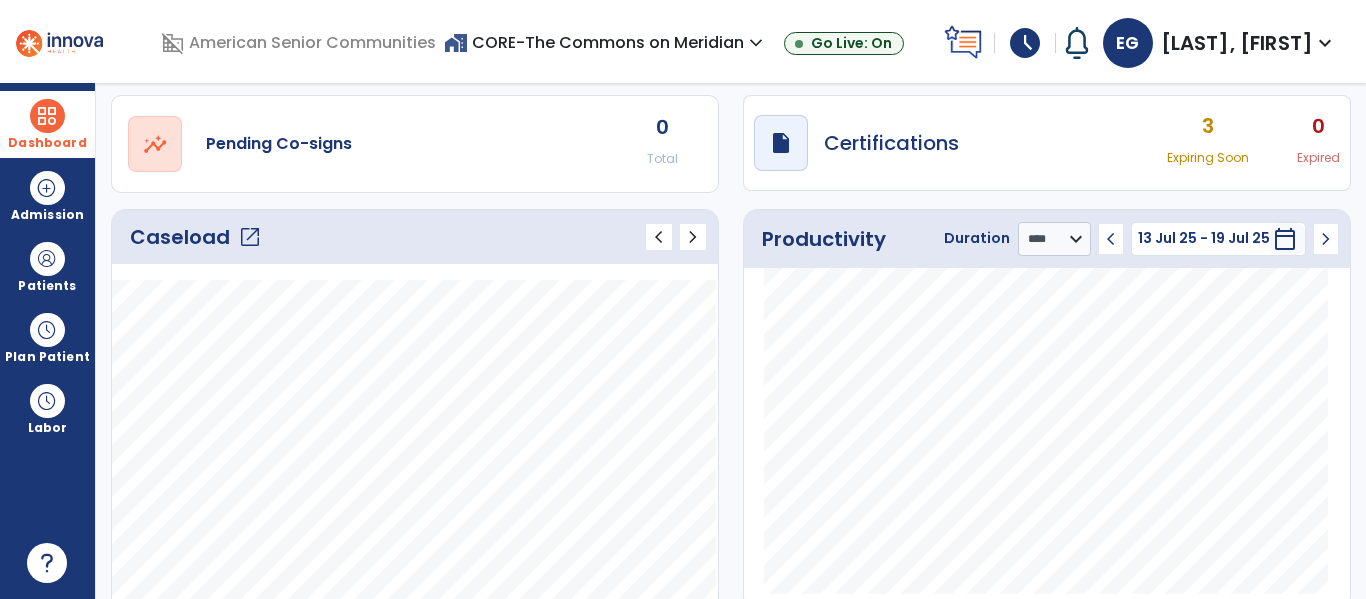 scroll, scrollTop: 158, scrollLeft: 0, axis: vertical 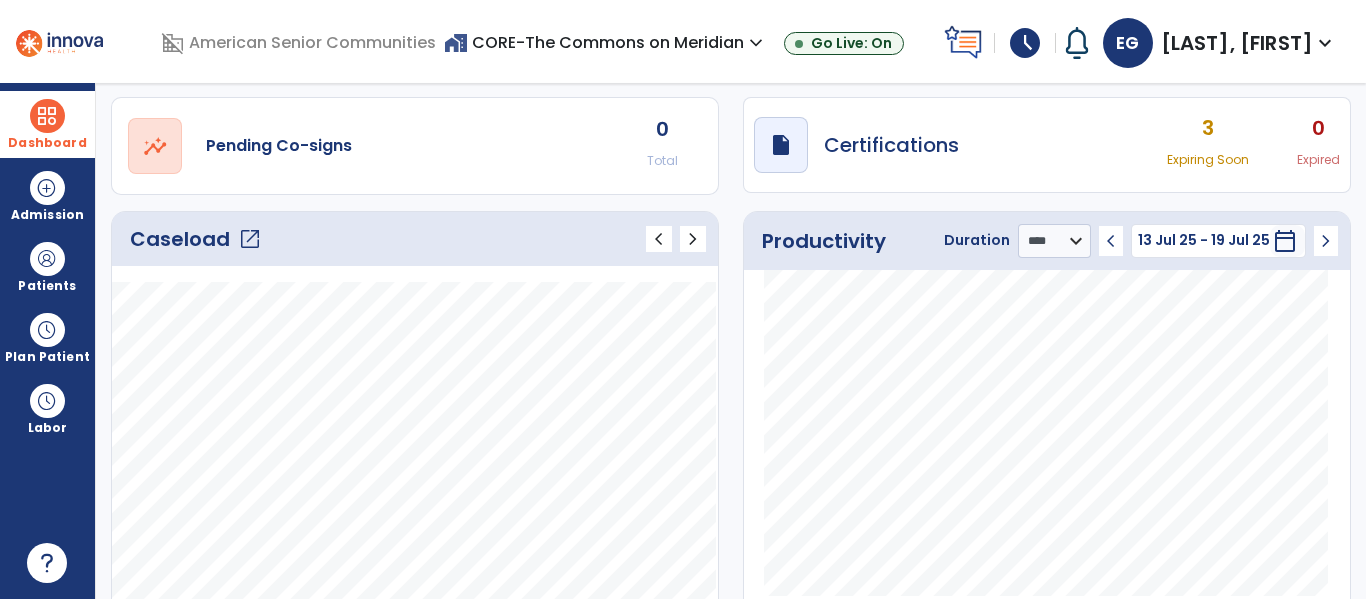 click on "open_in_new" 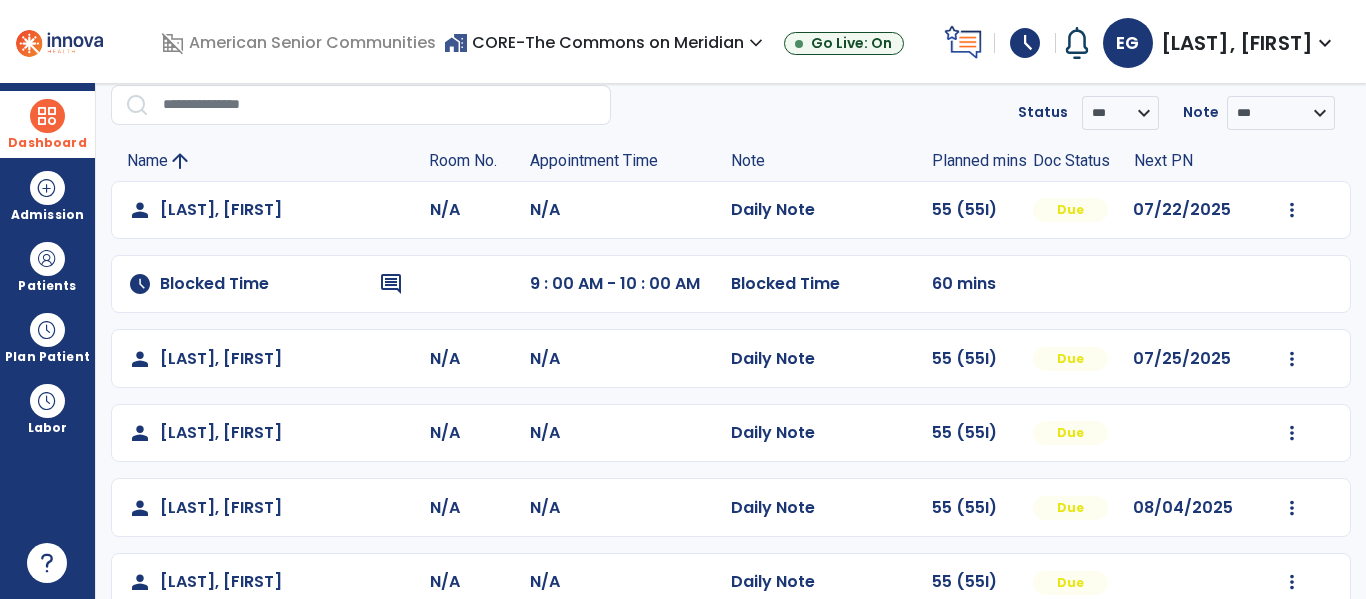 click on "person [LAST], [FIRST] N/A N/A Daily Note 55 (55I) Due [DATE] Mark Visit As Complete Reset Note Open Document G + C Mins schedule Blocked Time comment 9 : 00 AM - 10 : 00 AM Blocked Time 60 mins person [LAST], [FIRST] N/A N/A Daily Note 55 (55I) Due [DATE] Mark Visit As Complete Reset Note Open Document G + C Mins person [LAST], [FIRST] N/A N/A Daily Note 55 (55I) Due Mark Visit As Complete Reset Note Open Document G + C Mins person [LAST], [FIRST] N/A N/A Daily Note 55 (55I) Due [DATE] Mark Visit As Complete Reset Note Open Document G + C Mins person [LAST], [FIRST] N/A N/A Daily Note 55 (55I) Due Mark Visit As Complete Reset Note Open Document G + C Mins person [LAST], [FIRST] N/A N/A Daily Note 55 (55I) Due Mark Visit As Complete Reset Note Open Document G + C Mins person [LAST], [FIRST] N/A N/A Daily Note N/A Due Mark Visit As Complete Reset Note Open Document G + C Mins person N/A" 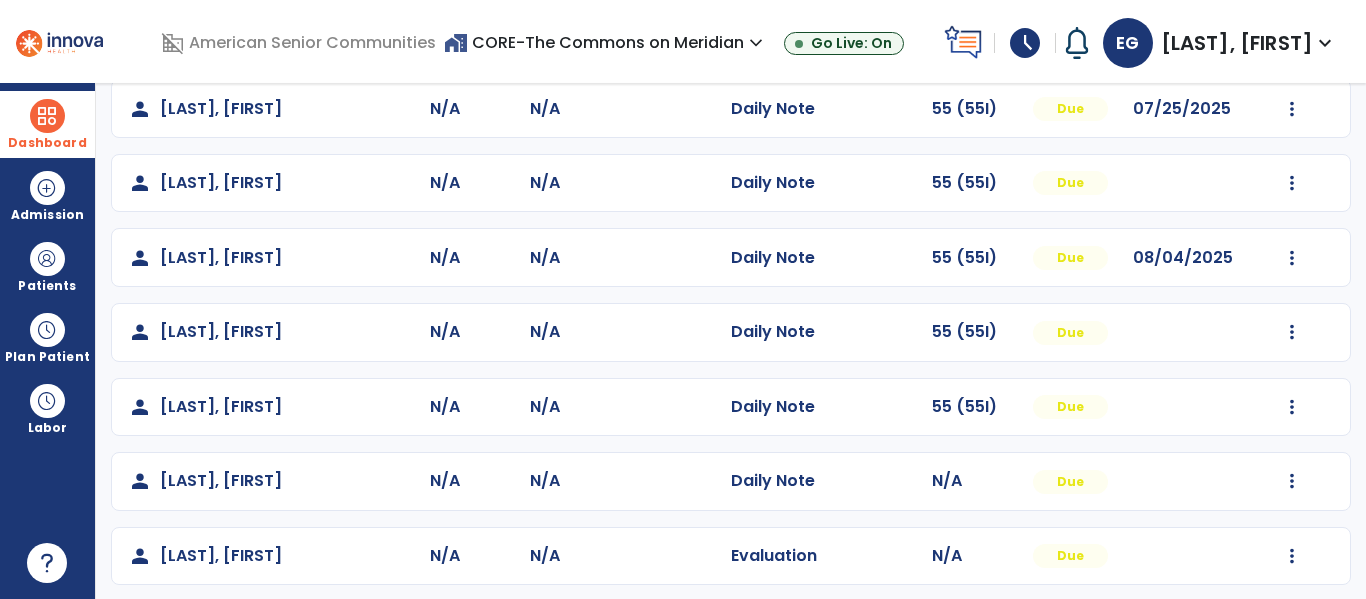 scroll, scrollTop: 338, scrollLeft: 0, axis: vertical 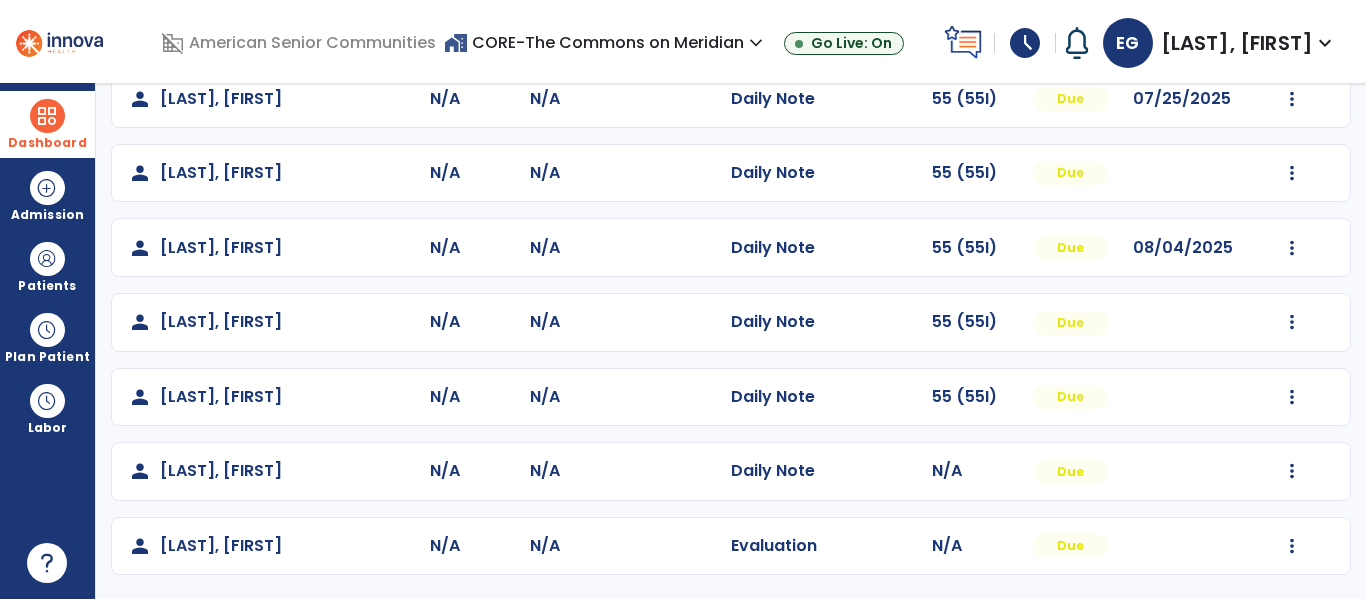 click on "Mark Visit As Complete   Reset Note   Open Document   G + C Mins" 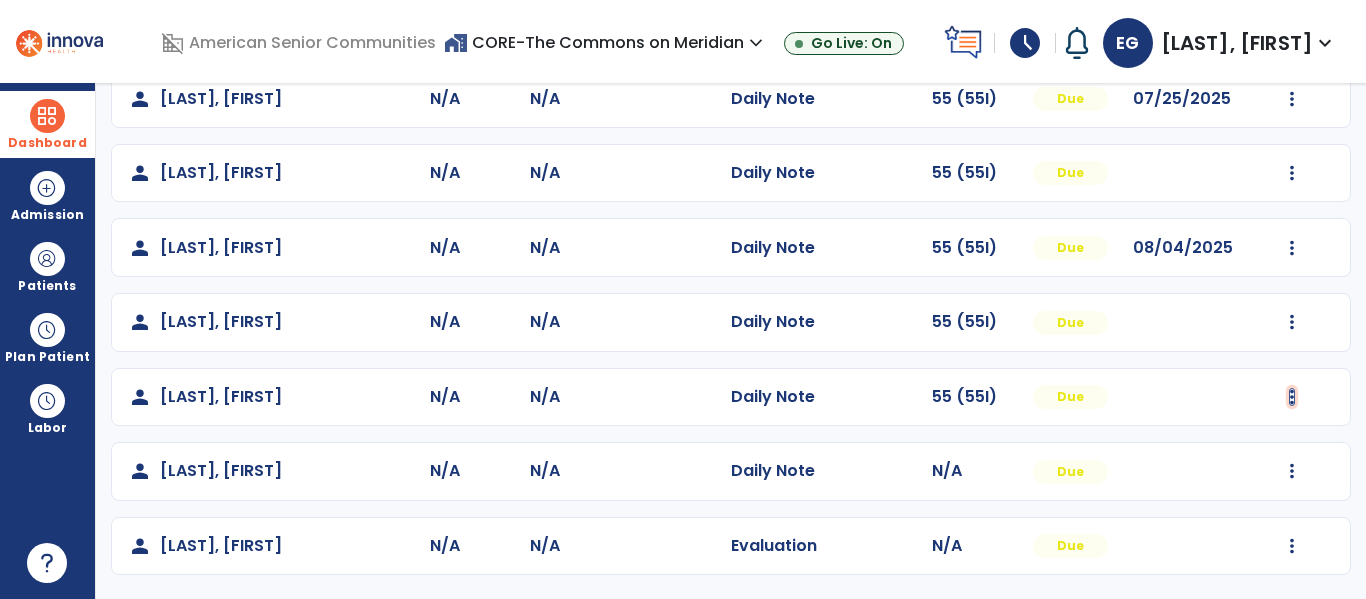 click at bounding box center (1292, -50) 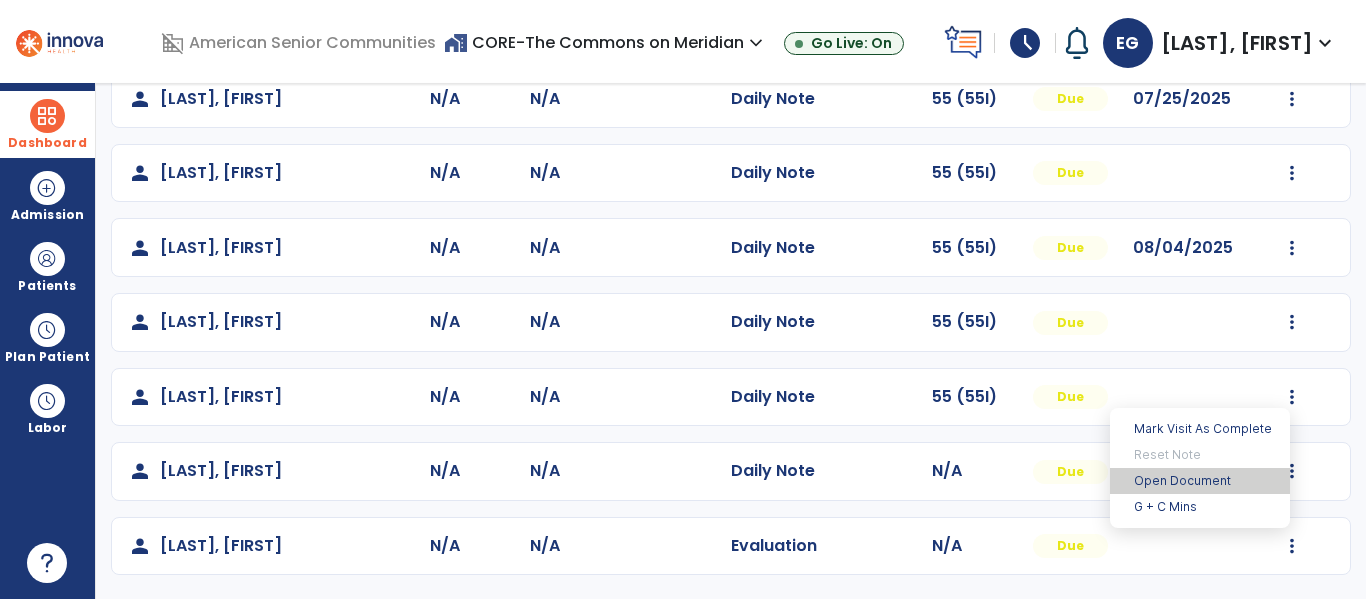 click on "Open Document" at bounding box center [1200, 481] 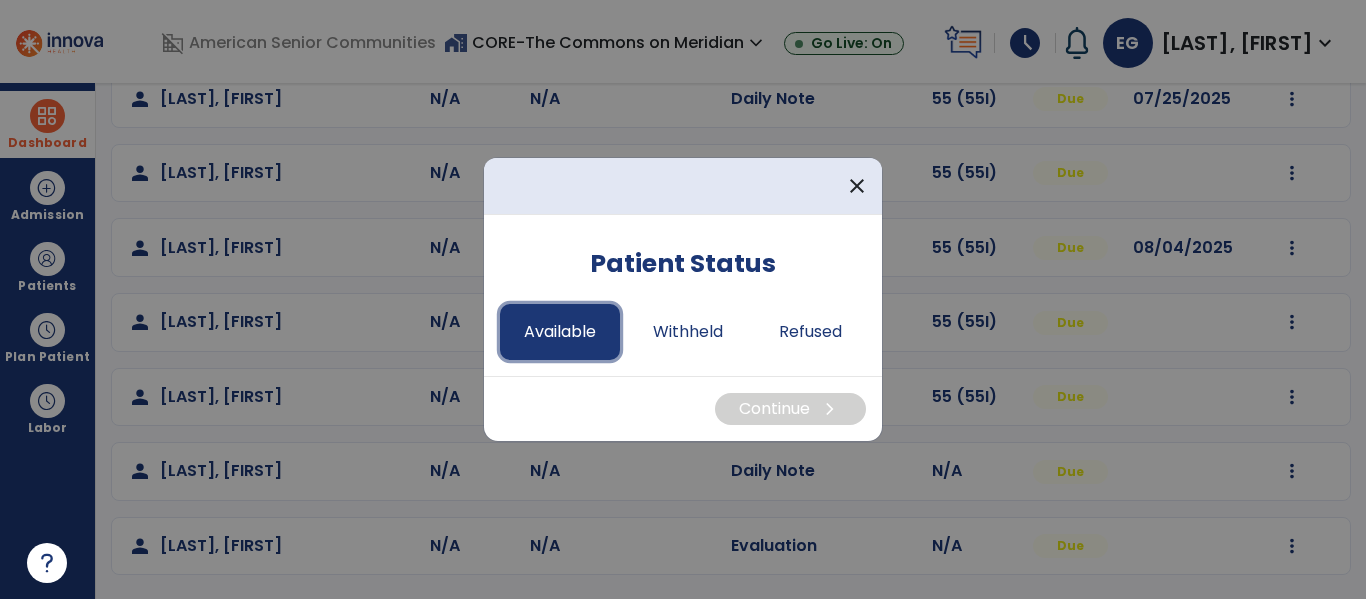 click on "Available" at bounding box center [560, 332] 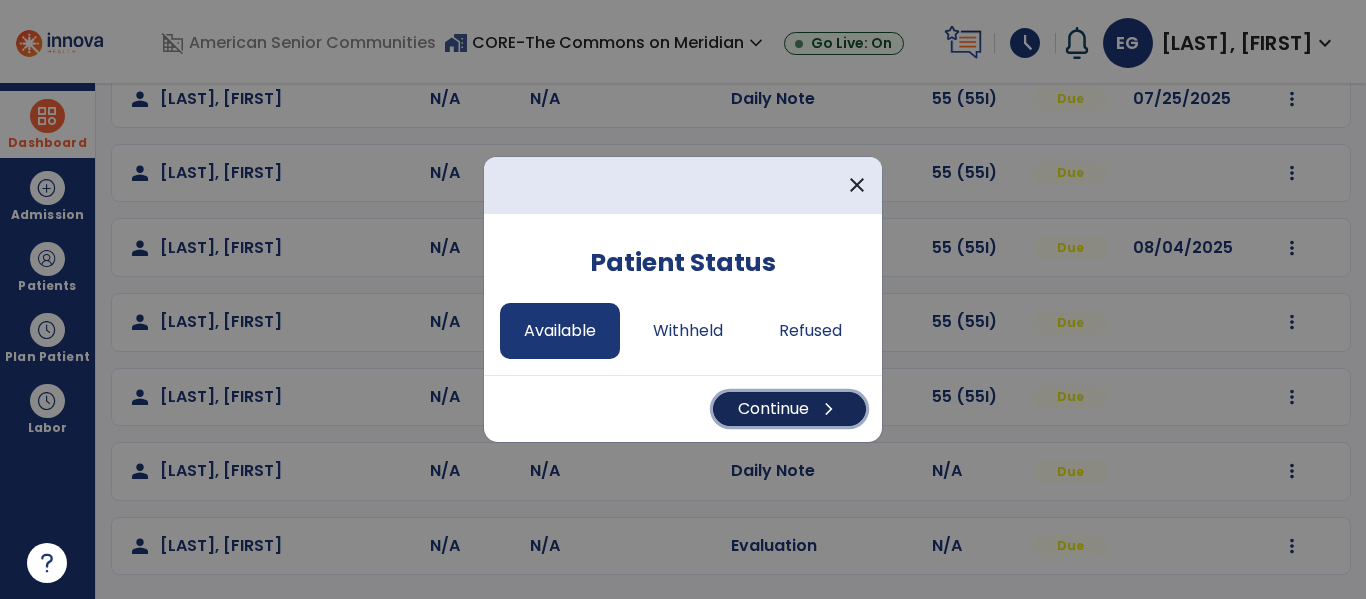 click on "Continue   chevron_right" at bounding box center [789, 409] 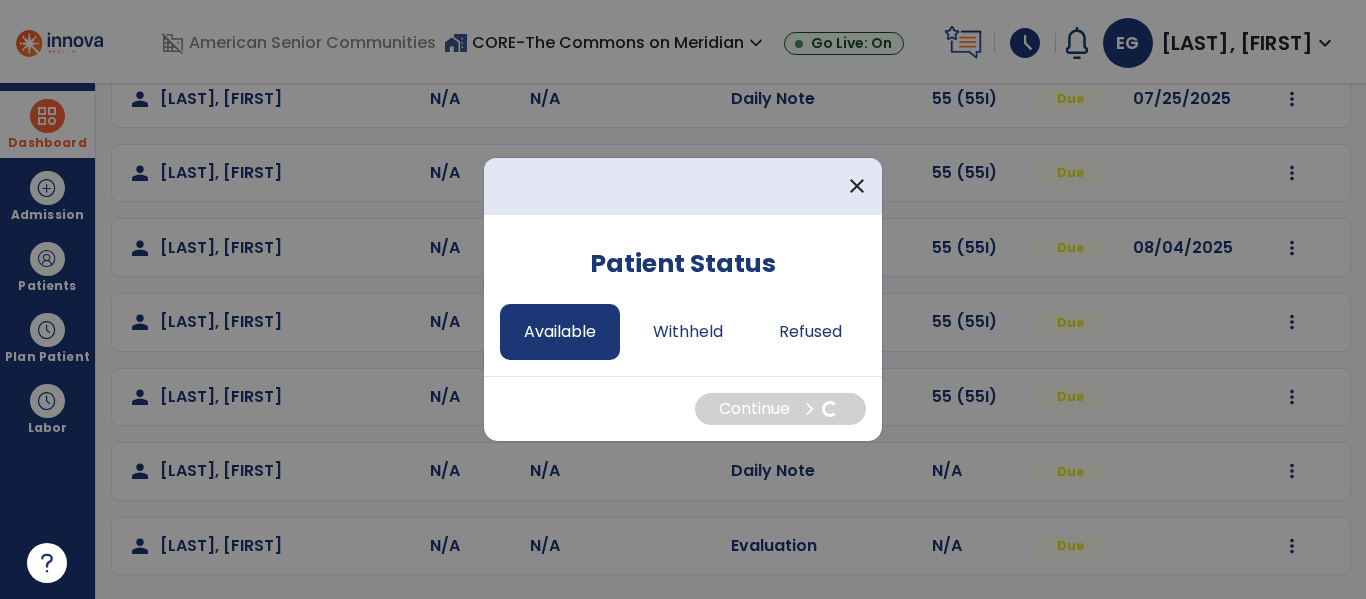 select on "*" 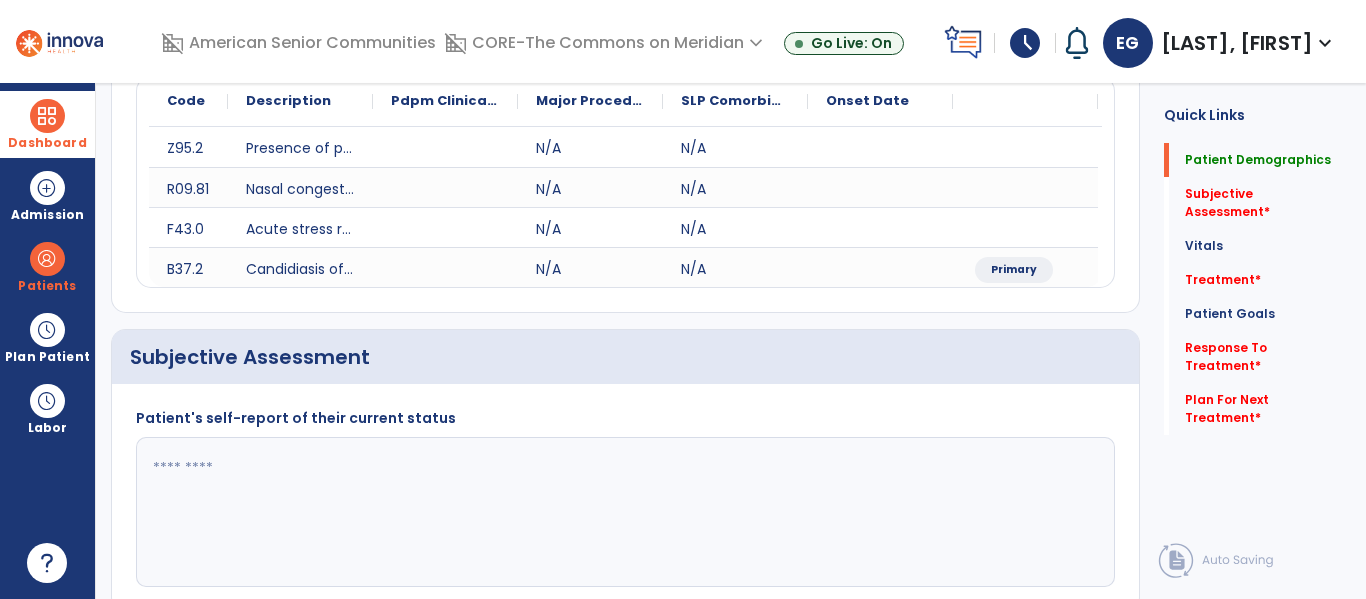 click 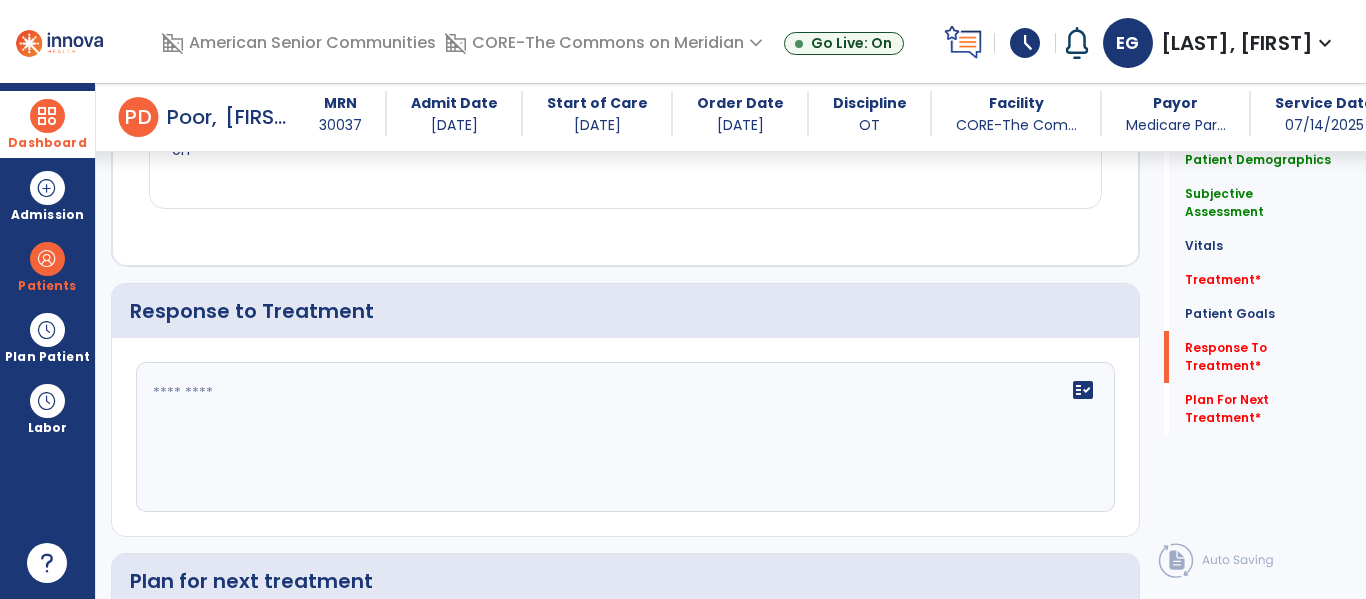 scroll, scrollTop: 2389, scrollLeft: 0, axis: vertical 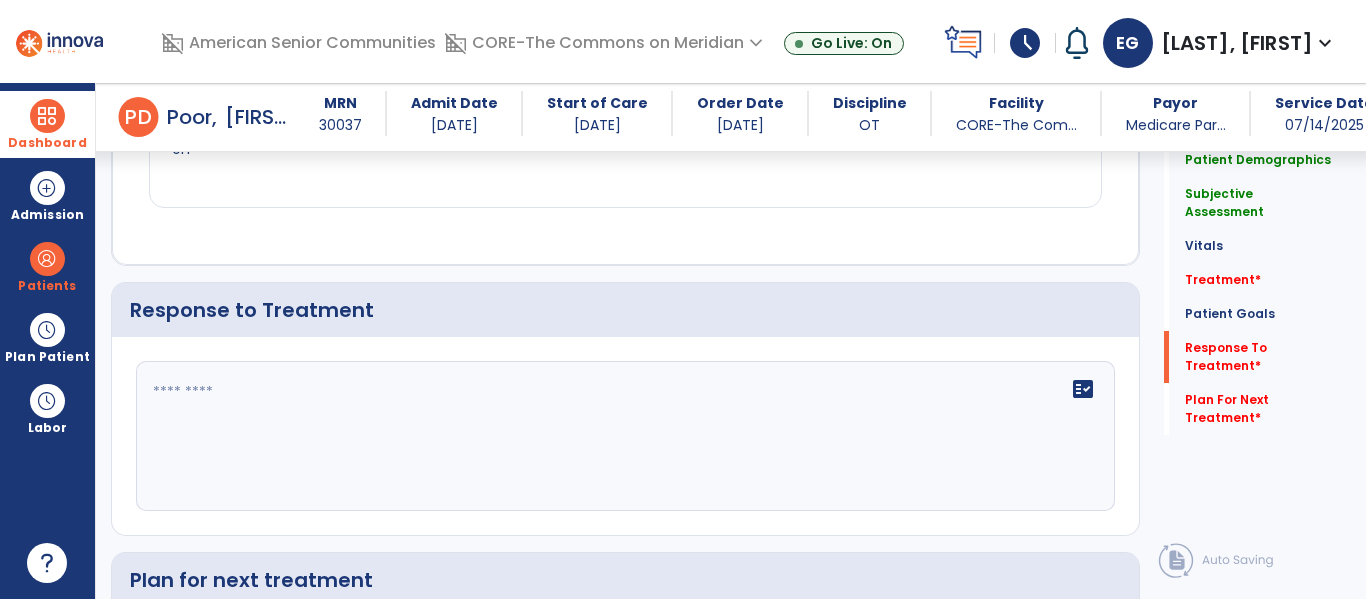 type on "**********" 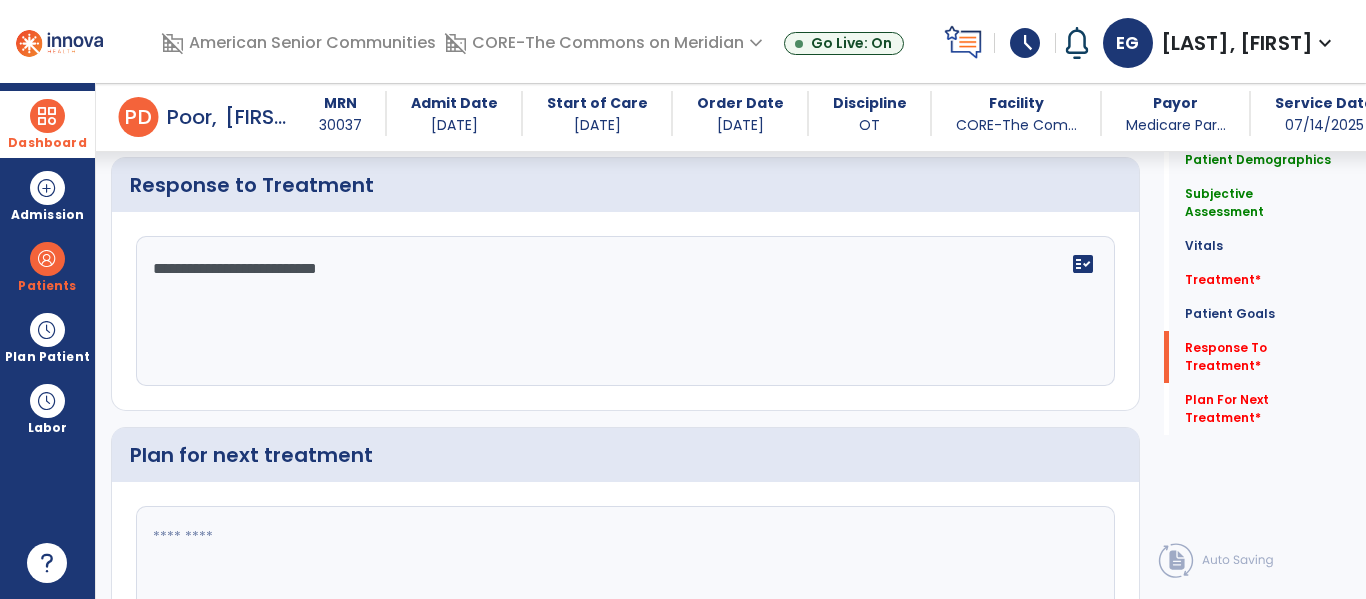 scroll, scrollTop: 2536, scrollLeft: 0, axis: vertical 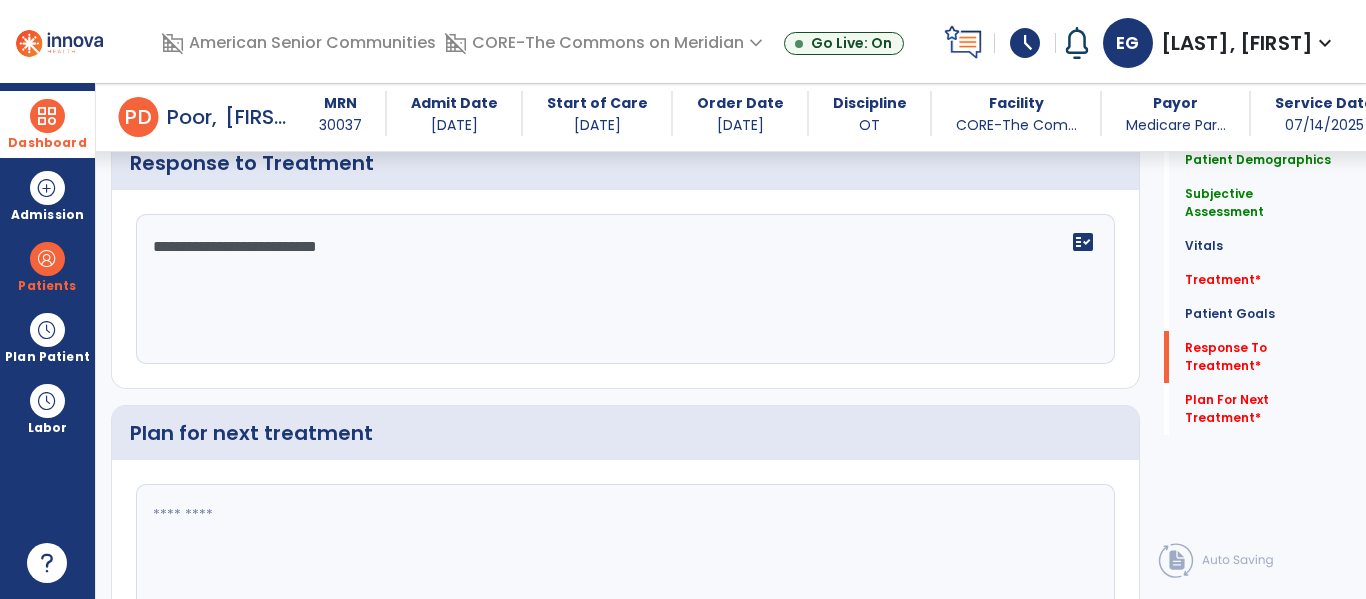 type on "**********" 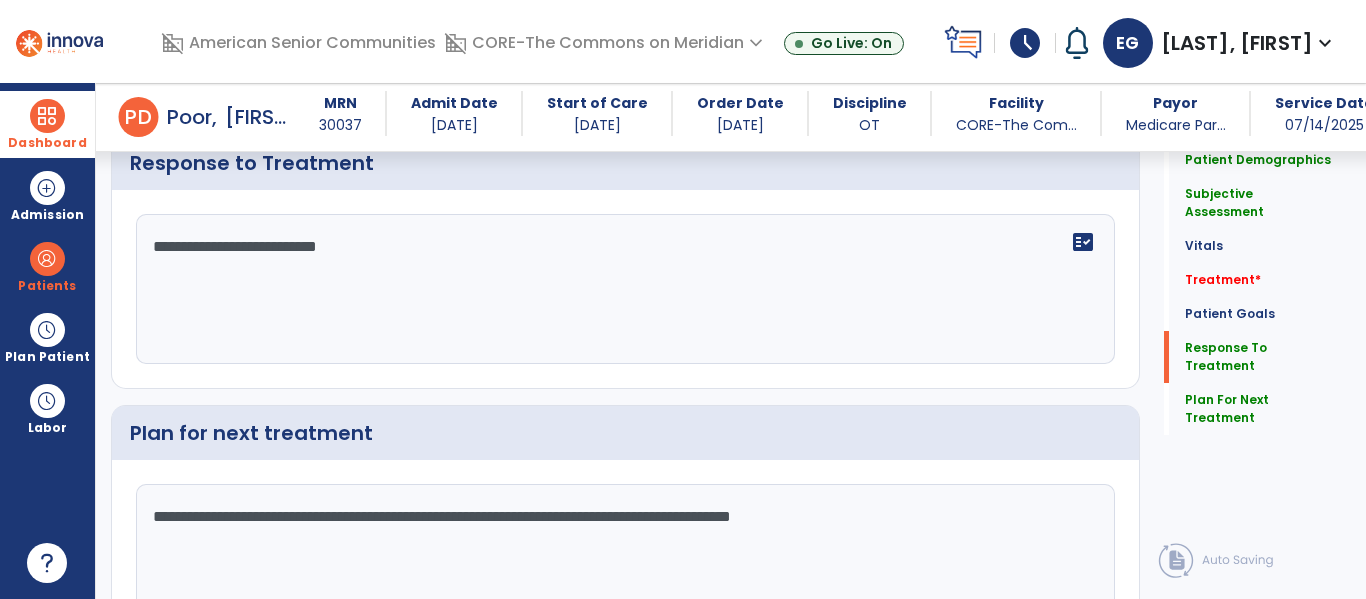 type on "**********" 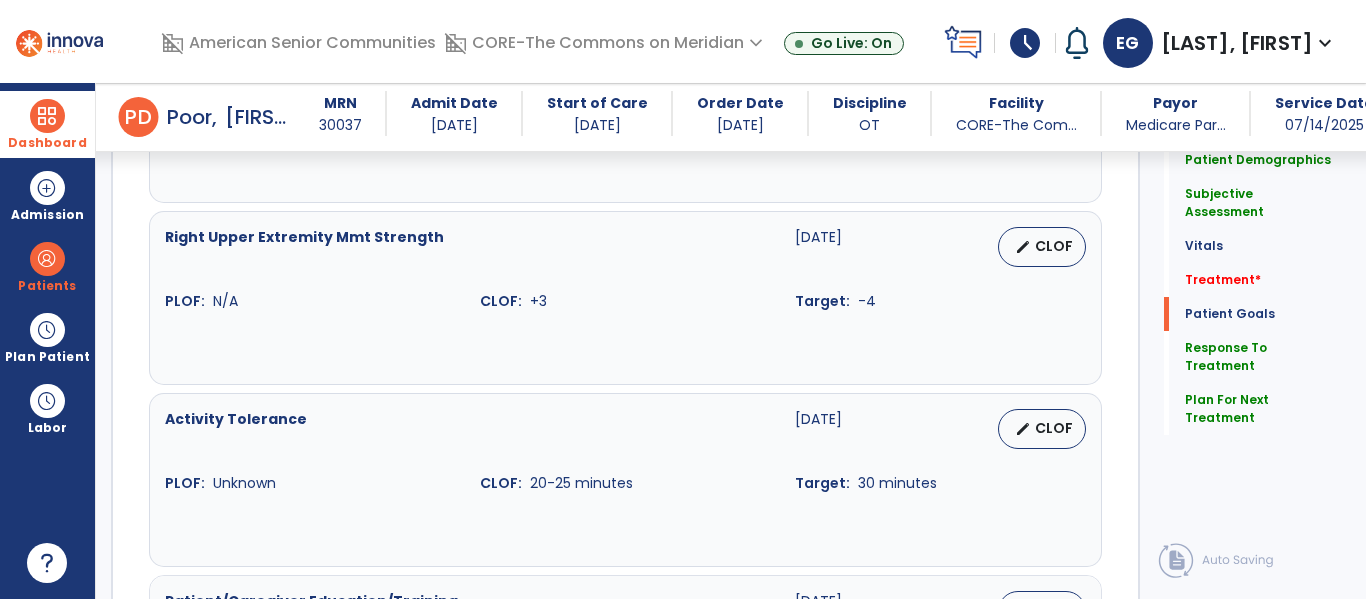 scroll, scrollTop: 1147, scrollLeft: 0, axis: vertical 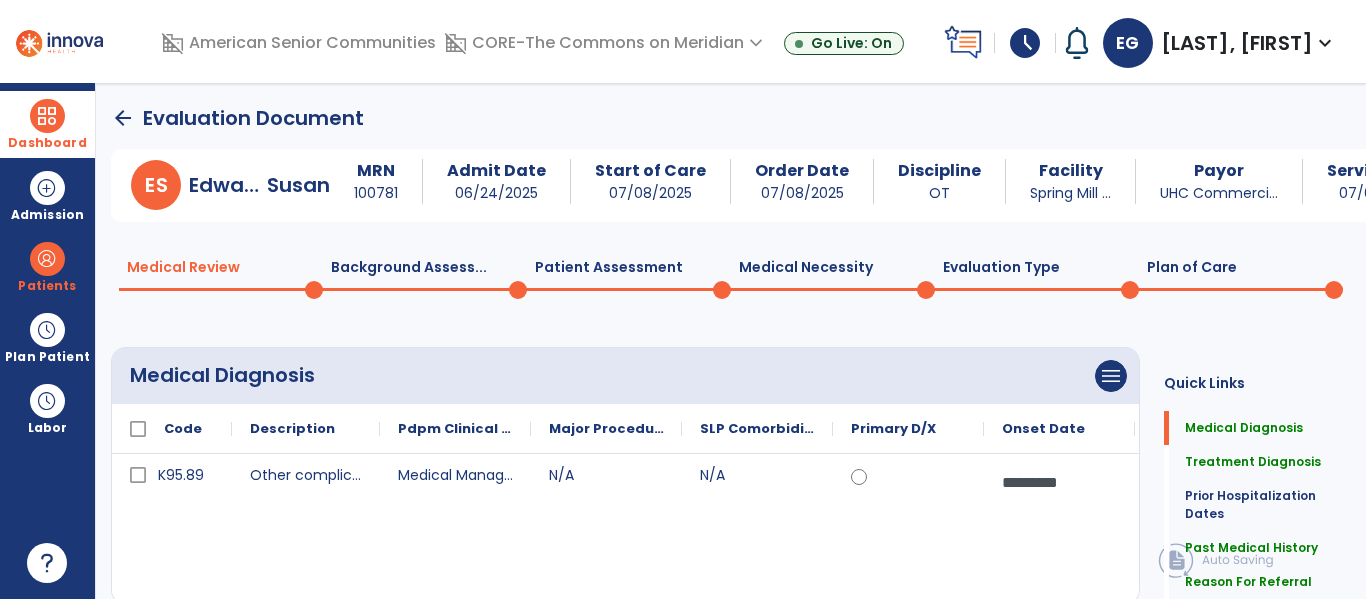click at bounding box center [47, 116] 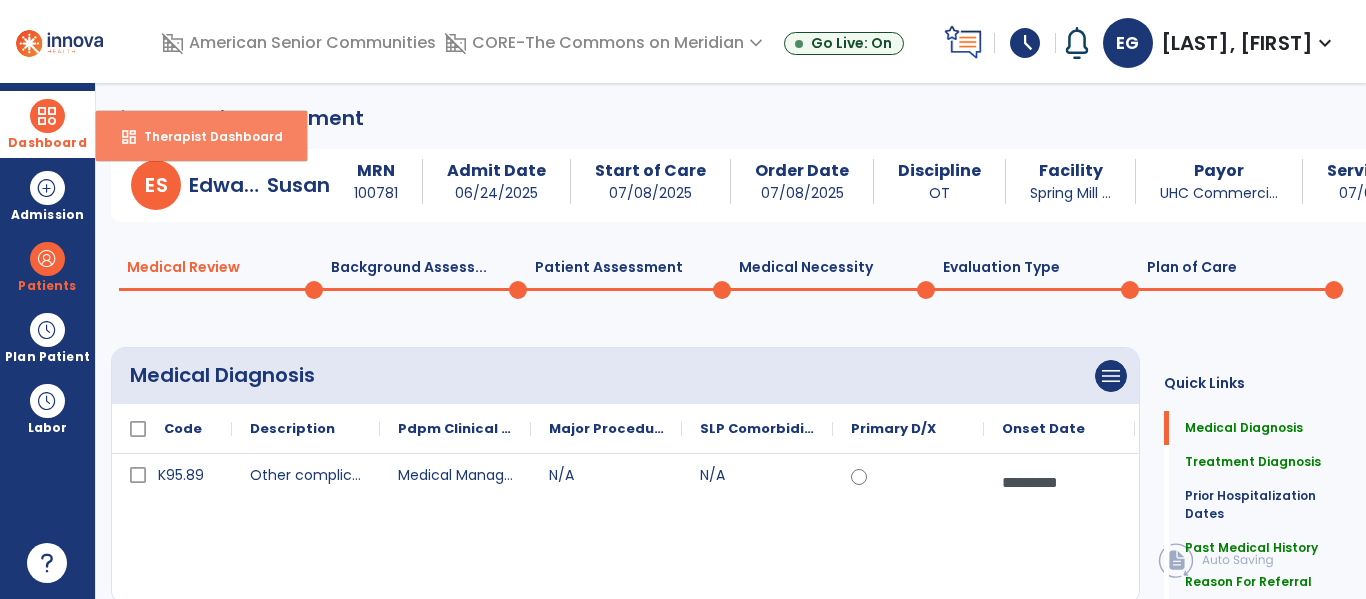 click on "Therapist Dashboard" at bounding box center (205, 136) 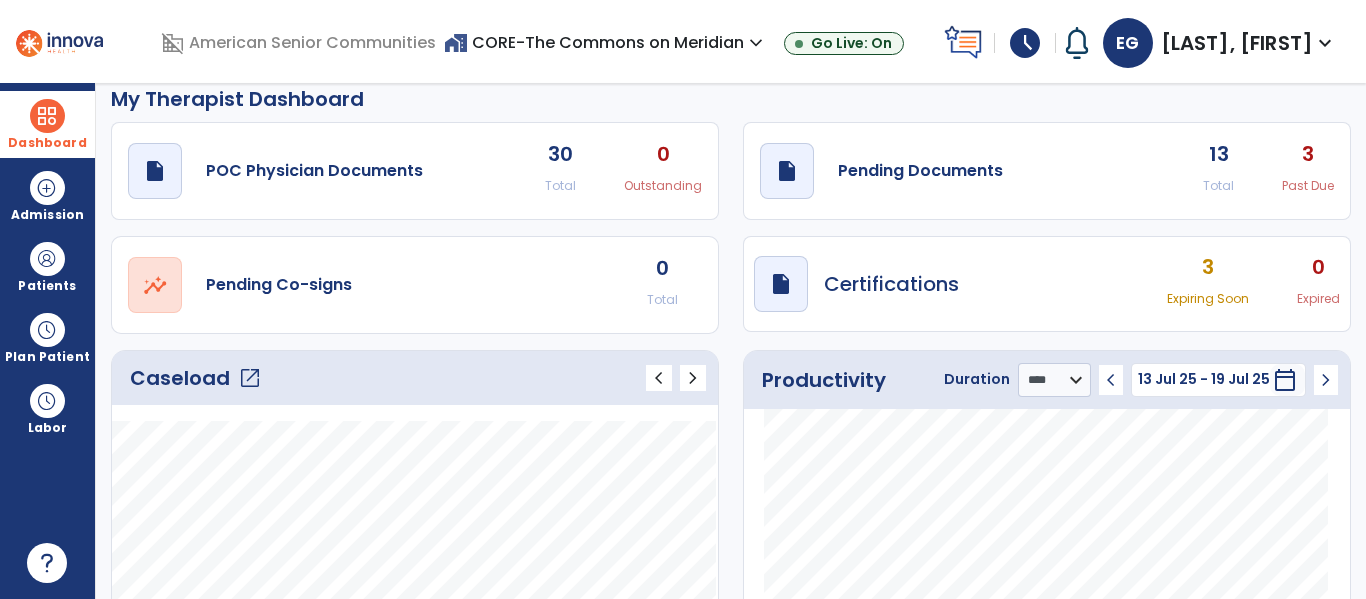 scroll, scrollTop: 0, scrollLeft: 0, axis: both 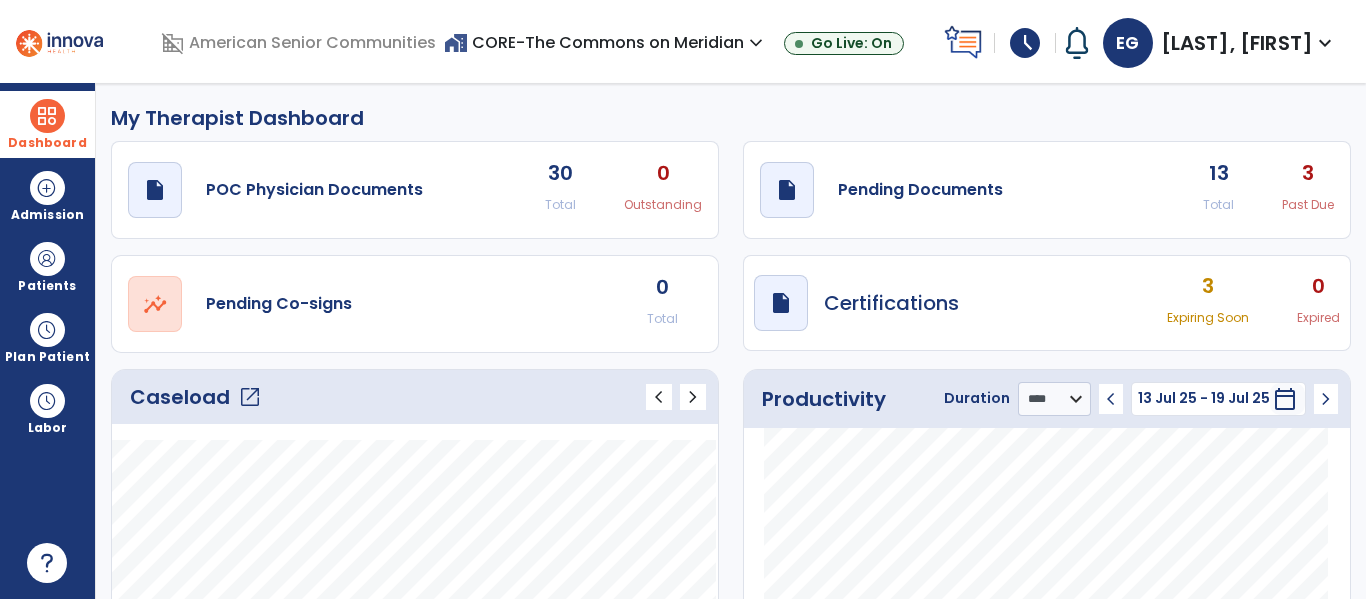 click on "open_in_new" 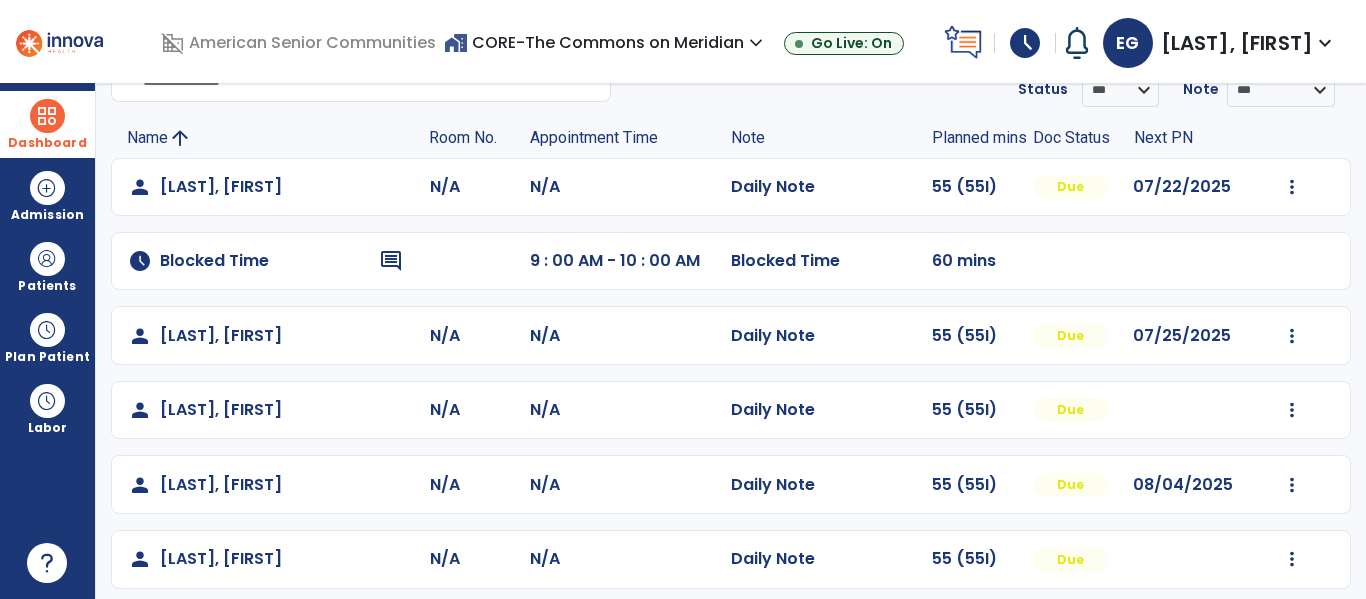 scroll, scrollTop: 97, scrollLeft: 0, axis: vertical 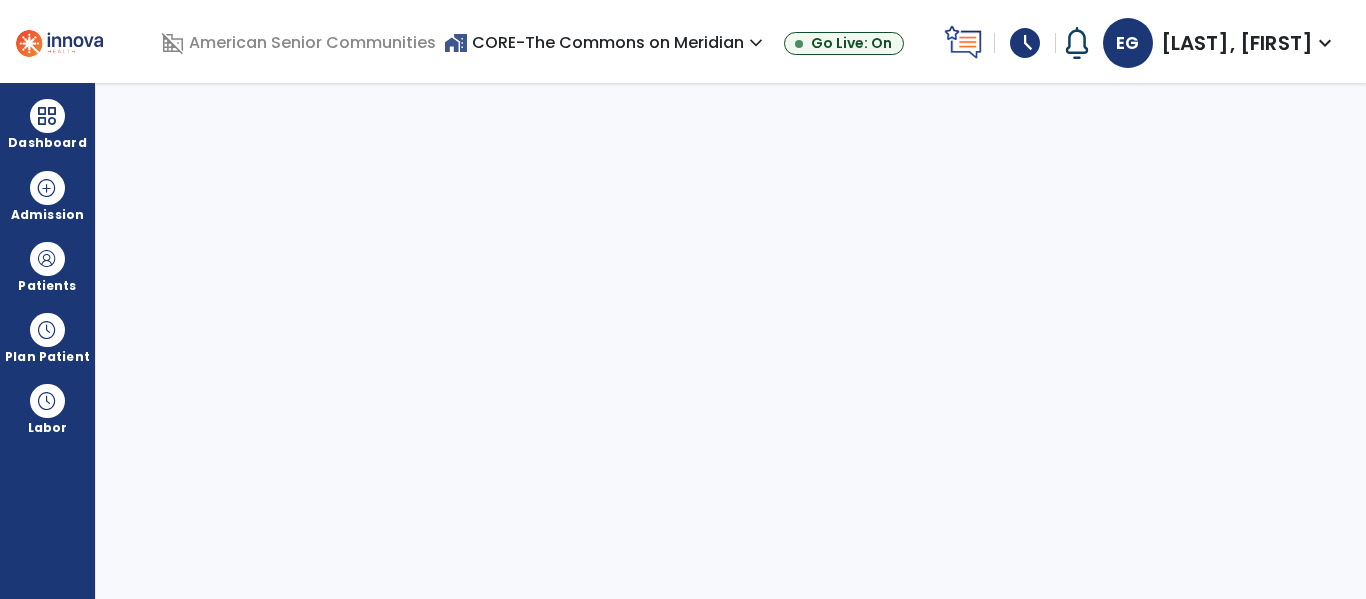 select on "****" 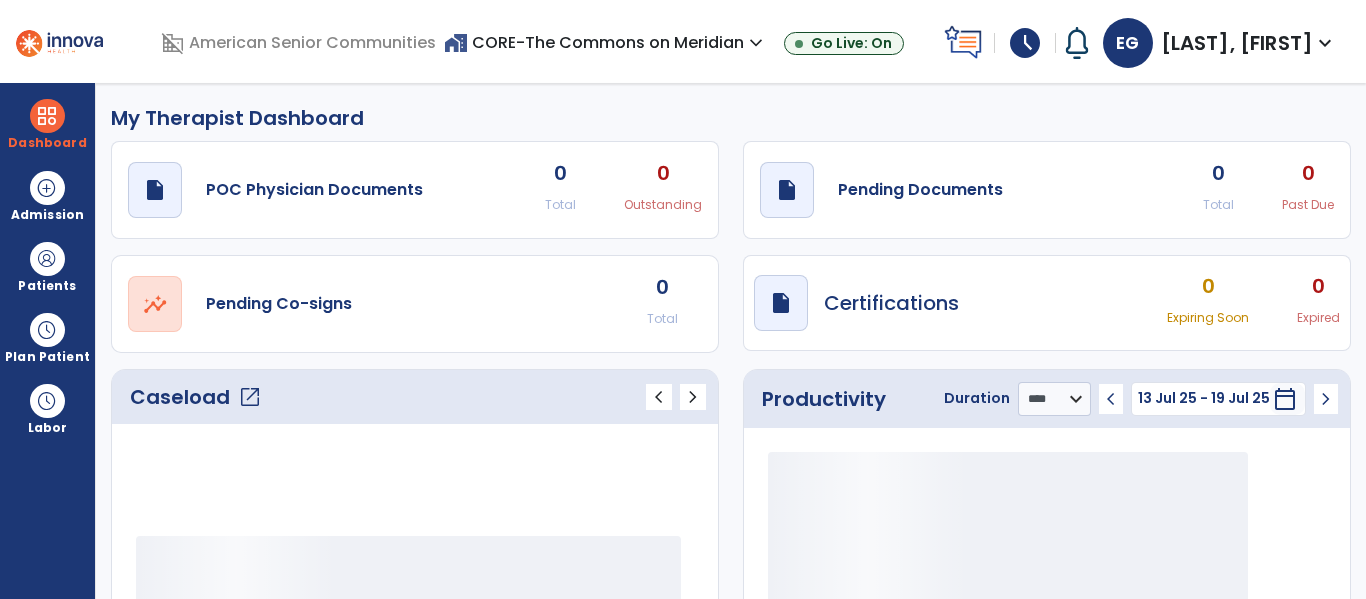 click on "home_work   CORE-The Commons on Meridian   expand_more" at bounding box center [606, 42] 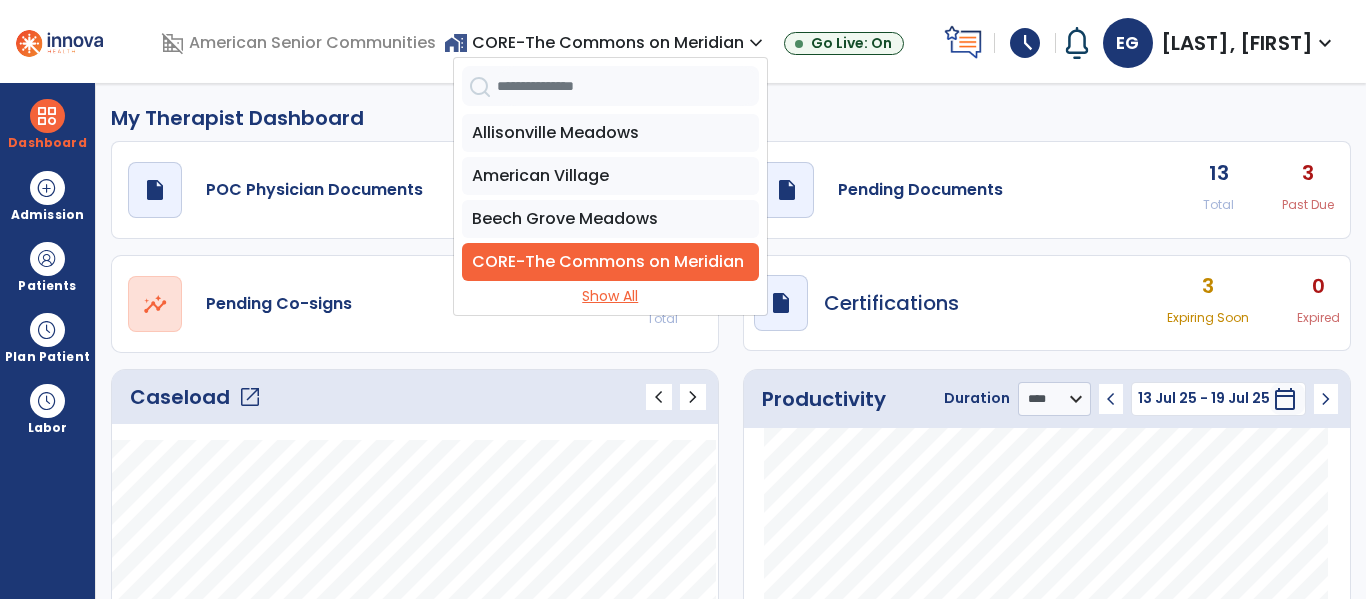 click on "Show All" at bounding box center [610, 296] 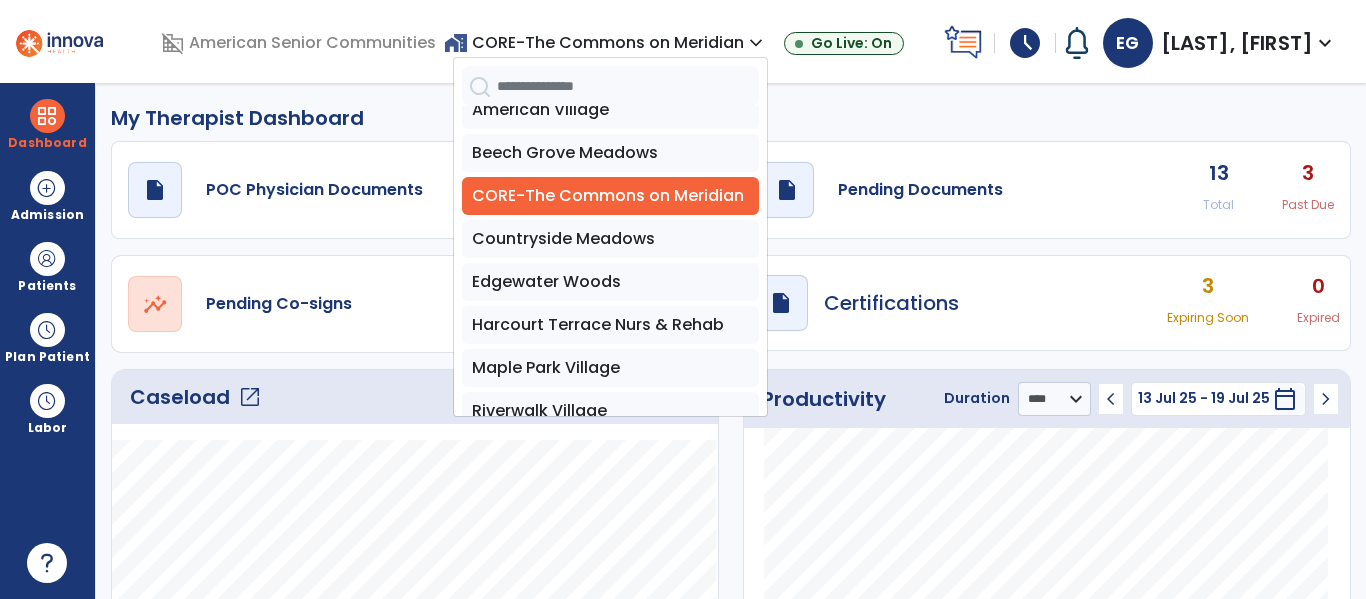 scroll, scrollTop: 222, scrollLeft: 0, axis: vertical 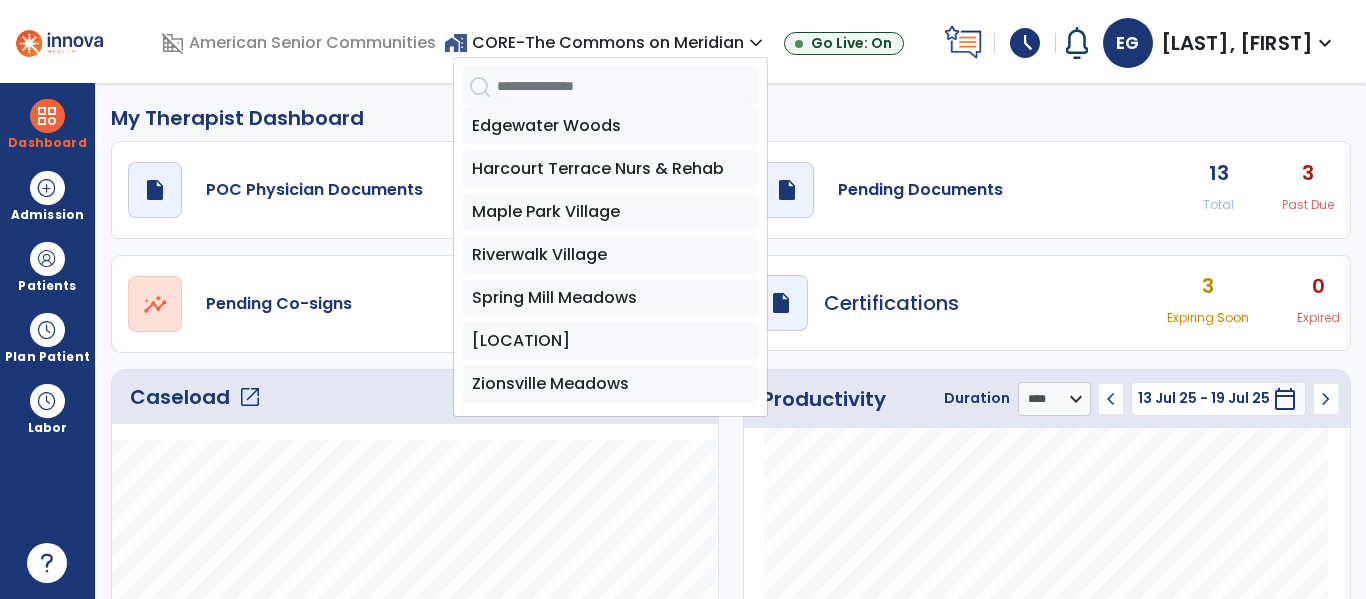 click on "Spring Mill Meadows" at bounding box center [610, 298] 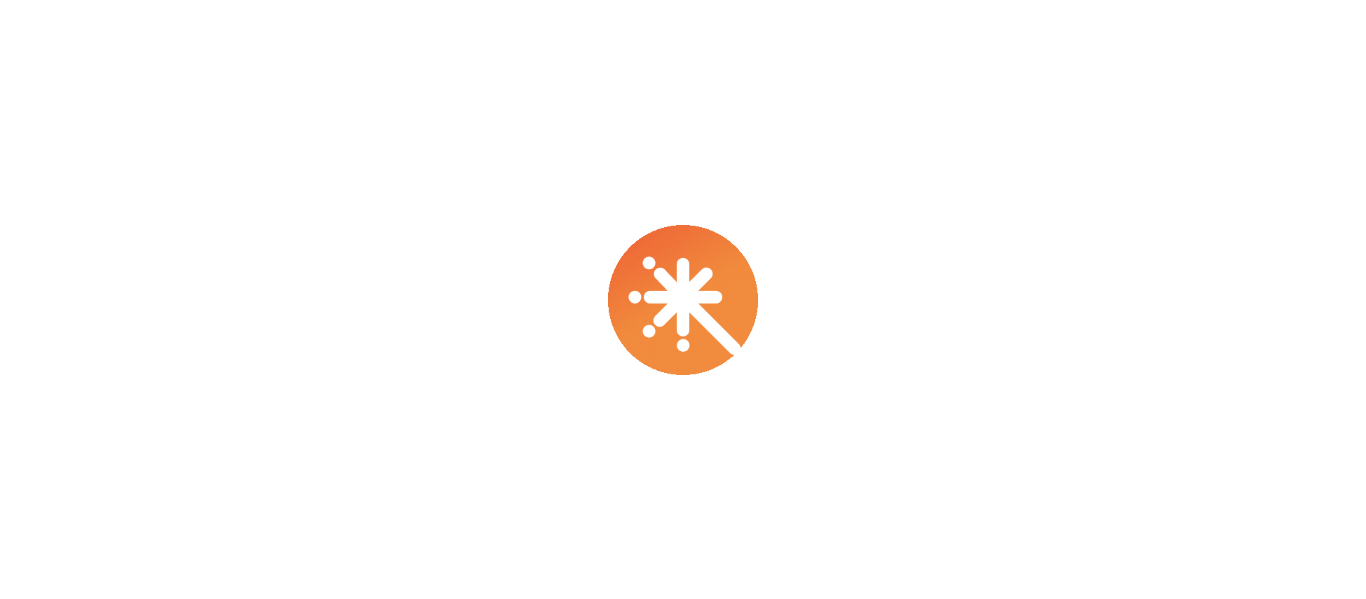 scroll, scrollTop: 0, scrollLeft: 0, axis: both 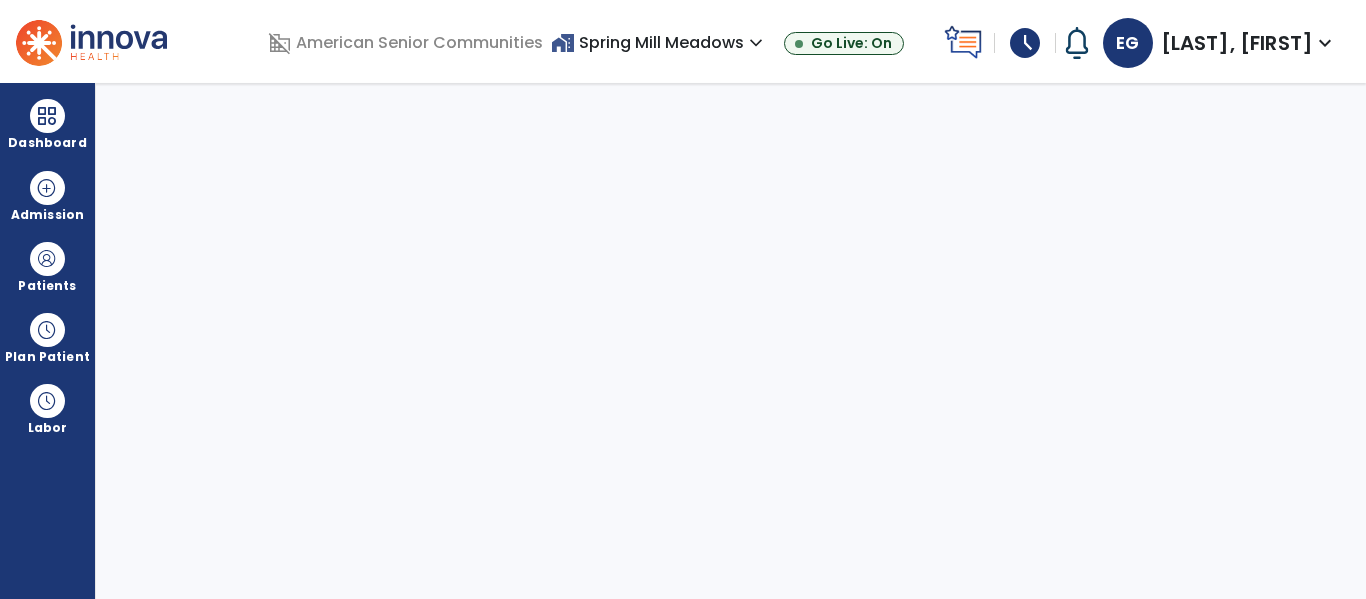 select on "****" 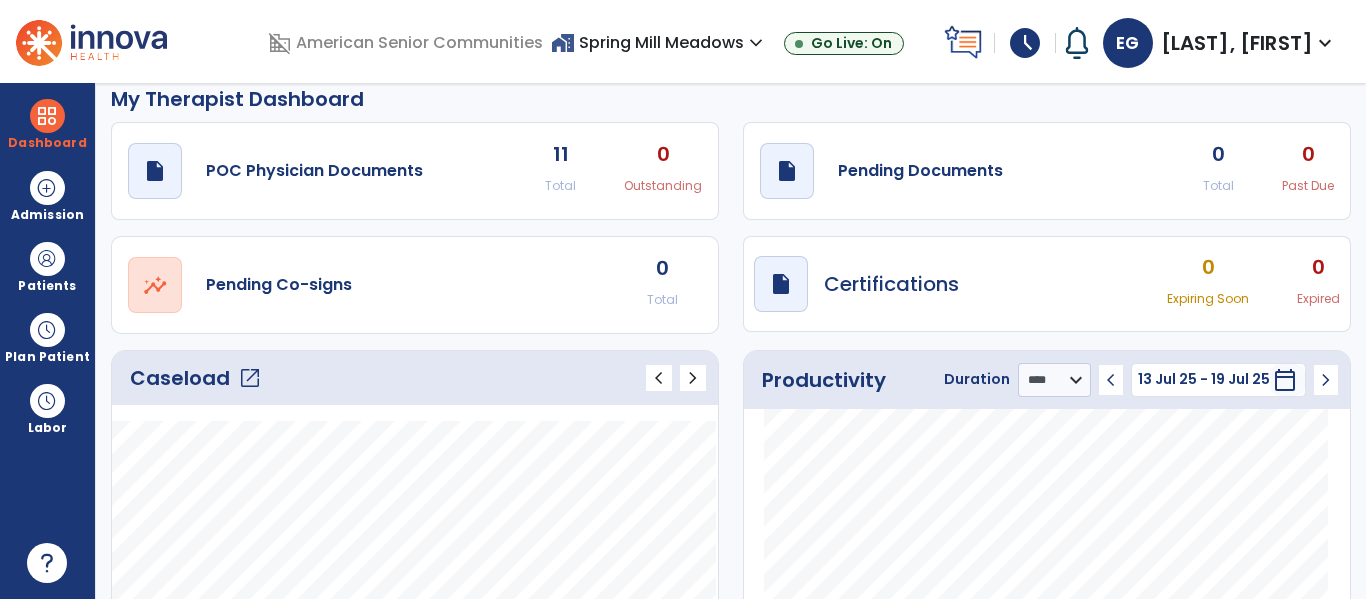 scroll, scrollTop: 31, scrollLeft: 0, axis: vertical 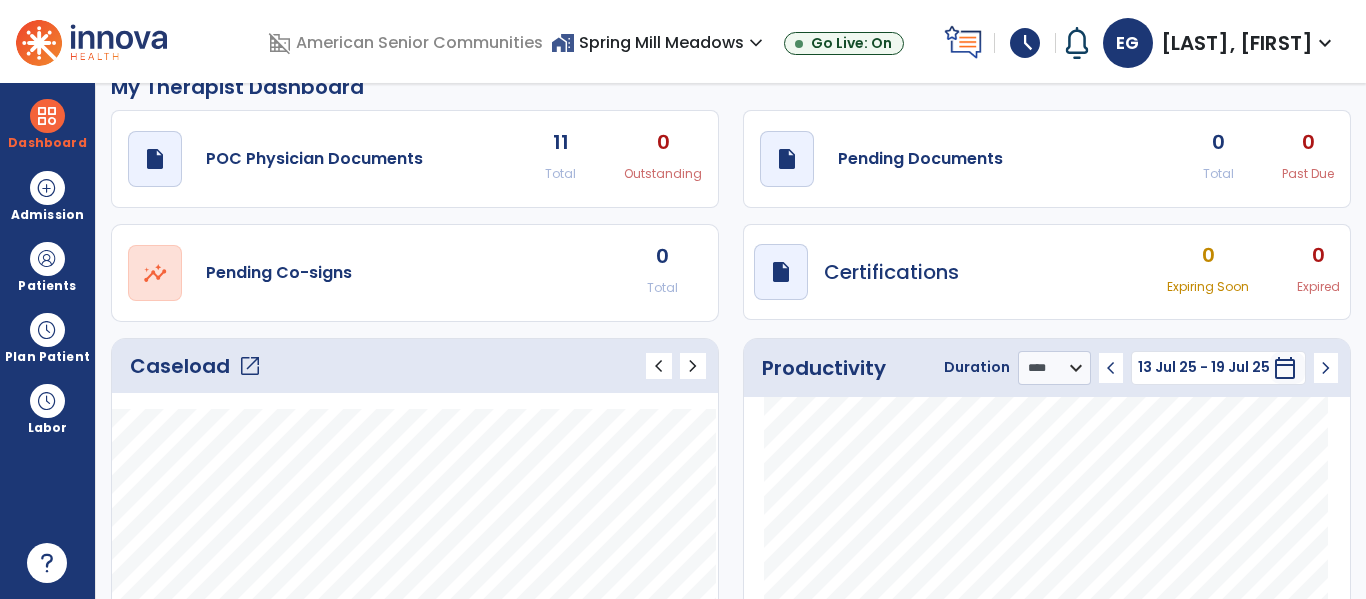 click on "open_in_new" 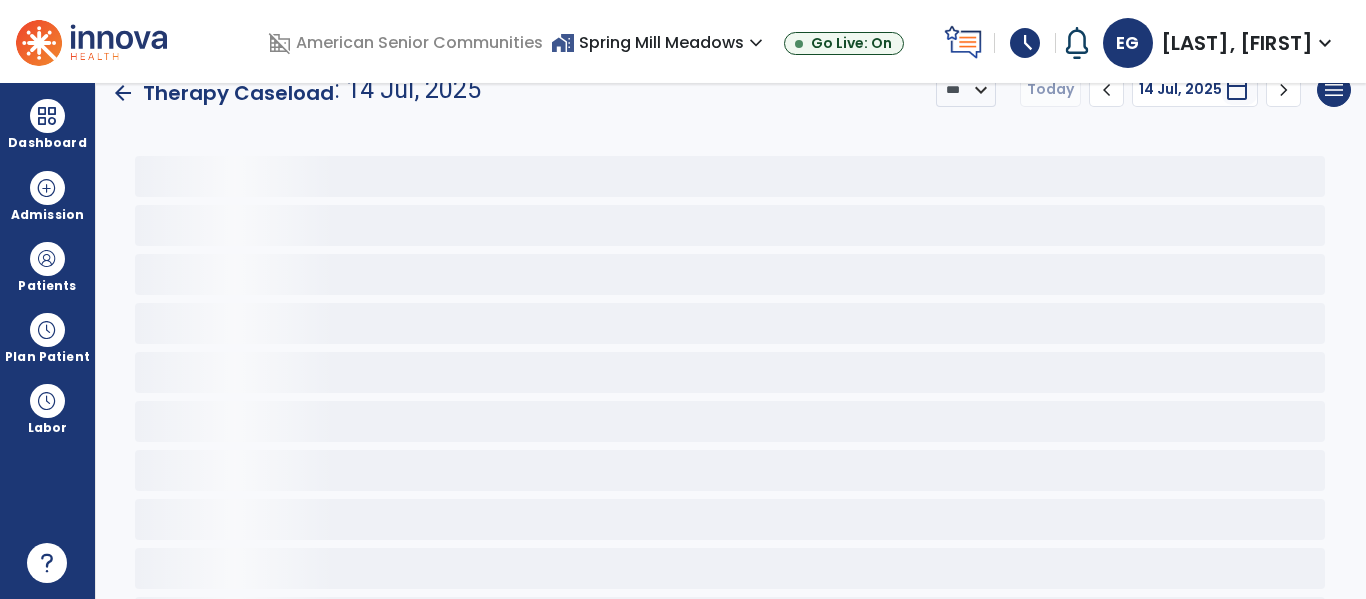 scroll, scrollTop: 0, scrollLeft: 0, axis: both 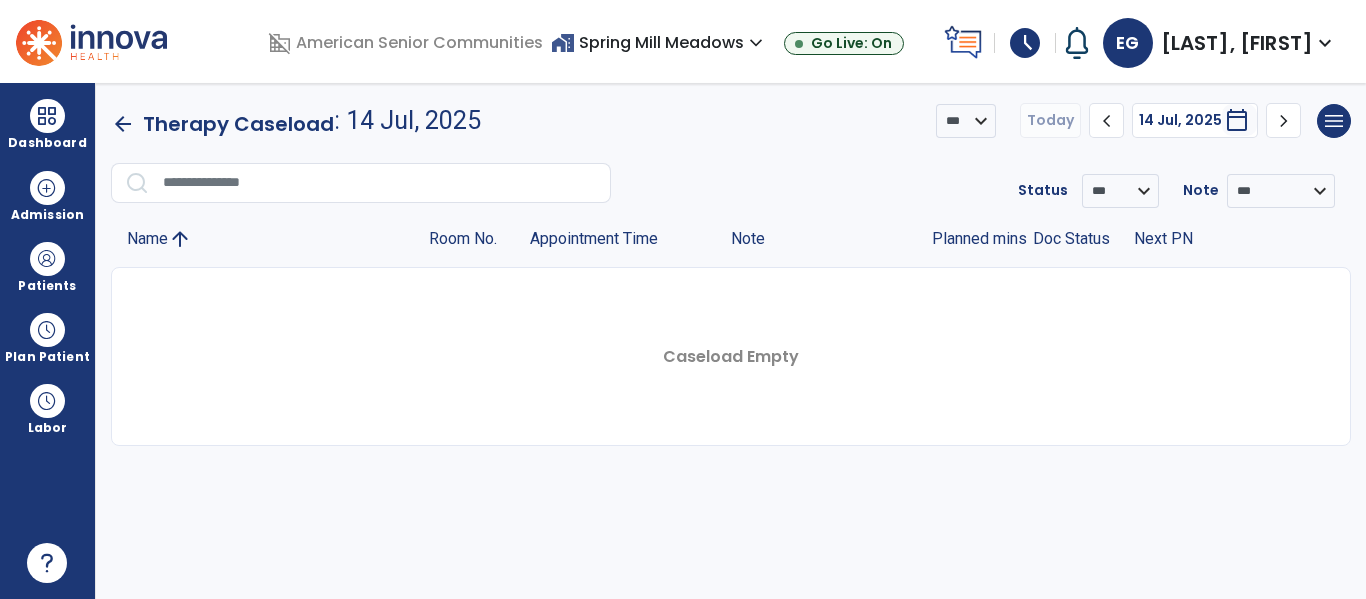 click on "chevron_left" 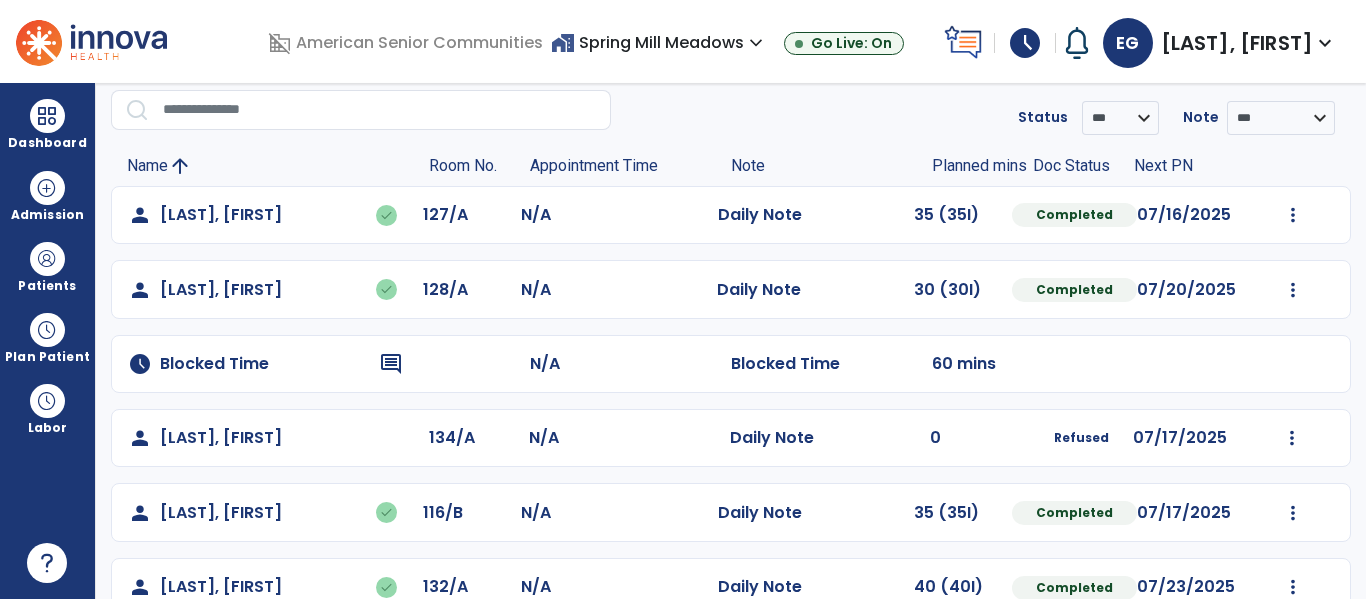 scroll, scrollTop: 270, scrollLeft: 0, axis: vertical 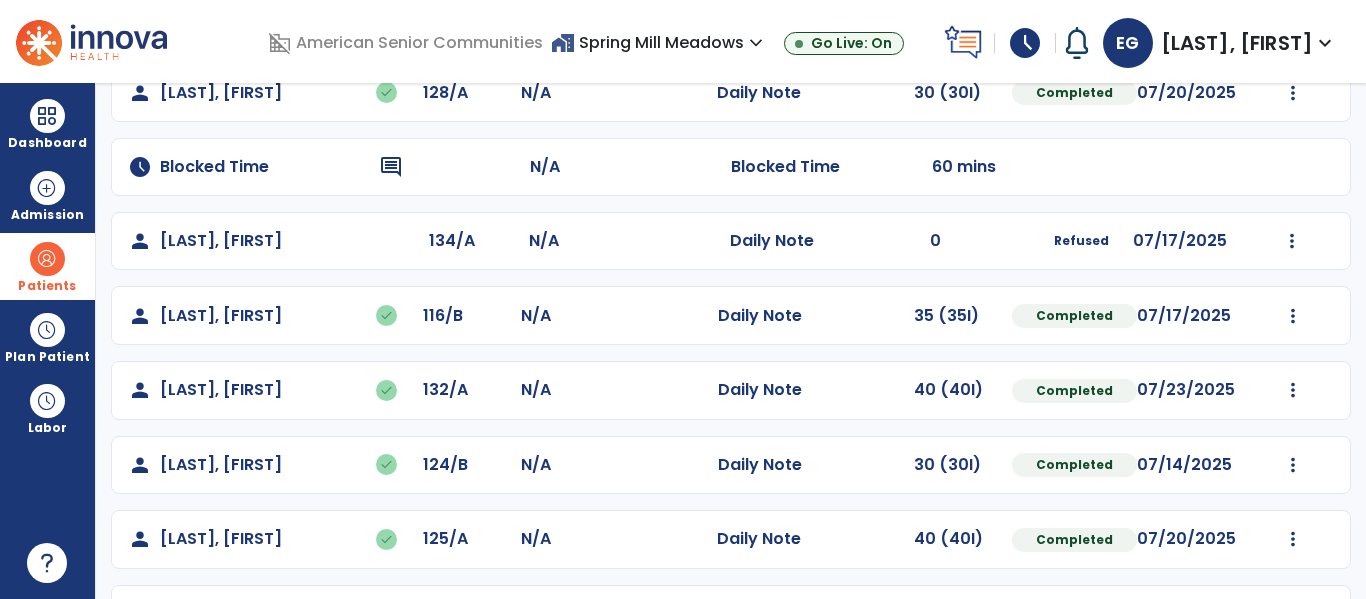 click on "Patients" at bounding box center (47, 286) 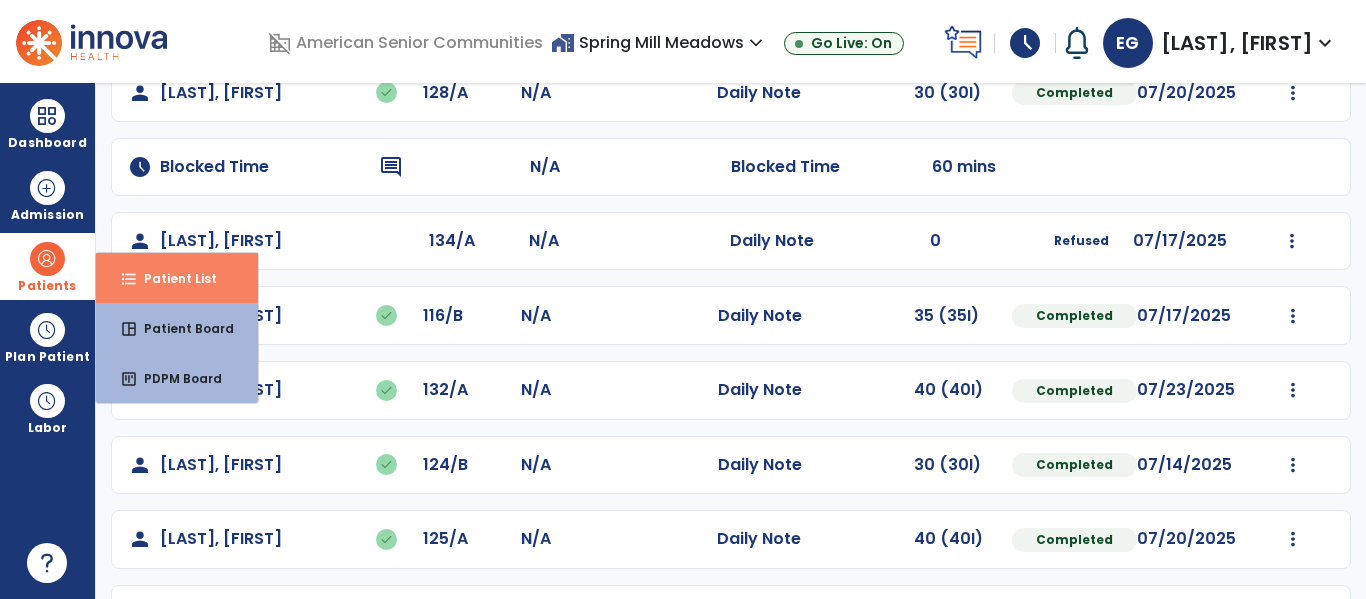 drag, startPoint x: 227, startPoint y: 280, endPoint x: 242, endPoint y: 267, distance: 19.849434 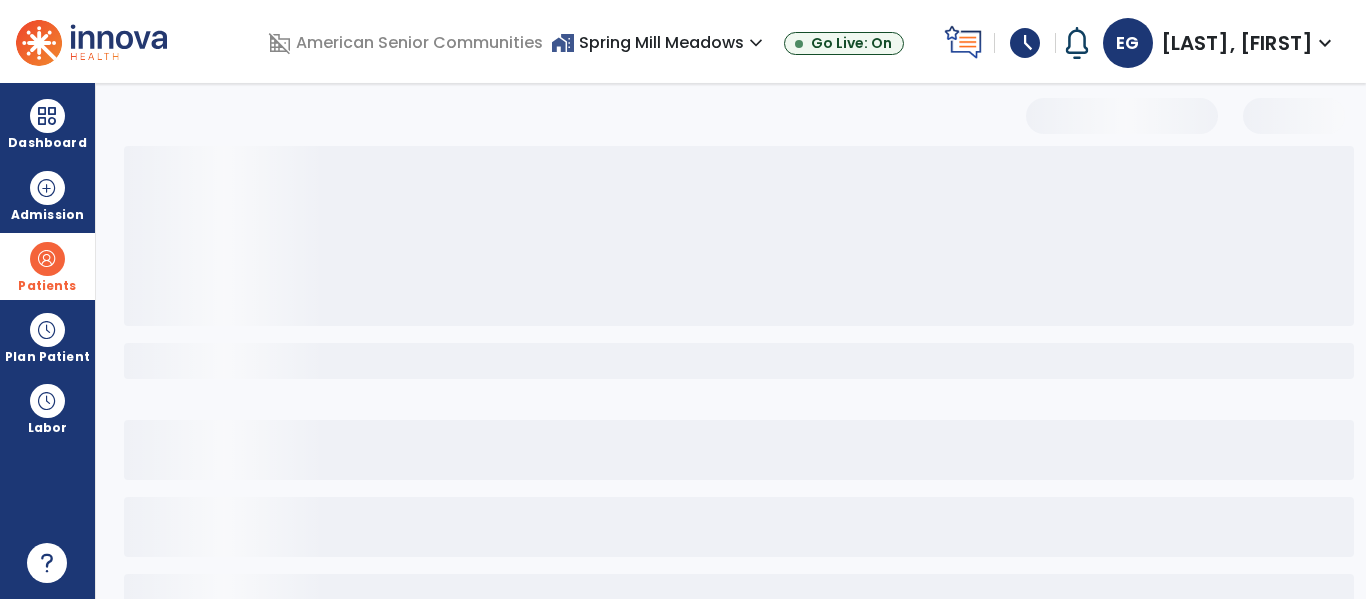 select on "***" 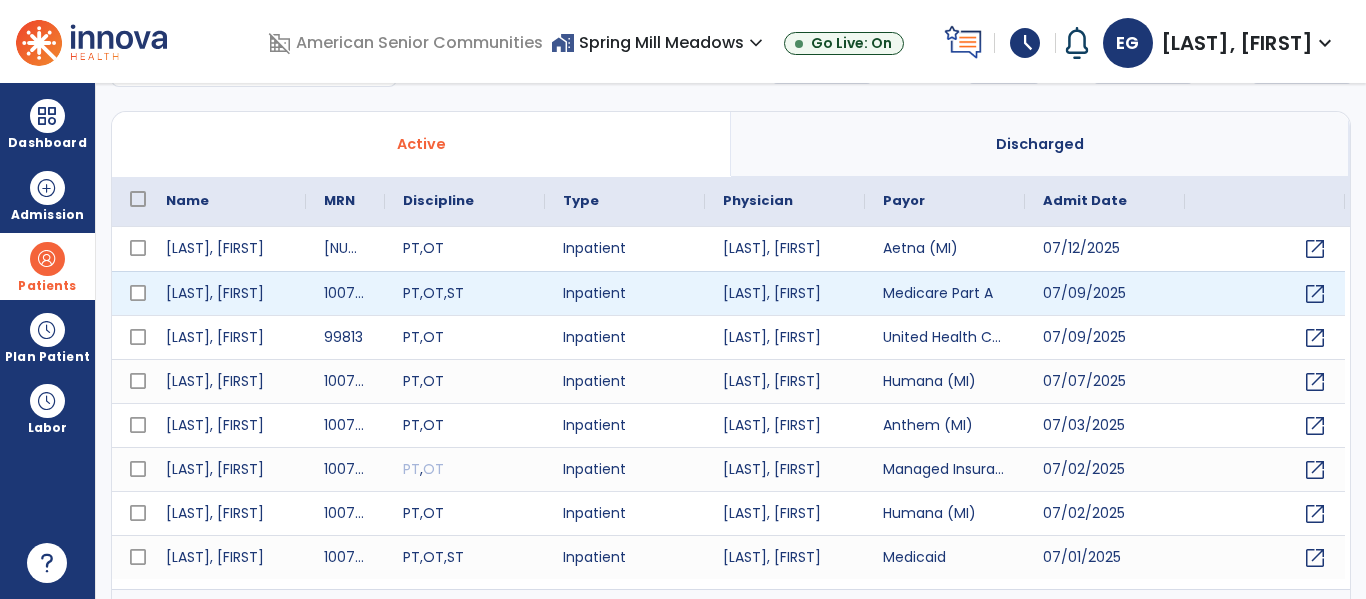 scroll, scrollTop: 0, scrollLeft: 0, axis: both 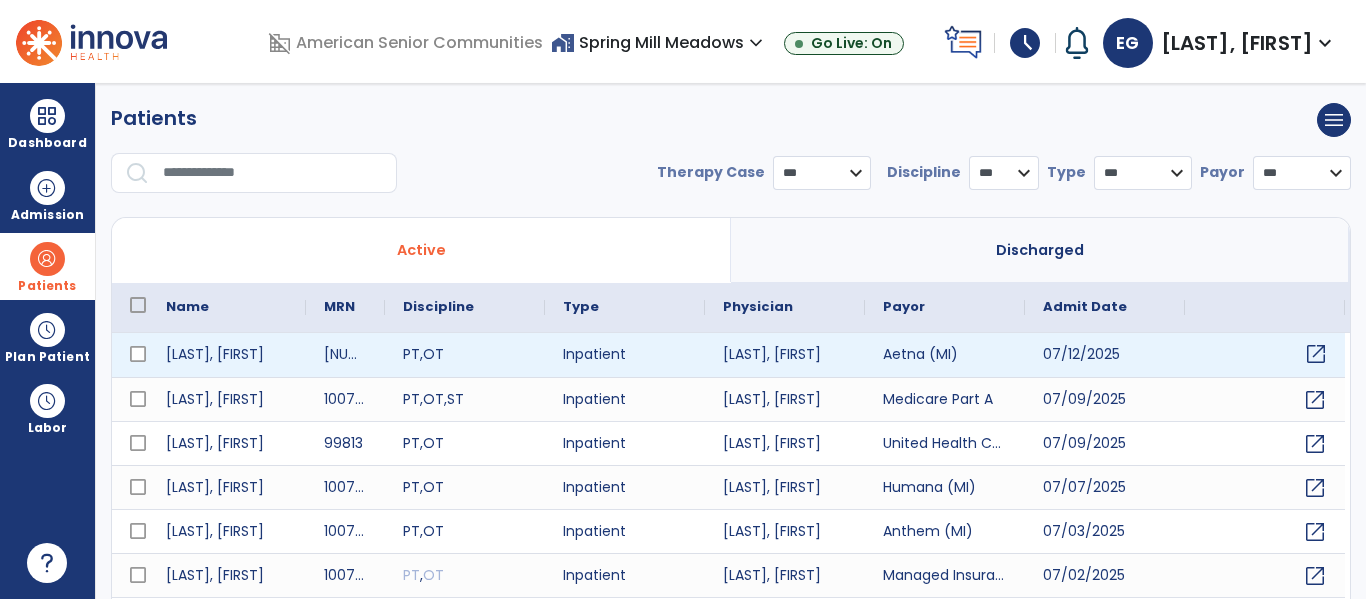 click on "open_in_new" at bounding box center [1316, 354] 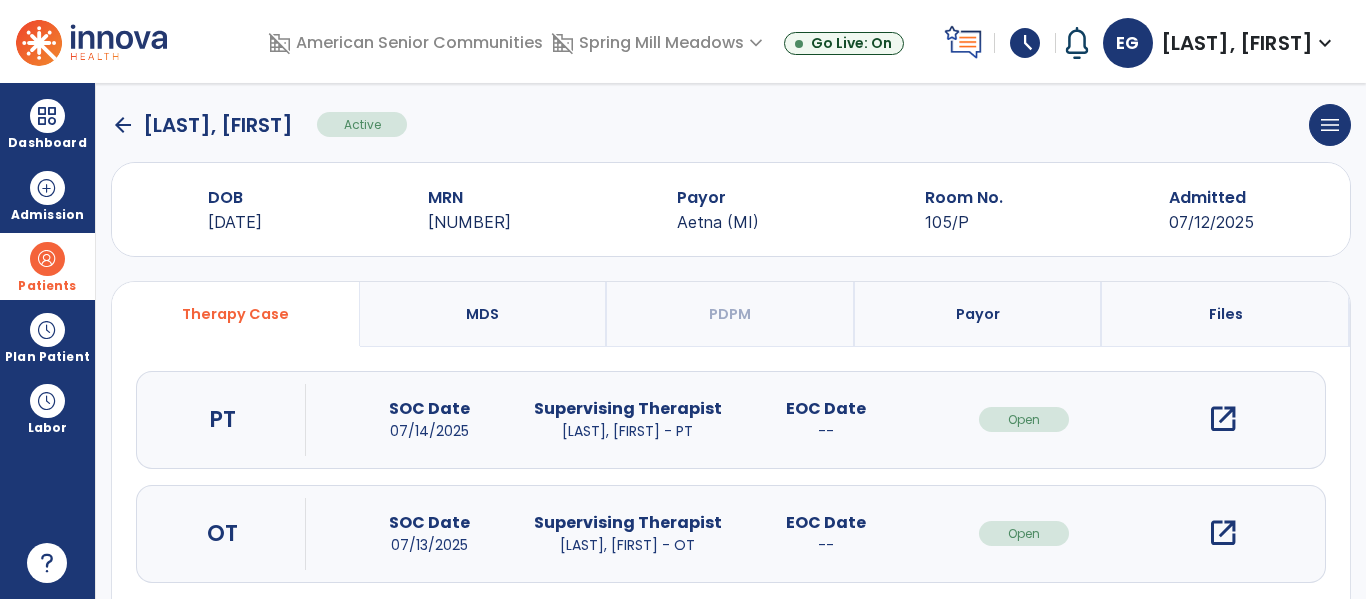scroll, scrollTop: 31, scrollLeft: 0, axis: vertical 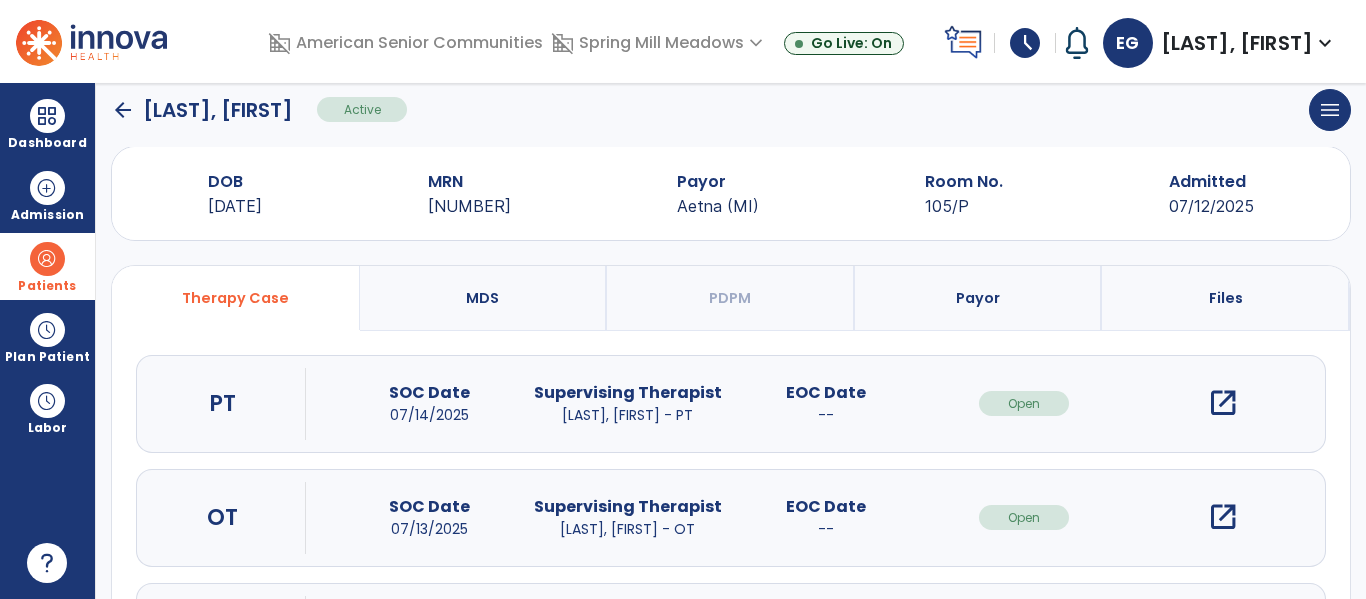 click on "open_in_new" at bounding box center (1223, 403) 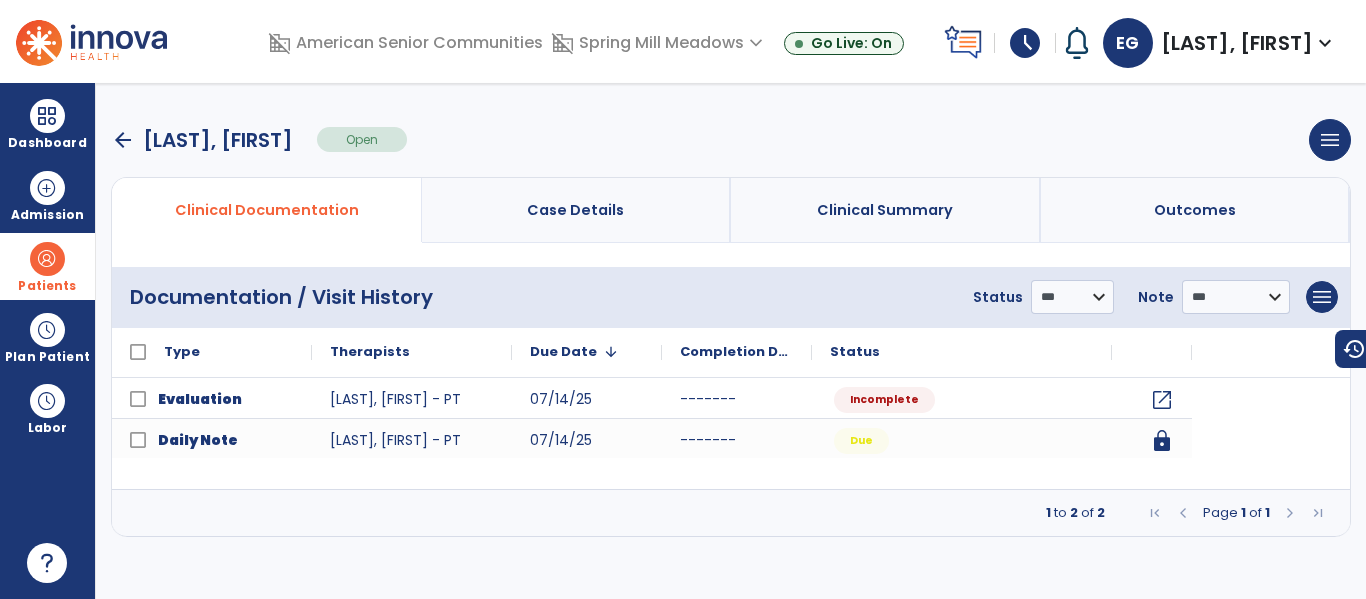scroll, scrollTop: 0, scrollLeft: 0, axis: both 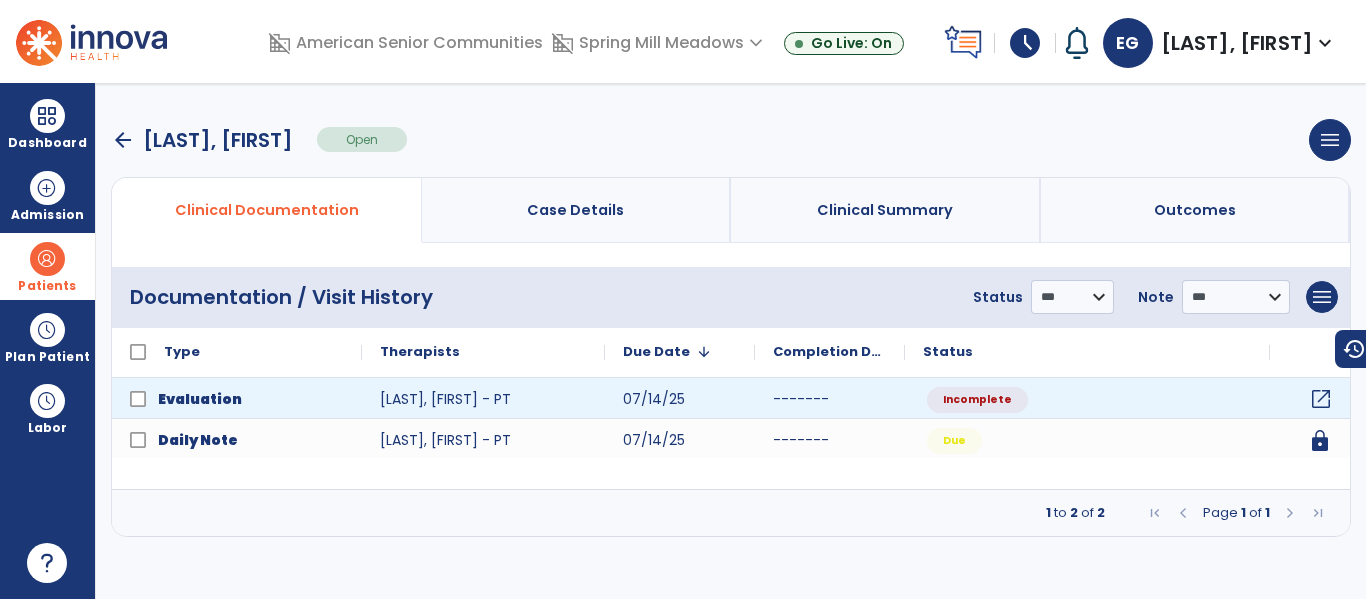 click on "open_in_new" 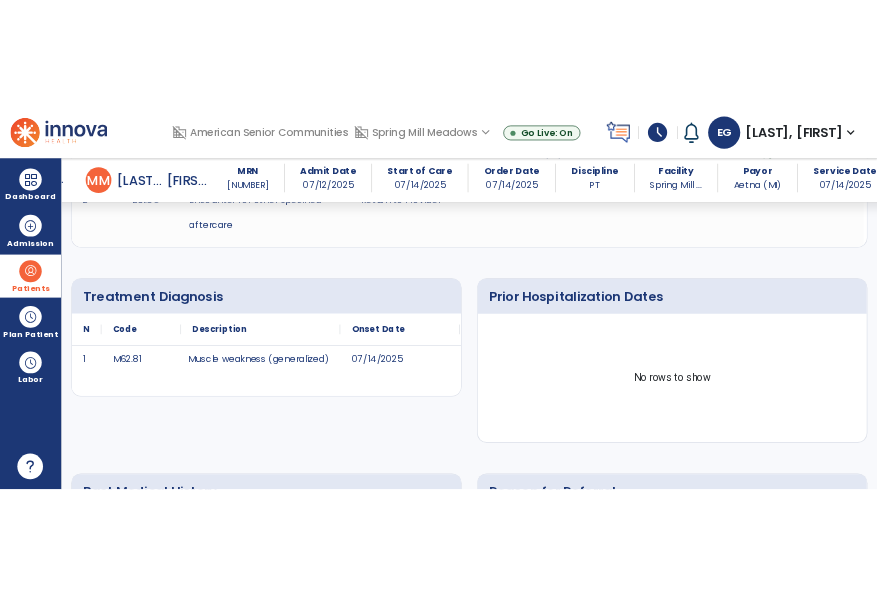 scroll, scrollTop: 695, scrollLeft: 0, axis: vertical 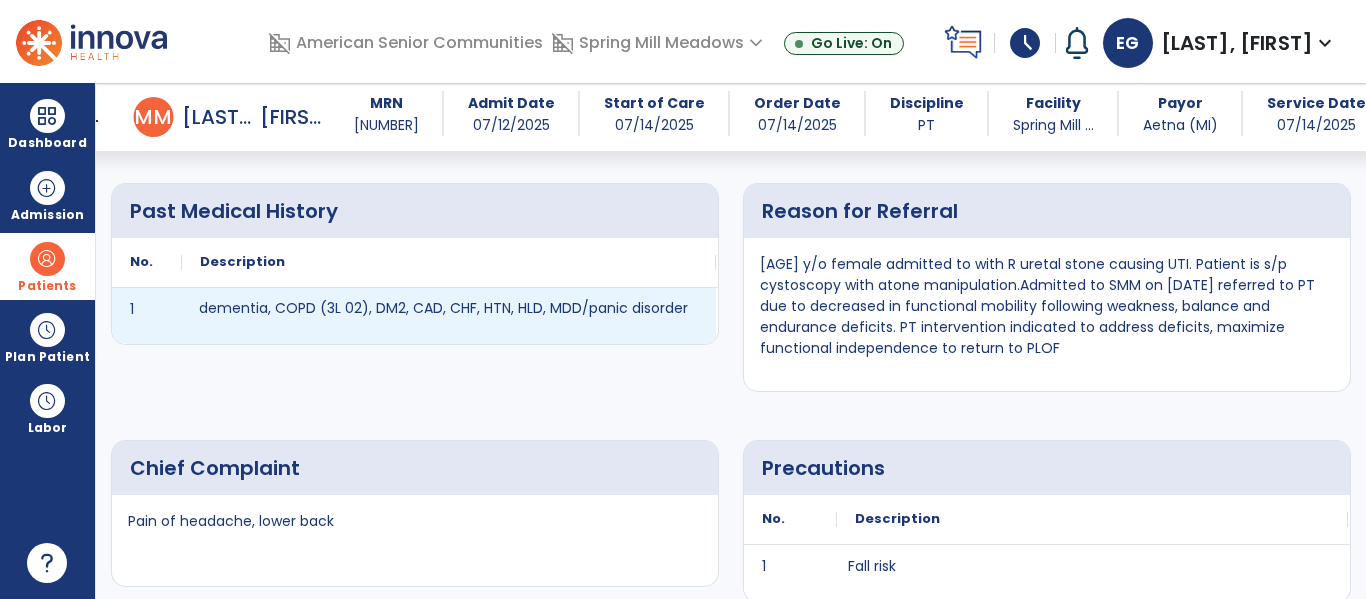 drag, startPoint x: 198, startPoint y: 308, endPoint x: 350, endPoint y: 300, distance: 152.21039 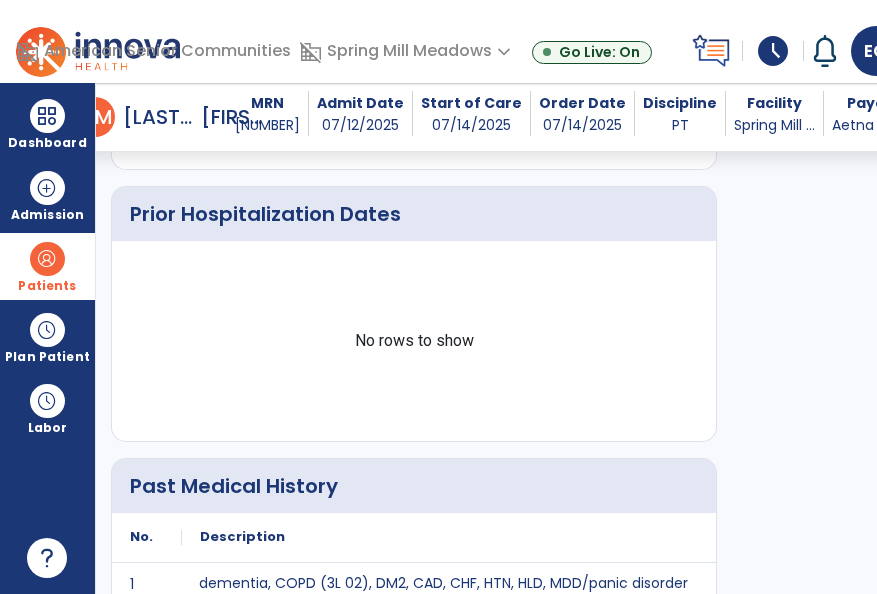 scroll, scrollTop: 855, scrollLeft: 0, axis: vertical 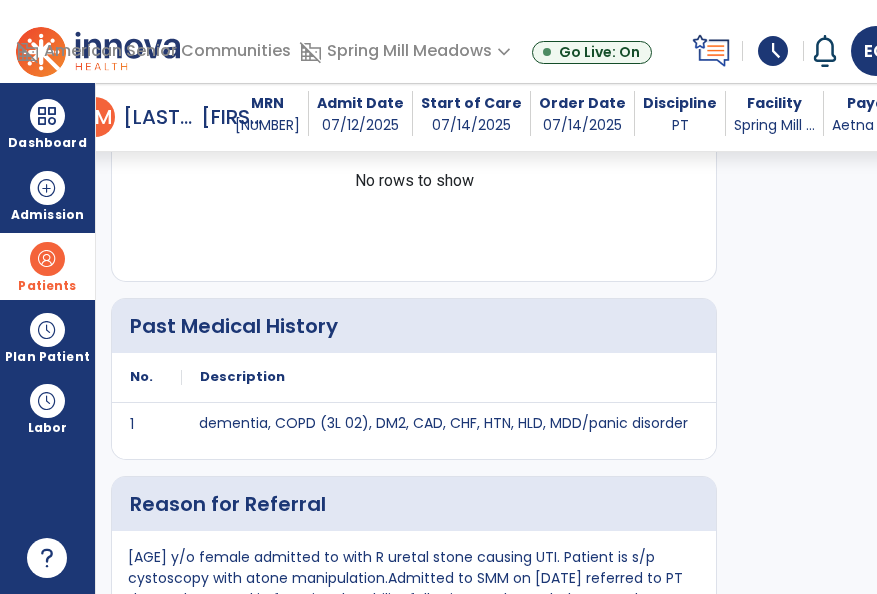 click on "Past Medical History" at bounding box center [414, 326] 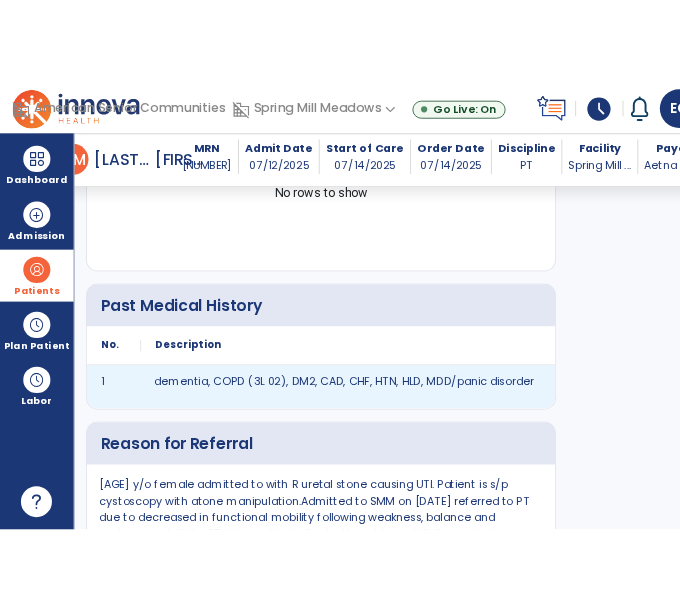 scroll, scrollTop: 917, scrollLeft: 0, axis: vertical 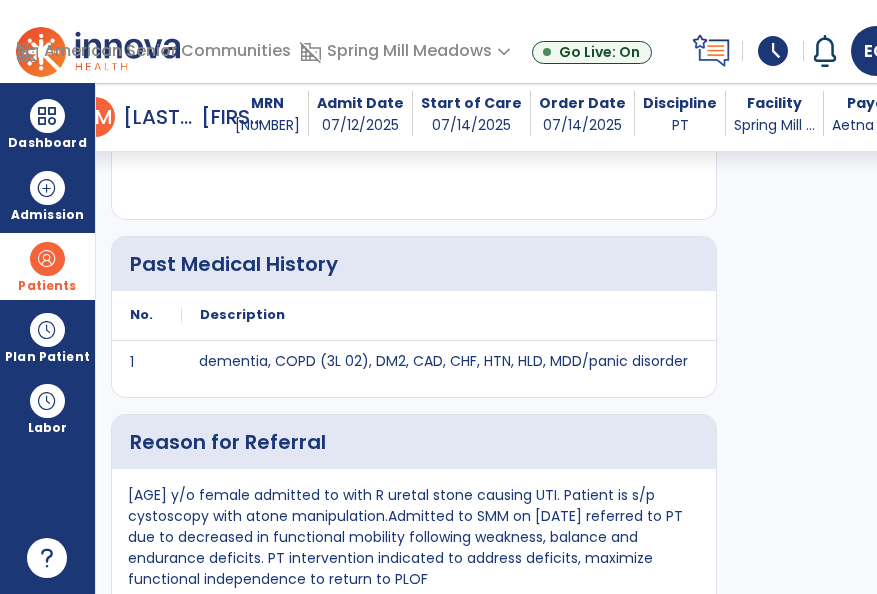 click on "84 y/o female admitted to with R uretal stone causing UTI. Patient is s/p cystoscopy with atone manipulation.Admitted to SMM on 7/13/25 referred to PT due to decreased in functional mobility following weakness, balance and endurance deficits. PT intervention indicated to address deficits, maximize functional independence to return to PLOF" at bounding box center (414, 537) 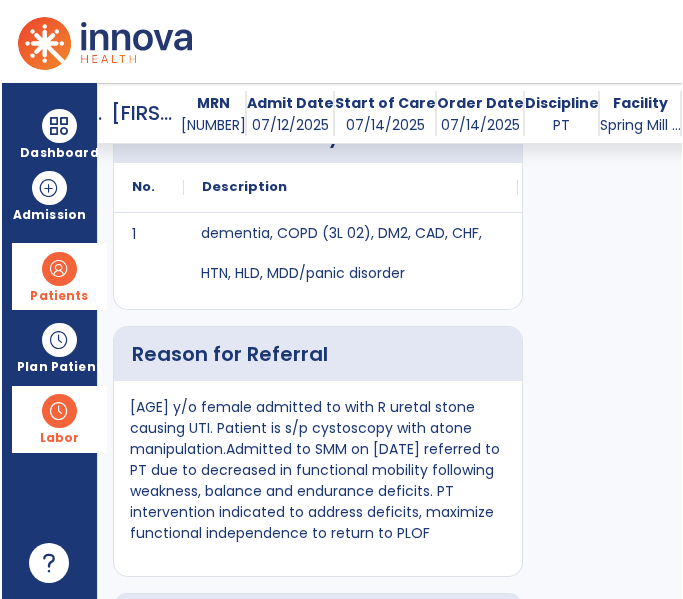 scroll, scrollTop: 1307, scrollLeft: 0, axis: vertical 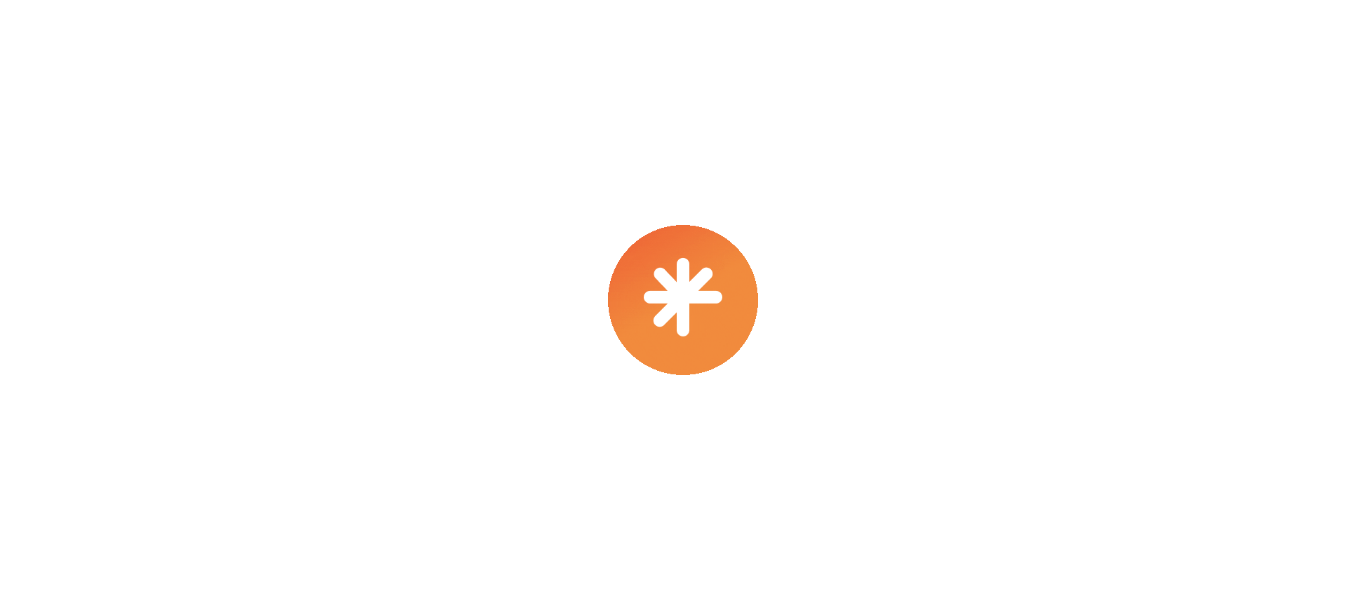 select on "****" 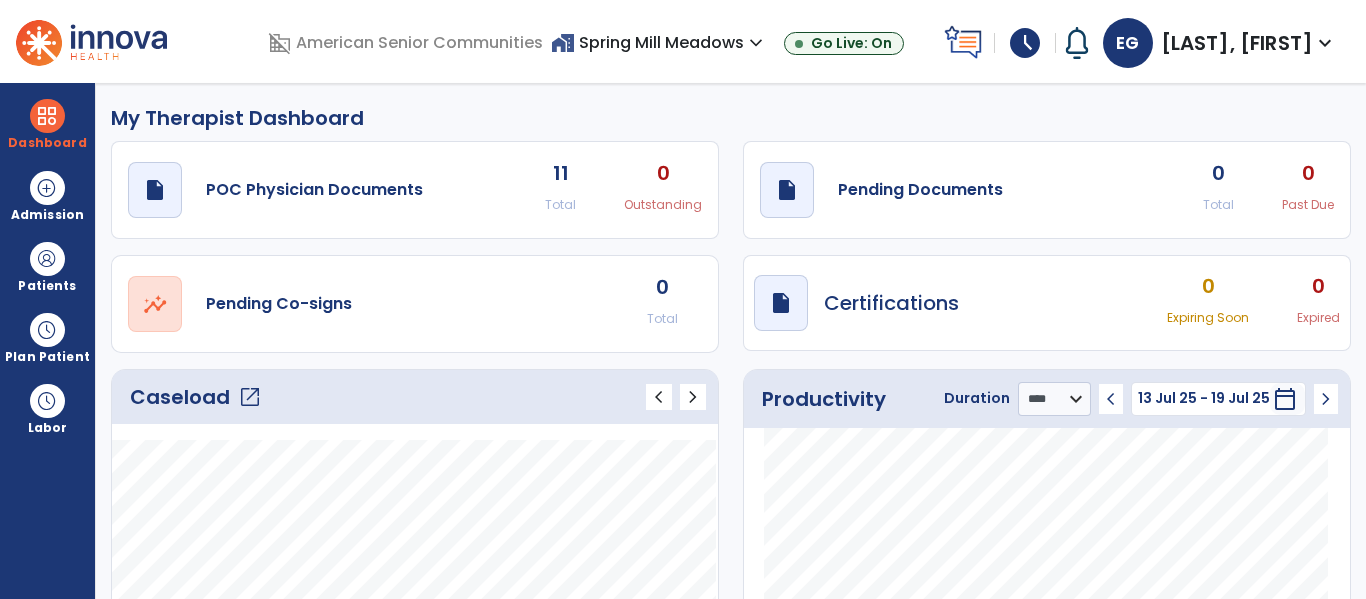 scroll, scrollTop: 0, scrollLeft: 0, axis: both 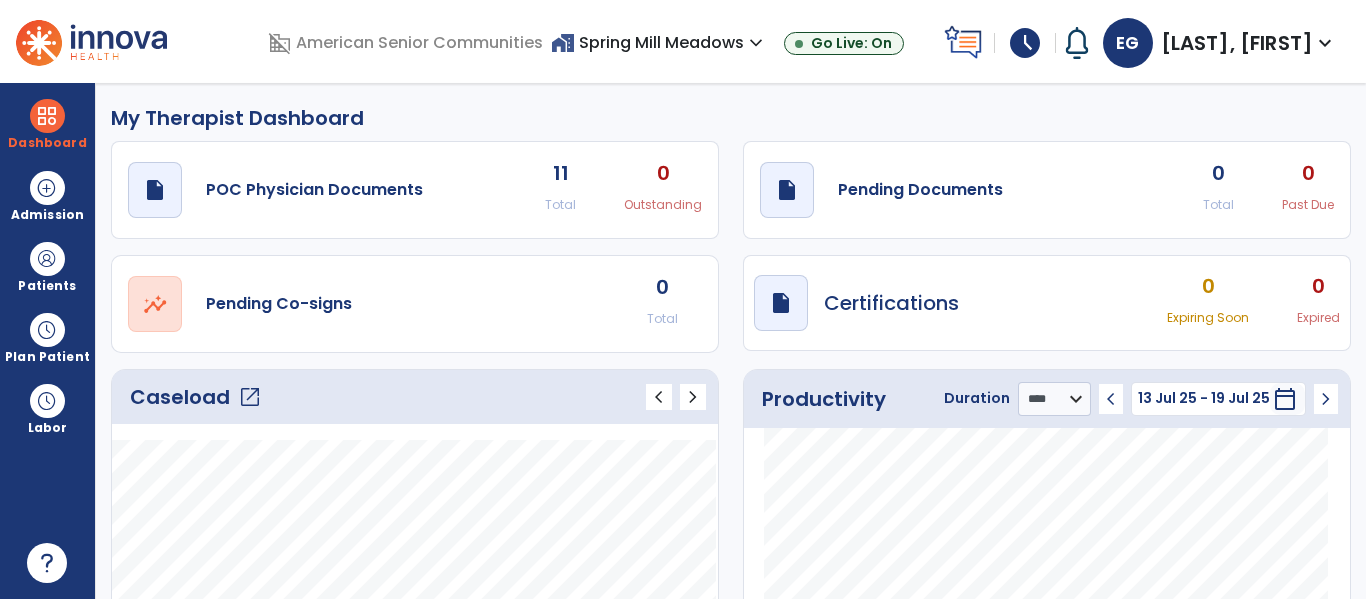 click on "home_work   Spring Mill Meadows   expand_more" at bounding box center (659, 42) 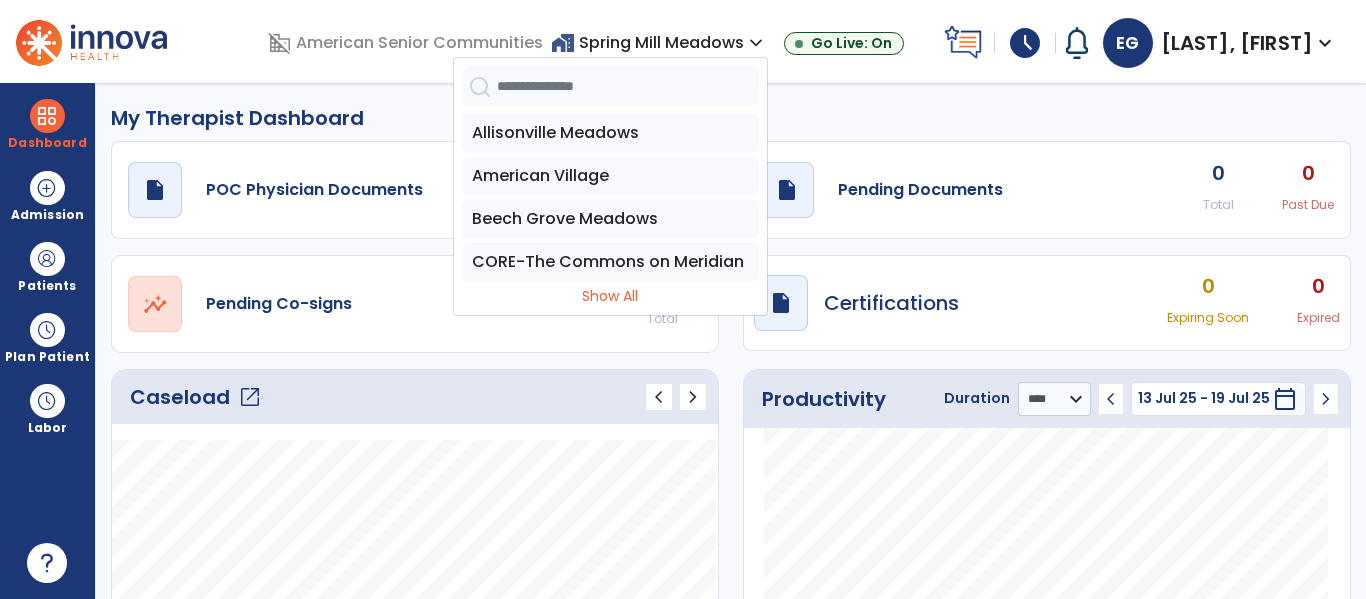 click on "draft   open_in_new  POC Physician Documents 11 Total 0 Outstanding  draft   open_in_new  Pending Documents 0 Total 0 Past Due  open_in_new  Pending Co-signs 0 Total  draft   open_in_new  Certifications 0 Expiring Soon 0 Expired" 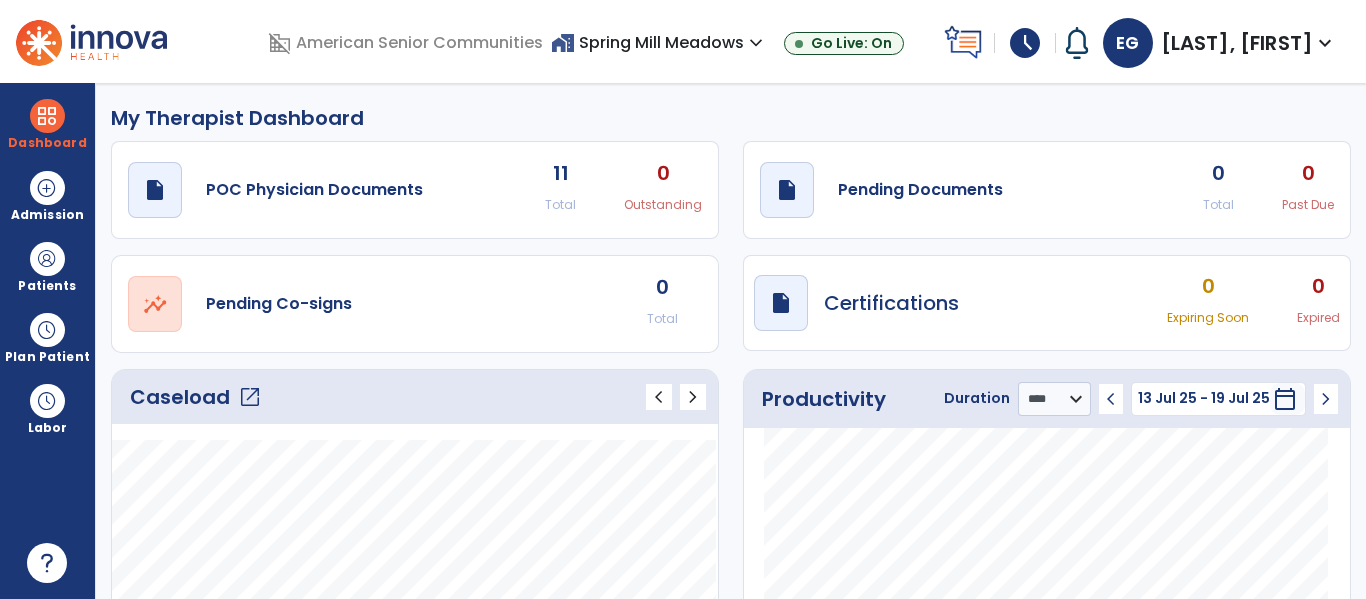 click on "open_in_new" 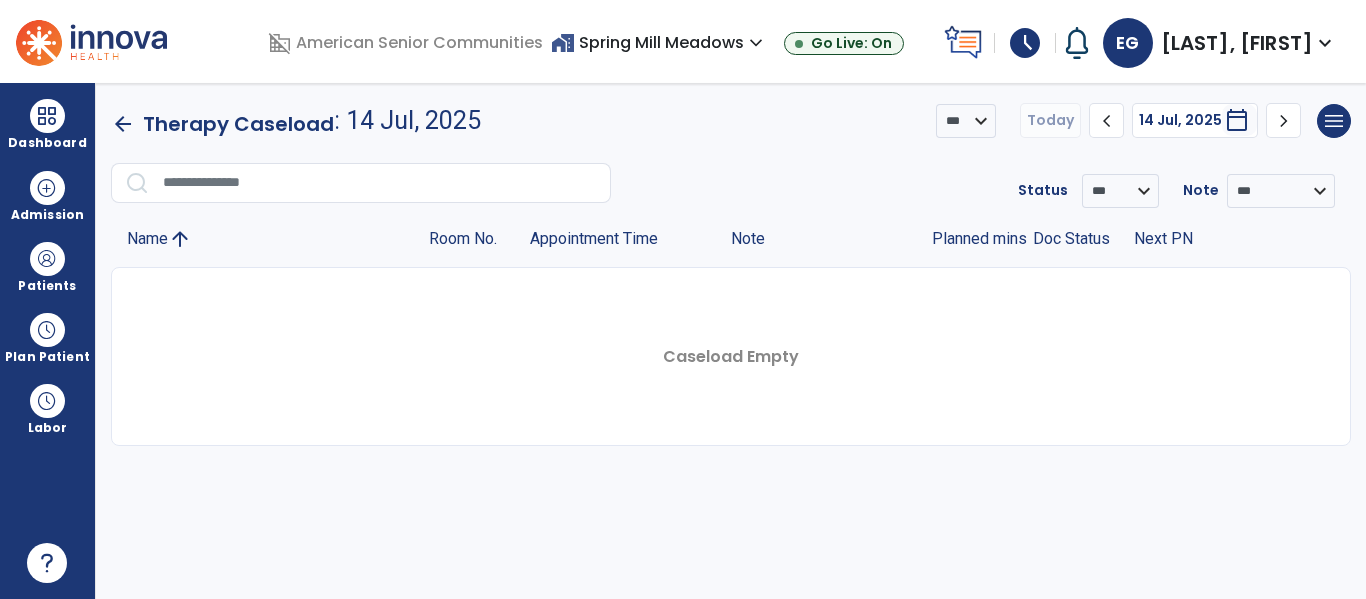 click on "chevron_left" 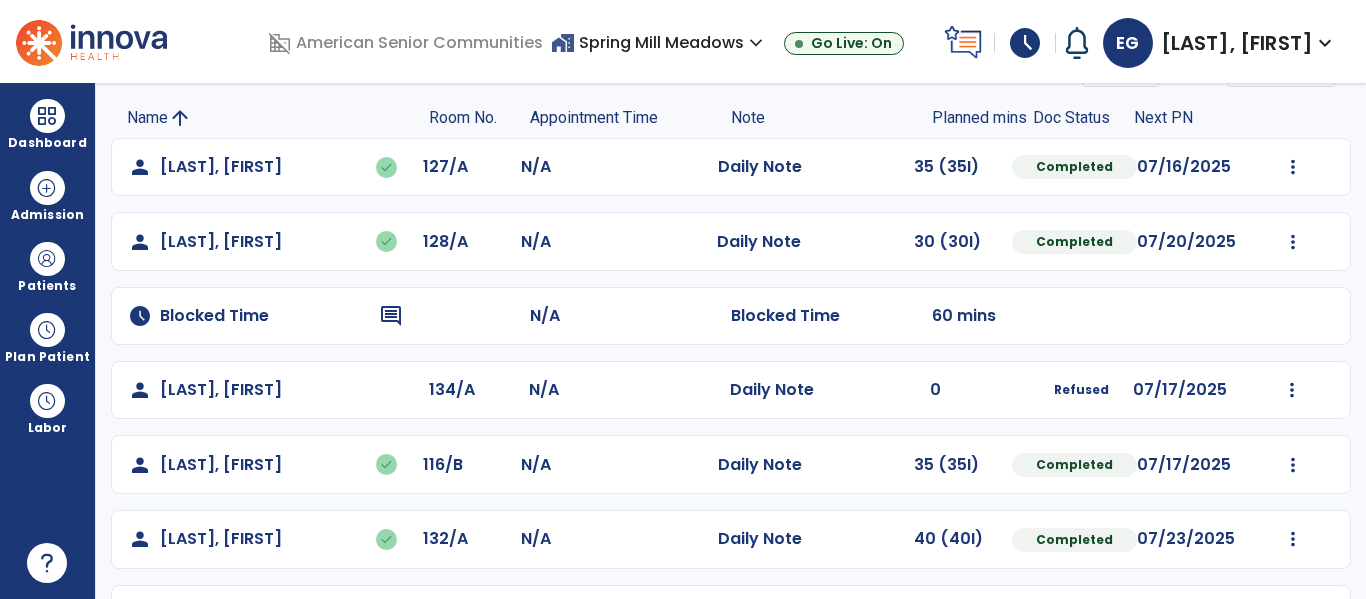 scroll, scrollTop: 524, scrollLeft: 0, axis: vertical 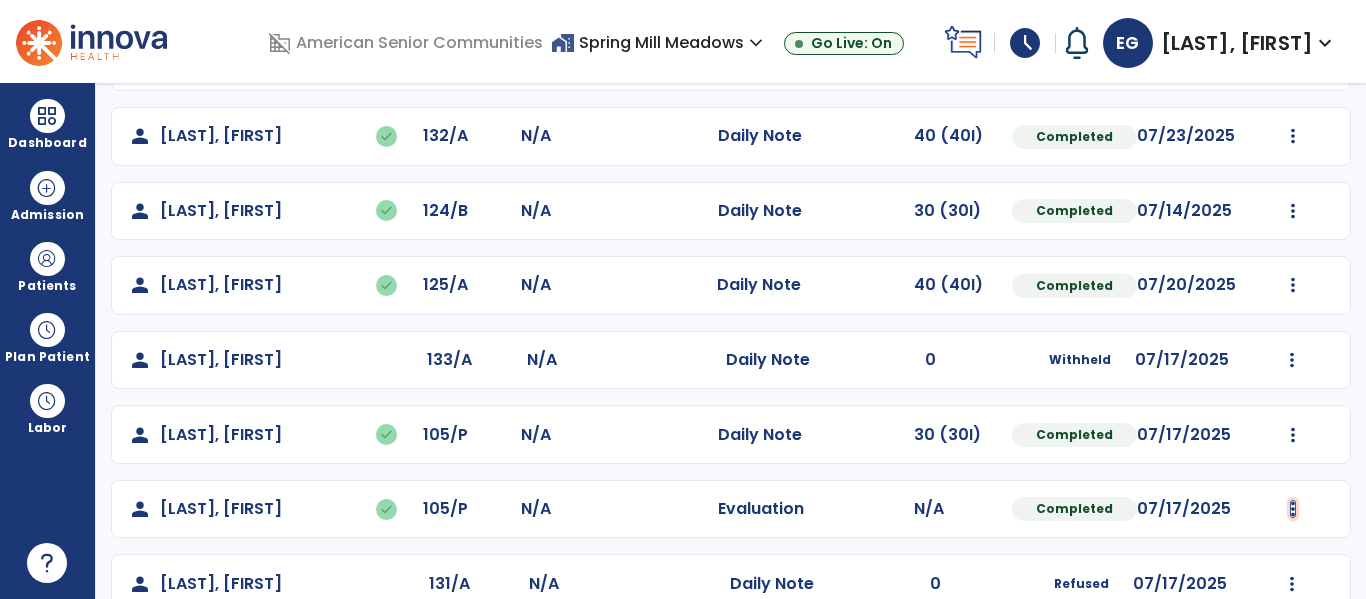 click at bounding box center [1293, -236] 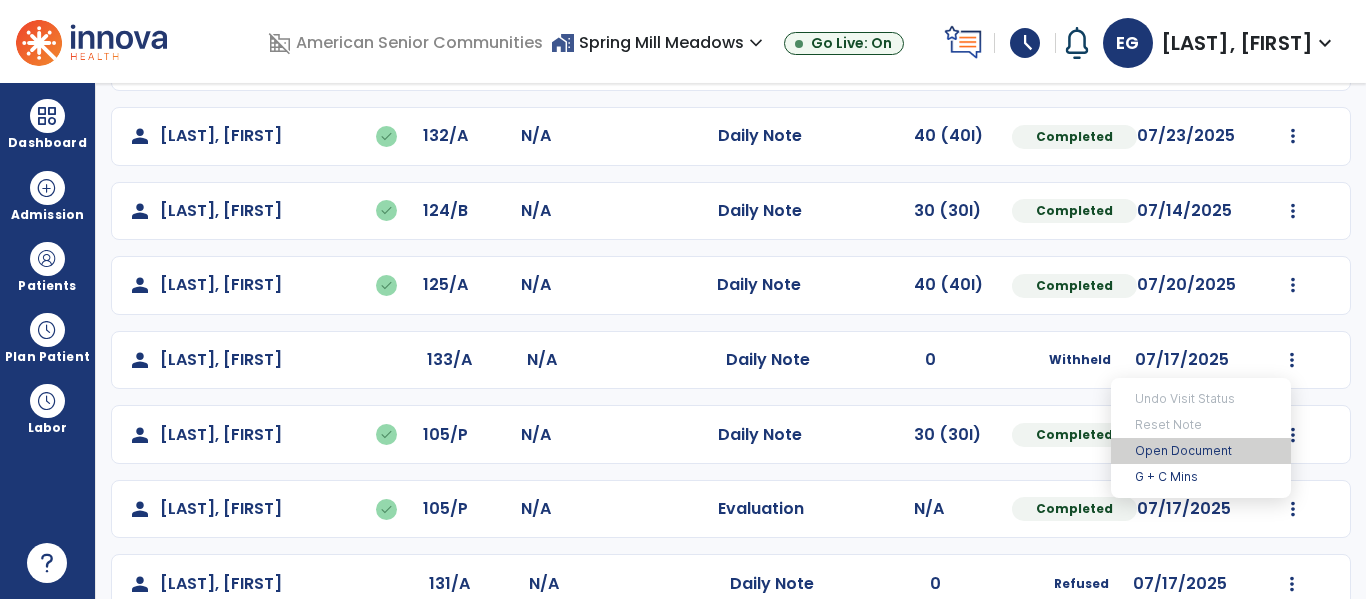 click on "Open Document" at bounding box center (1201, 451) 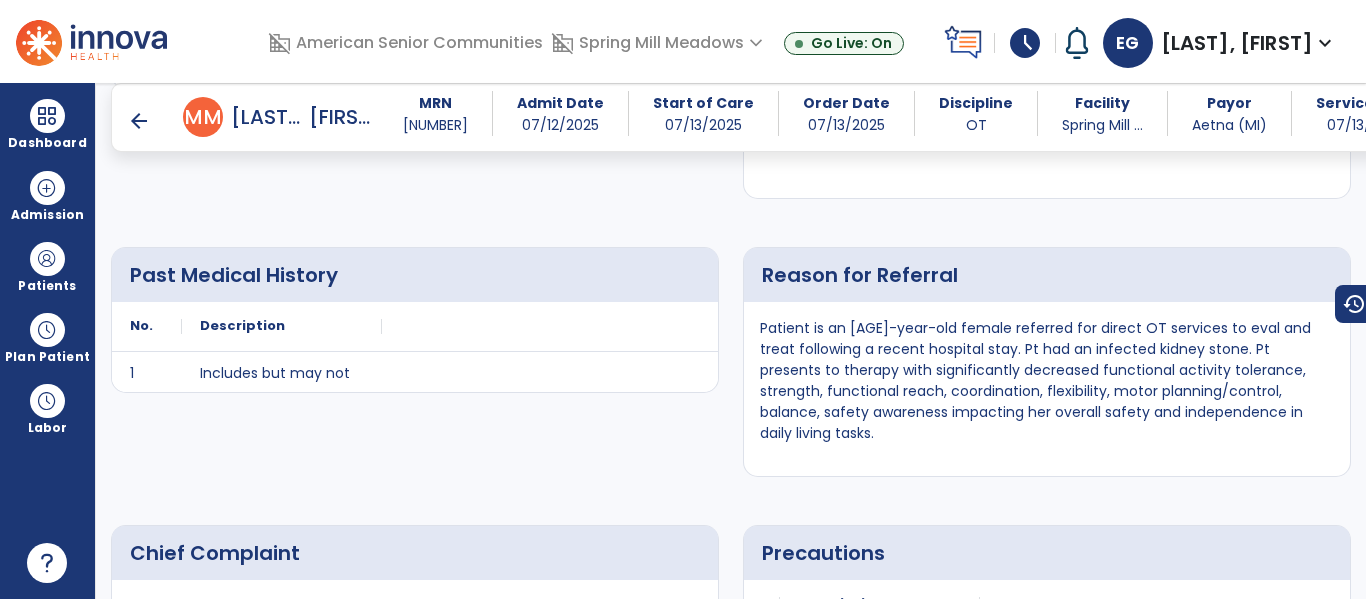 scroll, scrollTop: 87, scrollLeft: 0, axis: vertical 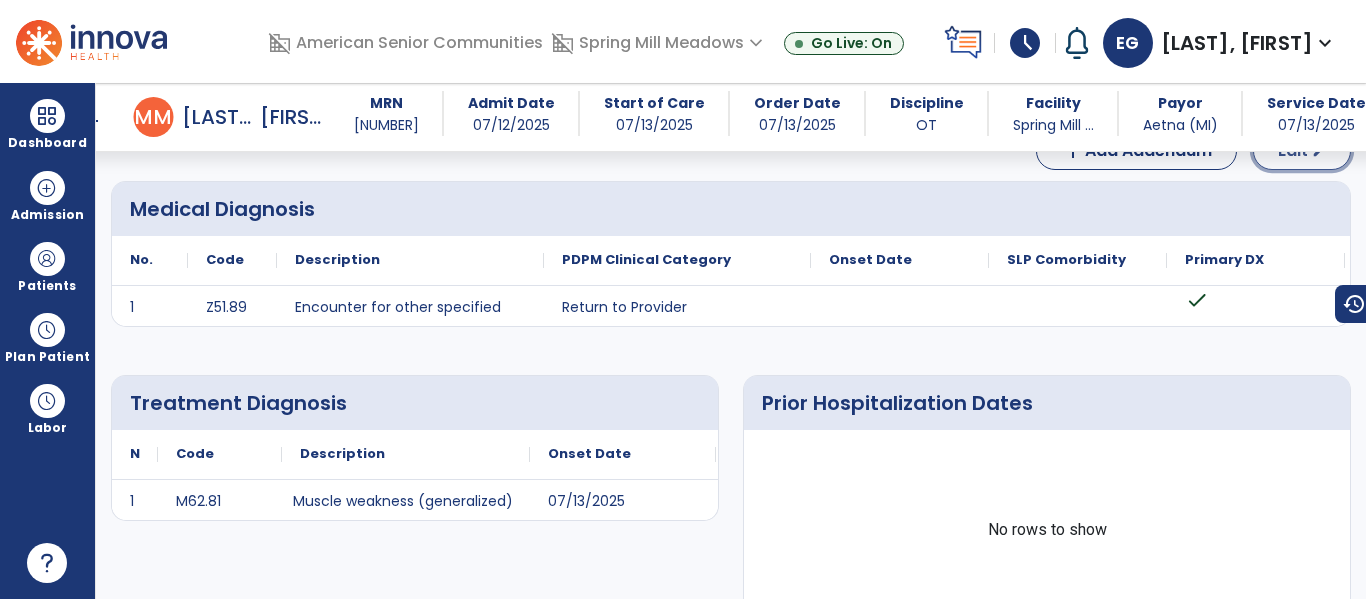 click on "Edit  edit" 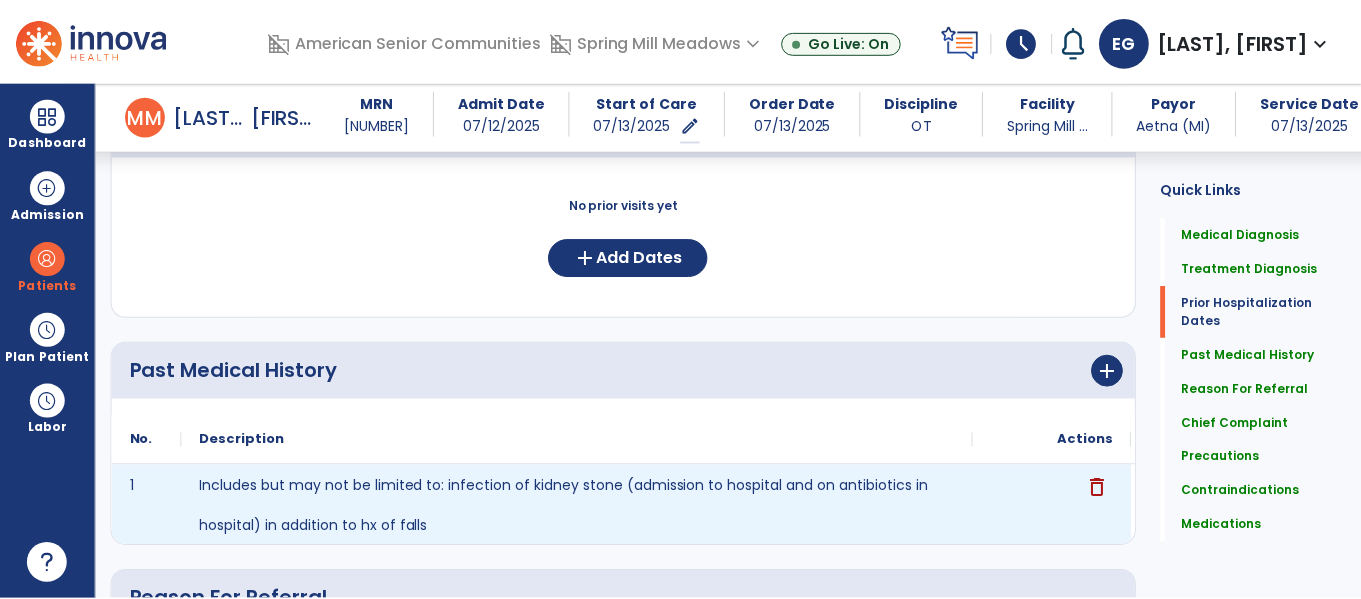 scroll, scrollTop: 603, scrollLeft: 0, axis: vertical 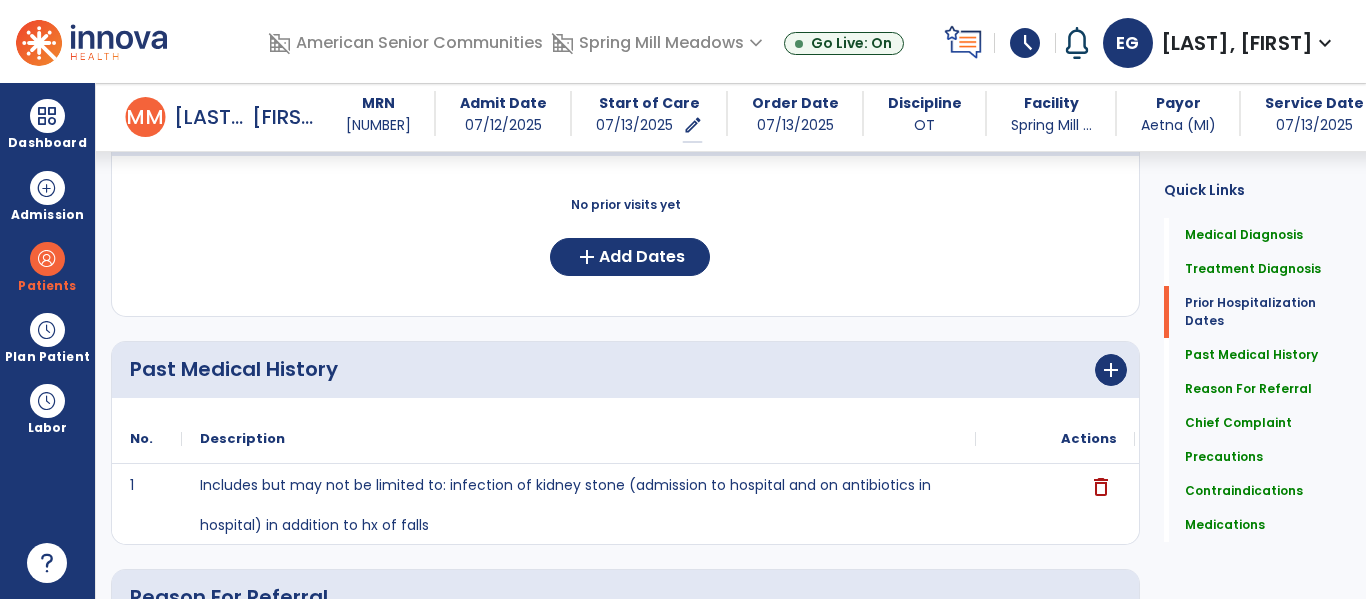drag, startPoint x: 356, startPoint y: 385, endPoint x: 375, endPoint y: 395, distance: 21.470911 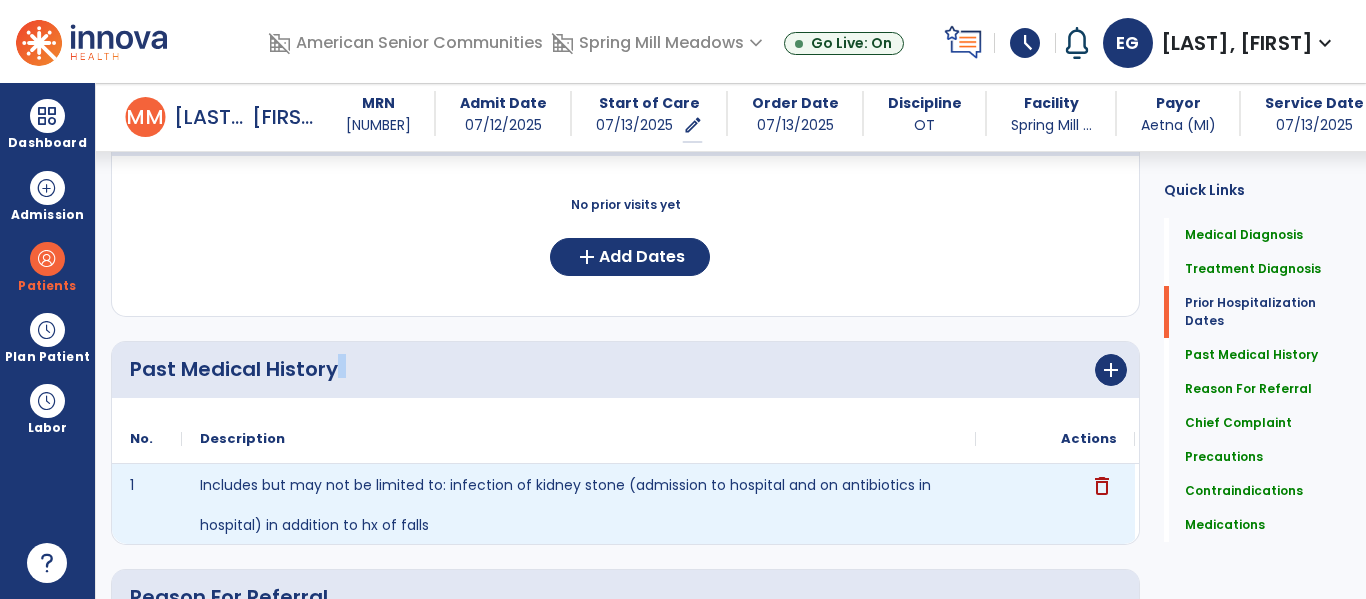 click on "delete" 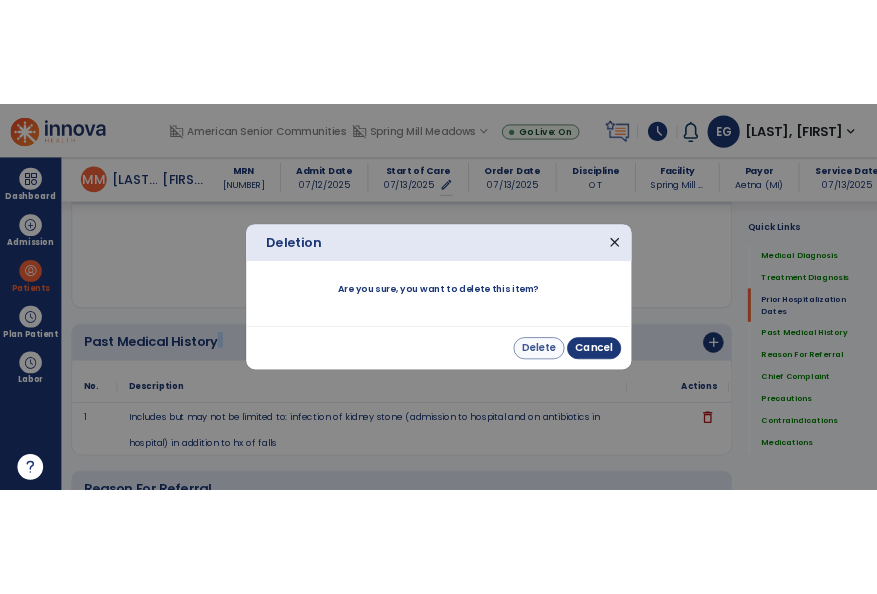 scroll, scrollTop: 603, scrollLeft: 0, axis: vertical 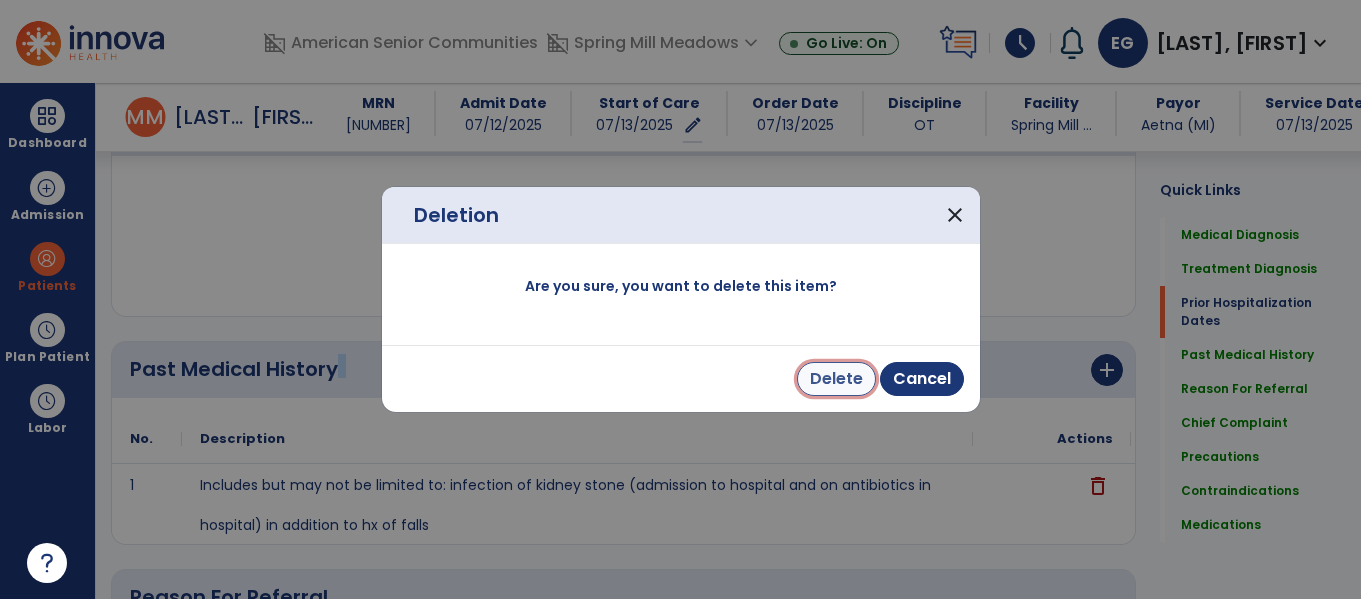 click on "Delete" at bounding box center (836, 379) 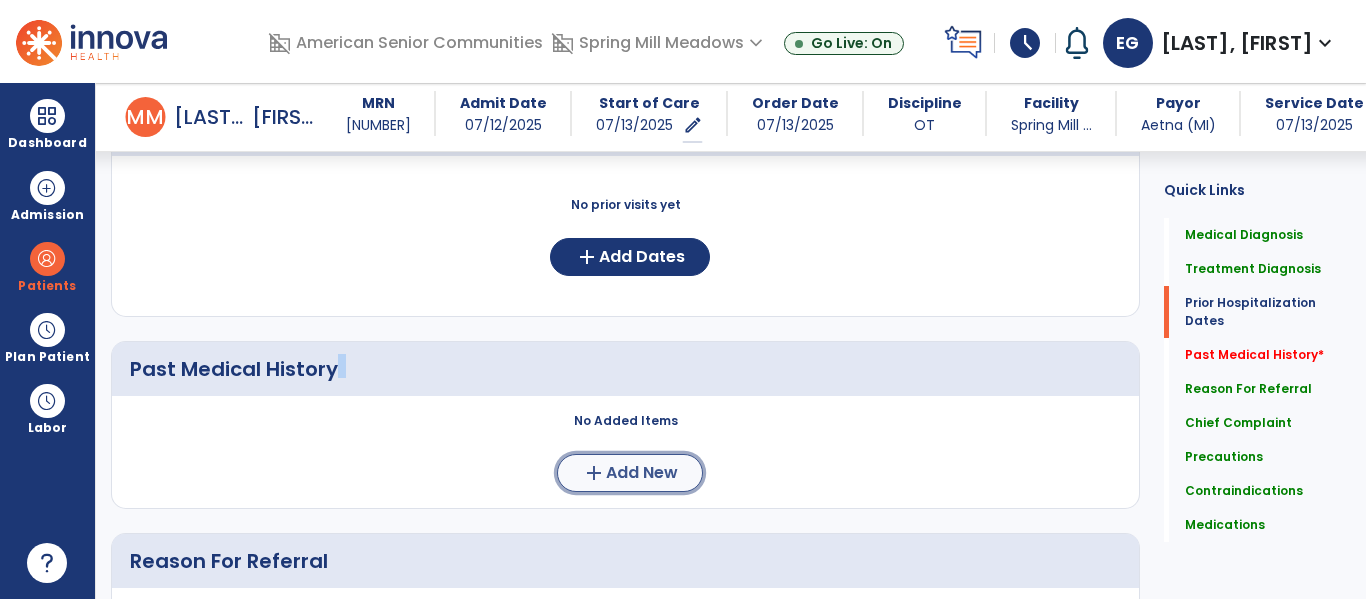 click on "Add New" 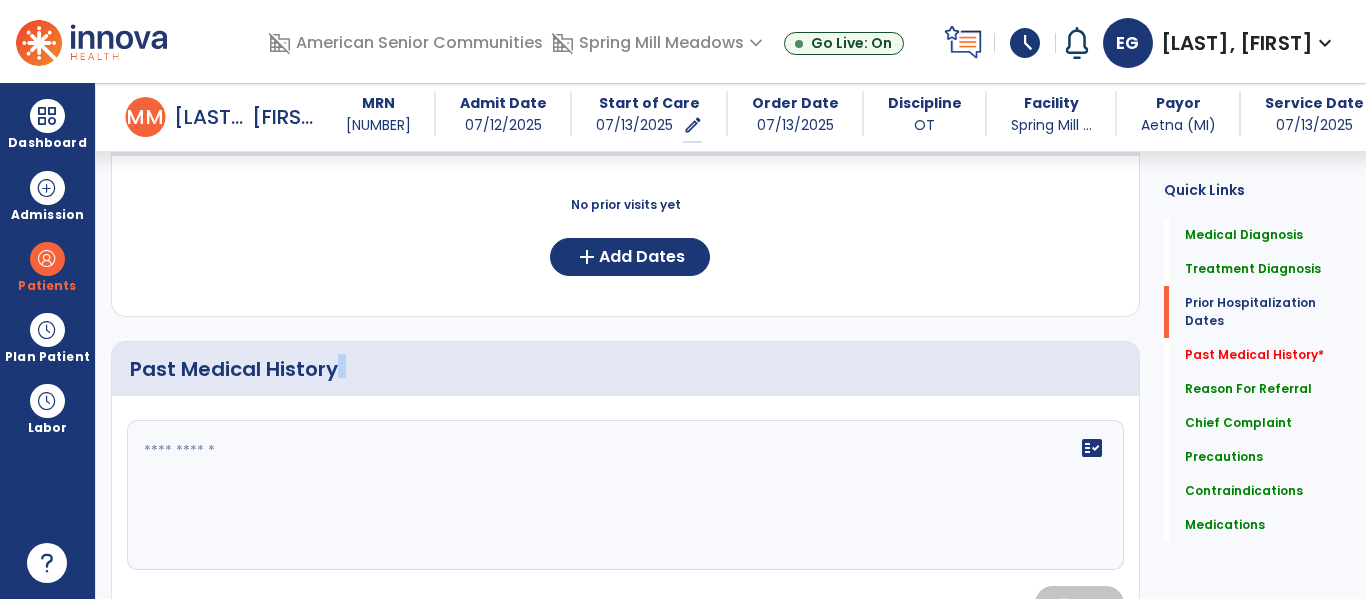 click 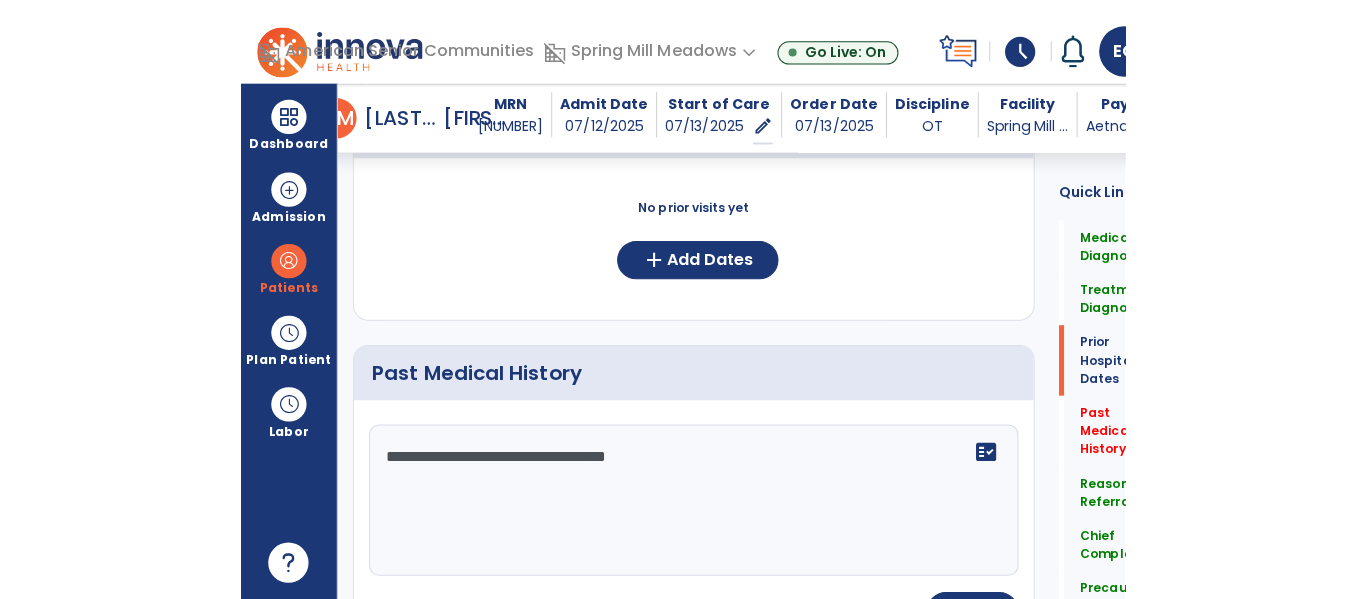 scroll, scrollTop: 618, scrollLeft: 0, axis: vertical 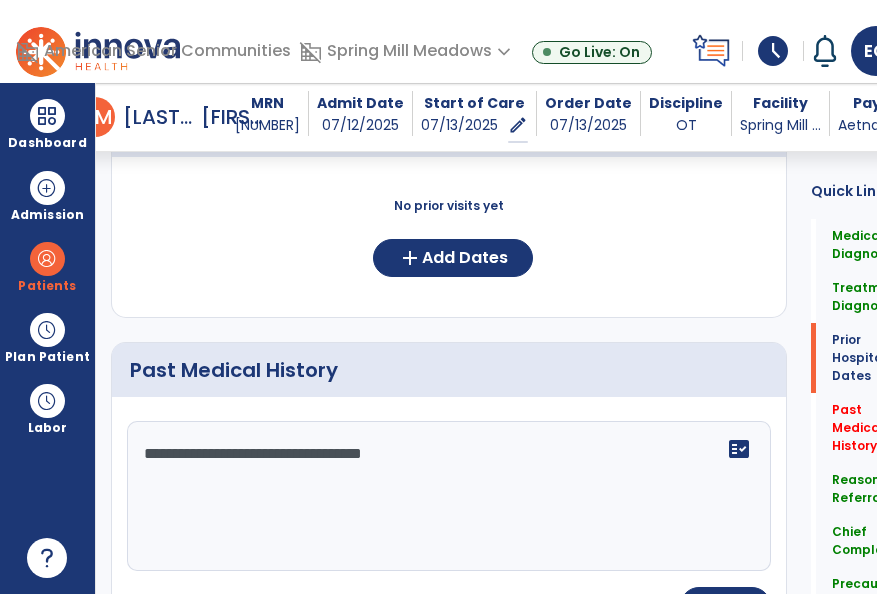 click on "**********" 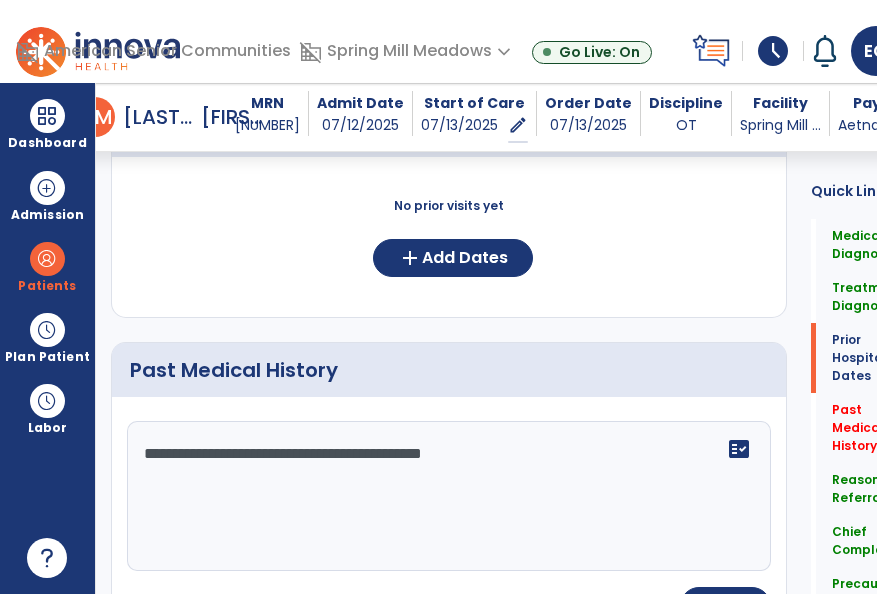 drag, startPoint x: 456, startPoint y: 483, endPoint x: 465, endPoint y: 476, distance: 11.401754 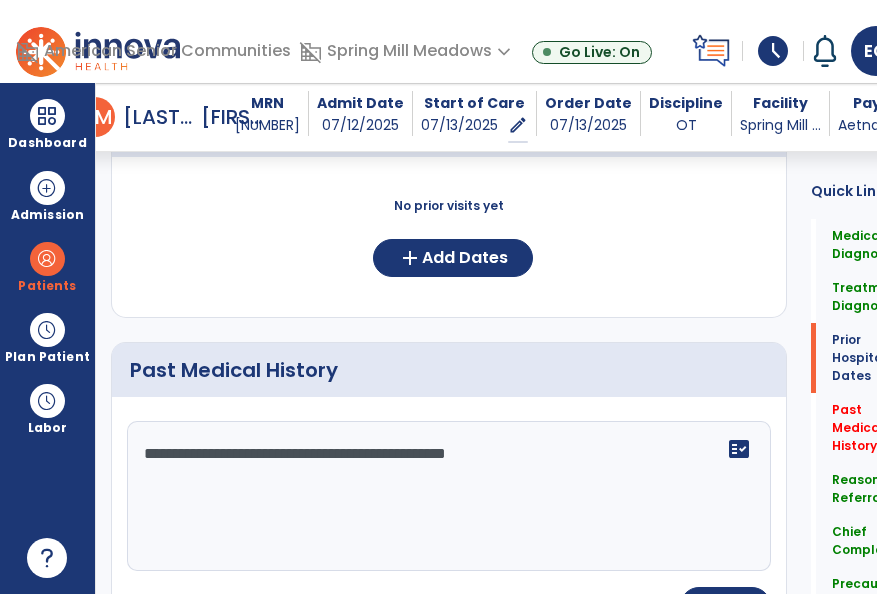 click on "**********" 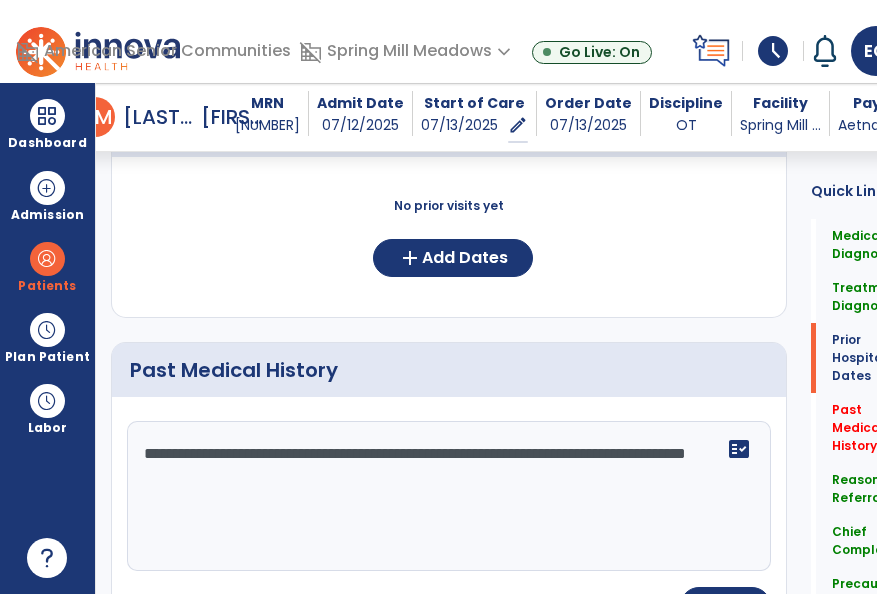 type on "**********" 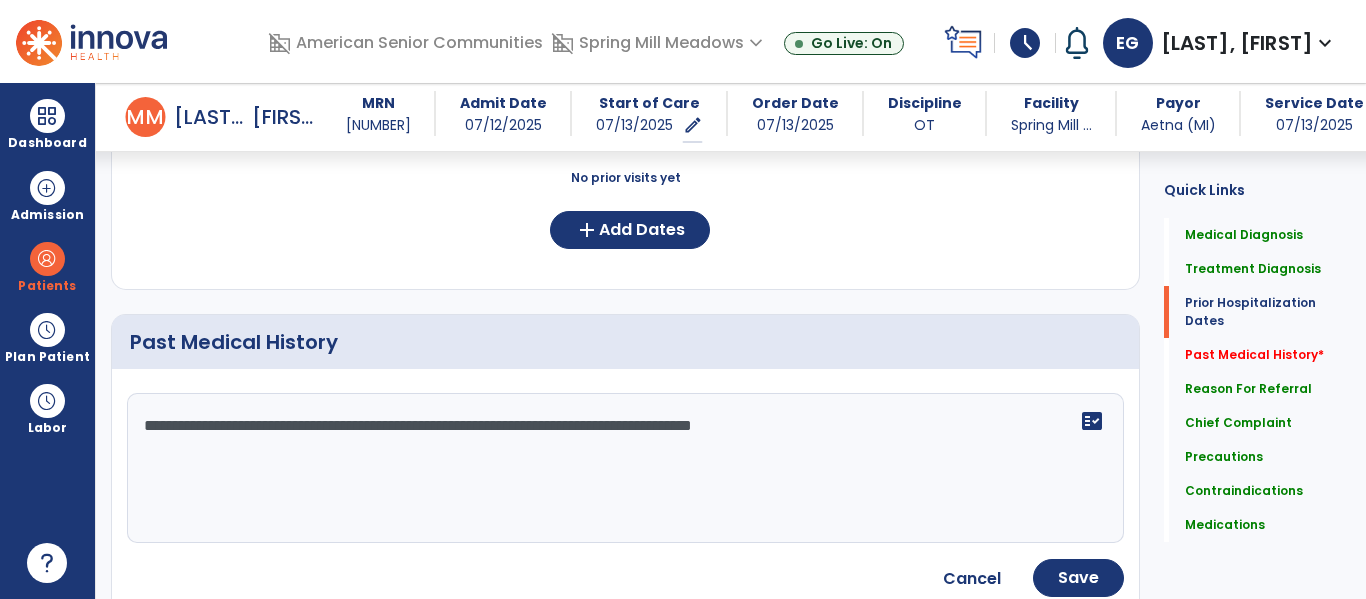 scroll, scrollTop: 634, scrollLeft: 0, axis: vertical 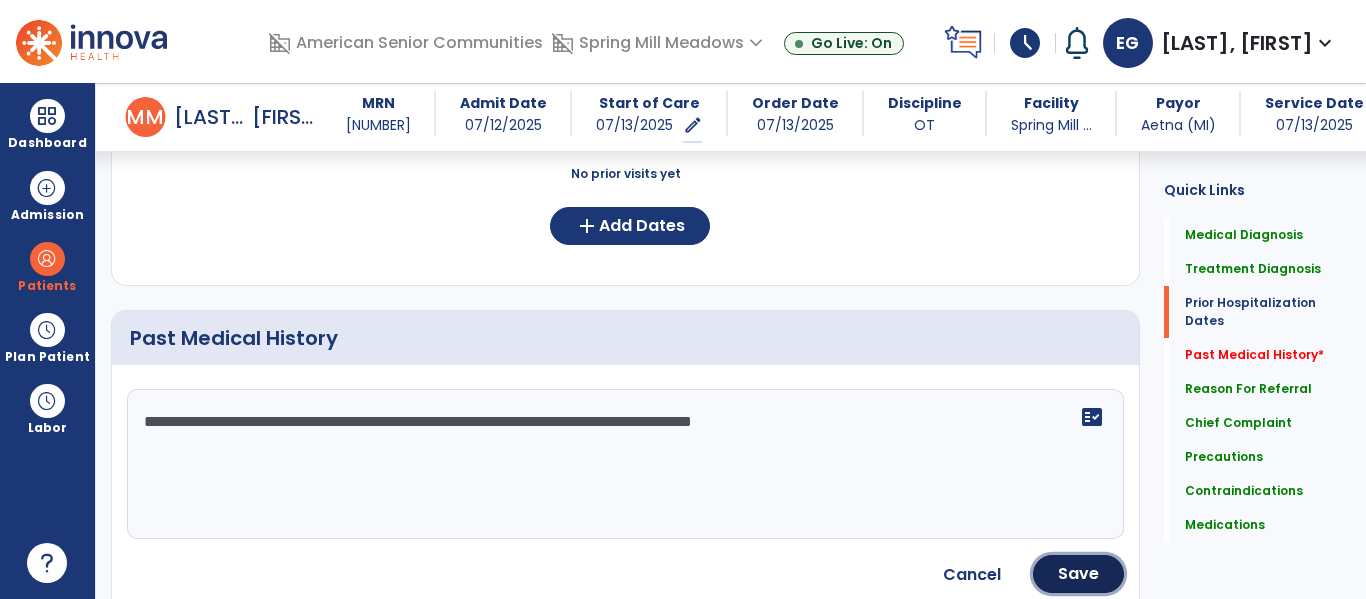 click on "Save" 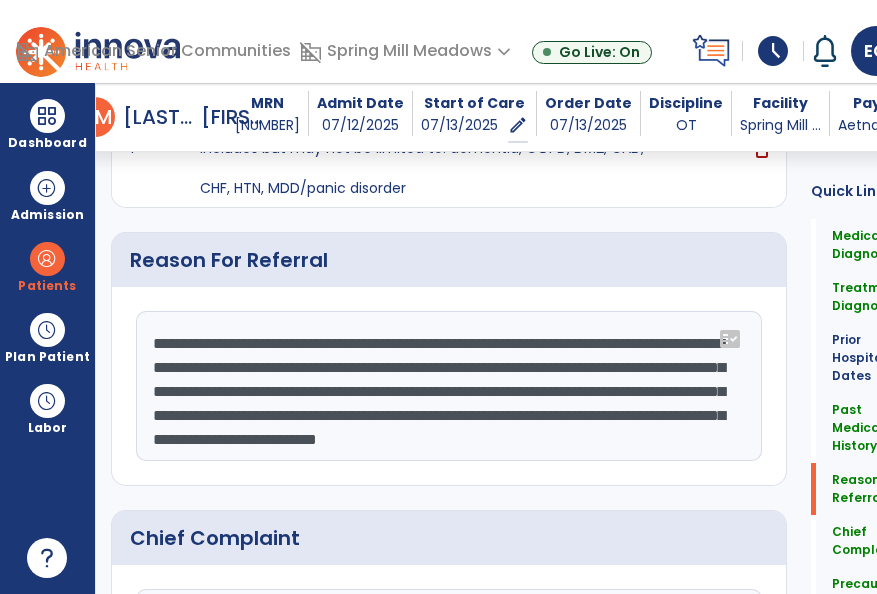 scroll, scrollTop: 946, scrollLeft: 0, axis: vertical 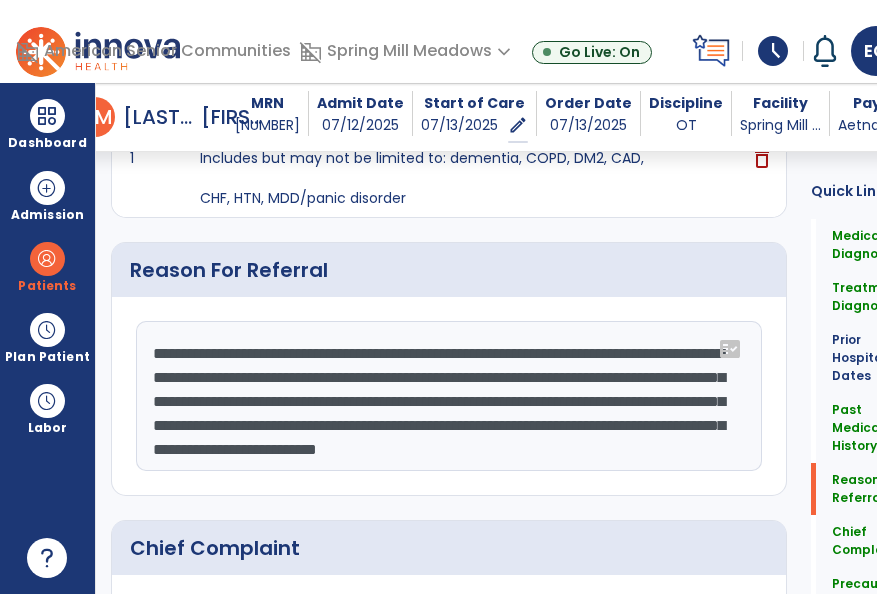 click on "**********" 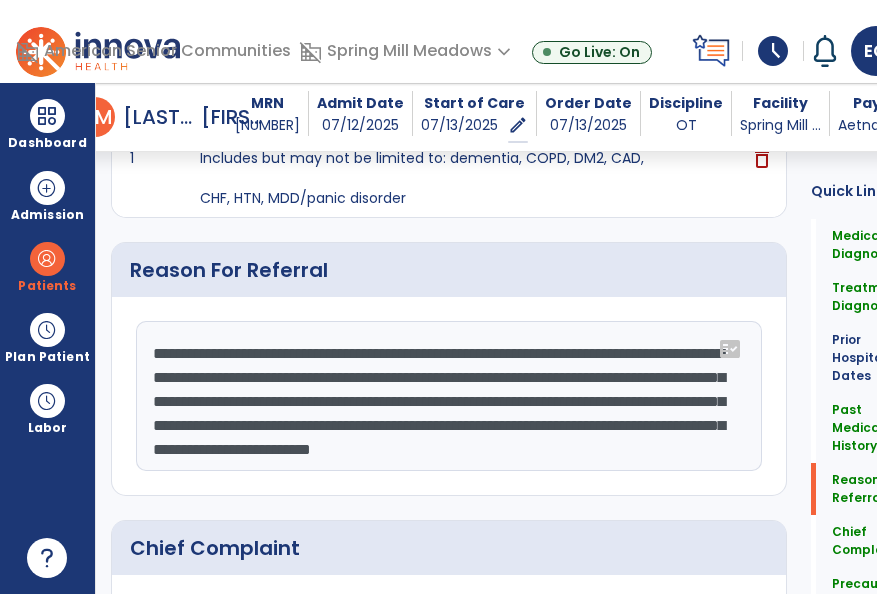 click on "**********" 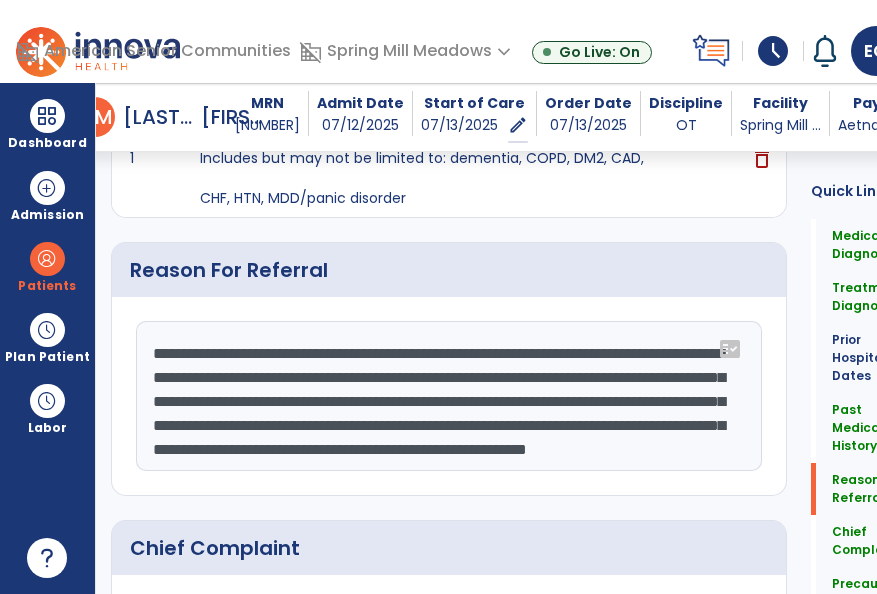 click on "**********" 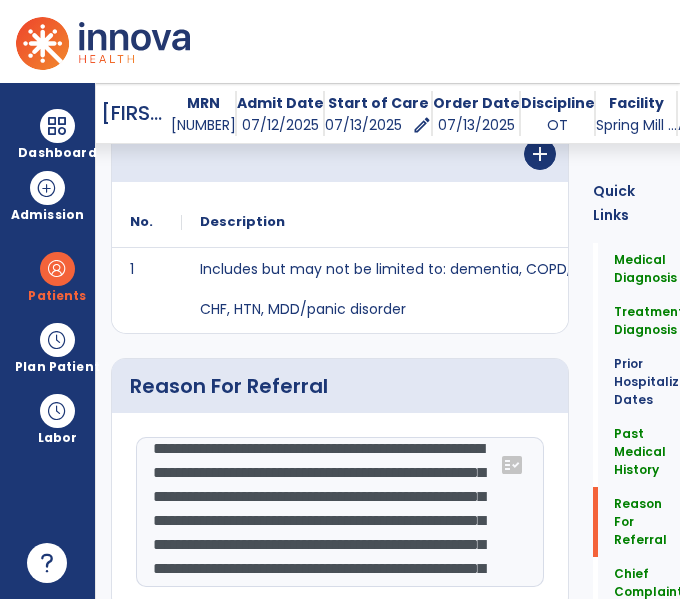 scroll, scrollTop: 1057, scrollLeft: 0, axis: vertical 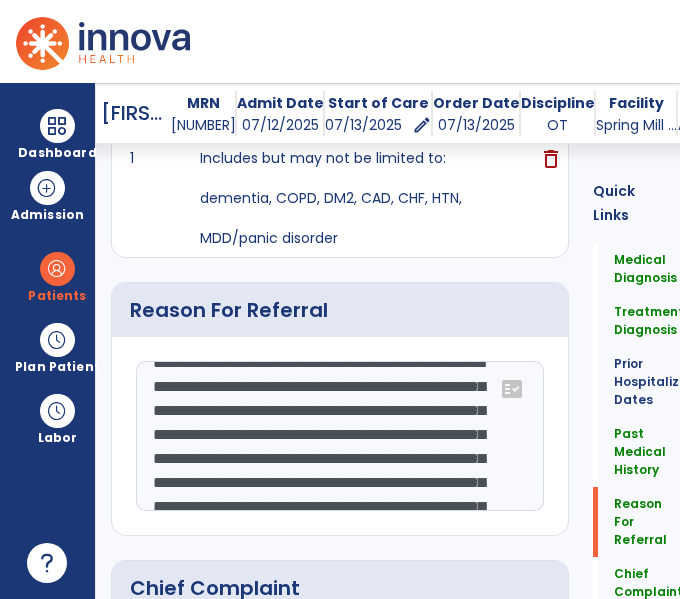 click on "**********" 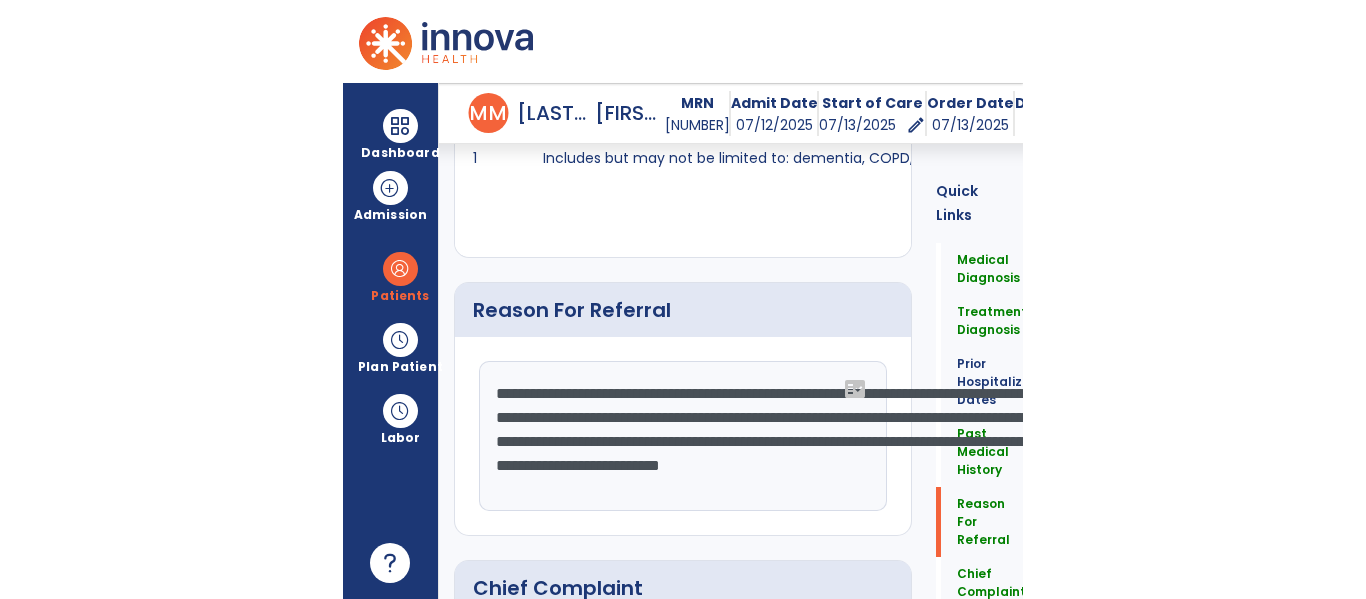 scroll, scrollTop: 0, scrollLeft: 0, axis: both 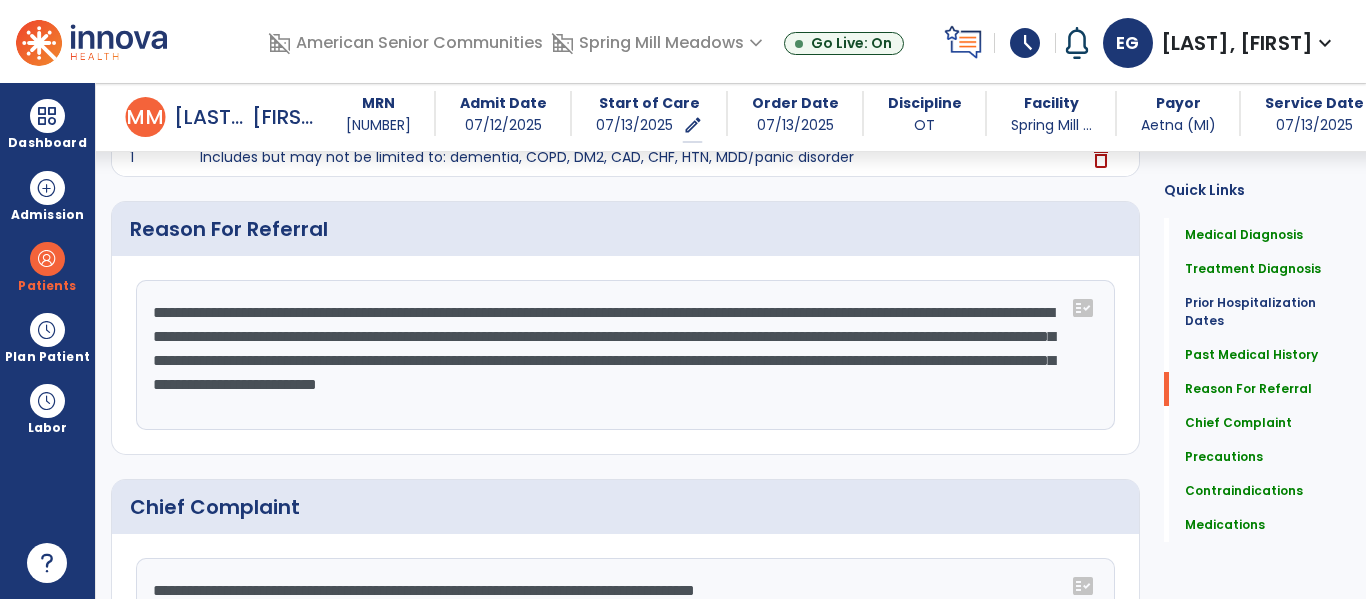 click on "**********" 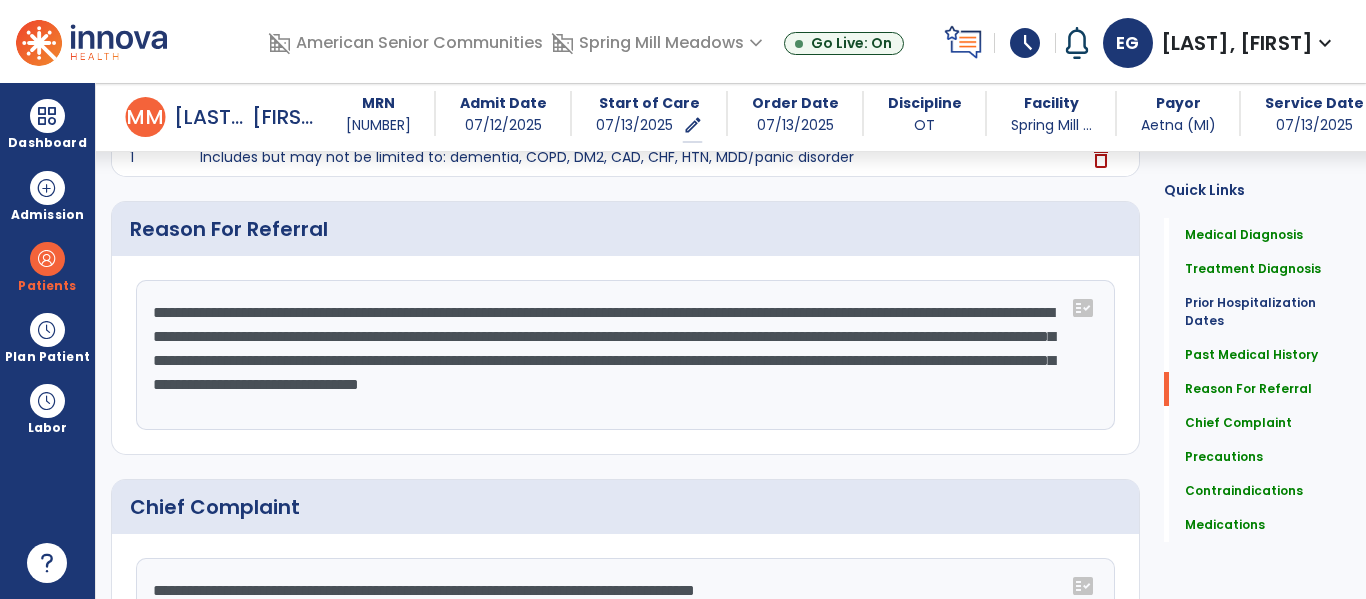 click on "**********" 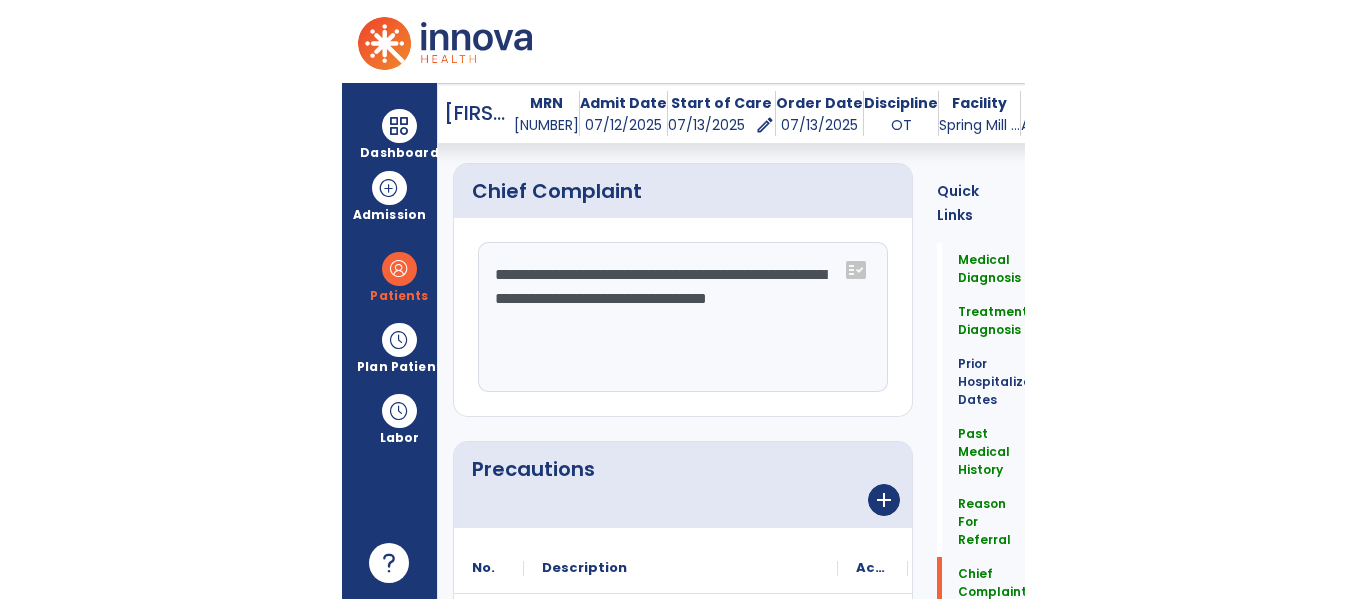 scroll, scrollTop: 1534, scrollLeft: 0, axis: vertical 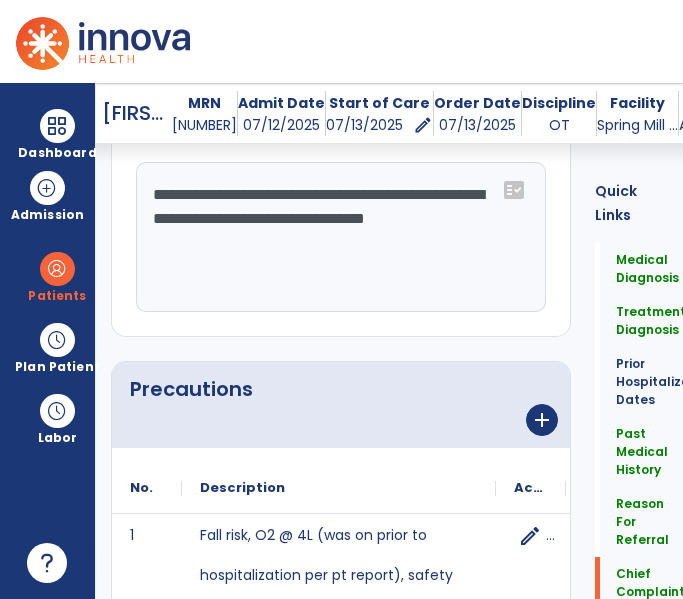 type on "**********" 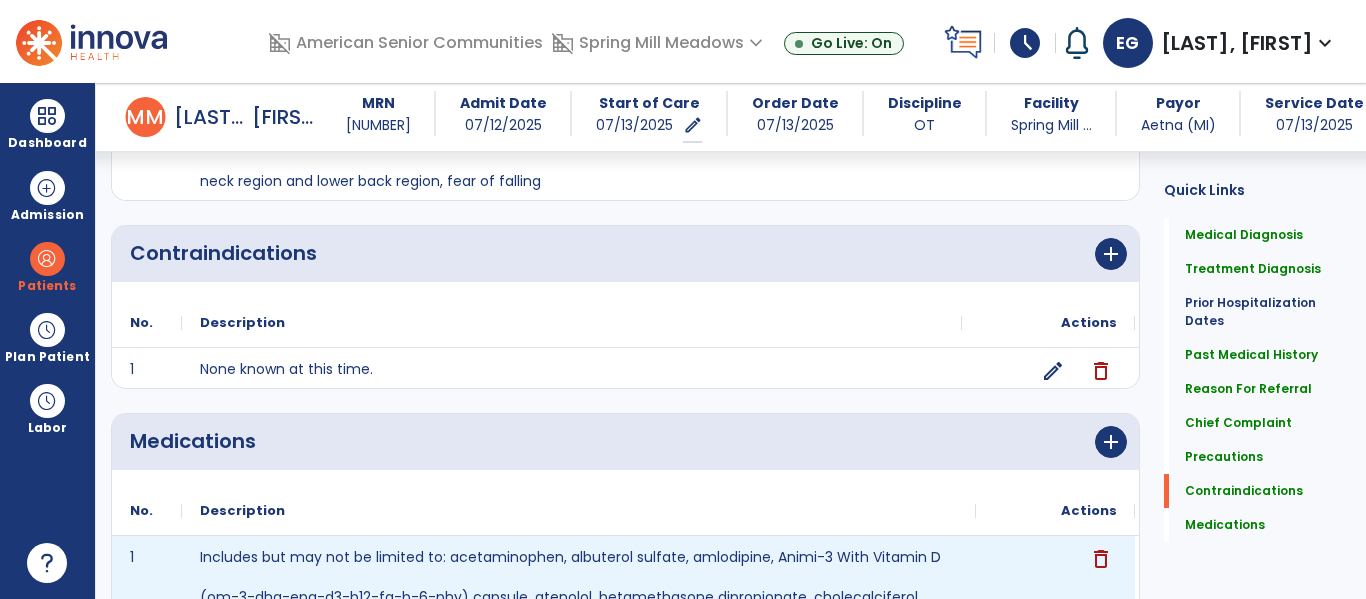 scroll, scrollTop: 1939, scrollLeft: 0, axis: vertical 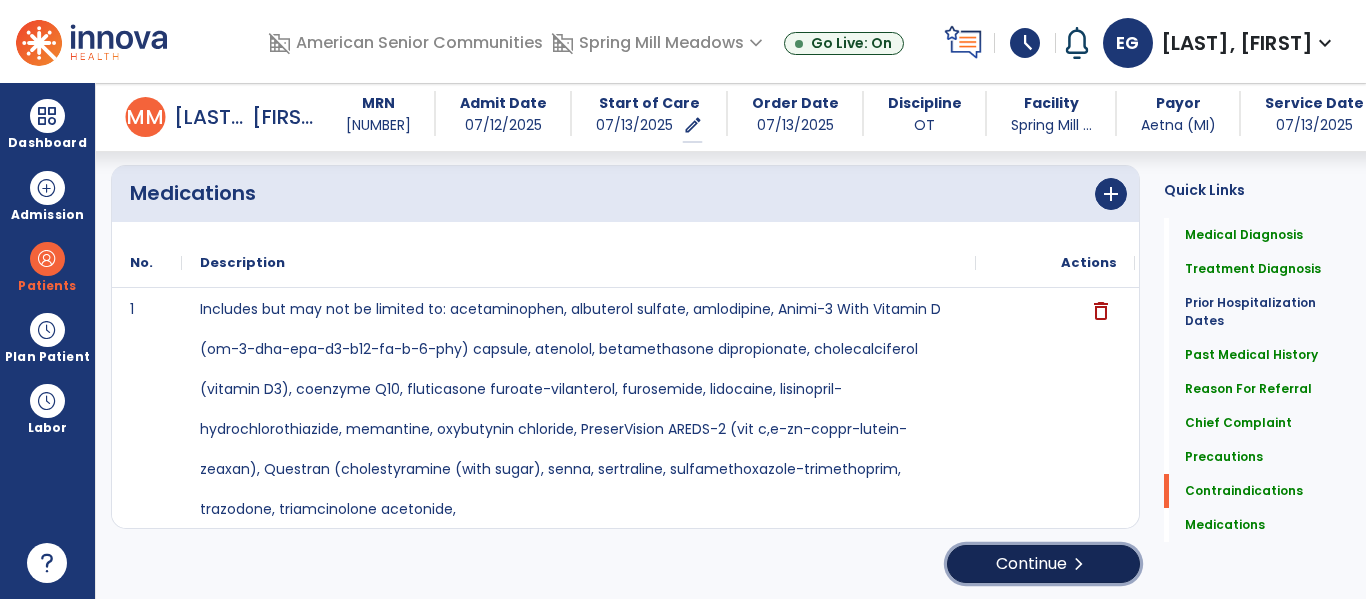 click on "Continue  chevron_right" 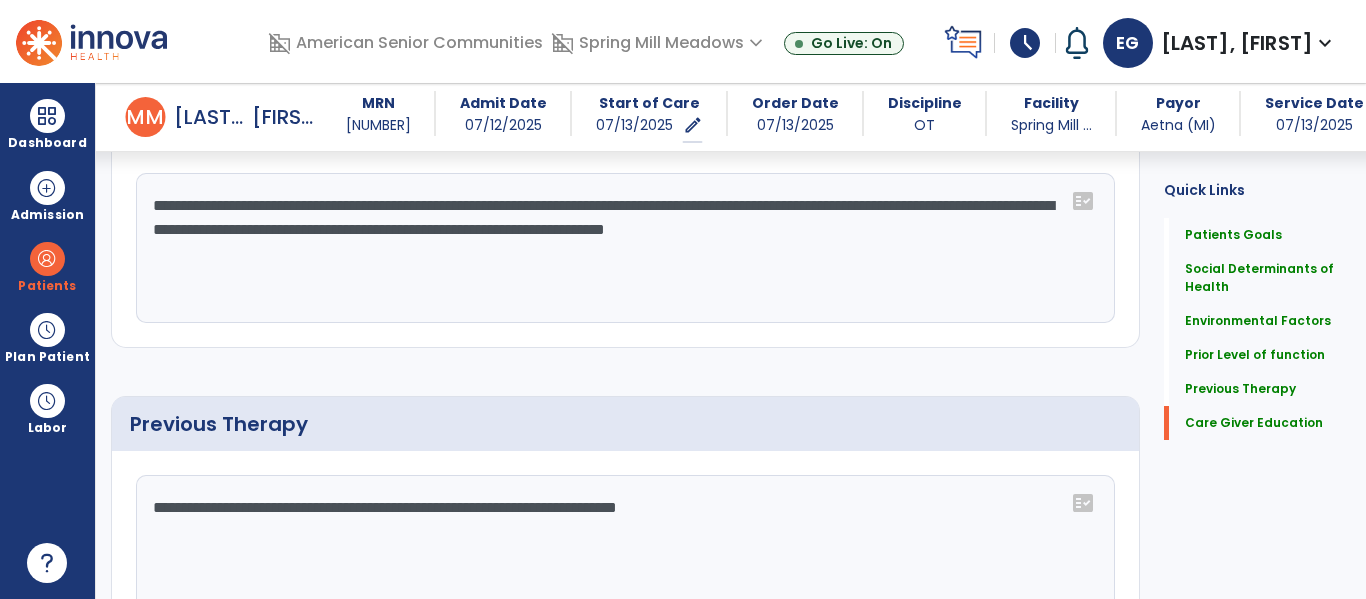 scroll, scrollTop: 1293, scrollLeft: 0, axis: vertical 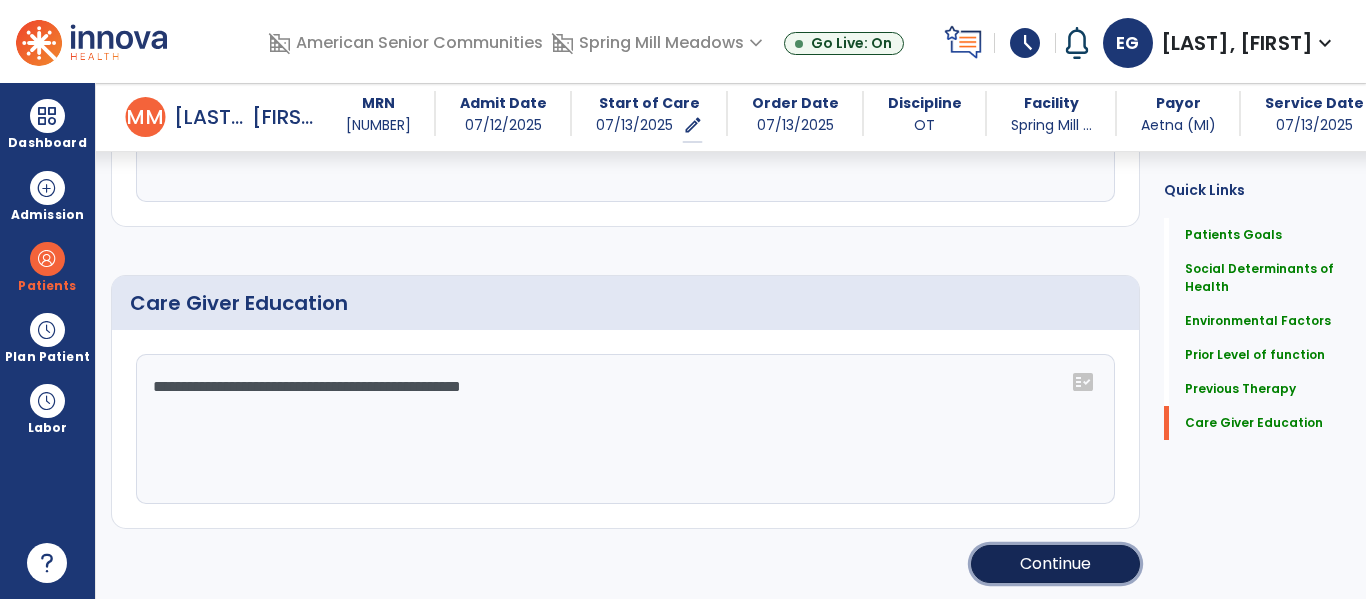 click on "Continue" 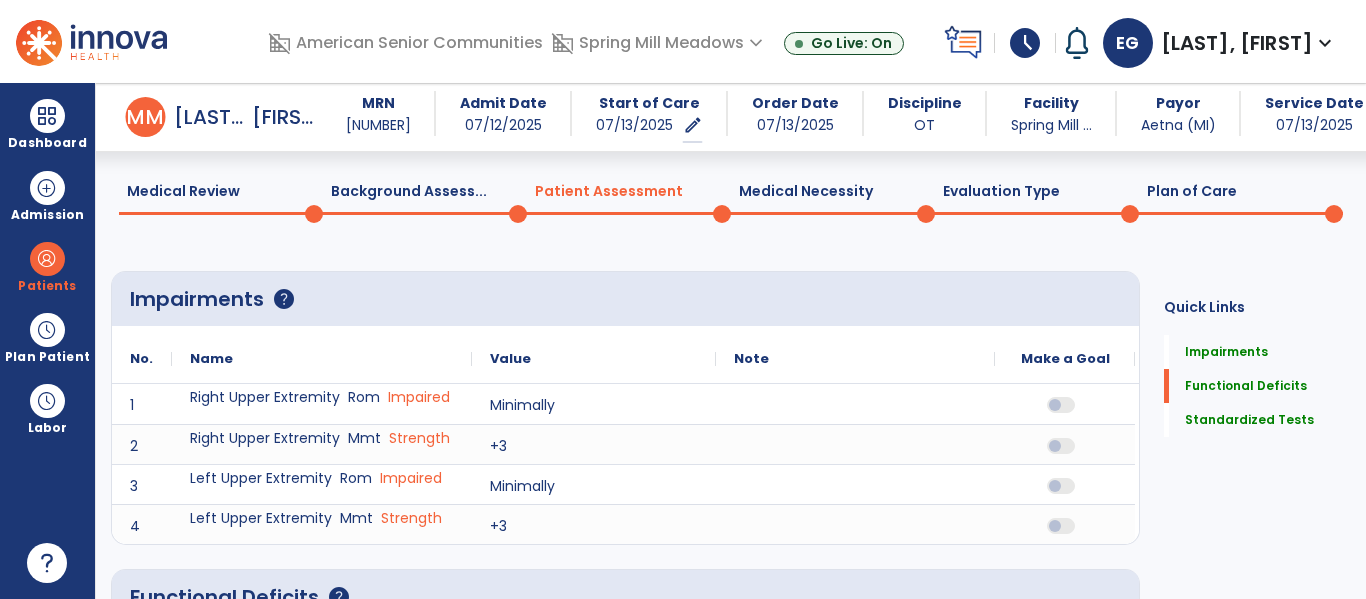 scroll, scrollTop: 27, scrollLeft: 0, axis: vertical 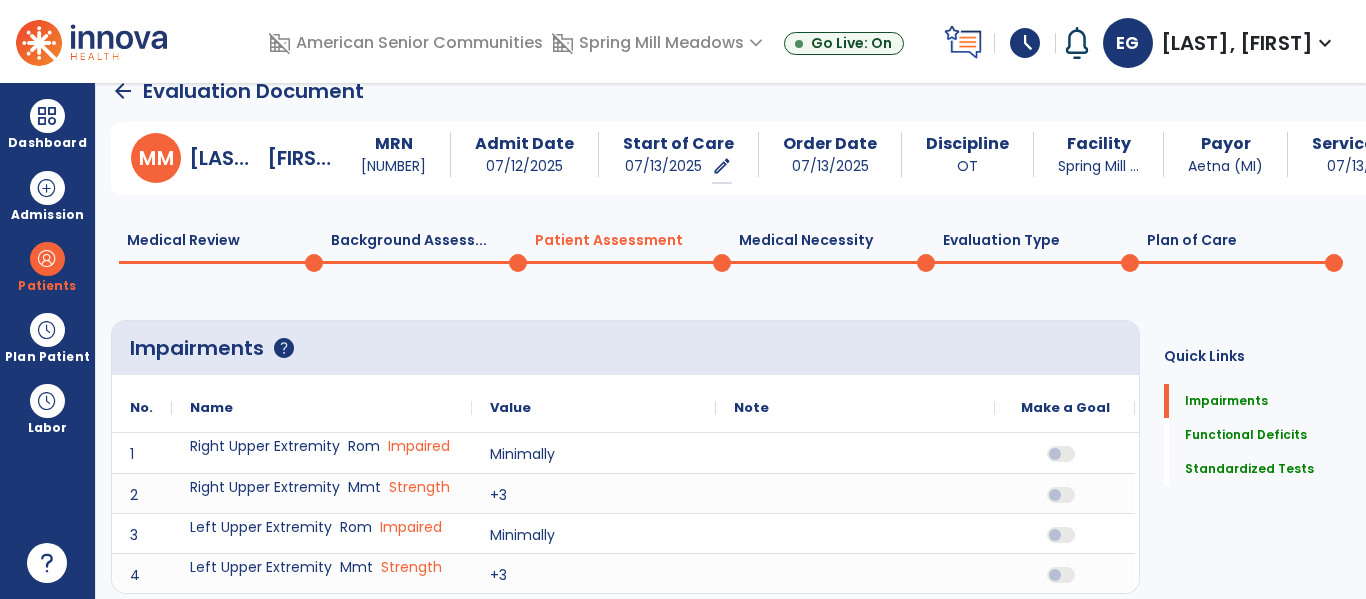 click on "Patient Assessment  0" 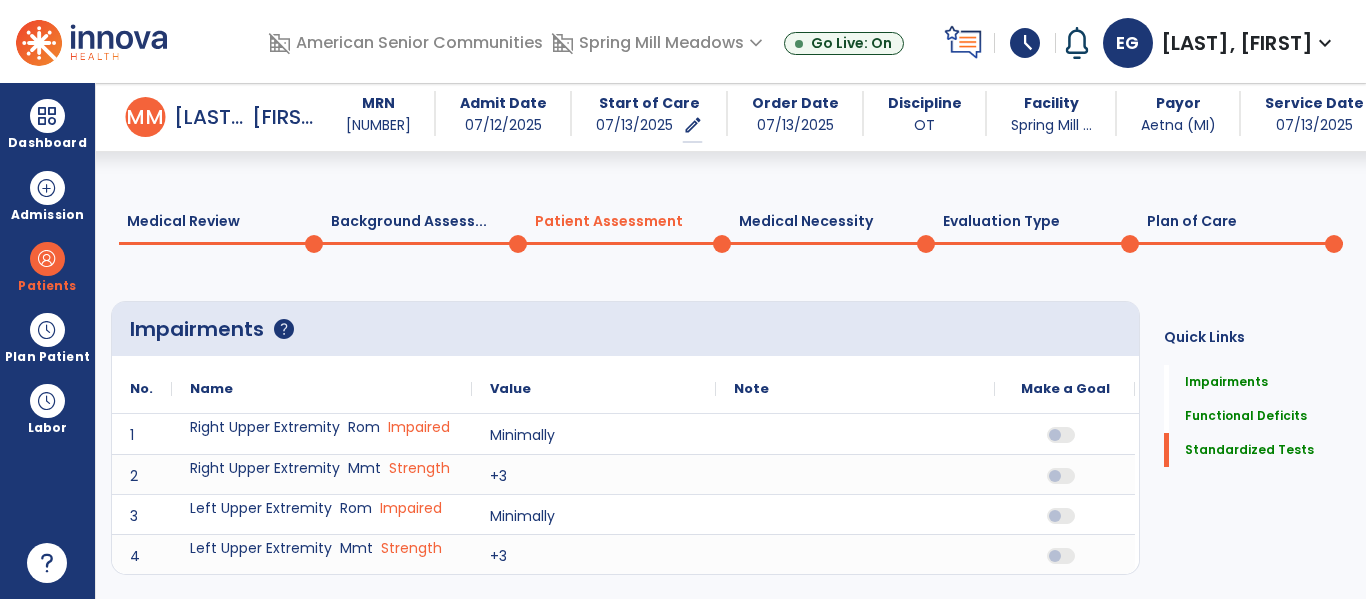 scroll, scrollTop: 749, scrollLeft: 0, axis: vertical 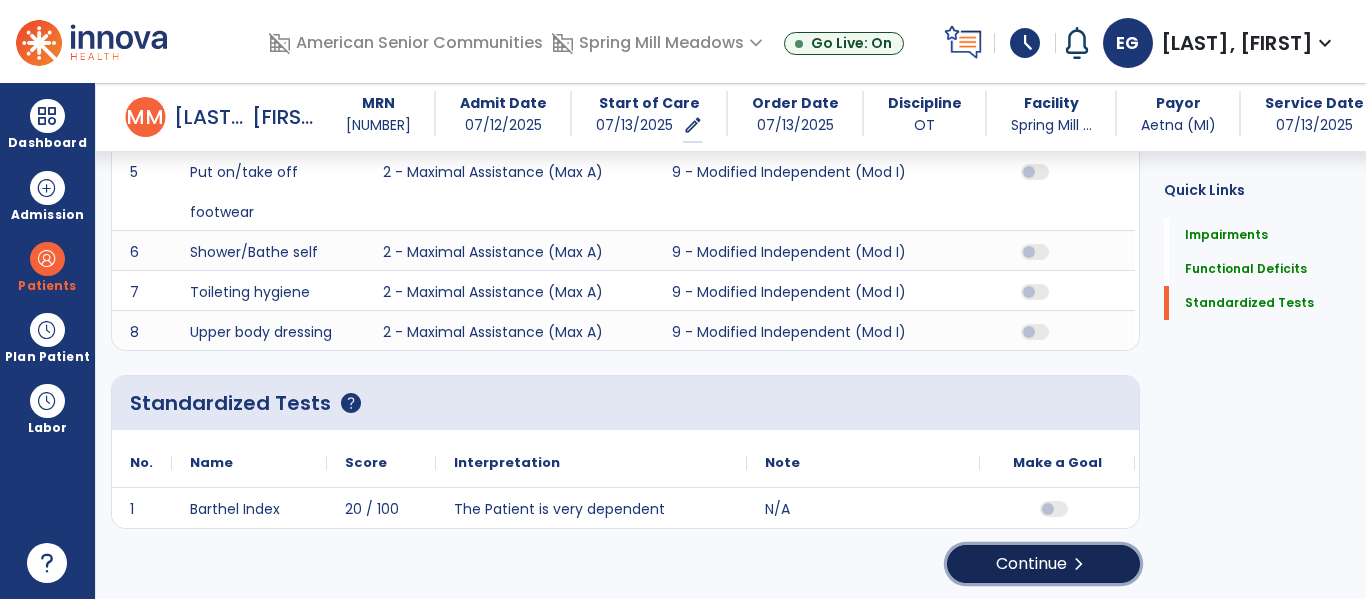 click on "Continue  chevron_right" 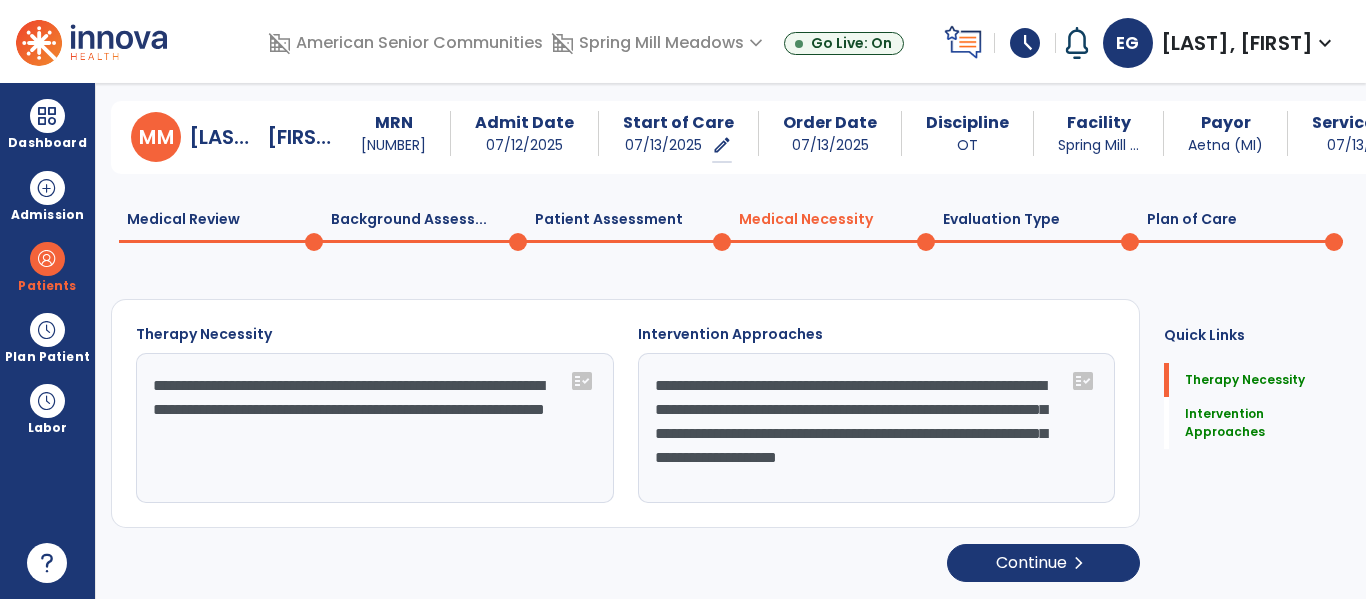scroll, scrollTop: 29, scrollLeft: 0, axis: vertical 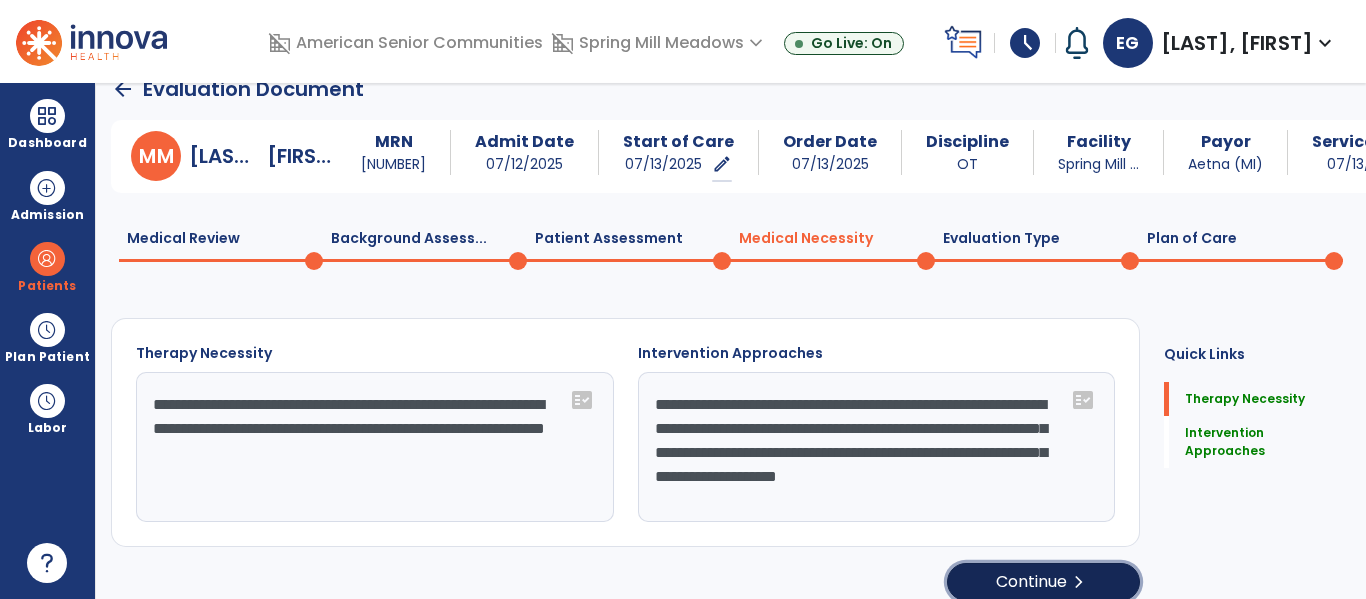 click on "Continue  chevron_right" 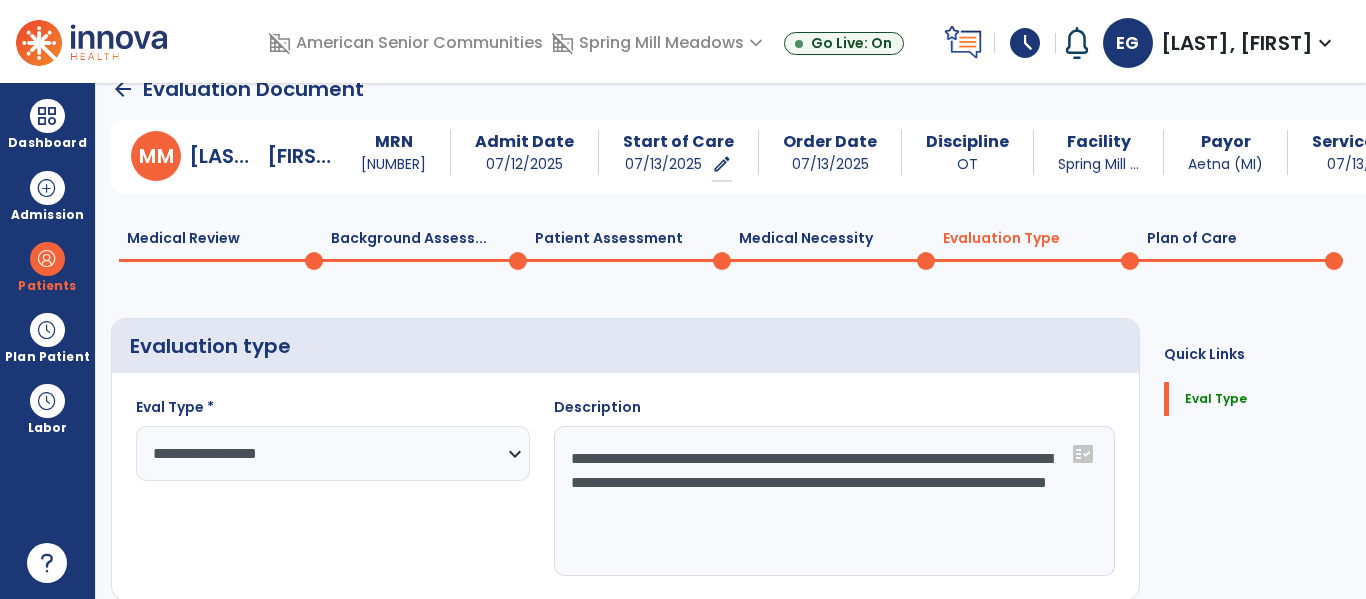 select on "**********" 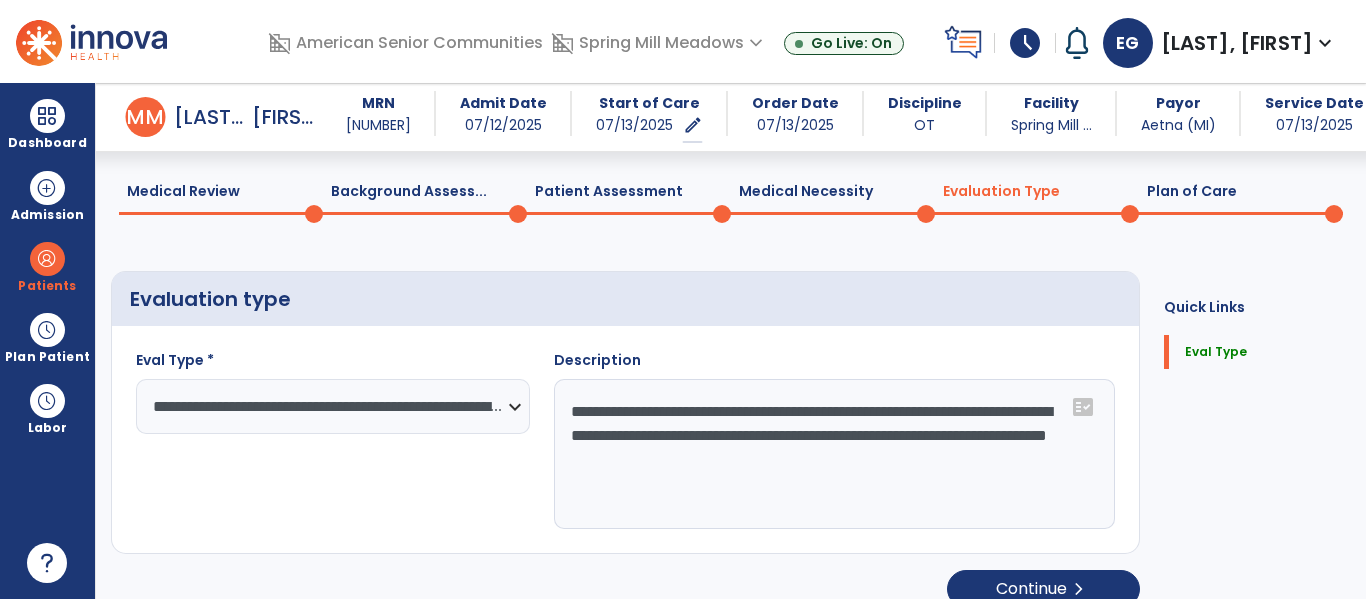 scroll, scrollTop: 82, scrollLeft: 0, axis: vertical 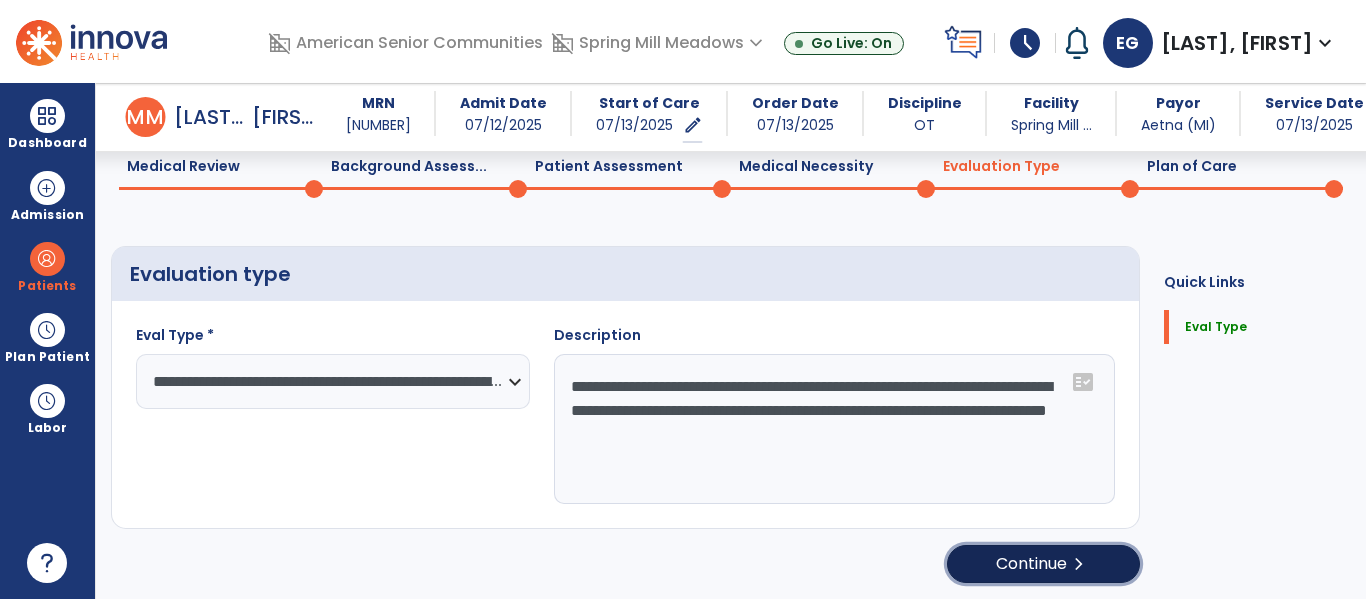 click on "Continue  chevron_right" 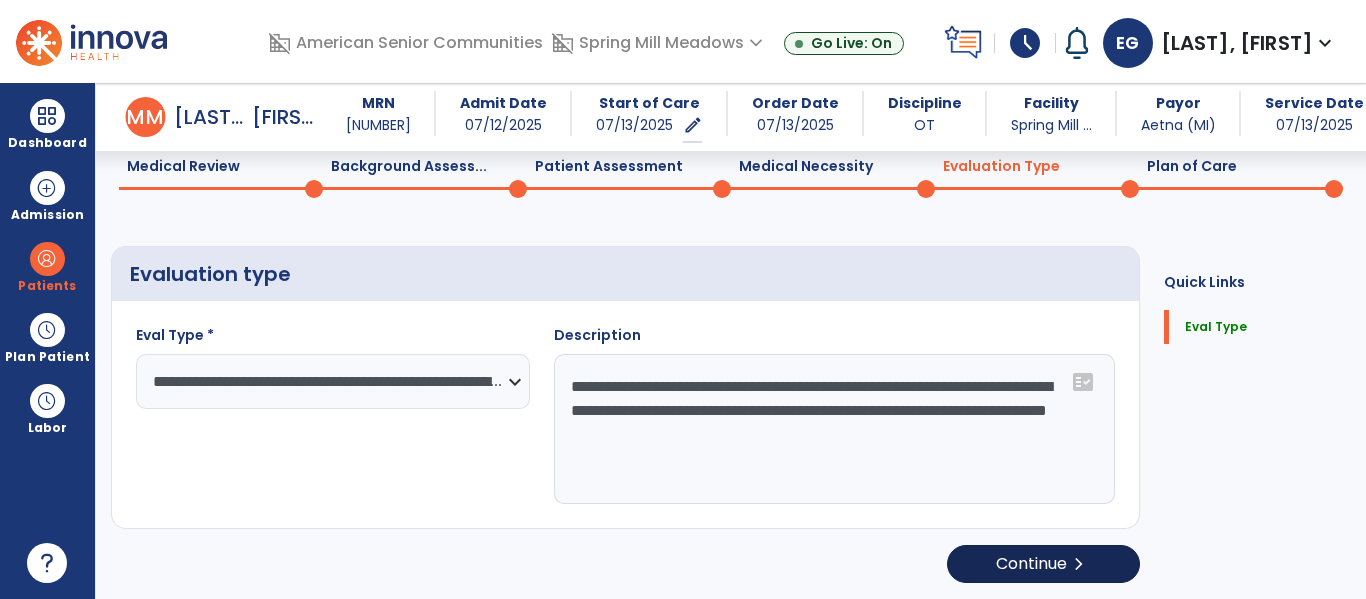 select on "**" 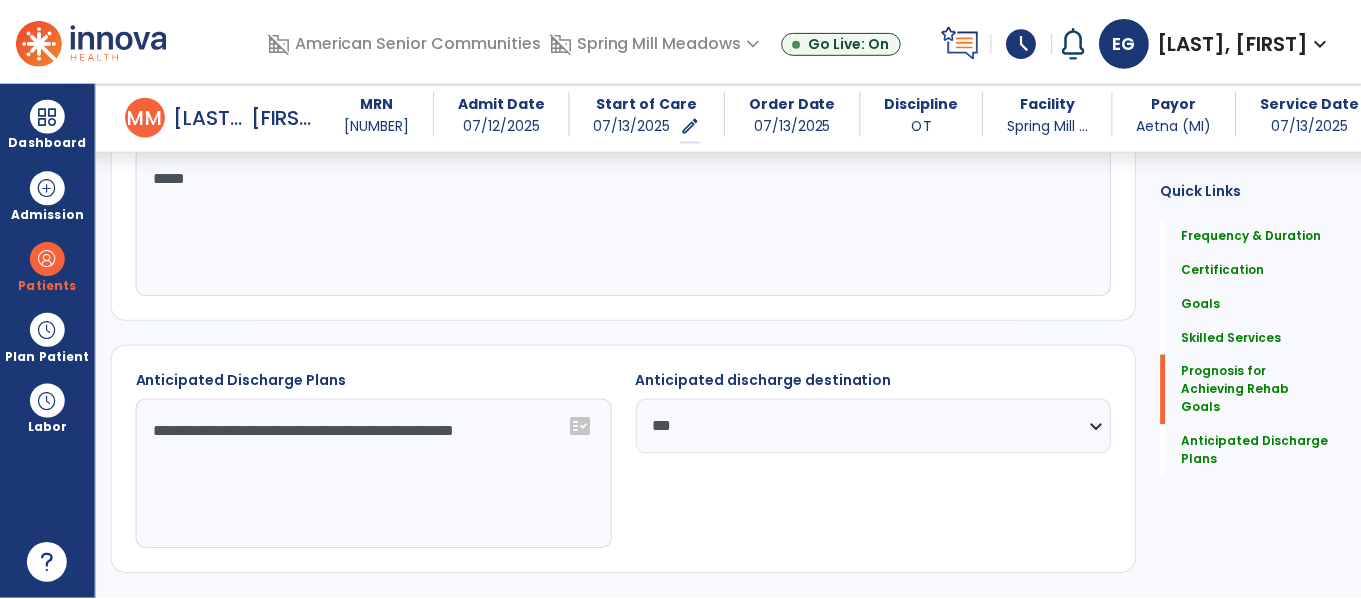 scroll, scrollTop: 1831, scrollLeft: 0, axis: vertical 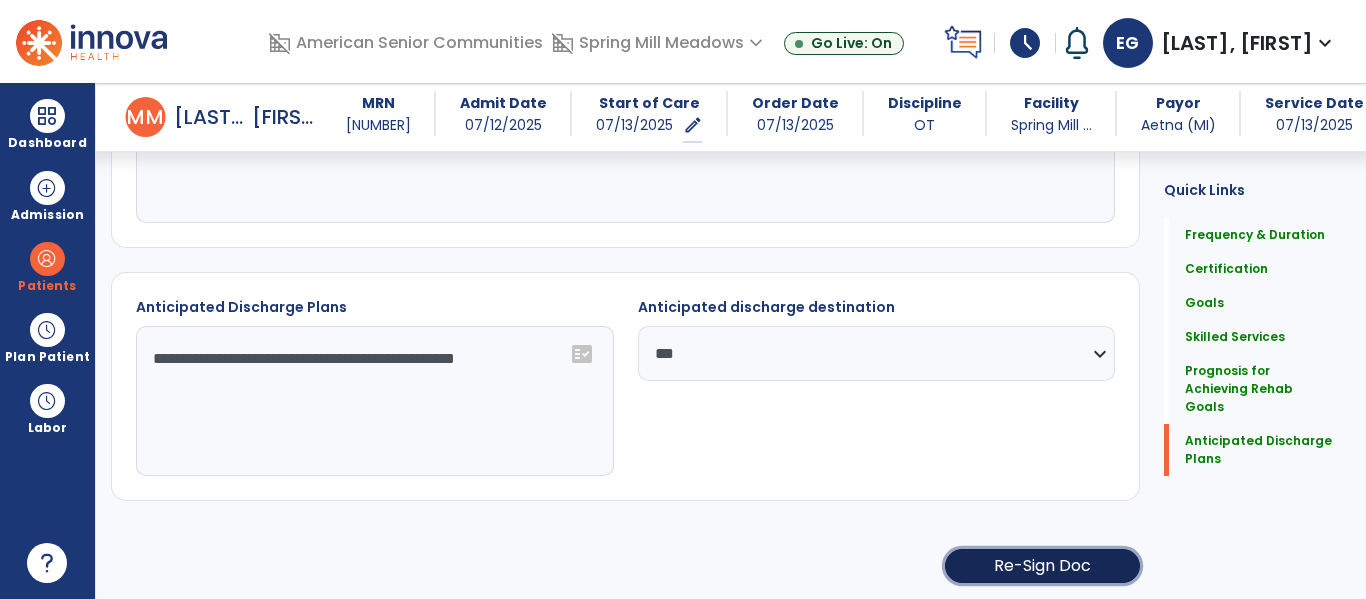 click on "Re-Sign Doc" 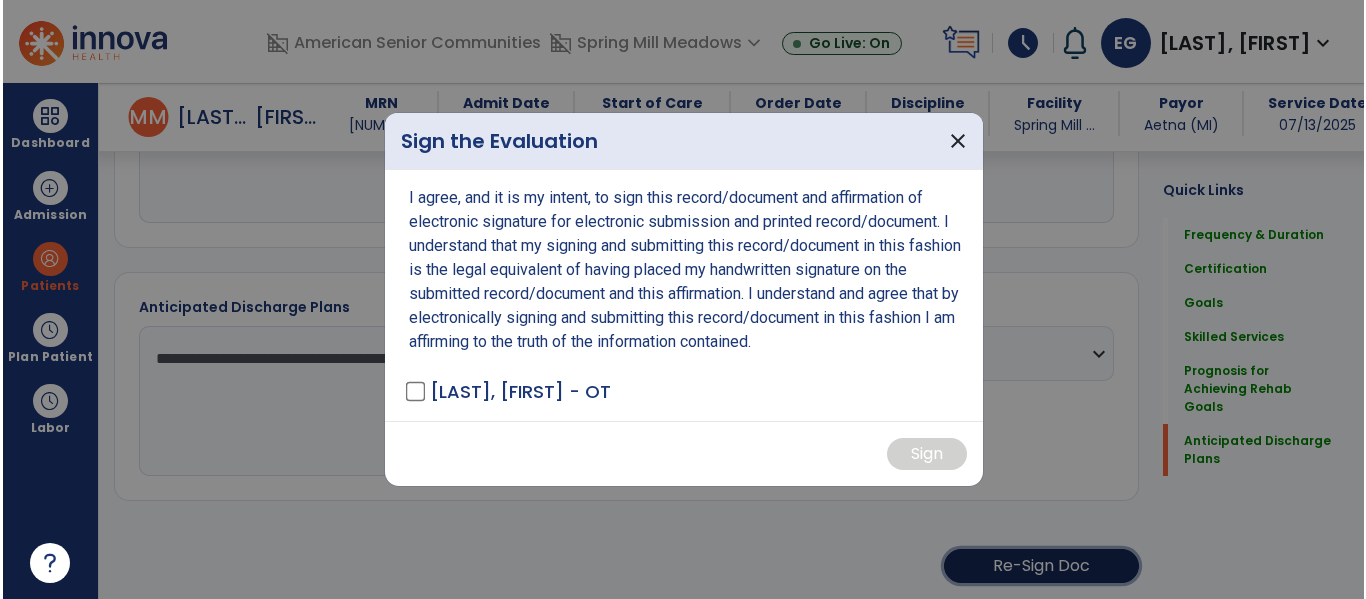 scroll, scrollTop: 1831, scrollLeft: 0, axis: vertical 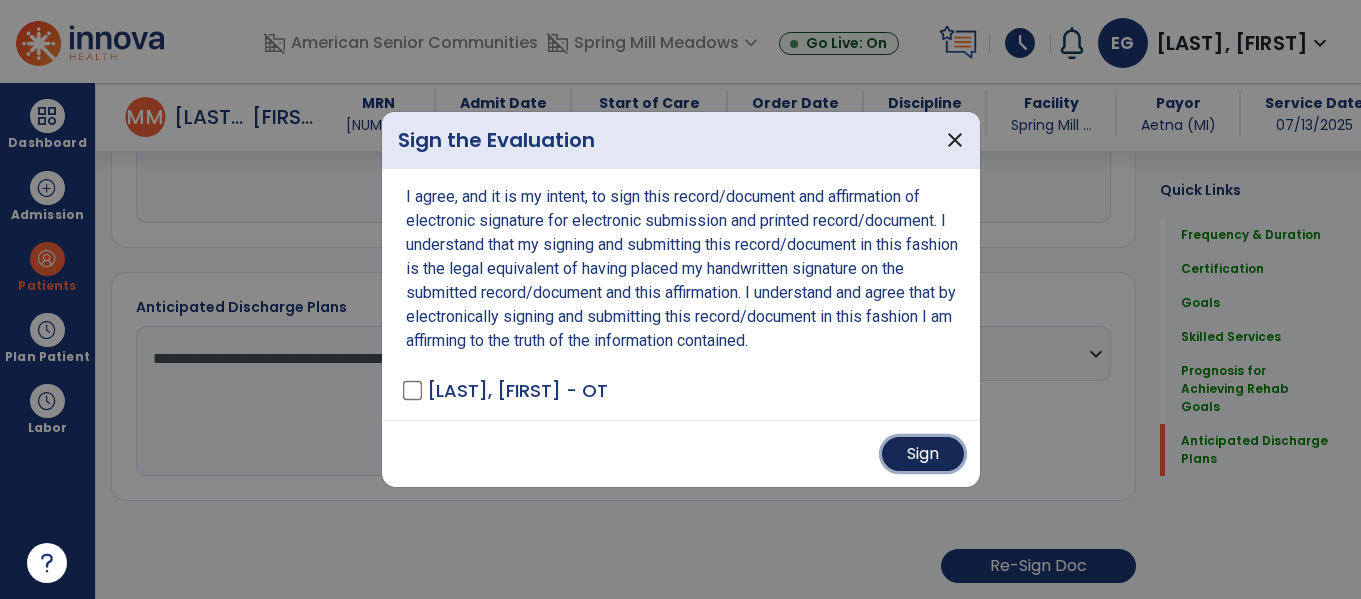 click on "Sign" at bounding box center [923, 454] 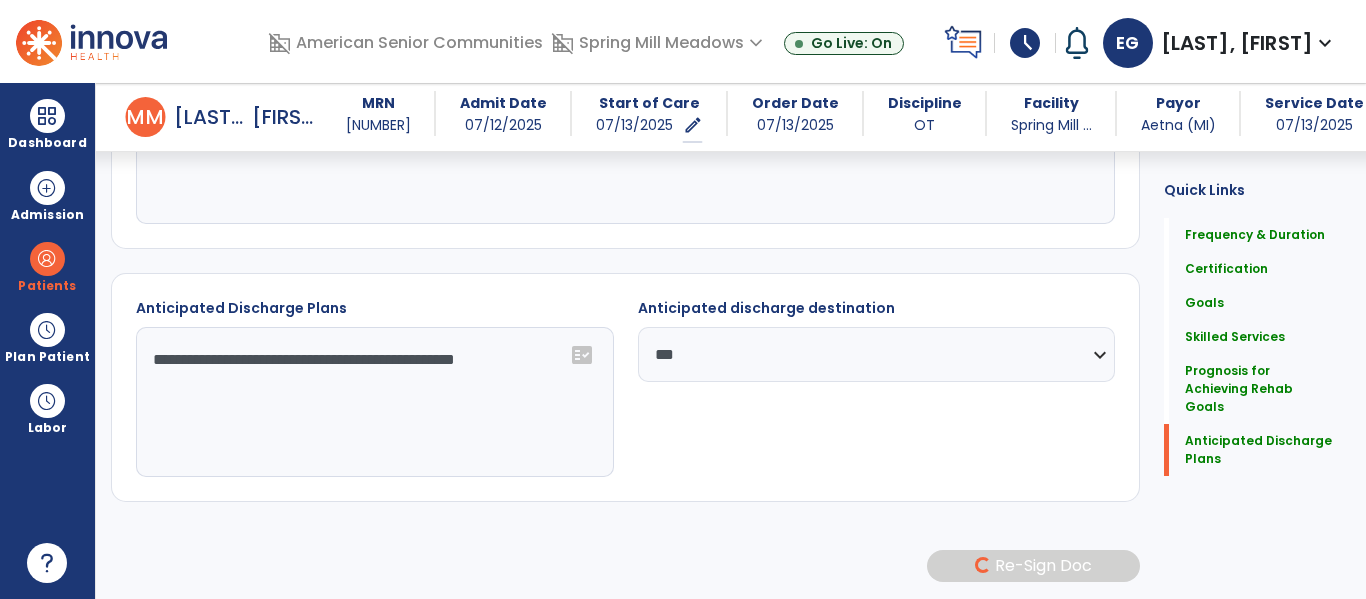 scroll, scrollTop: 1830, scrollLeft: 0, axis: vertical 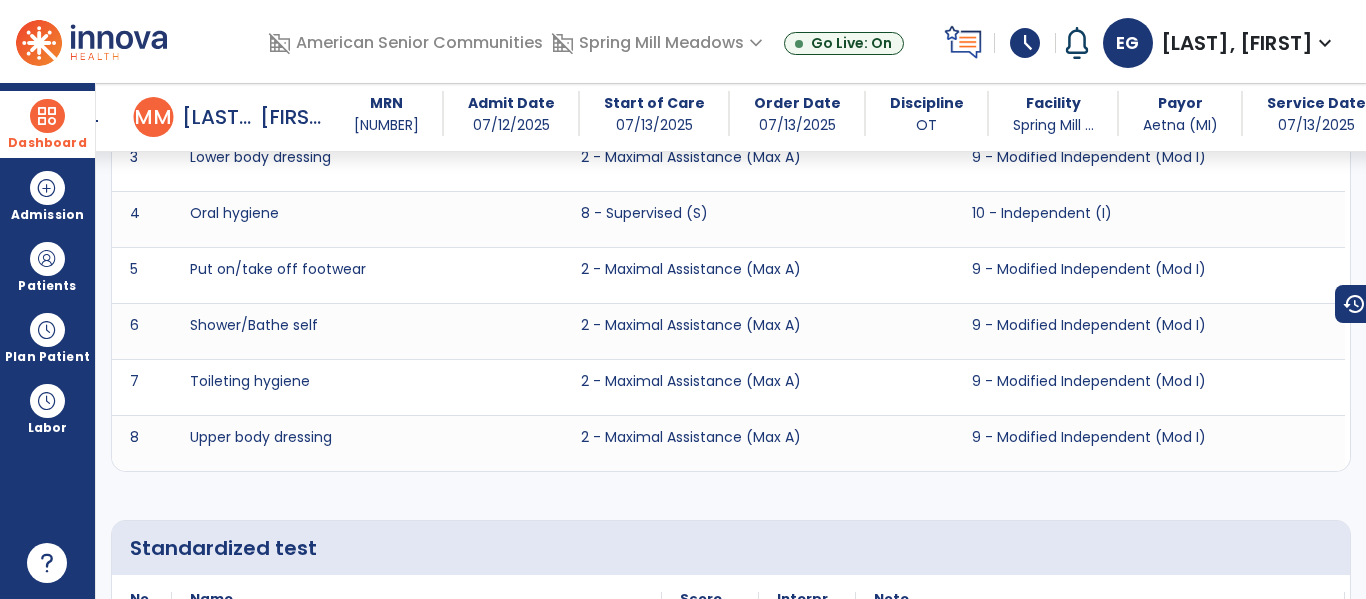 click at bounding box center (47, 116) 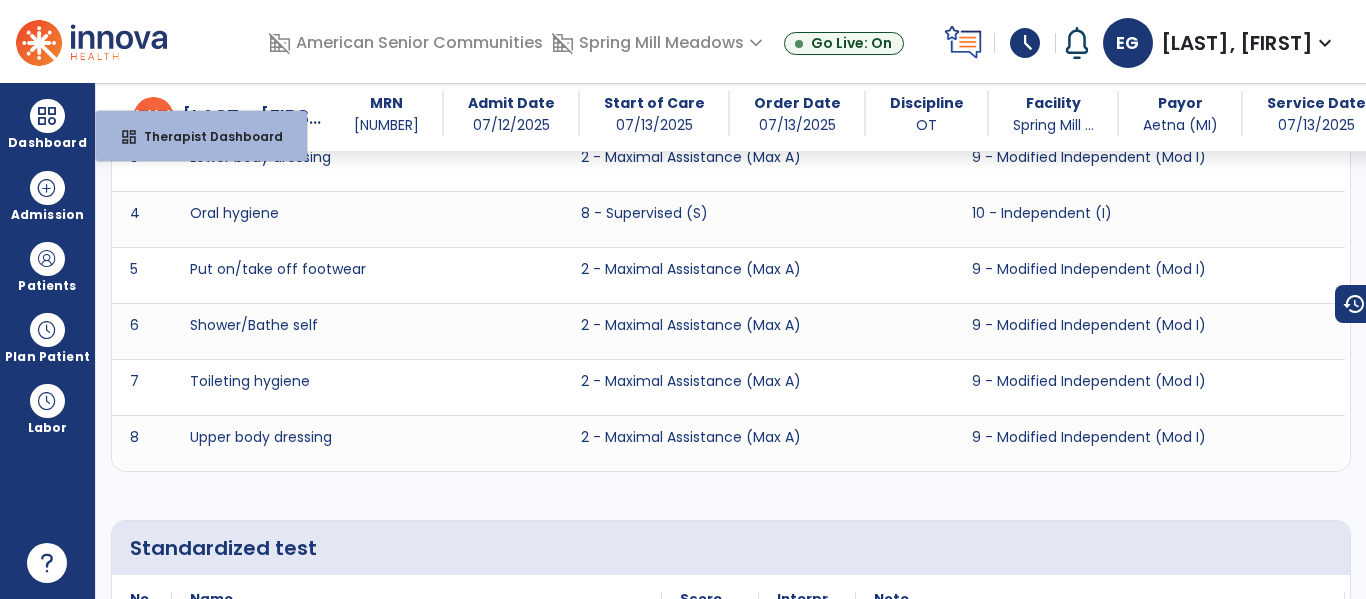 click on "domain_disabled   Spring Mill Meadows   expand_more   Allisonville Meadows   American Village   Beech Grove Meadows   CORE-The Commons on Meridian  Show All" at bounding box center (659, 43) 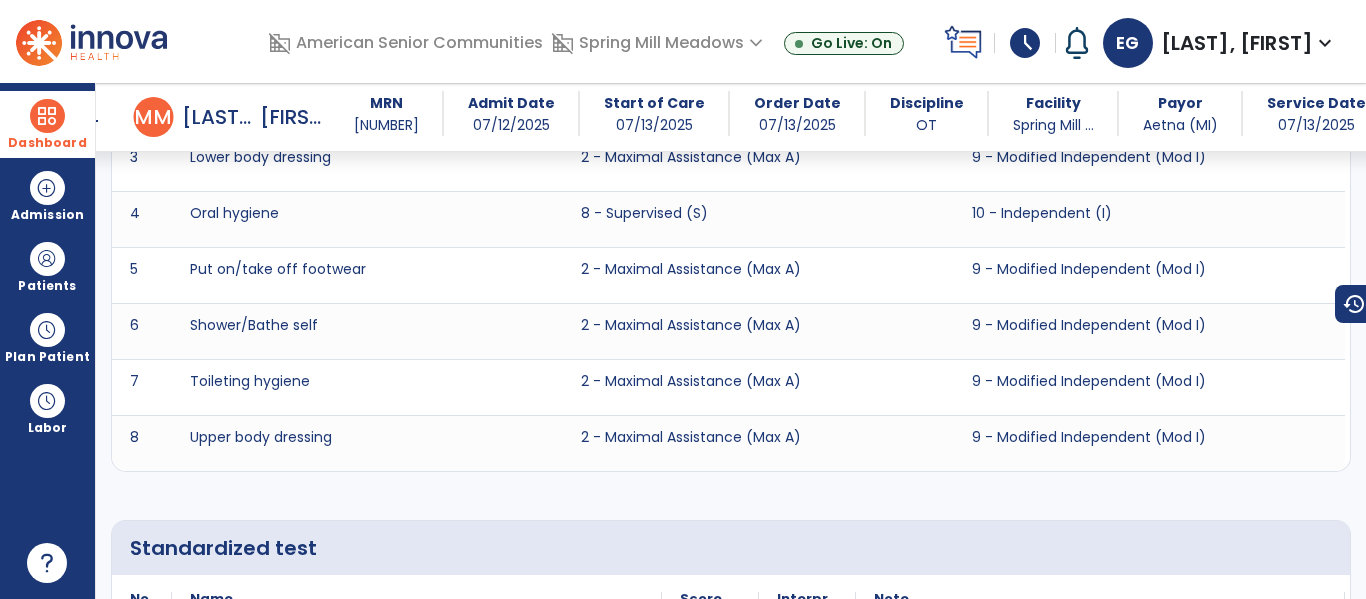 click at bounding box center [47, 116] 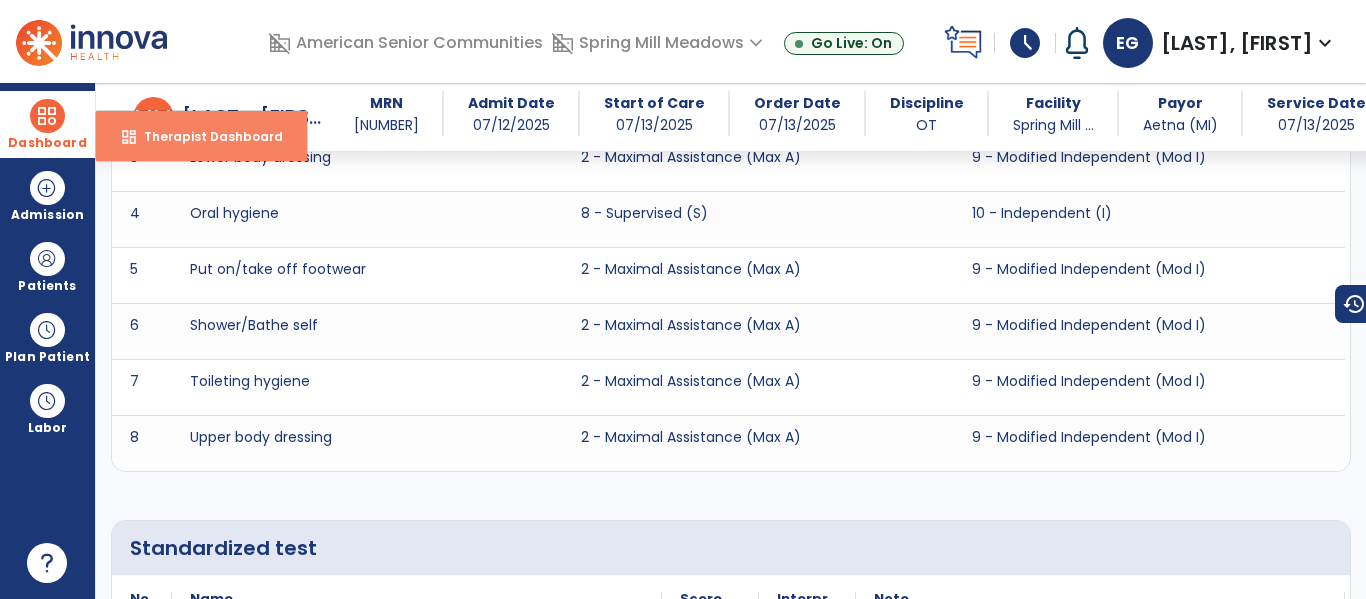 click on "Therapist Dashboard" at bounding box center (205, 136) 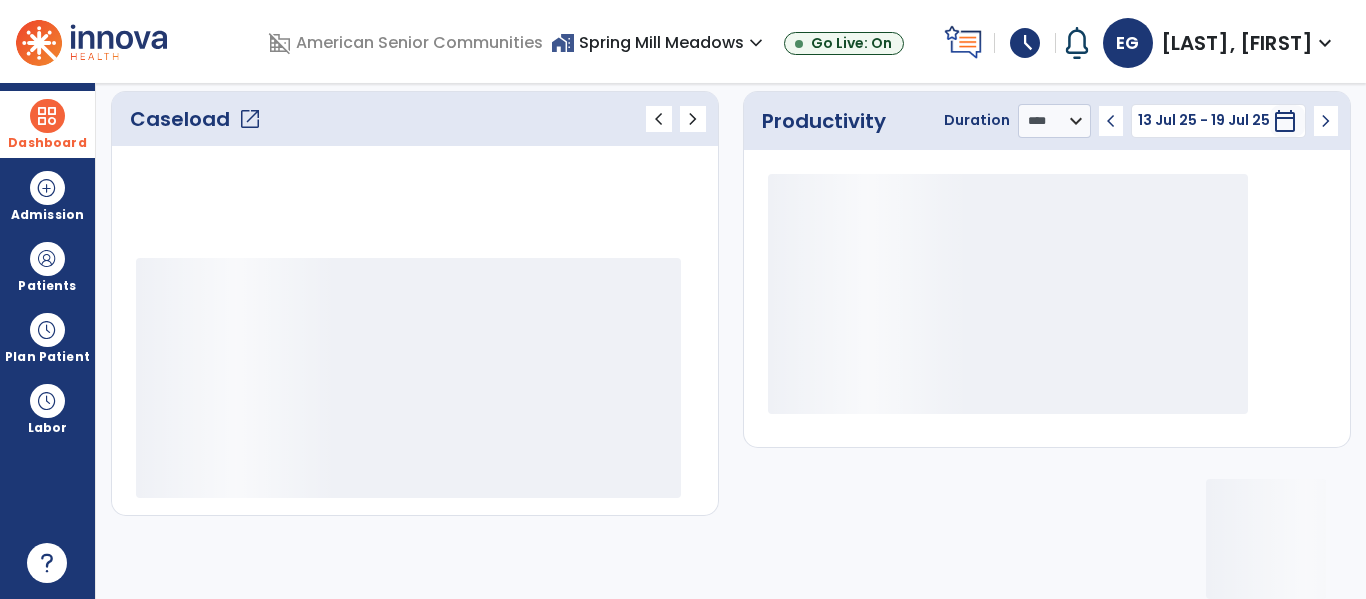 scroll, scrollTop: 278, scrollLeft: 0, axis: vertical 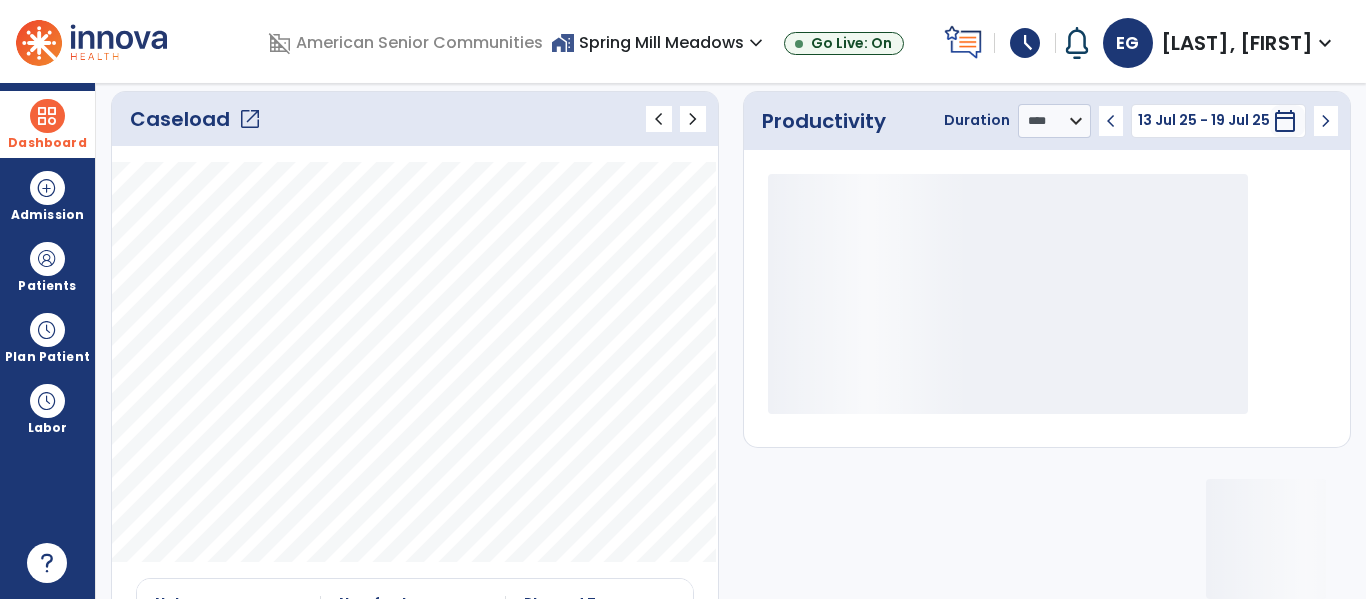 click on "home_work   Spring Mill Meadows   expand_more" at bounding box center (659, 42) 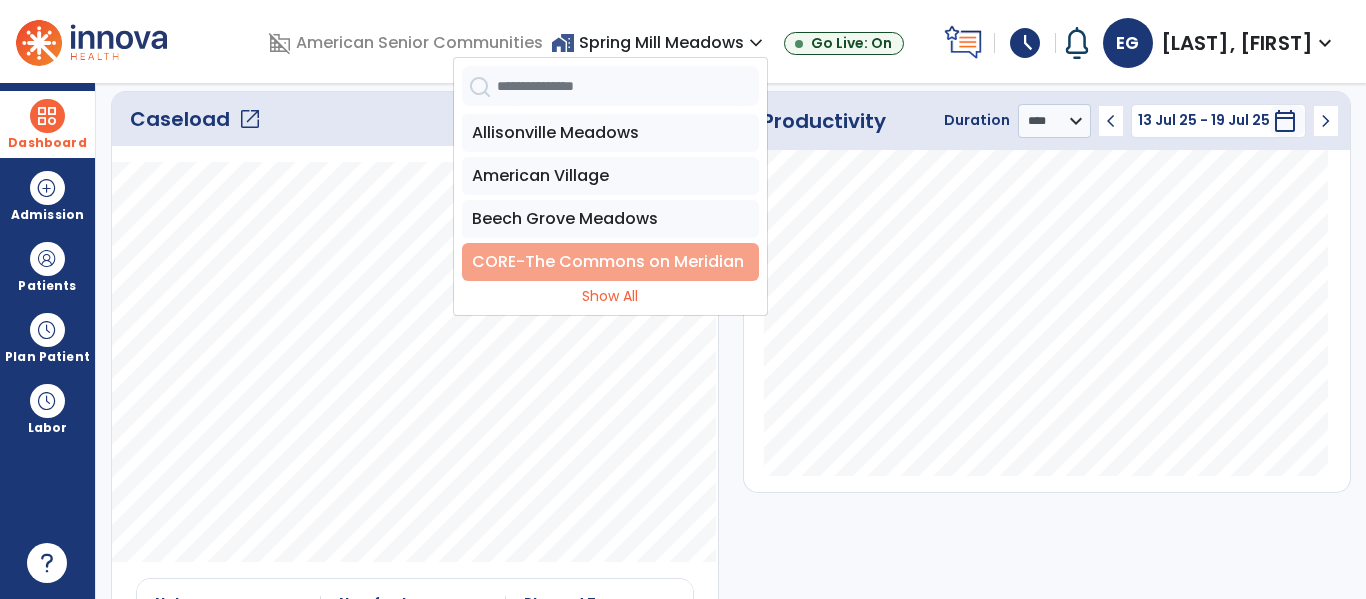 click on "CORE-The Commons on Meridian" at bounding box center [610, 262] 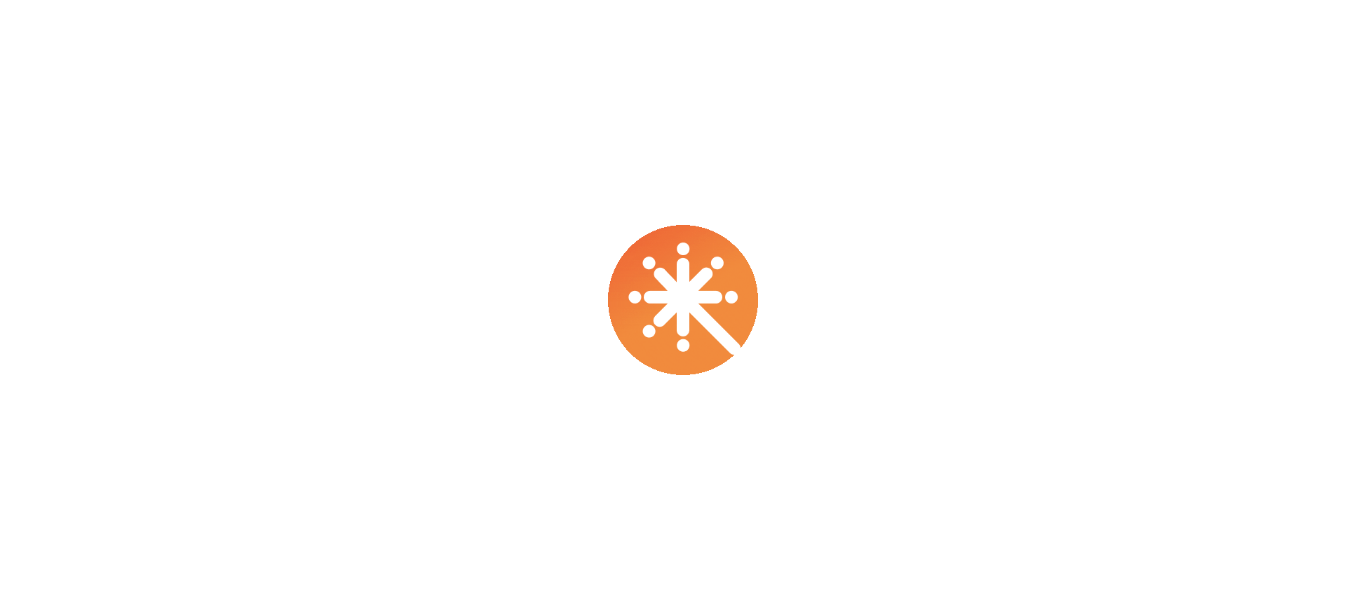 scroll, scrollTop: 0, scrollLeft: 0, axis: both 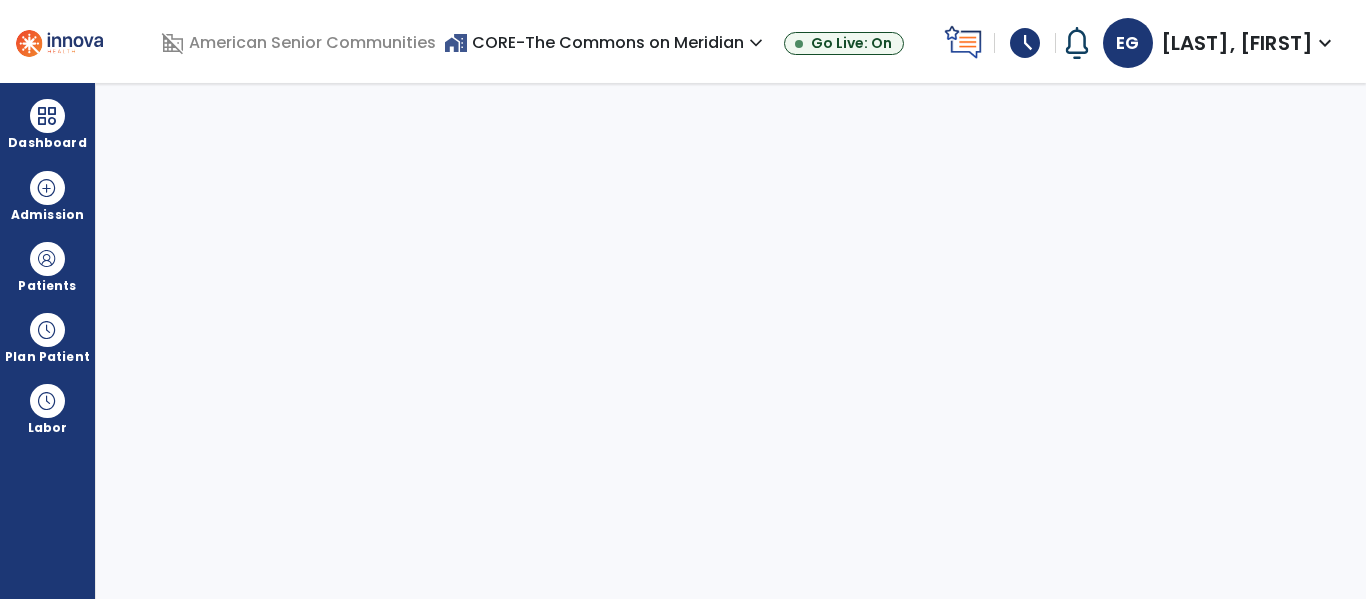 select on "****" 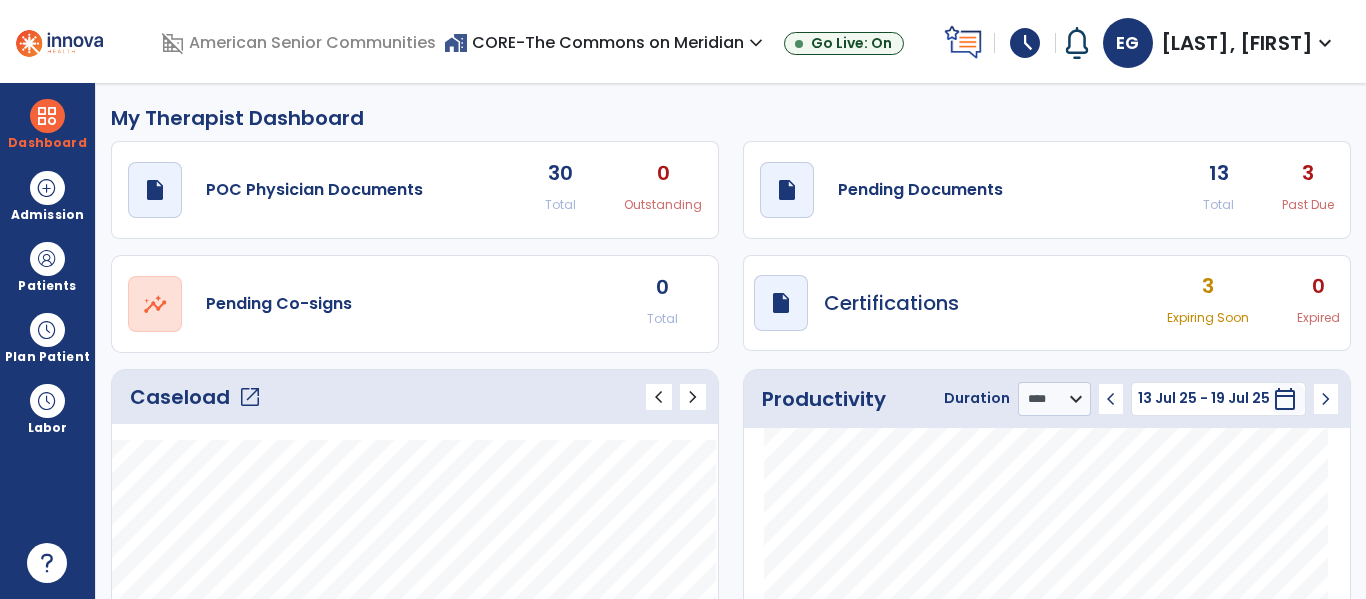 click on "home_work   CORE-The Commons on Meridian   expand_more" at bounding box center (606, 42) 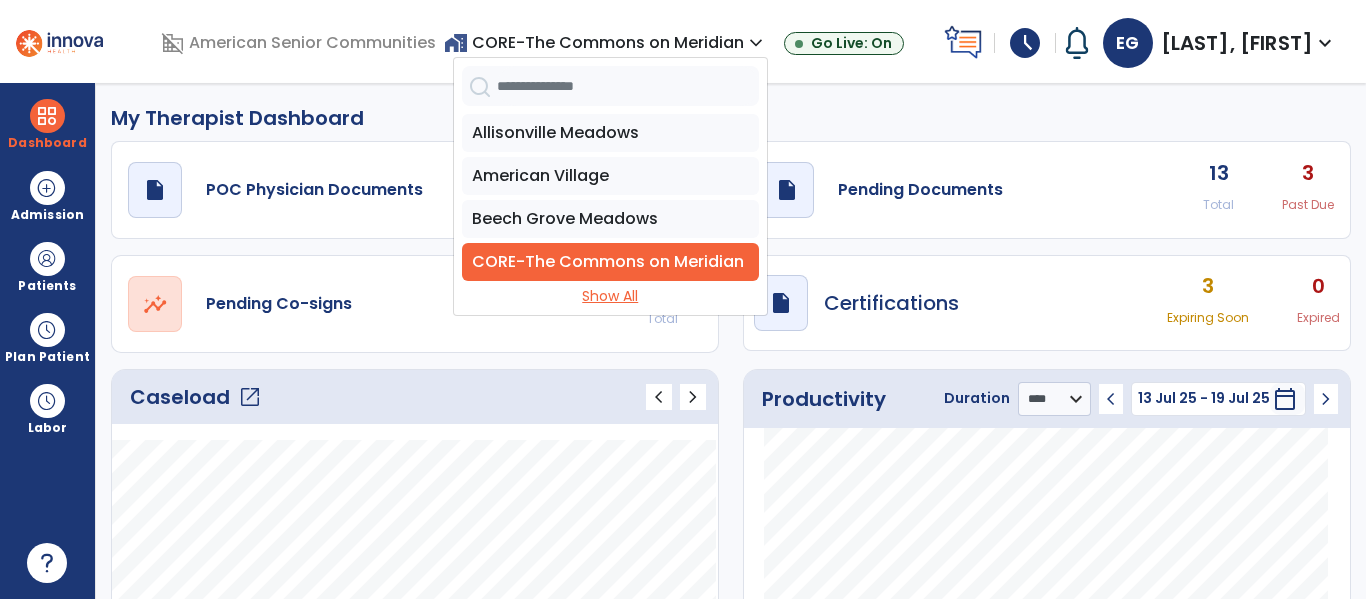 click on "Show All" at bounding box center [610, 296] 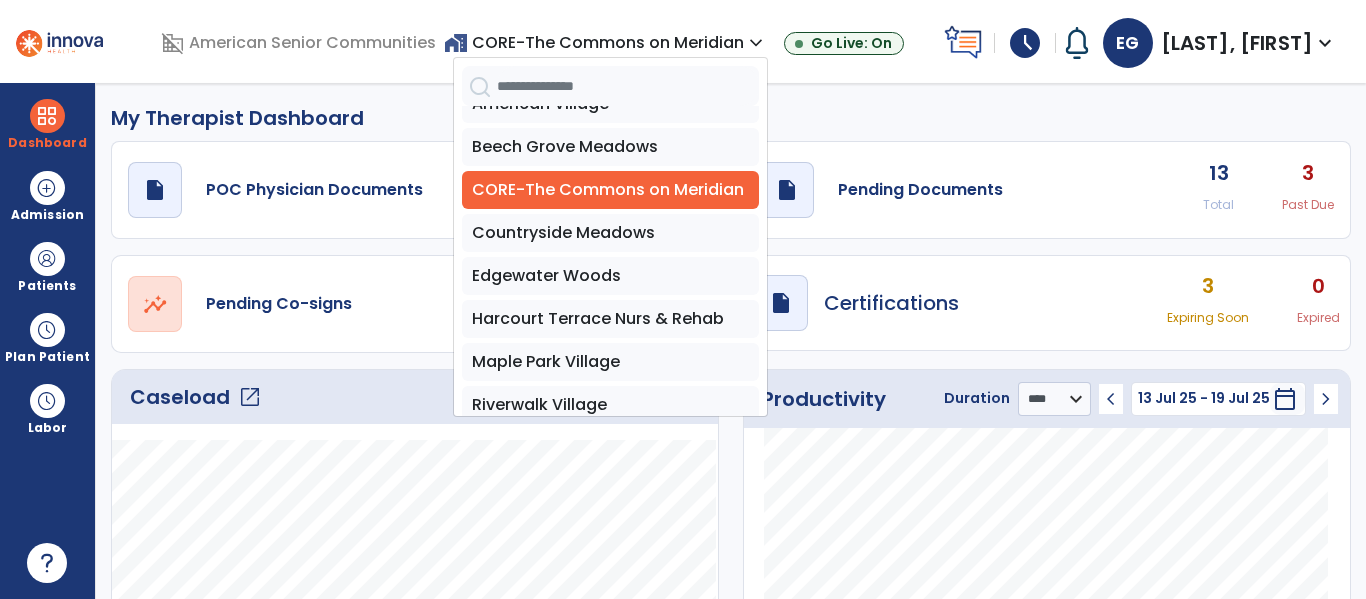 scroll, scrollTop: 222, scrollLeft: 0, axis: vertical 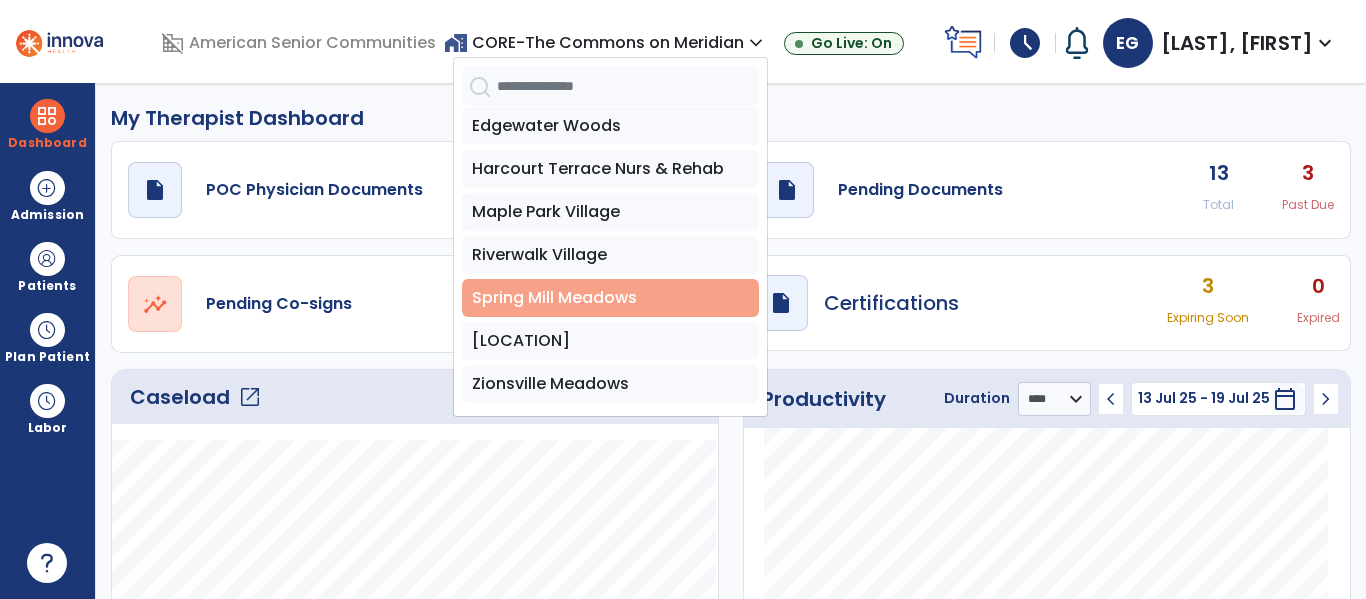 click on "Spring Mill Meadows" at bounding box center (610, 298) 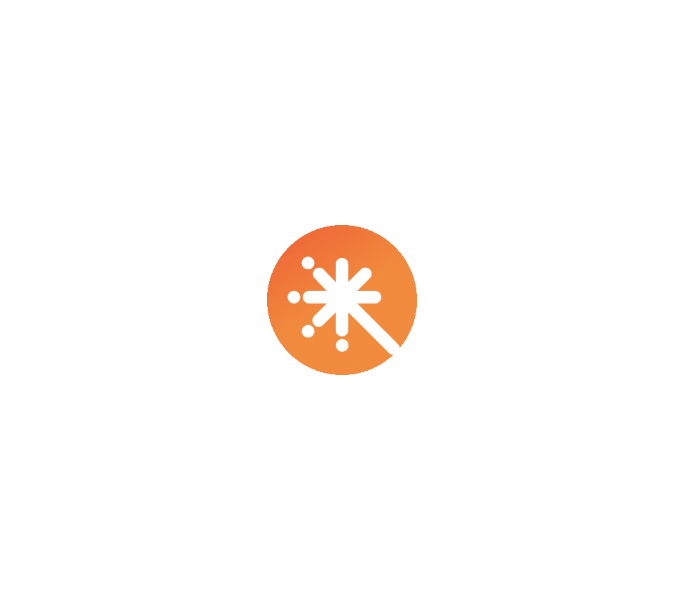 select on "****" 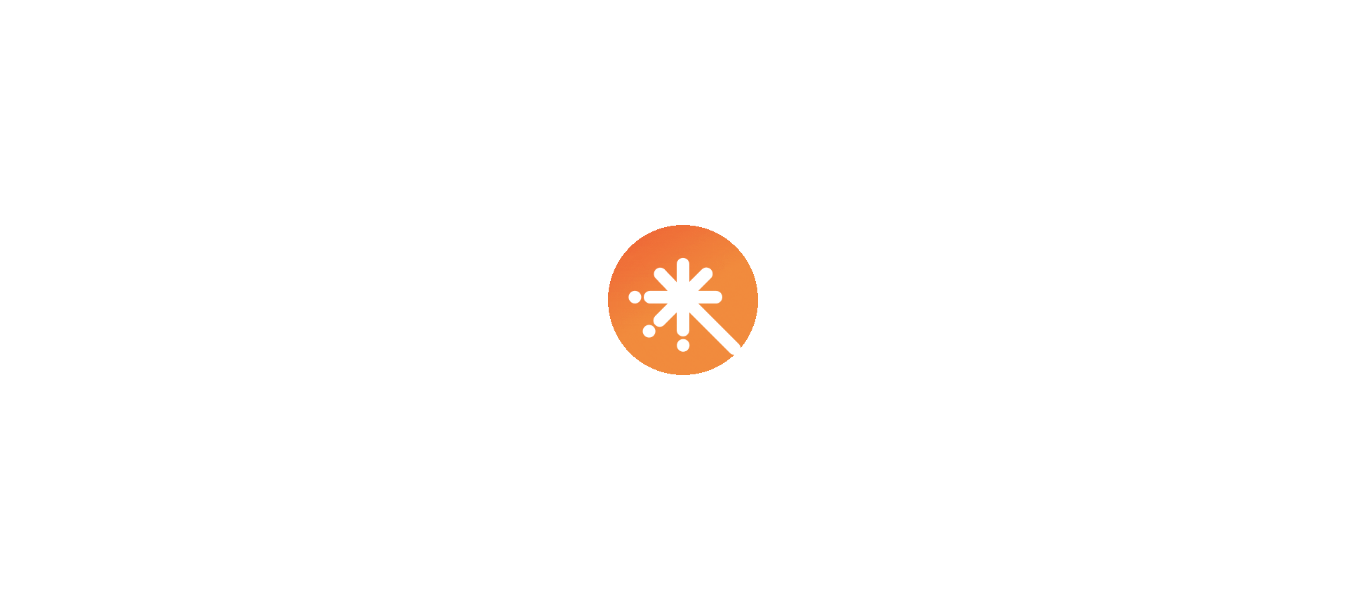 scroll, scrollTop: 0, scrollLeft: 0, axis: both 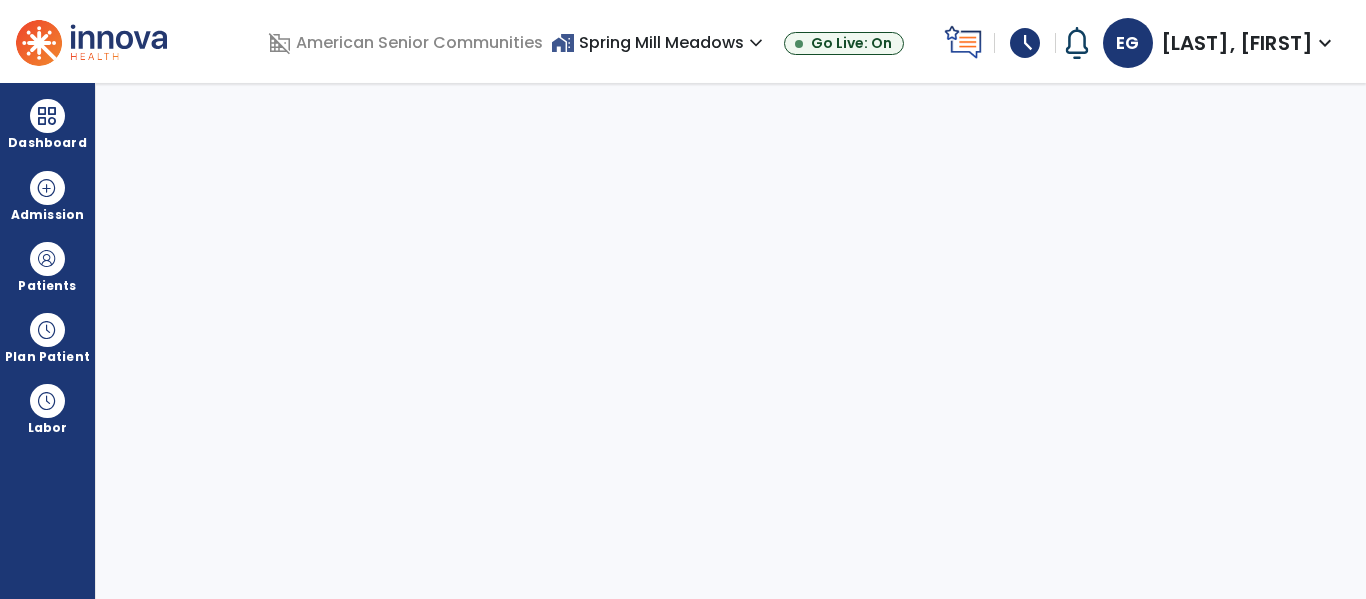 select on "****" 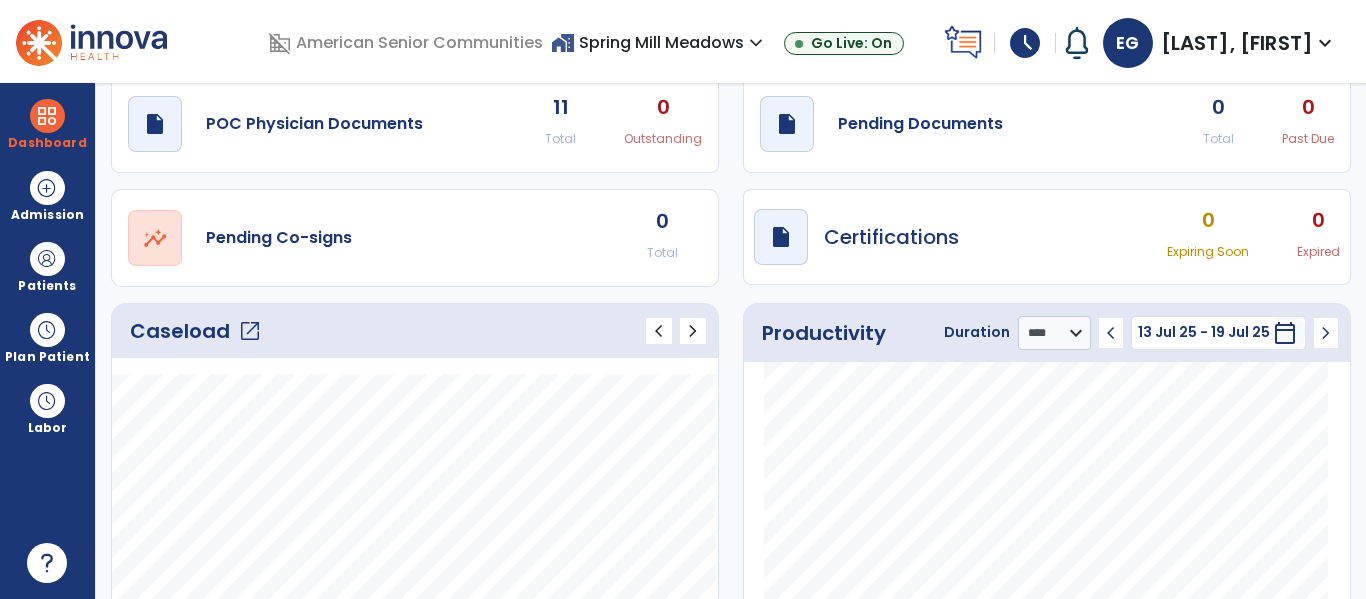 scroll, scrollTop: 274, scrollLeft: 0, axis: vertical 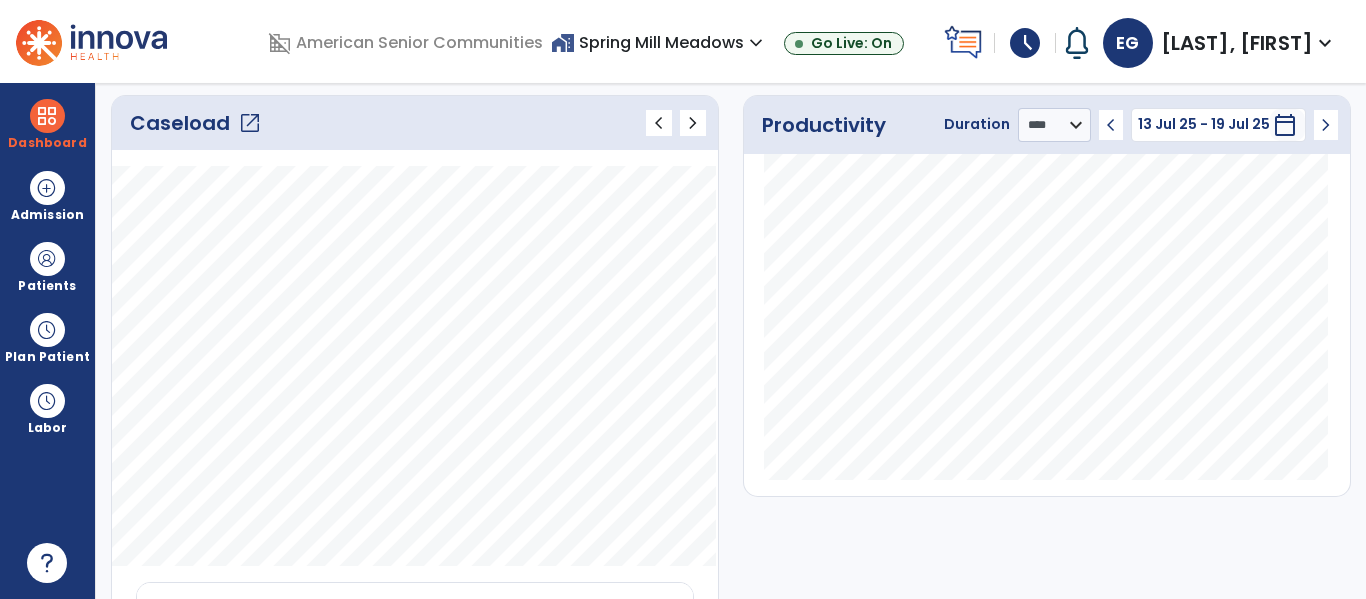 drag, startPoint x: 254, startPoint y: 102, endPoint x: 249, endPoint y: 114, distance: 13 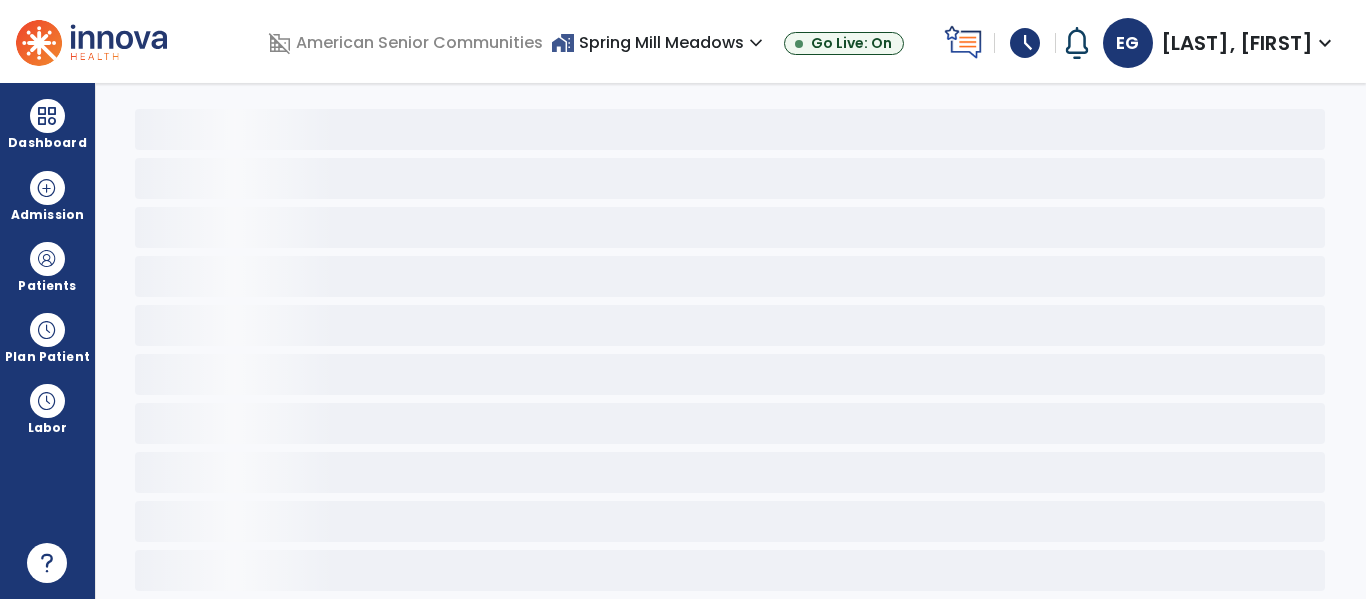 scroll, scrollTop: 0, scrollLeft: 0, axis: both 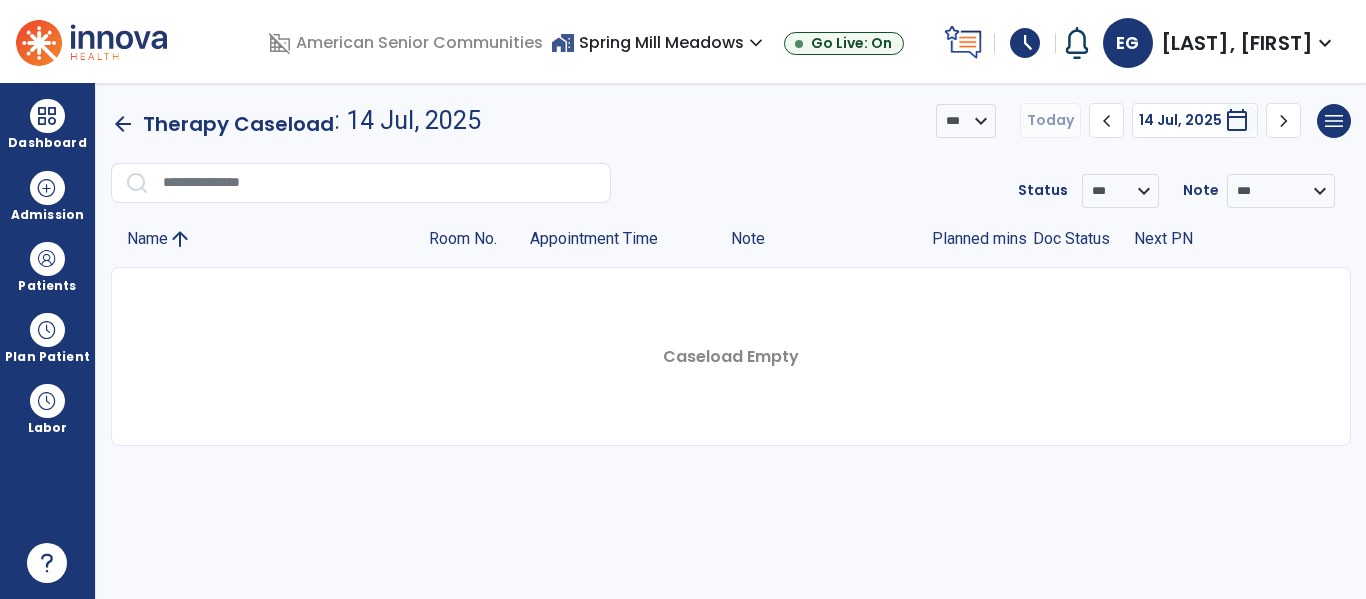 click on "chevron_left" 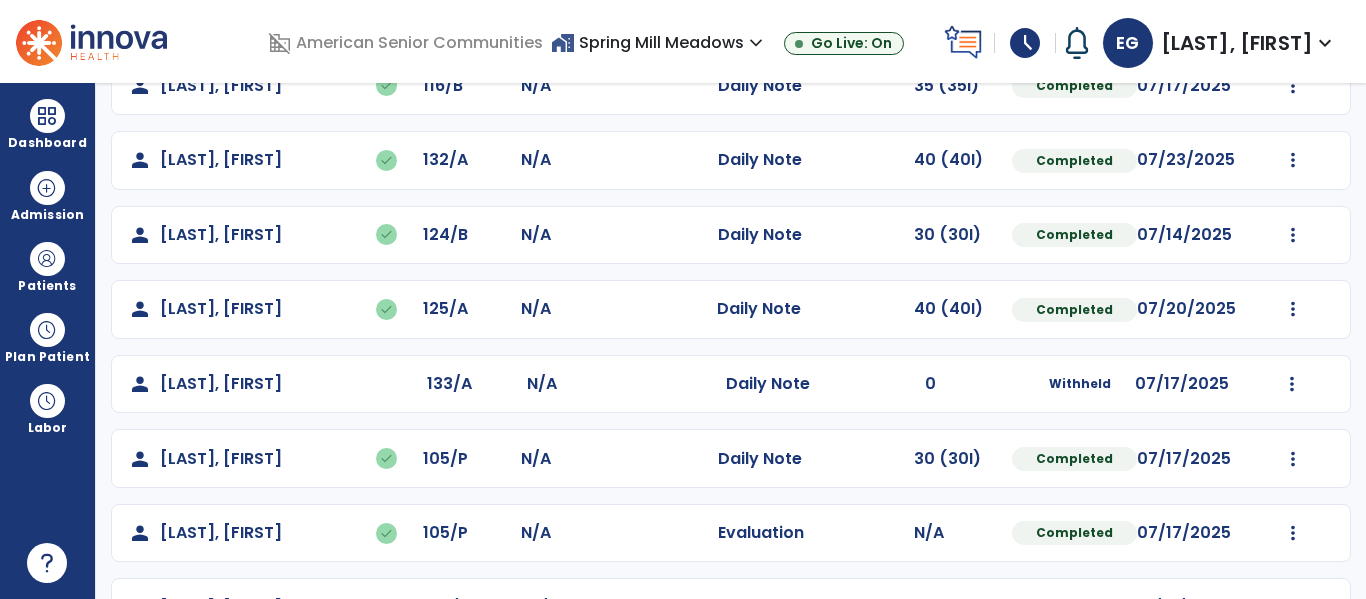 scroll, scrollTop: 505, scrollLeft: 0, axis: vertical 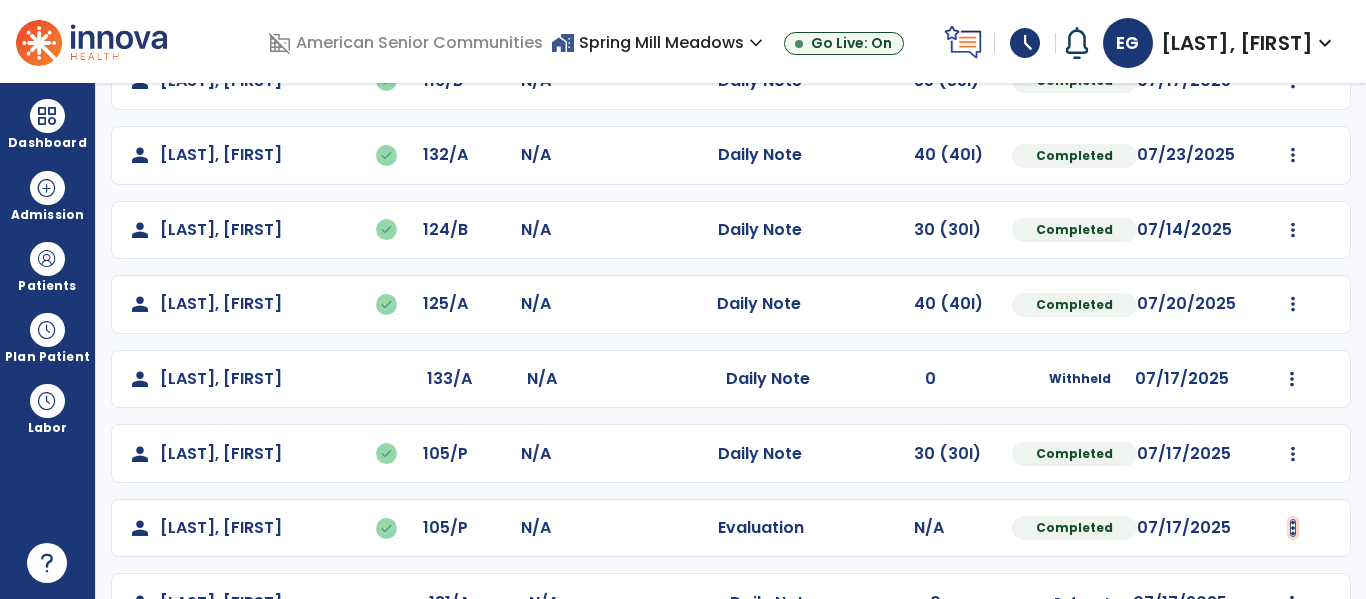 click at bounding box center [1293, -217] 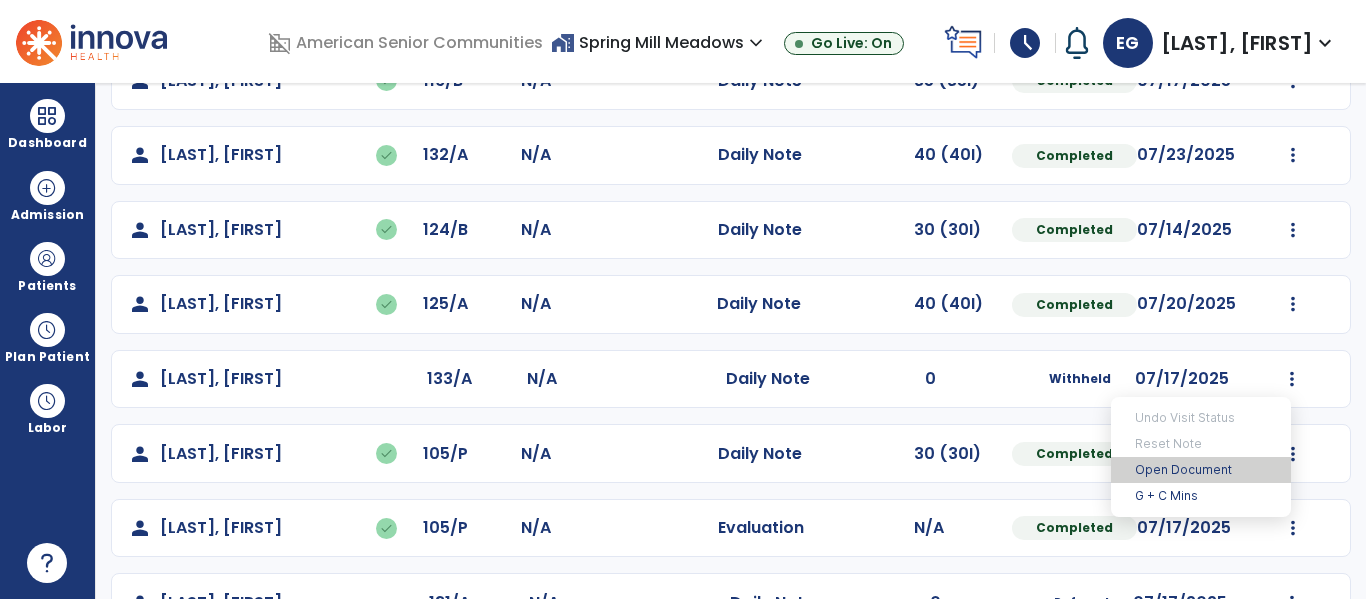 click on "Open Document" at bounding box center (1201, 470) 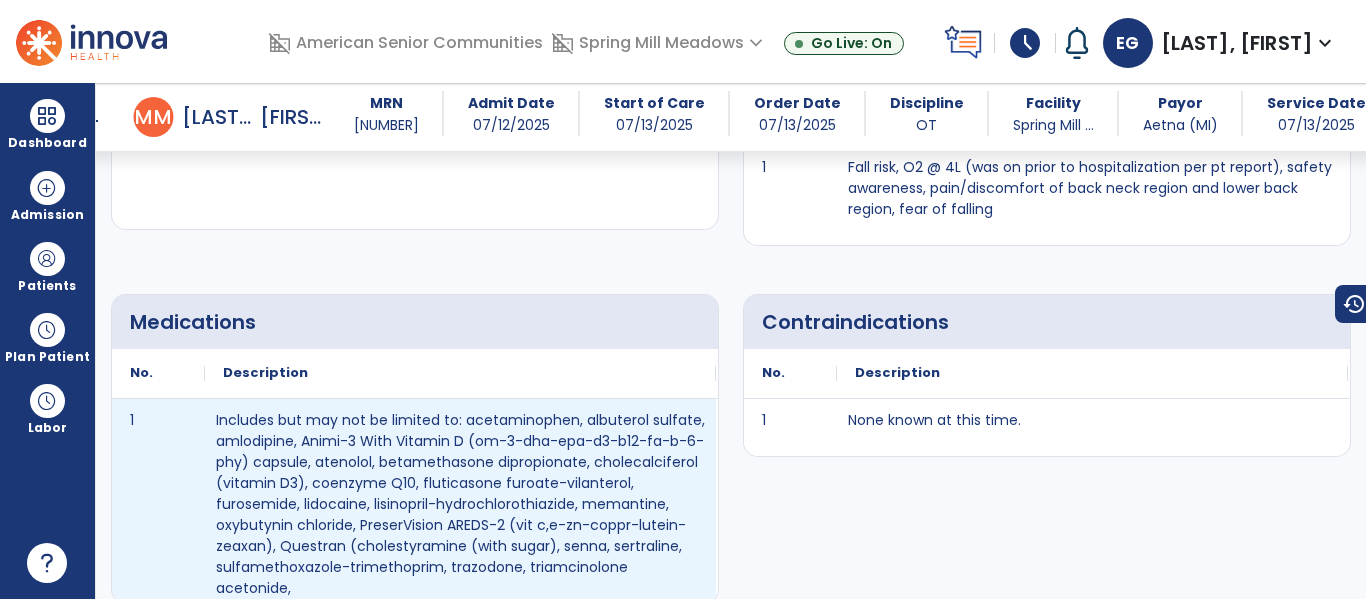 scroll, scrollTop: 1267, scrollLeft: 0, axis: vertical 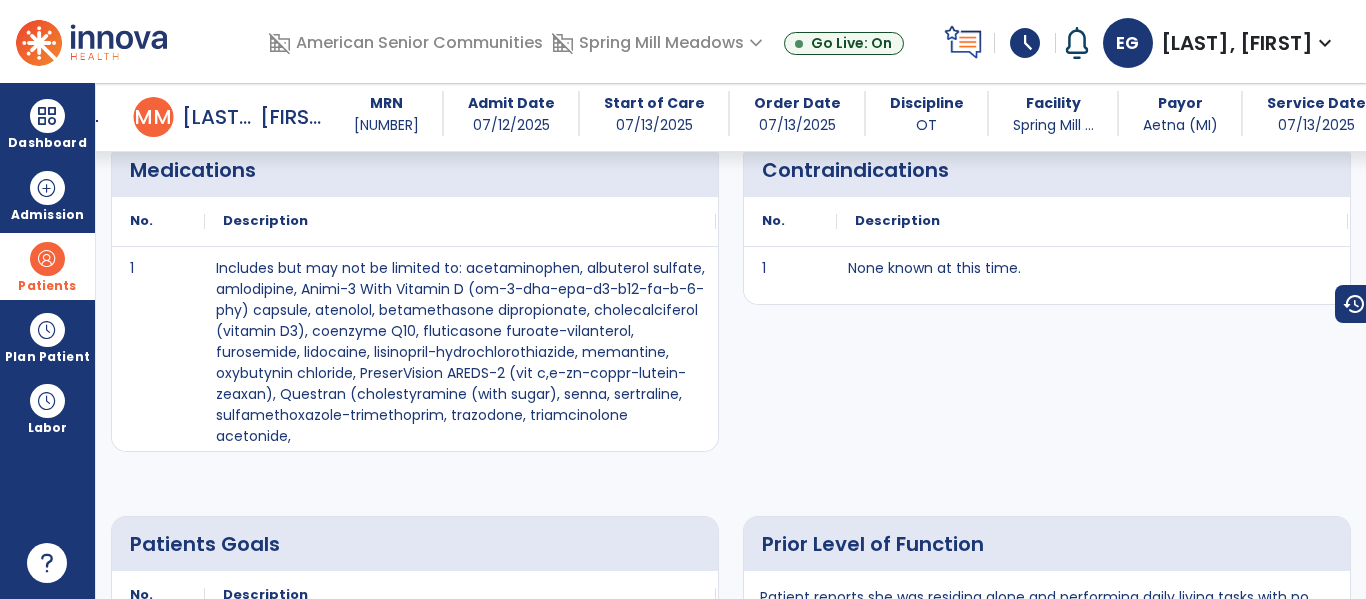 click on "Patients" at bounding box center (47, 266) 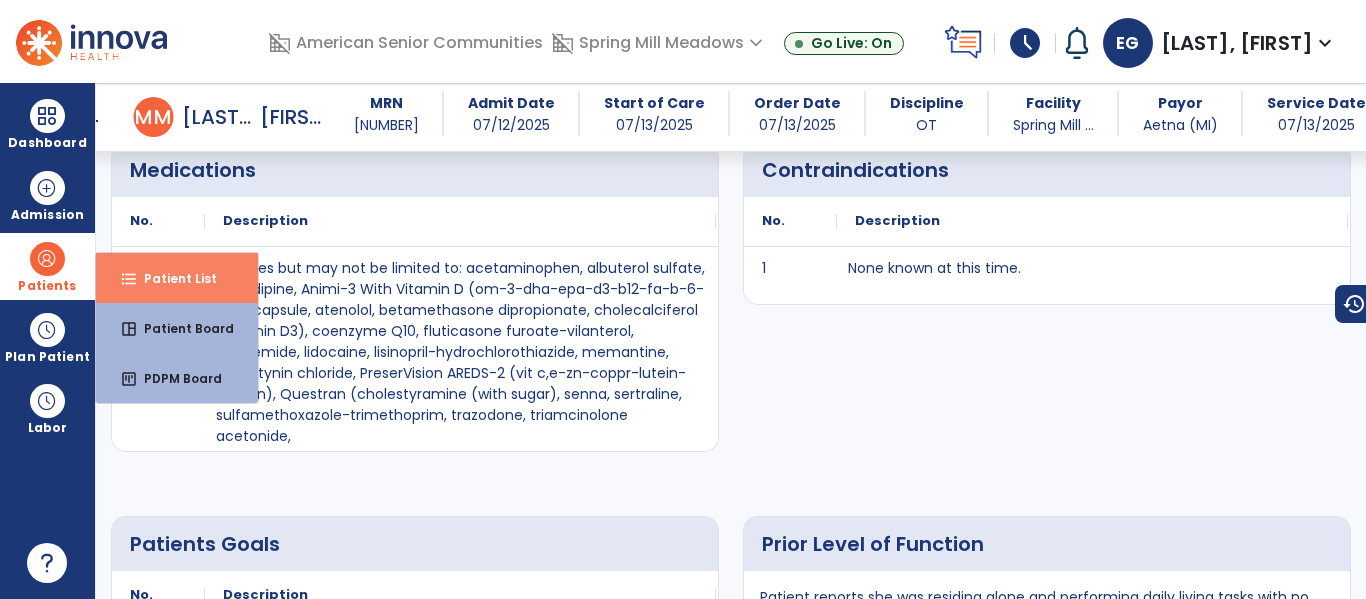 click on "format_list_bulleted  Patient List" at bounding box center [177, 278] 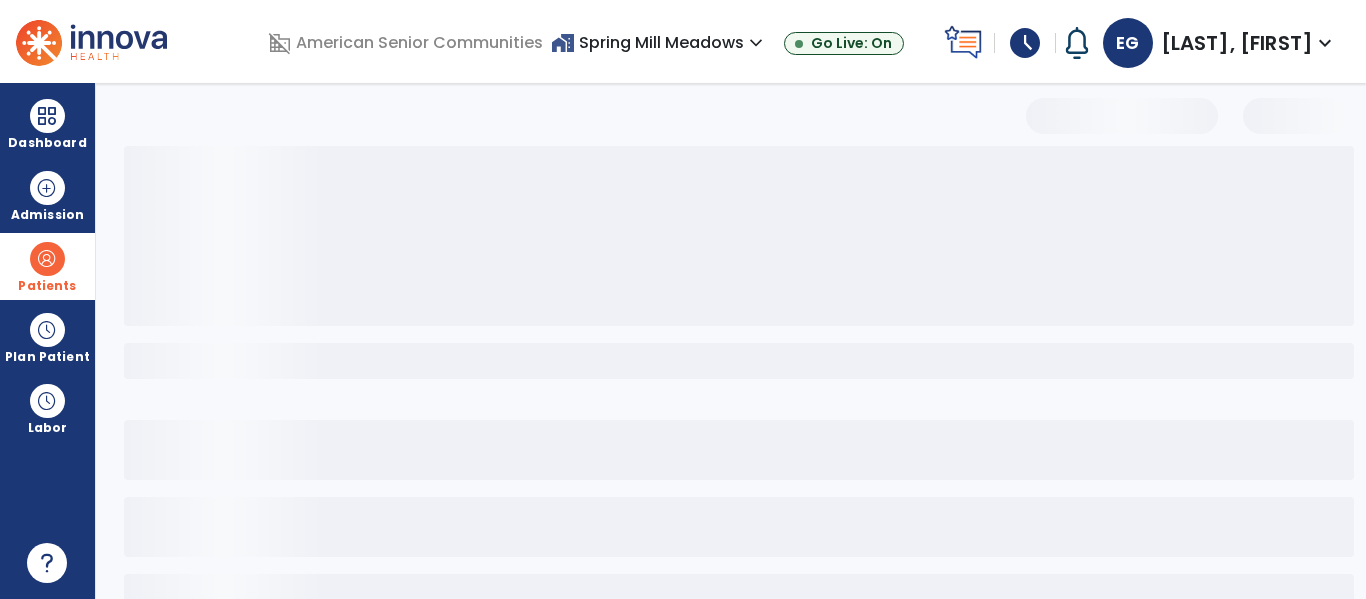 scroll, scrollTop: 144, scrollLeft: 0, axis: vertical 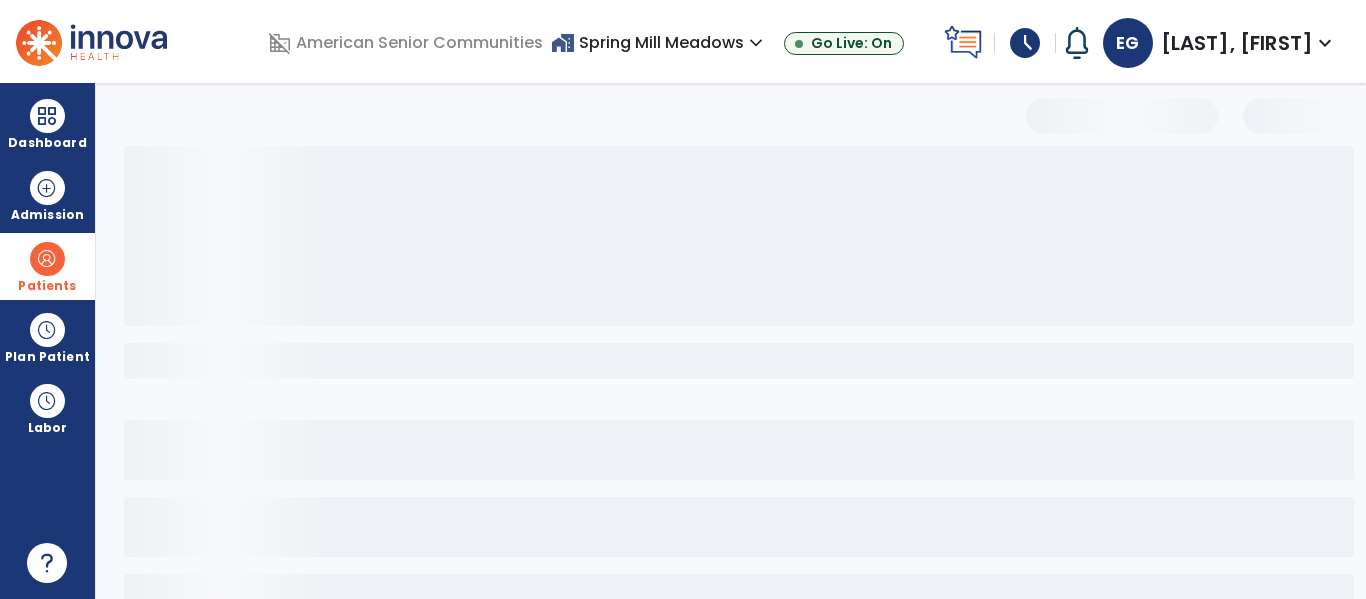 select on "***" 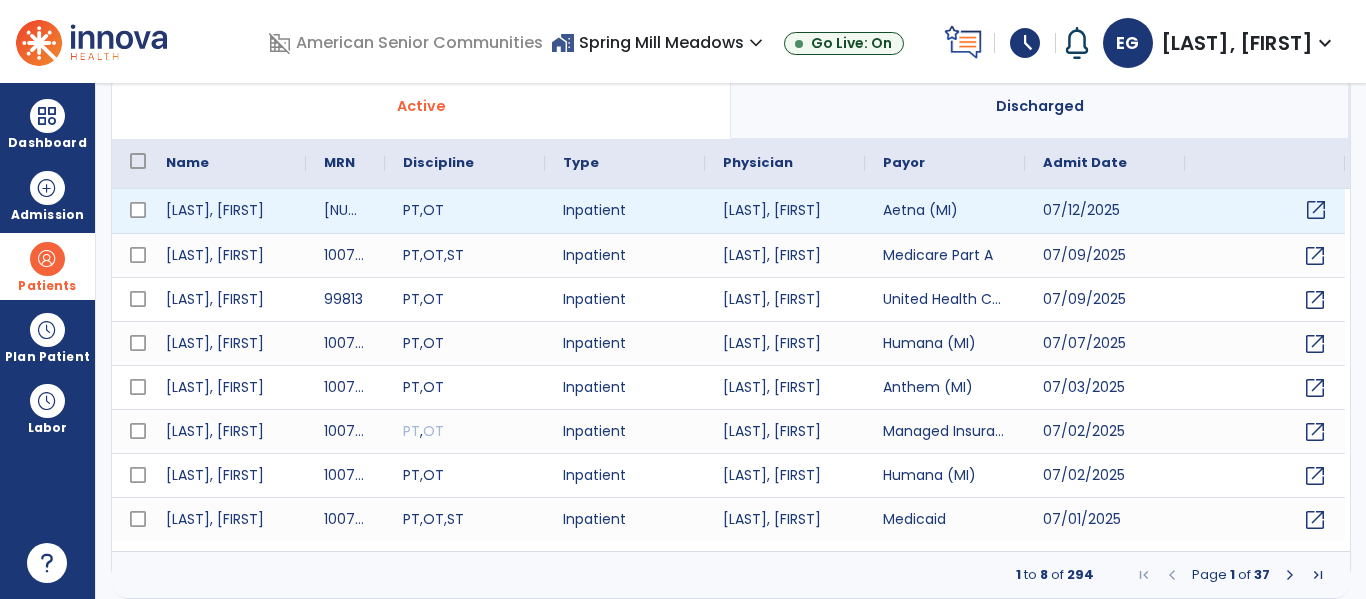 click on "open_in_new" at bounding box center [1316, 210] 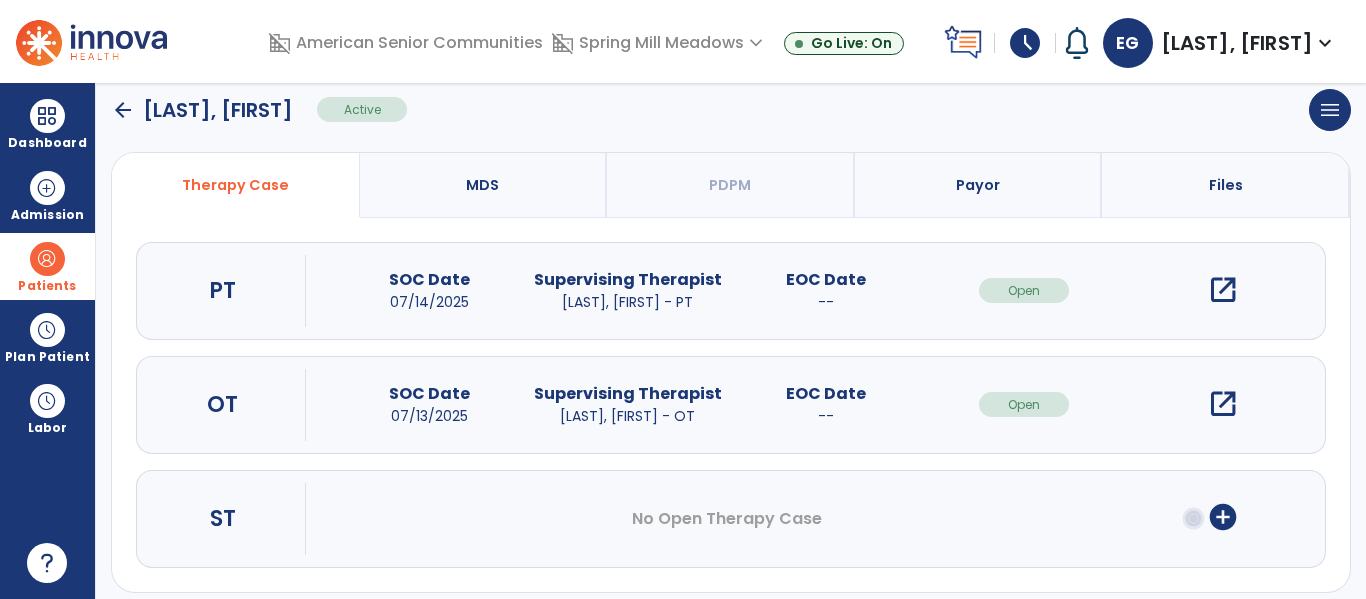 click on "open_in_new" at bounding box center (1223, 290) 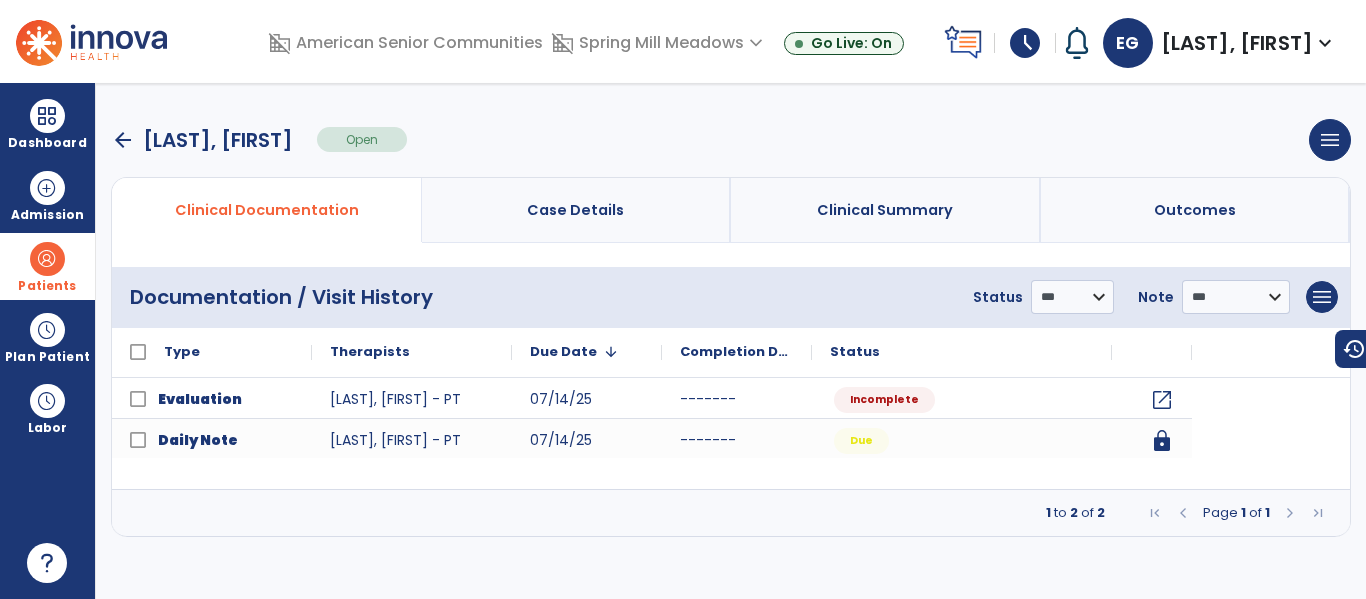 scroll, scrollTop: 0, scrollLeft: 0, axis: both 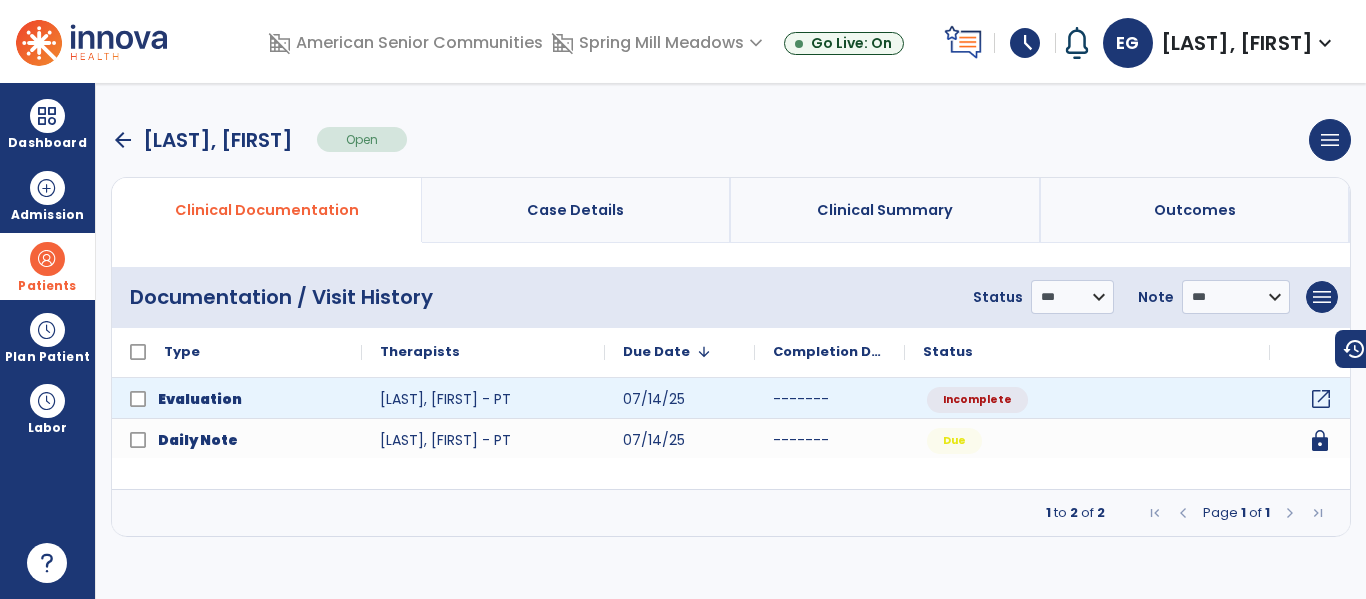 click on "open_in_new" 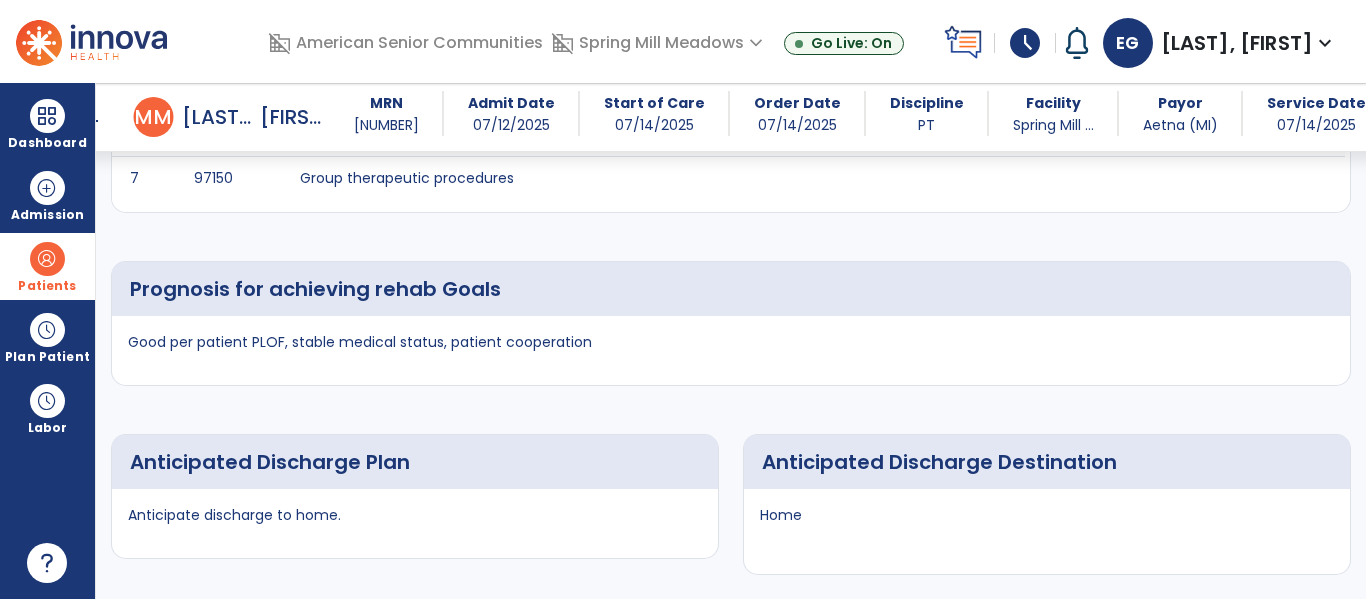 scroll, scrollTop: 4195, scrollLeft: 0, axis: vertical 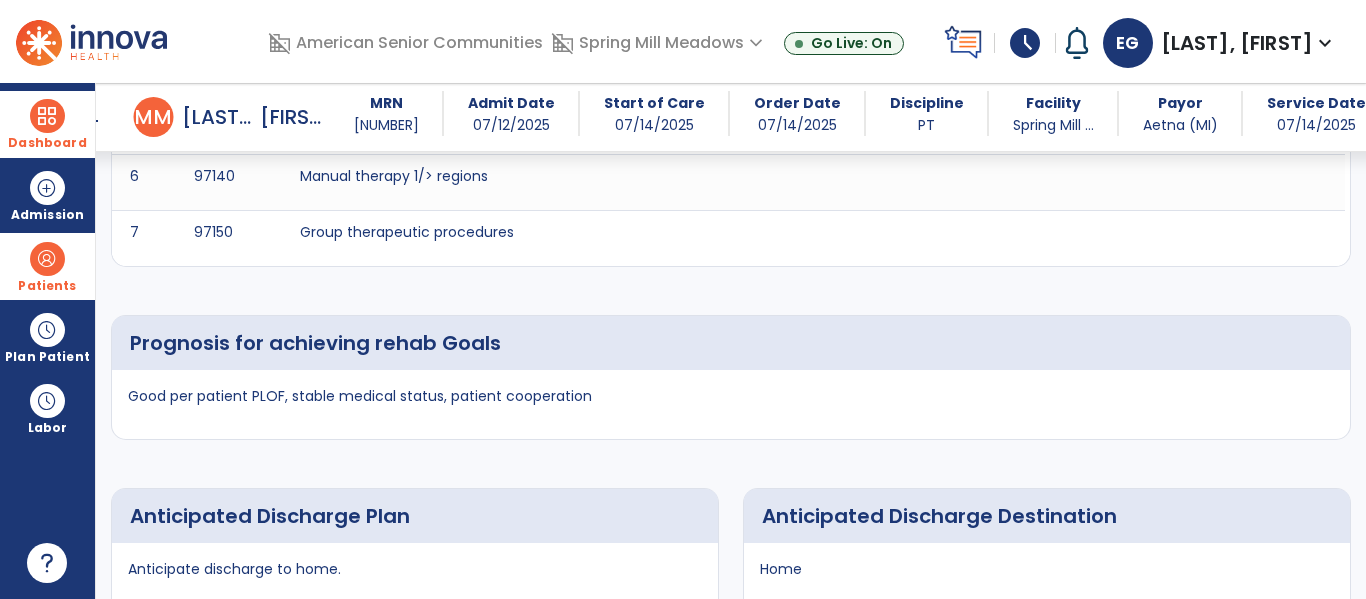 click on "Dashboard" at bounding box center (47, 143) 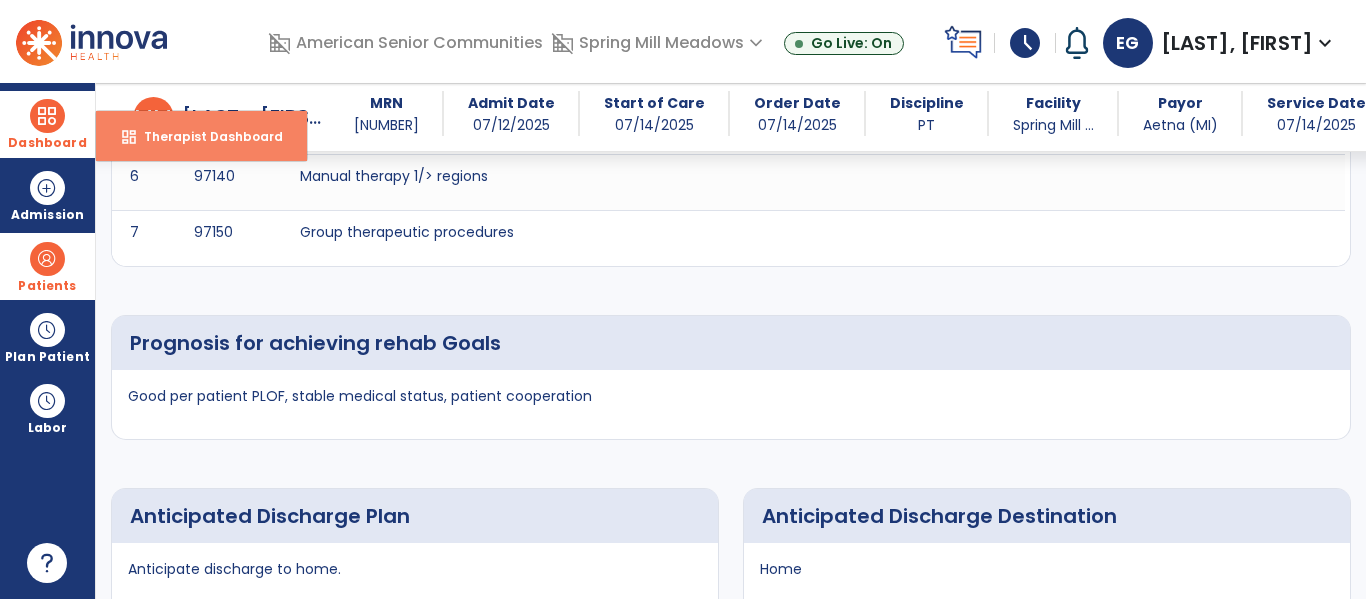 click on "Therapist Dashboard" at bounding box center (205, 136) 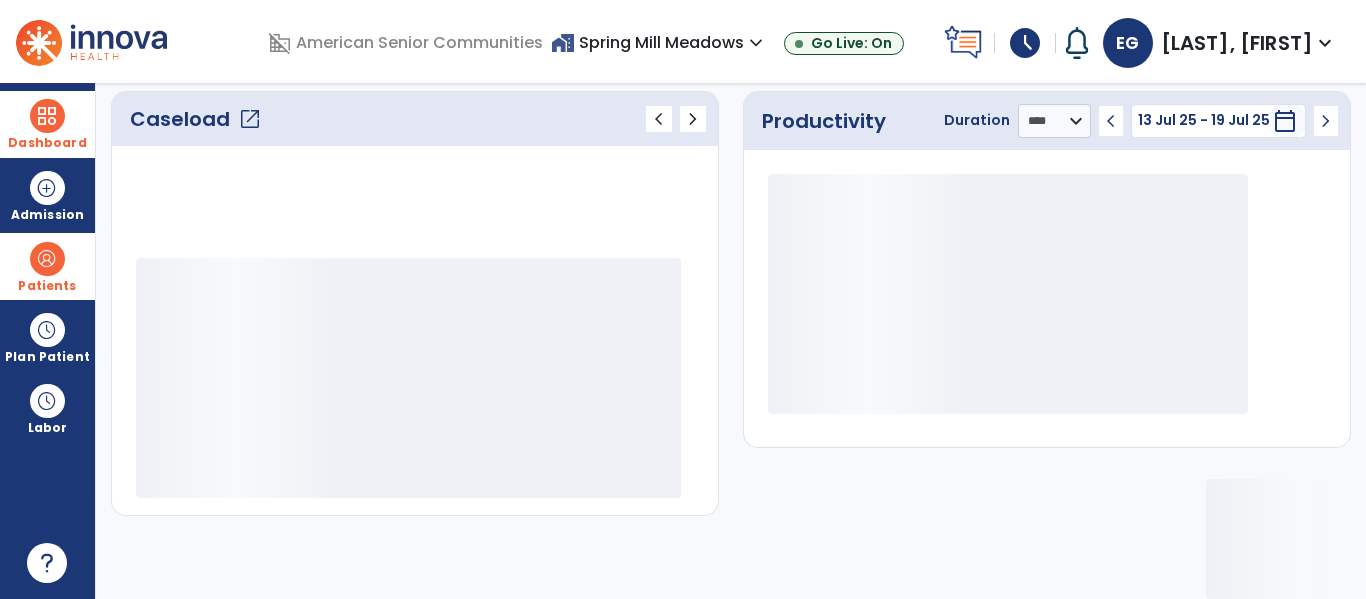 scroll, scrollTop: 278, scrollLeft: 0, axis: vertical 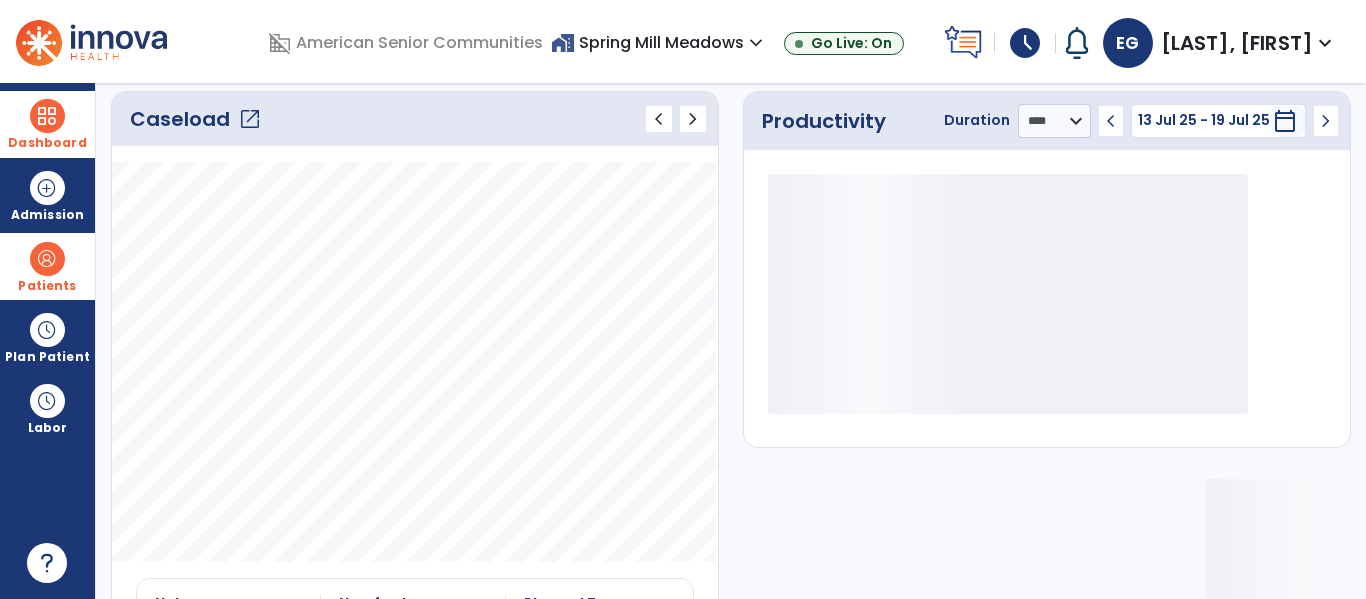 click on "open_in_new" 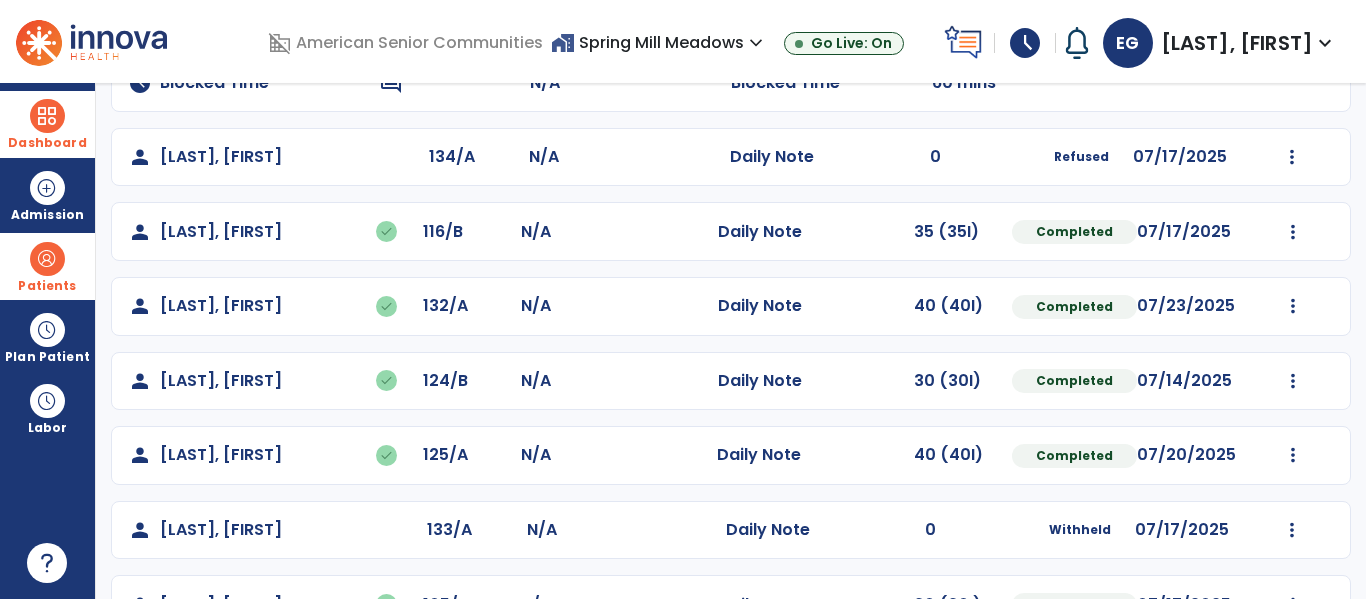 scroll, scrollTop: 489, scrollLeft: 0, axis: vertical 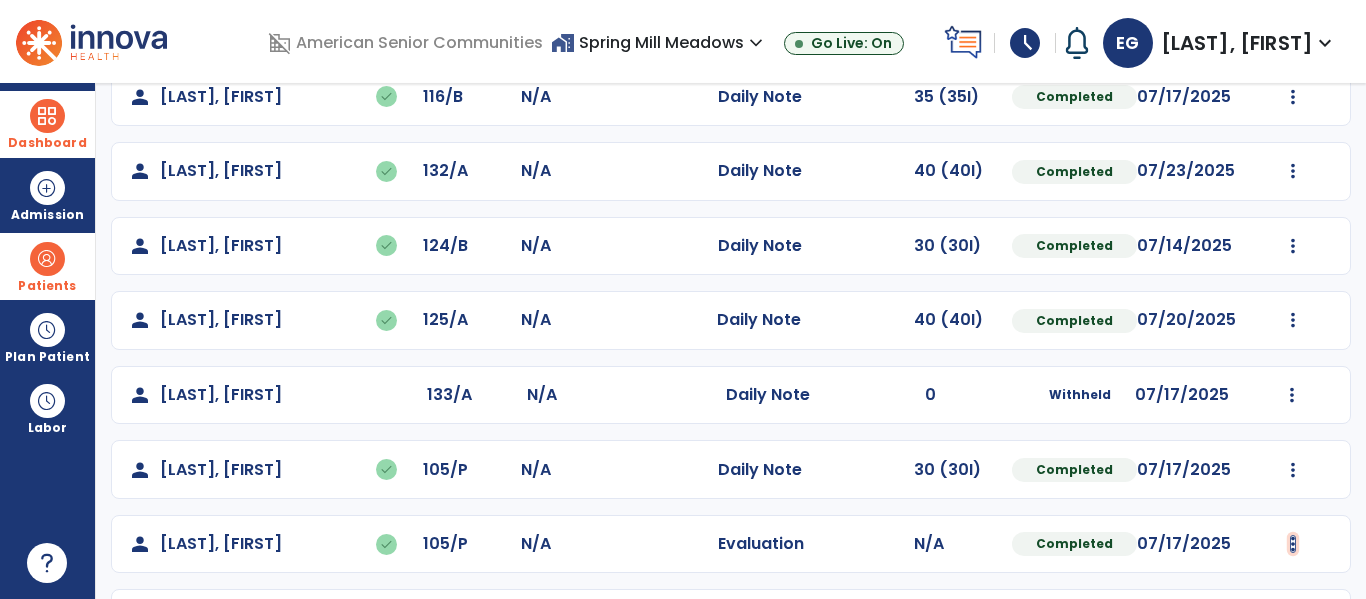 click at bounding box center [1293, -201] 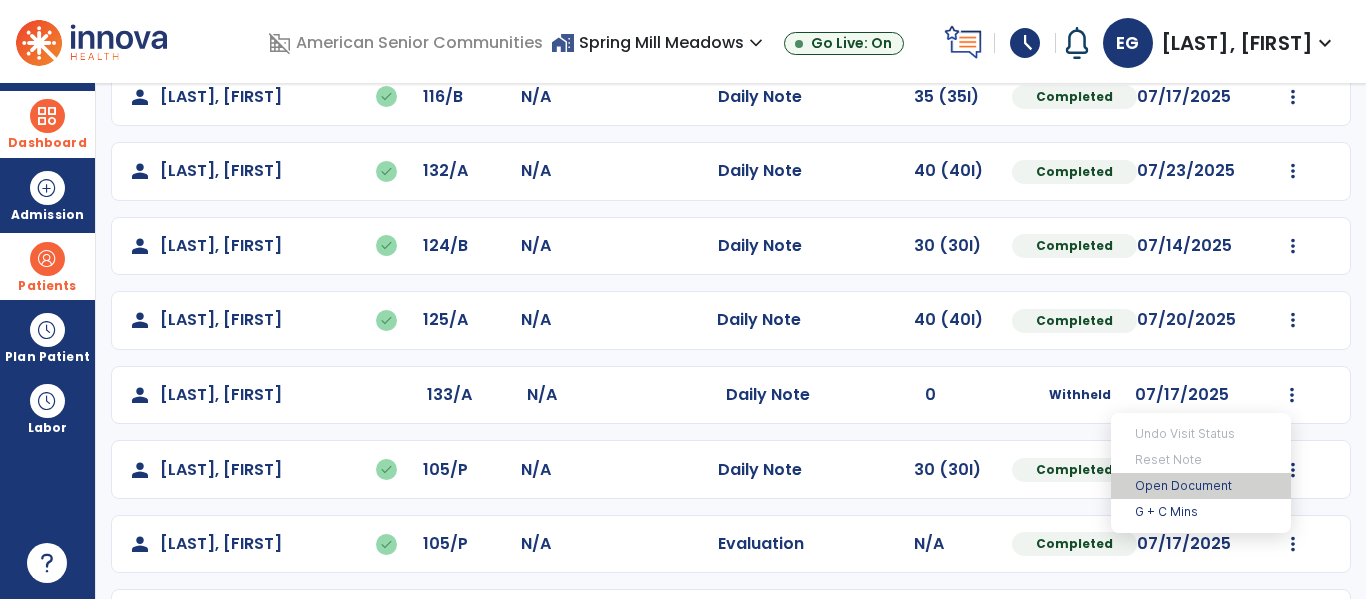 click on "Open Document" at bounding box center [1201, 486] 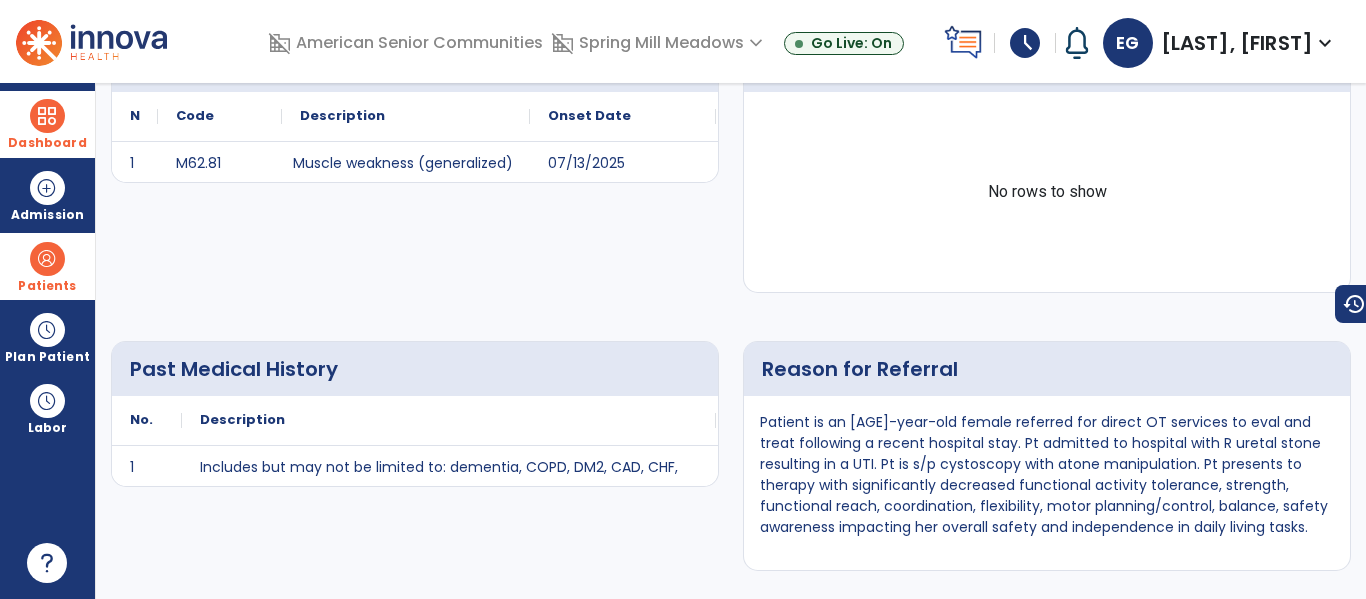 scroll, scrollTop: 0, scrollLeft: 0, axis: both 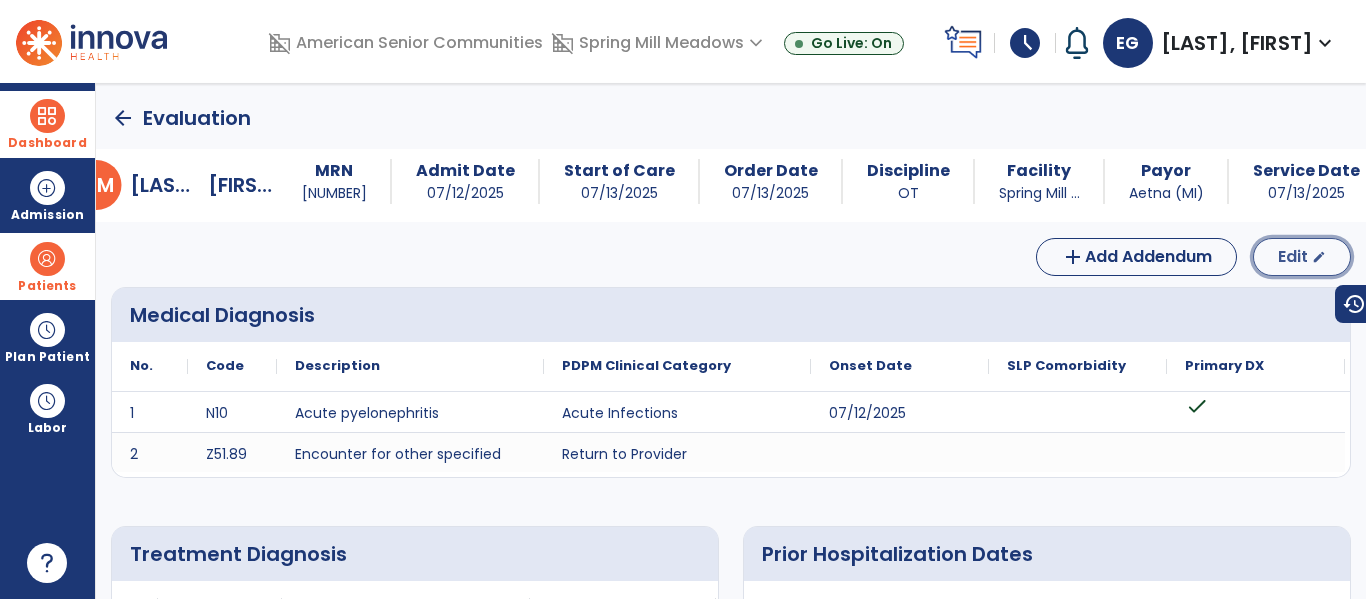 click on "Edit" 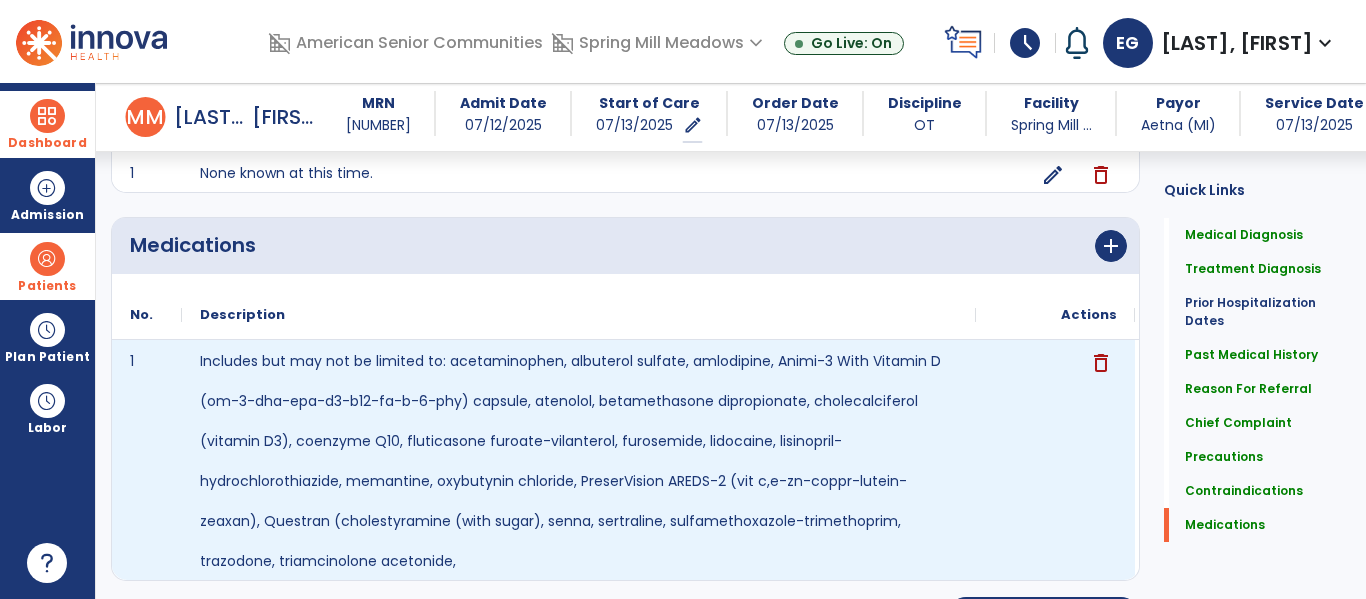 scroll, scrollTop: 1939, scrollLeft: 0, axis: vertical 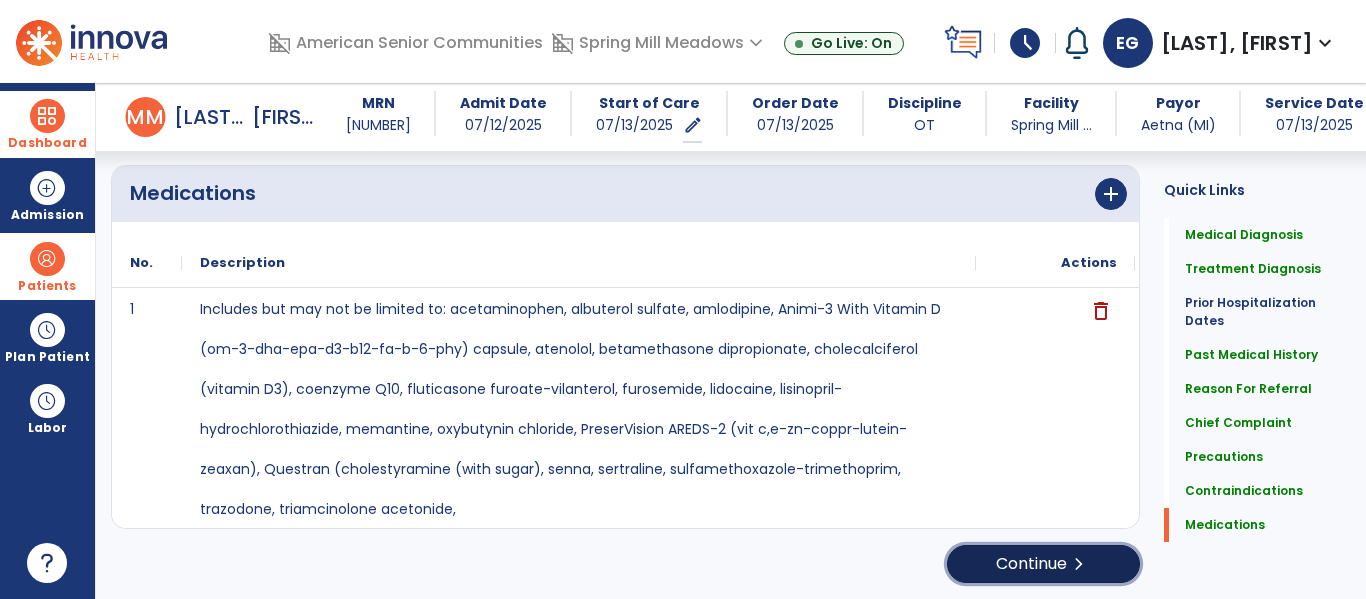 click on "Continue  chevron_right" 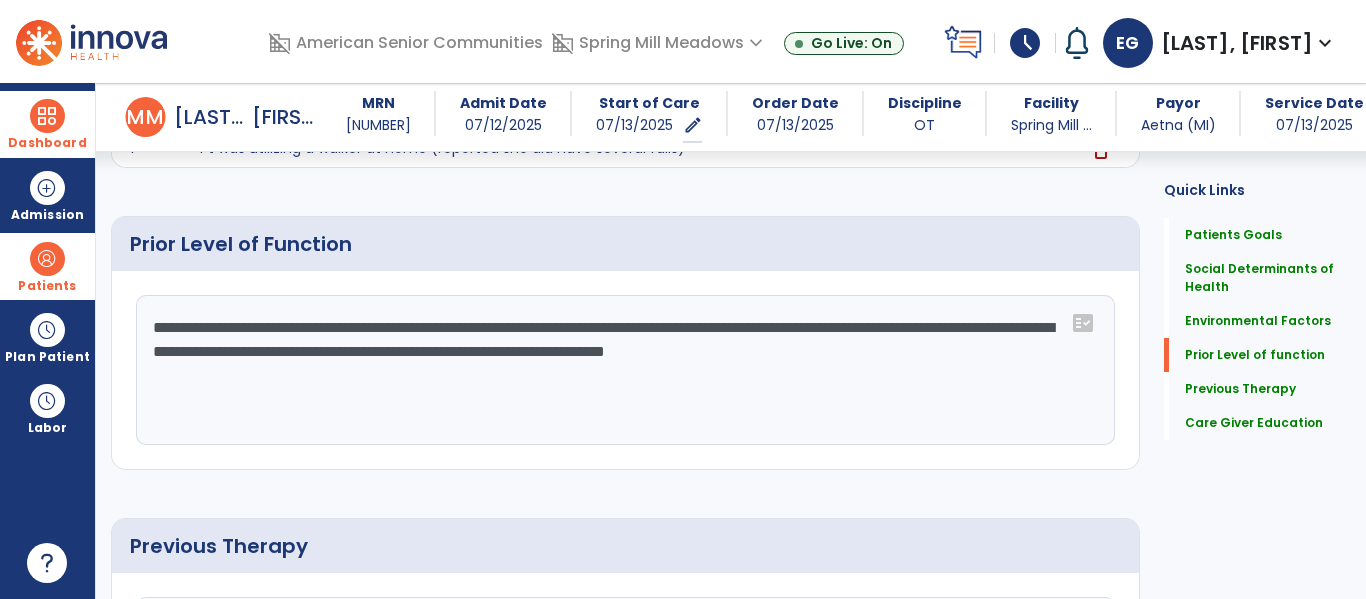 scroll, scrollTop: 752, scrollLeft: 0, axis: vertical 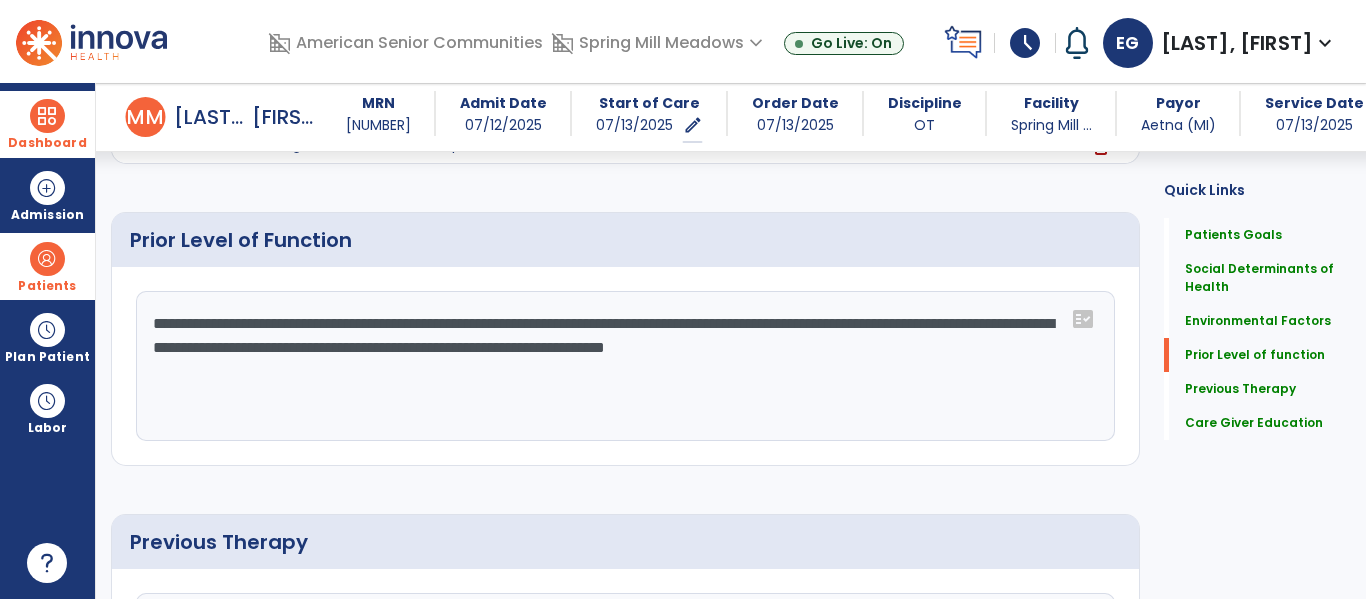 click on "**********" 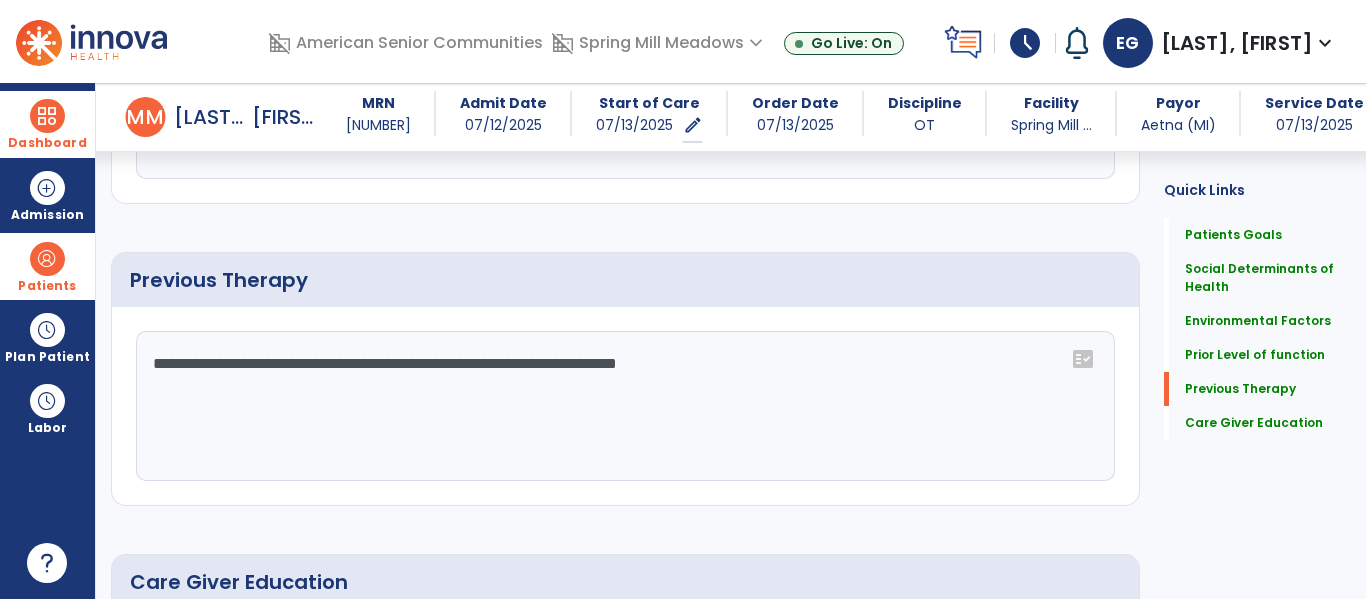 scroll, scrollTop: 1013, scrollLeft: 0, axis: vertical 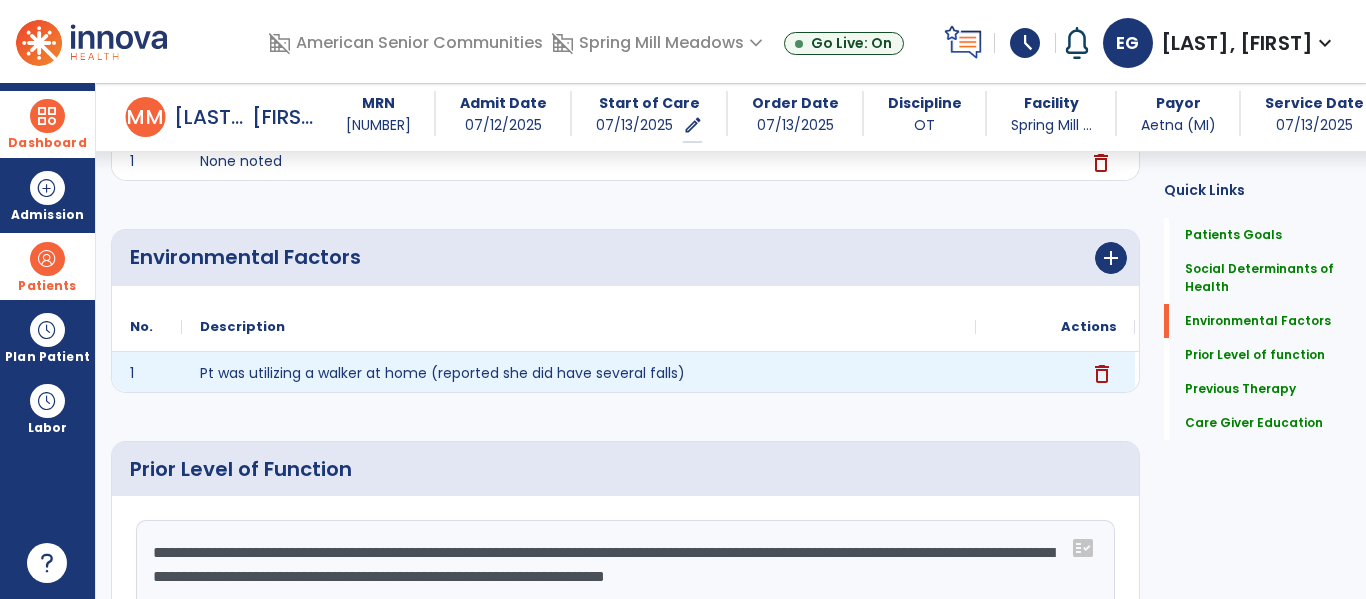 click on "delete" 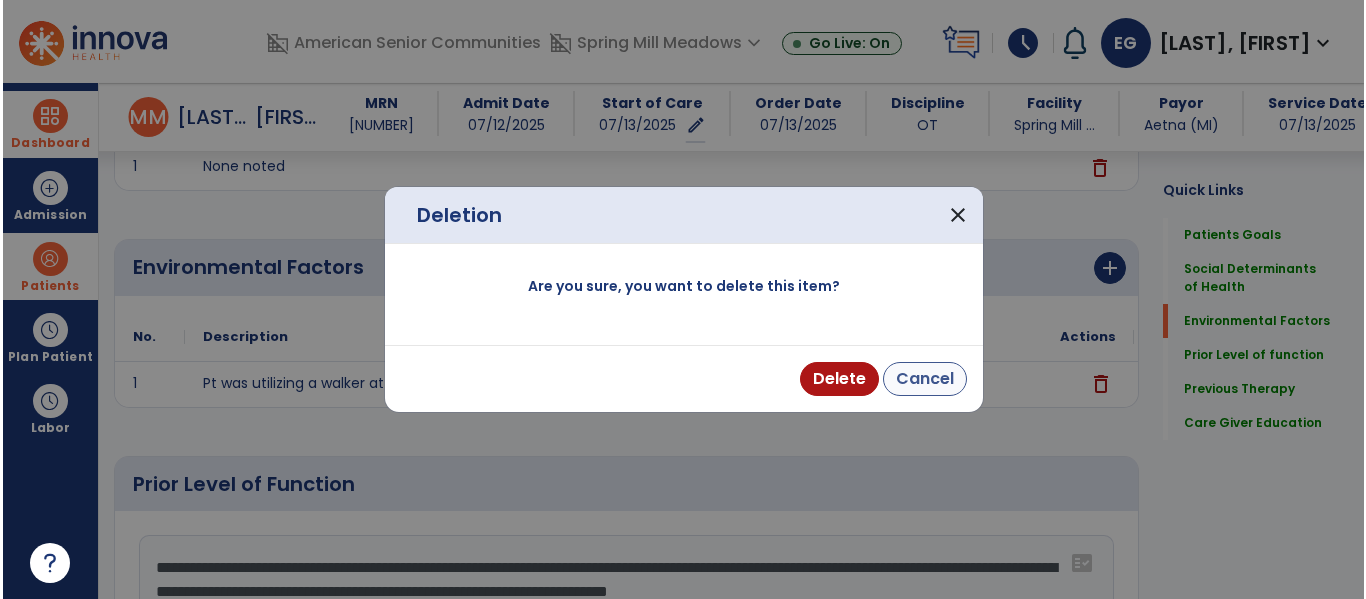 scroll, scrollTop: 523, scrollLeft: 0, axis: vertical 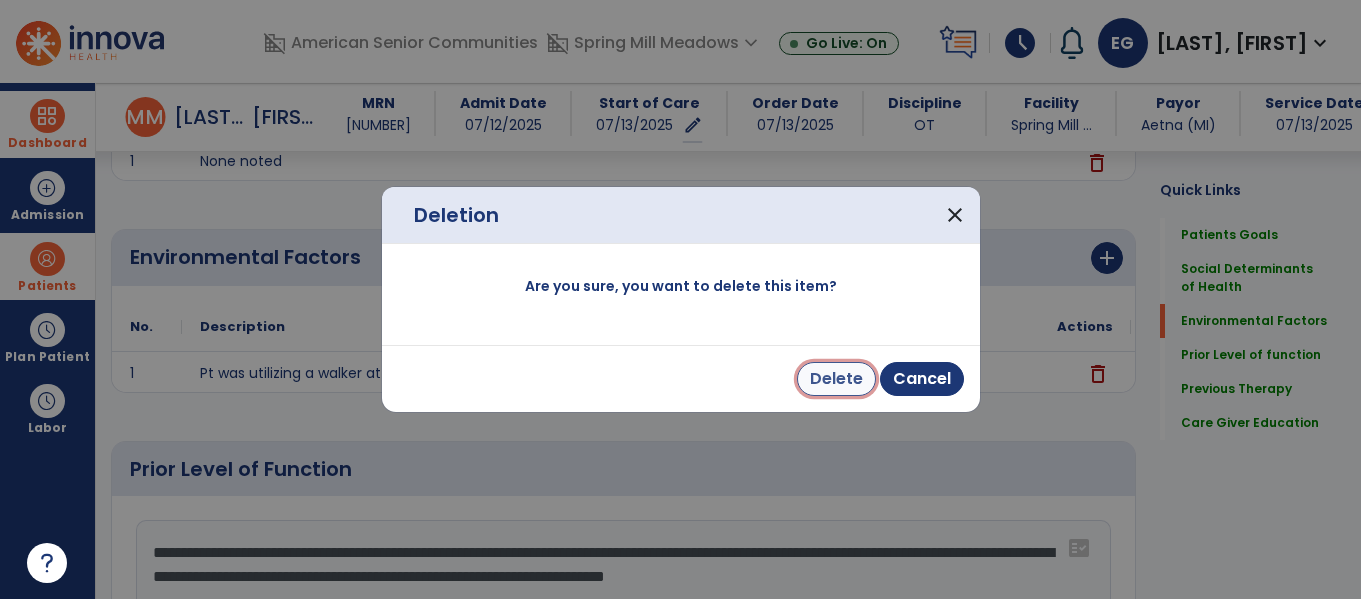 click on "Delete" at bounding box center (836, 379) 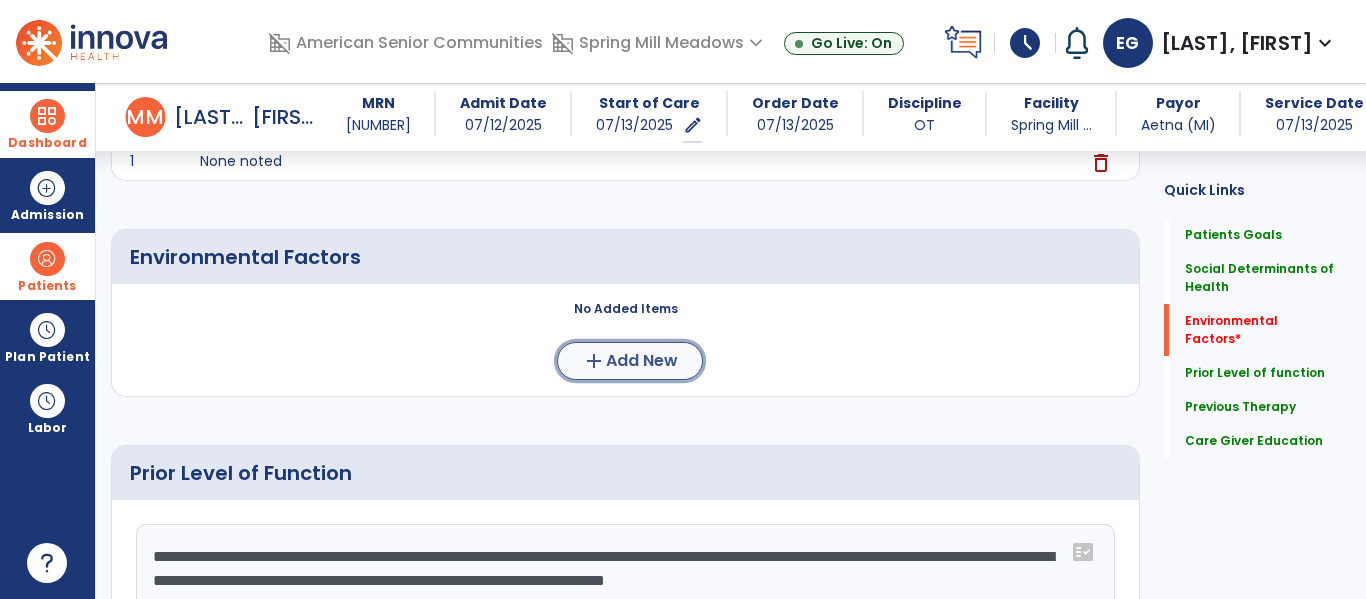 drag, startPoint x: 632, startPoint y: 361, endPoint x: 603, endPoint y: 361, distance: 29 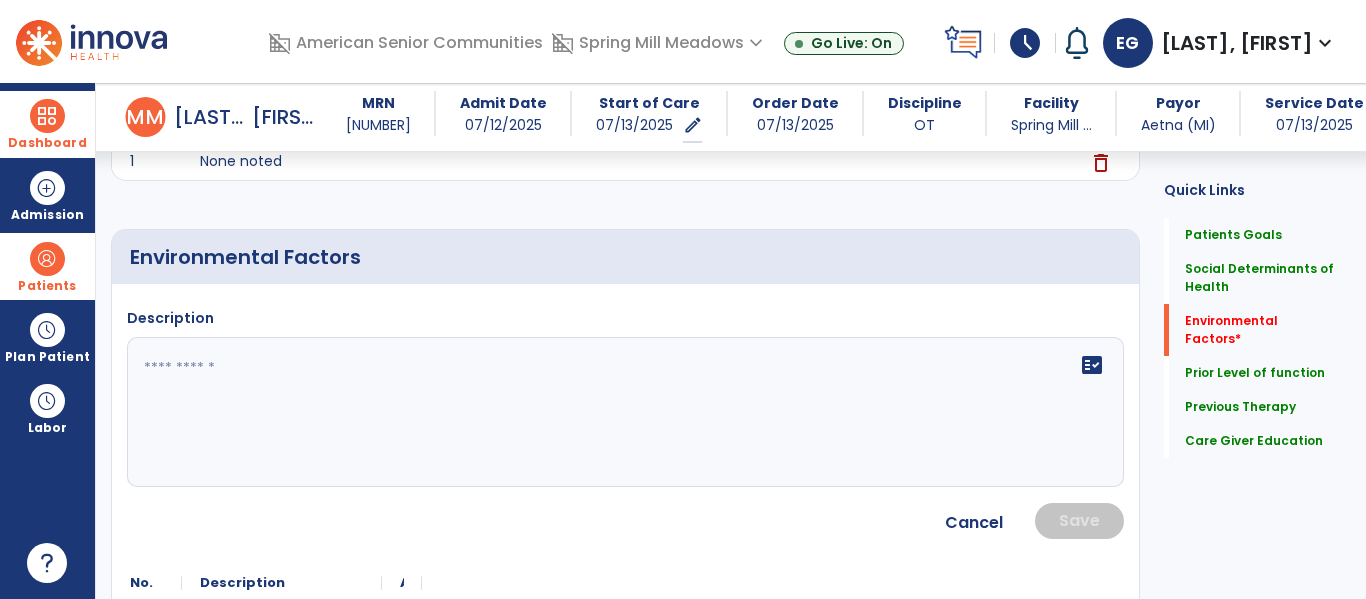 click 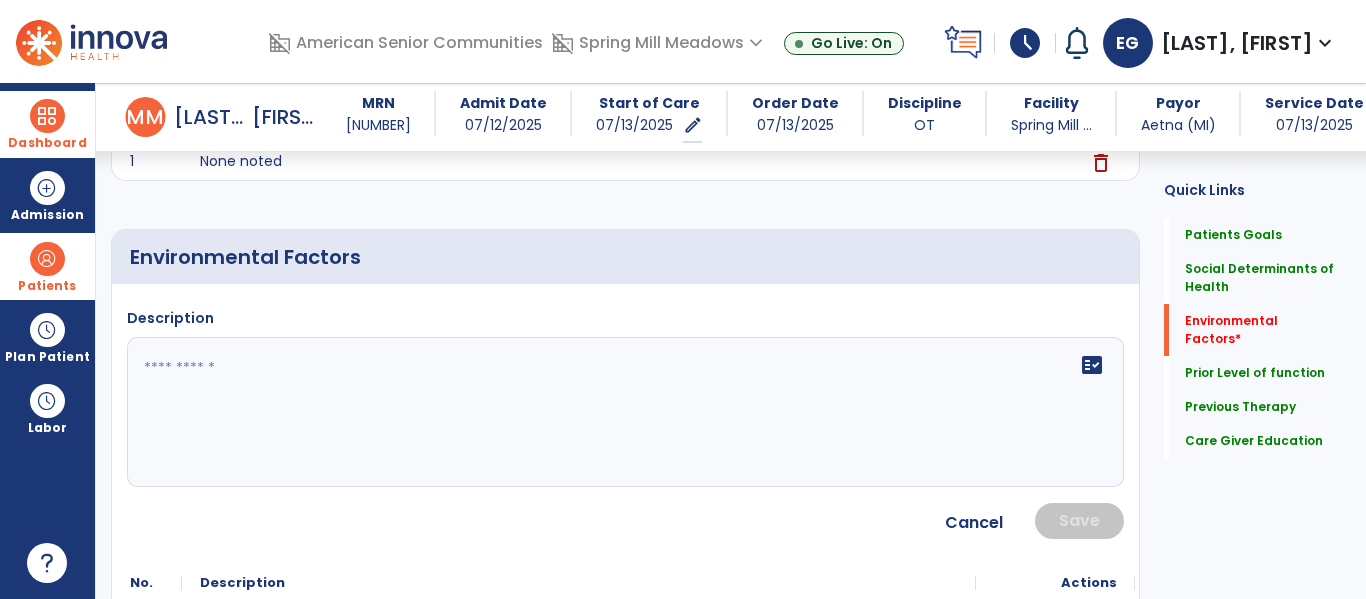 click 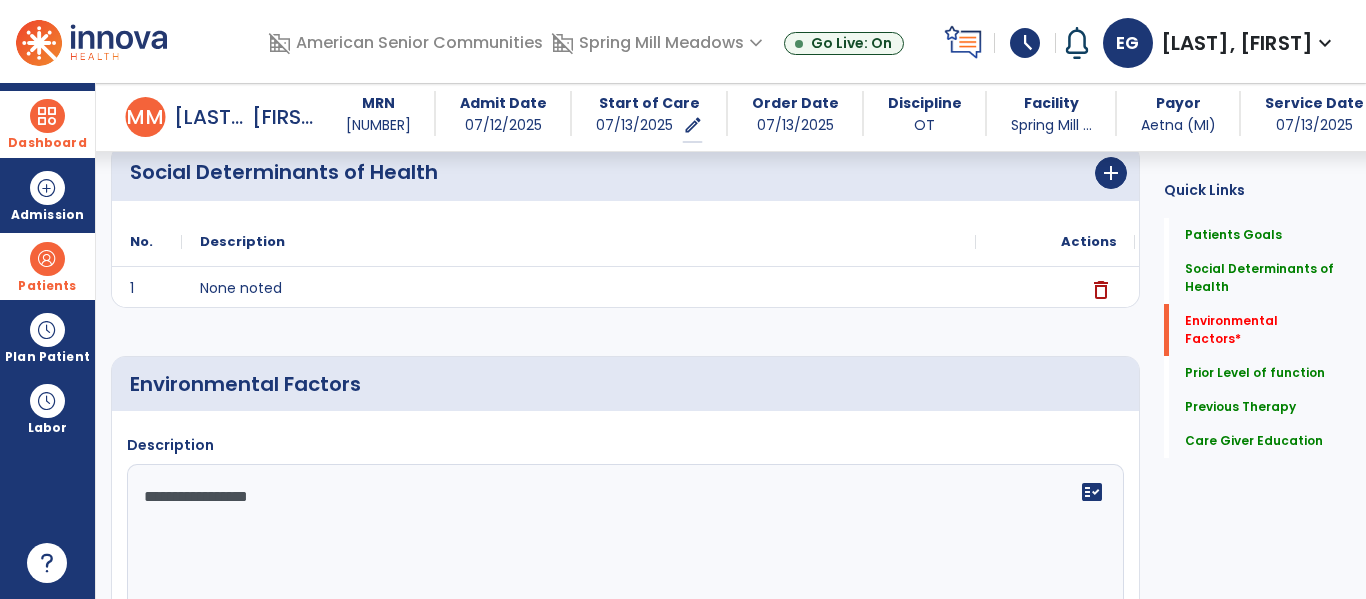 scroll, scrollTop: 537, scrollLeft: 0, axis: vertical 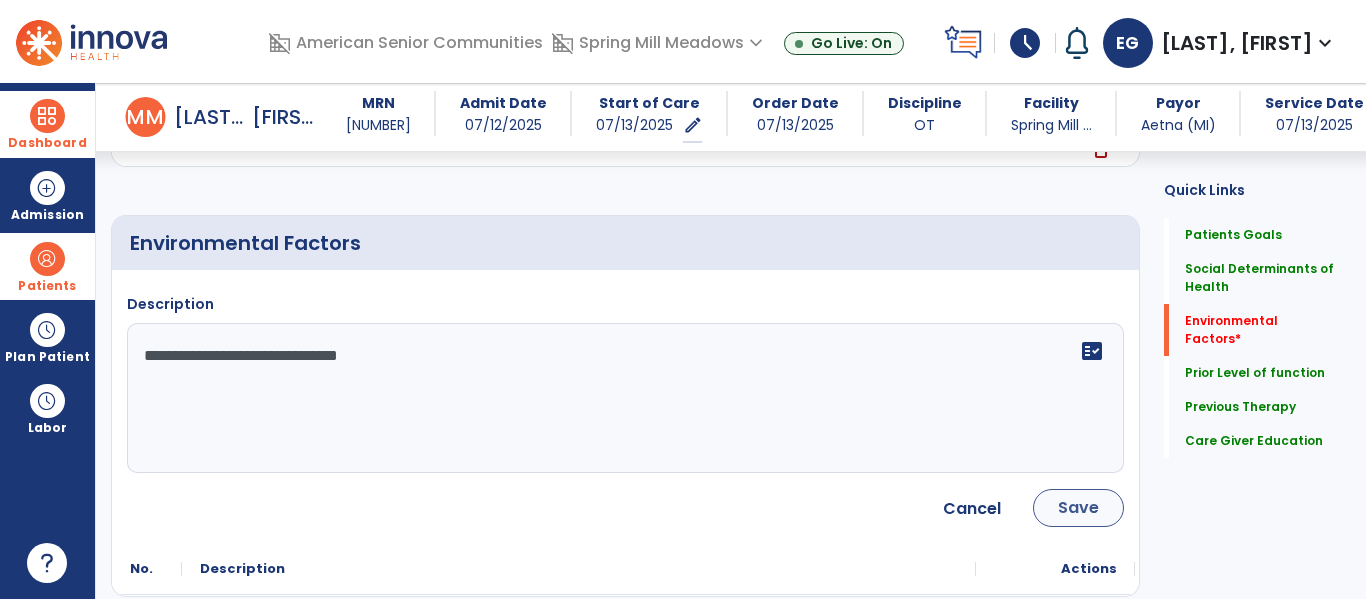 type on "**********" 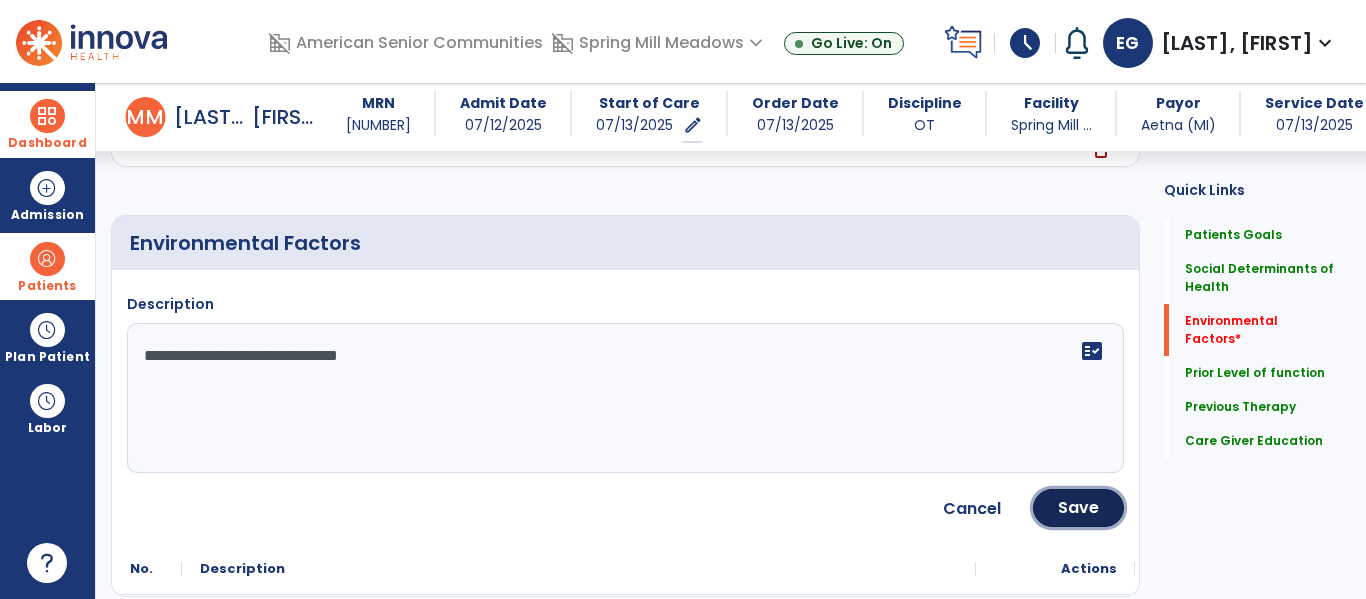 click on "Save" 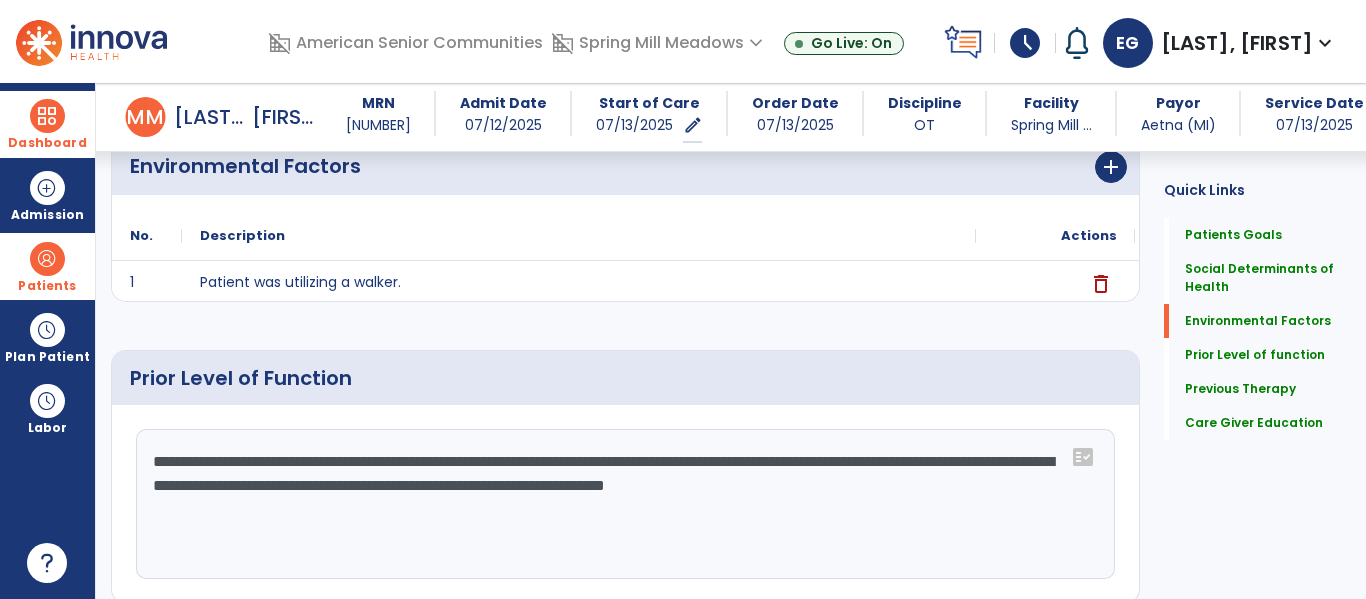 scroll, scrollTop: 626, scrollLeft: 0, axis: vertical 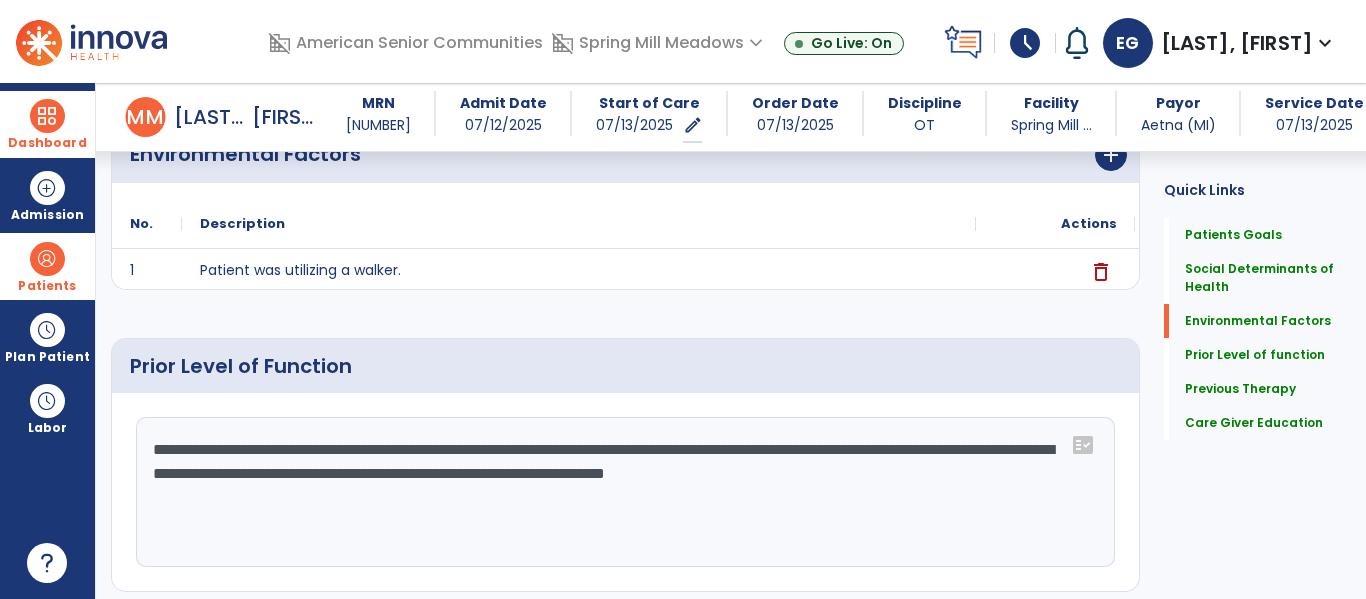click on "**********" 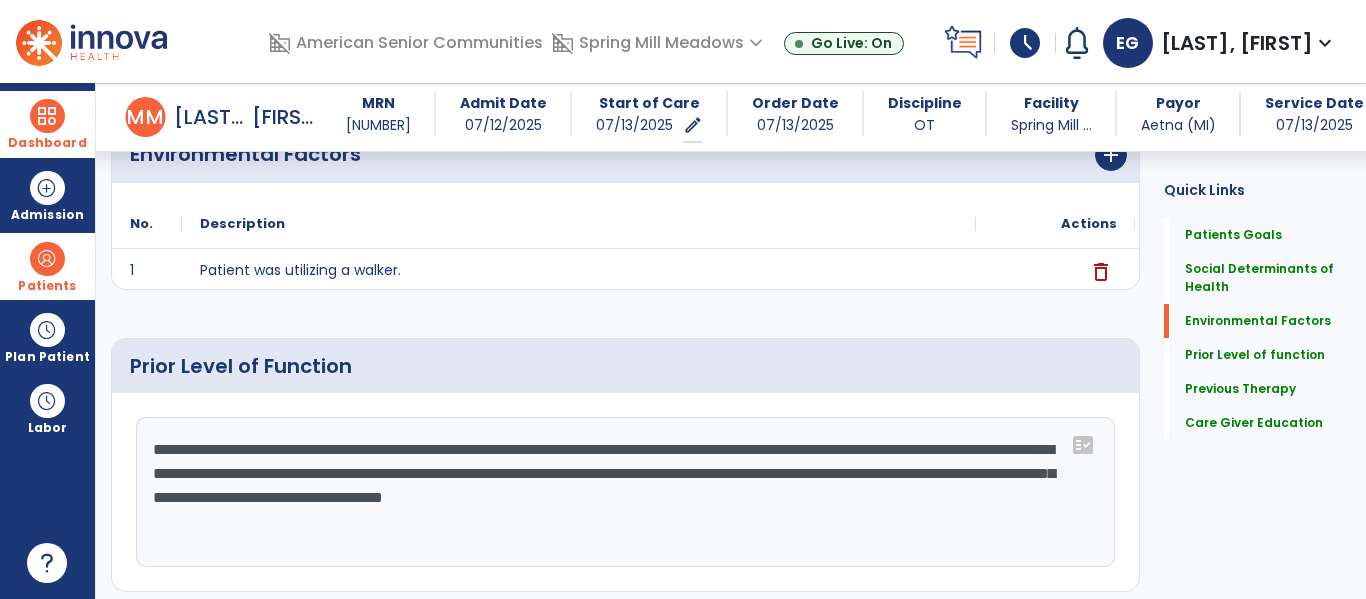 click on "**********" 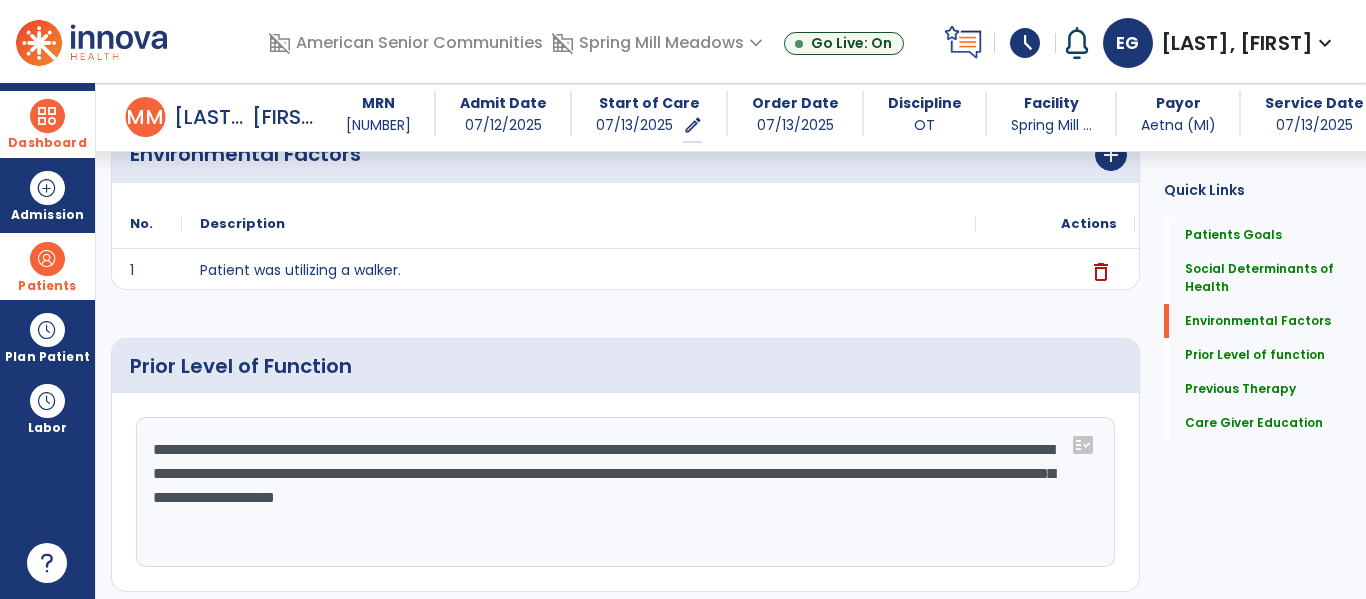 drag, startPoint x: 883, startPoint y: 472, endPoint x: 1009, endPoint y: 503, distance: 129.75746 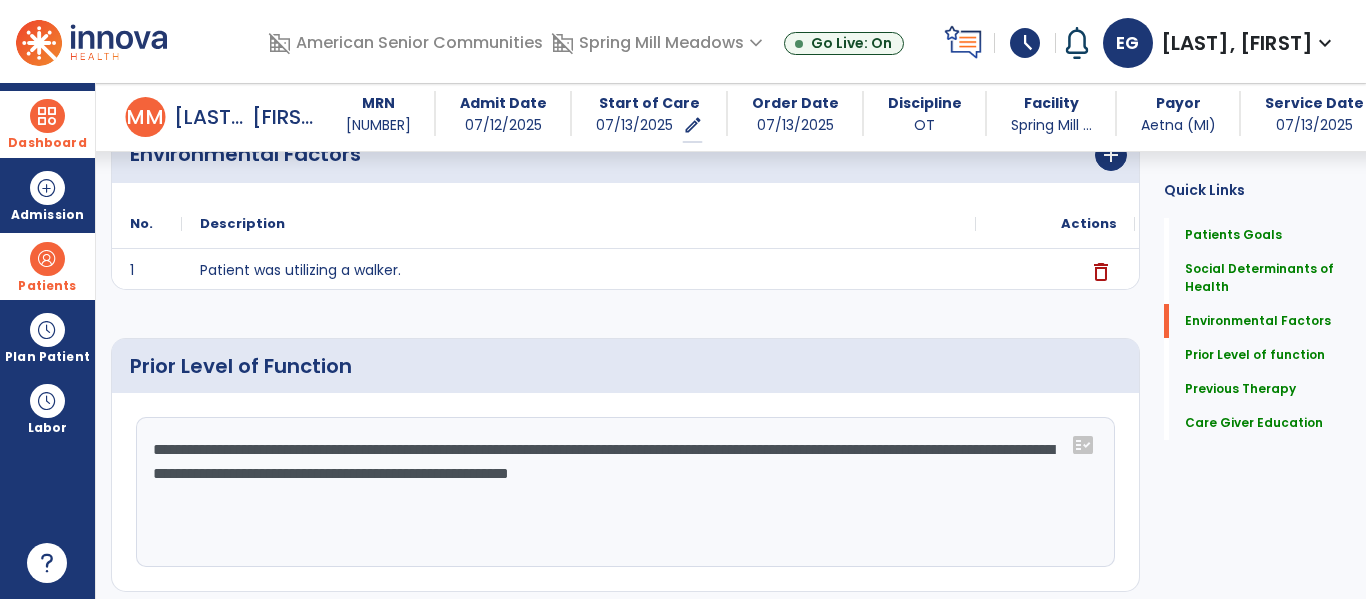 type on "**********" 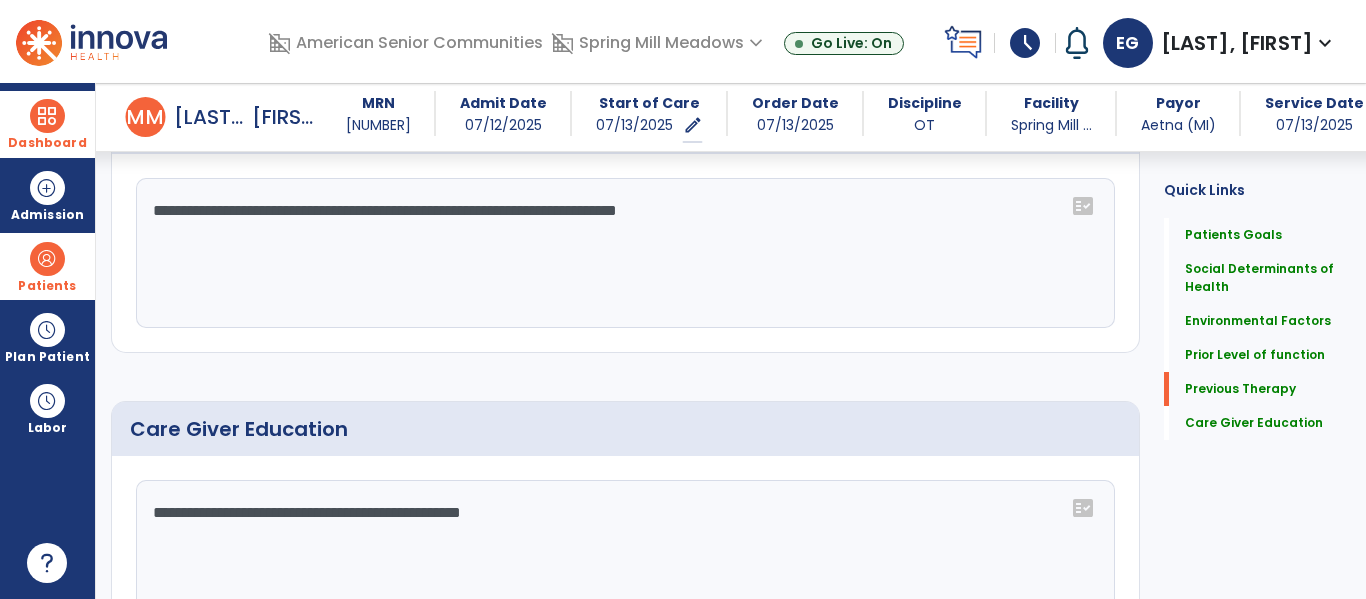 scroll, scrollTop: 1293, scrollLeft: 0, axis: vertical 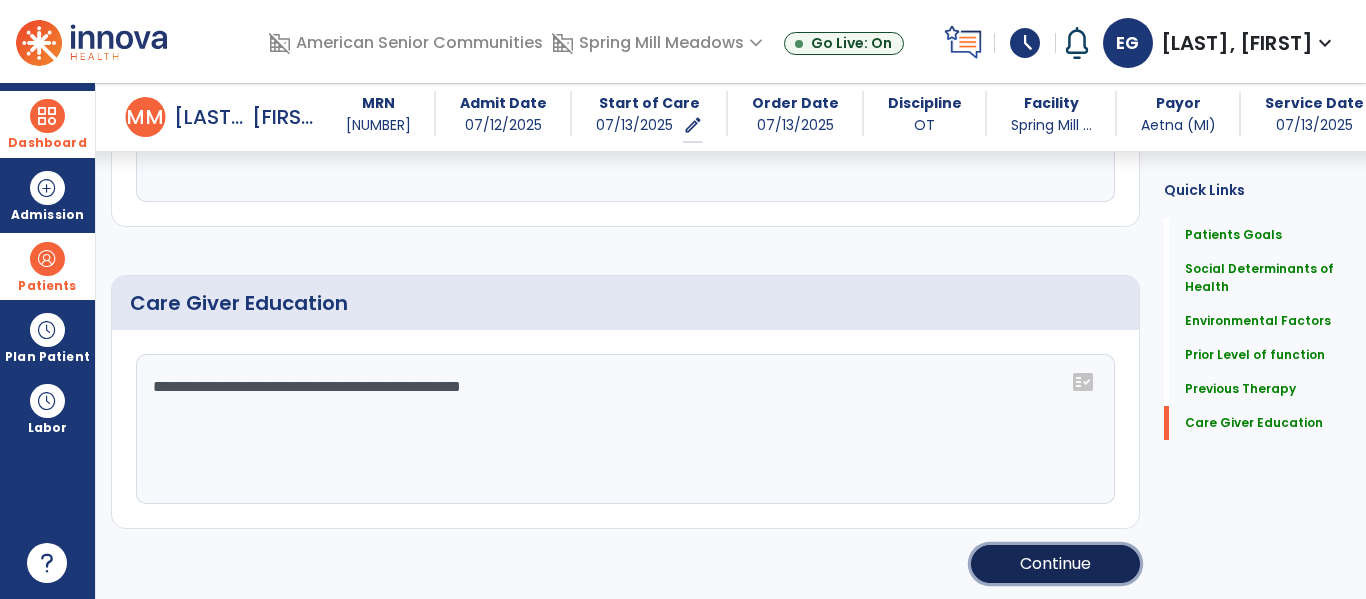 click on "Continue" 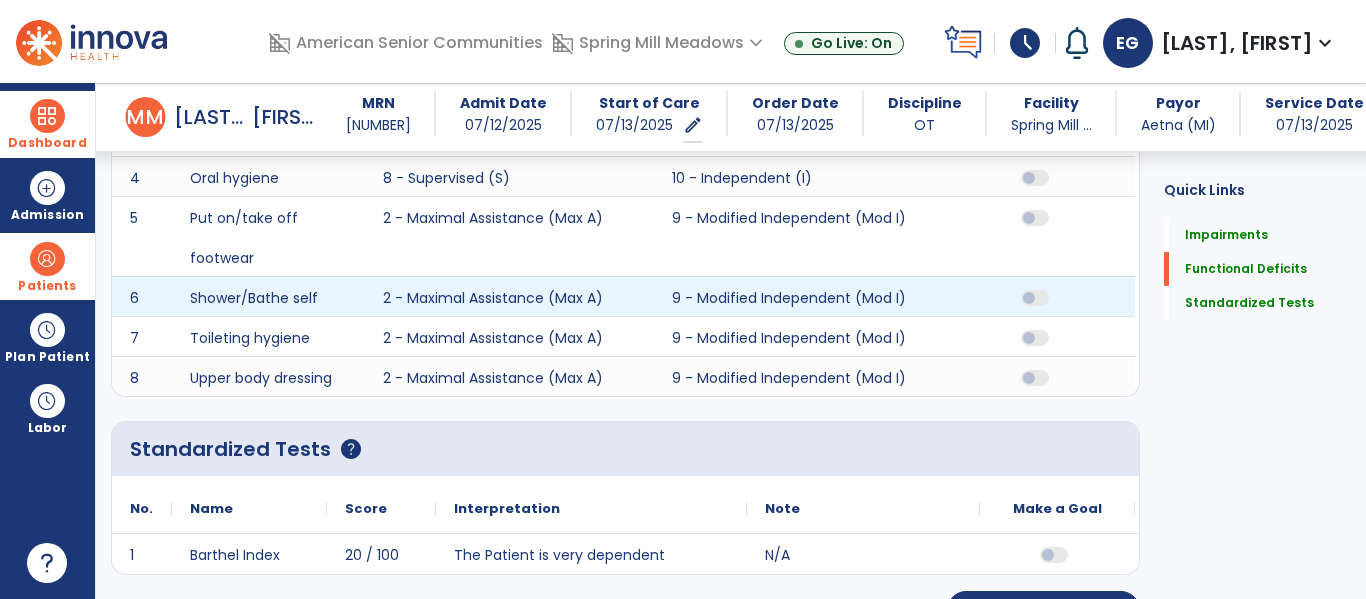 scroll, scrollTop: 749, scrollLeft: 0, axis: vertical 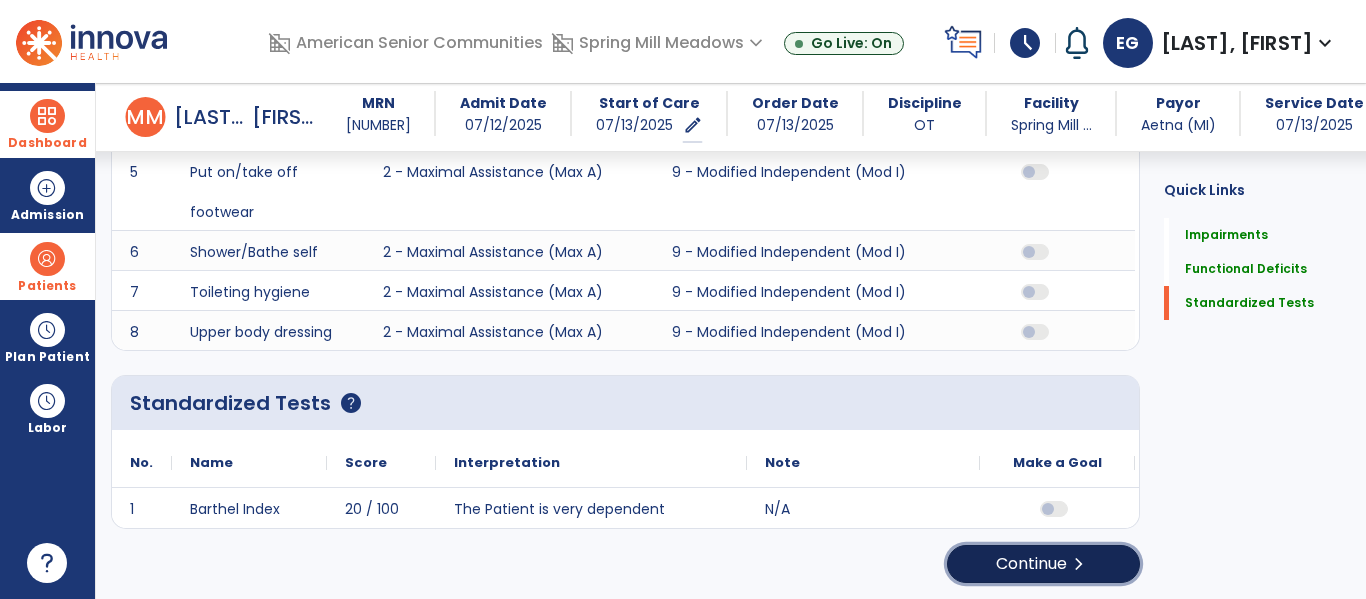 click on "Continue  chevron_right" 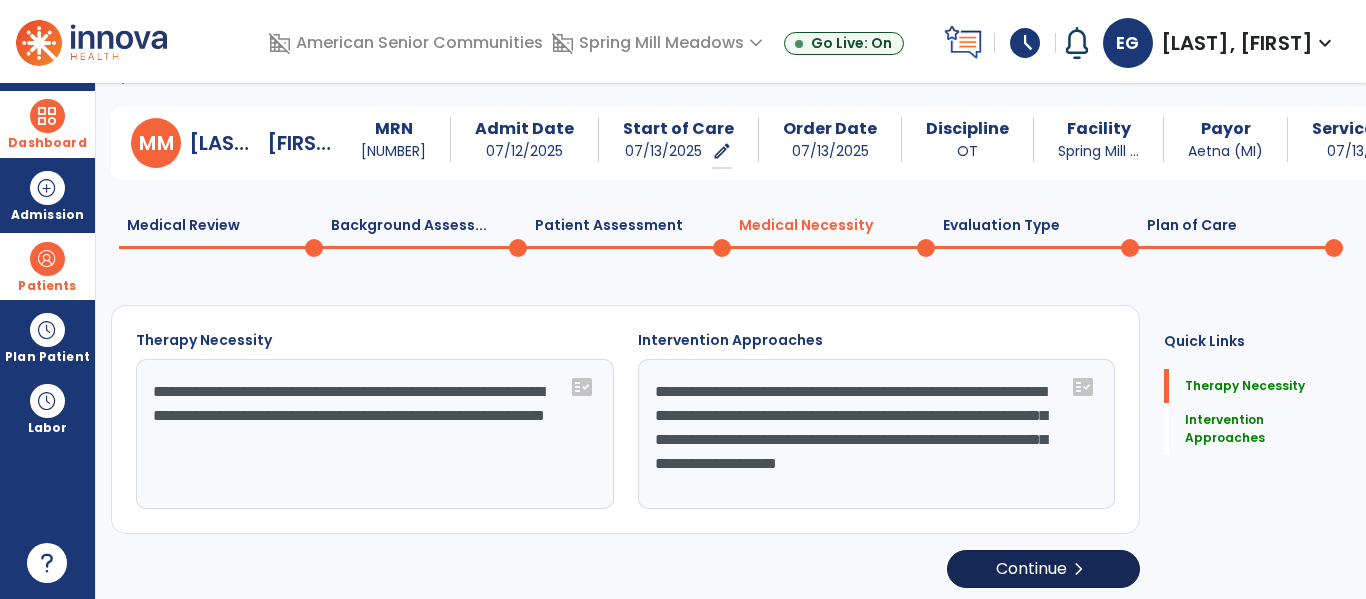 scroll, scrollTop: 47, scrollLeft: 0, axis: vertical 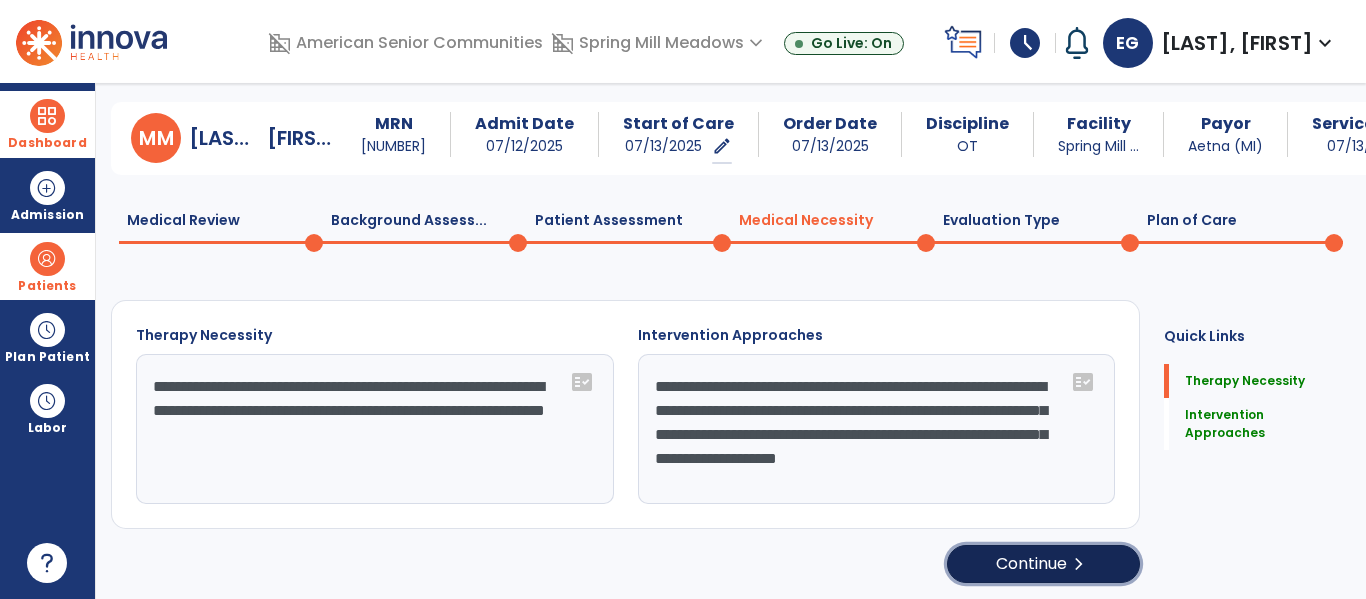click on "Continue  chevron_right" 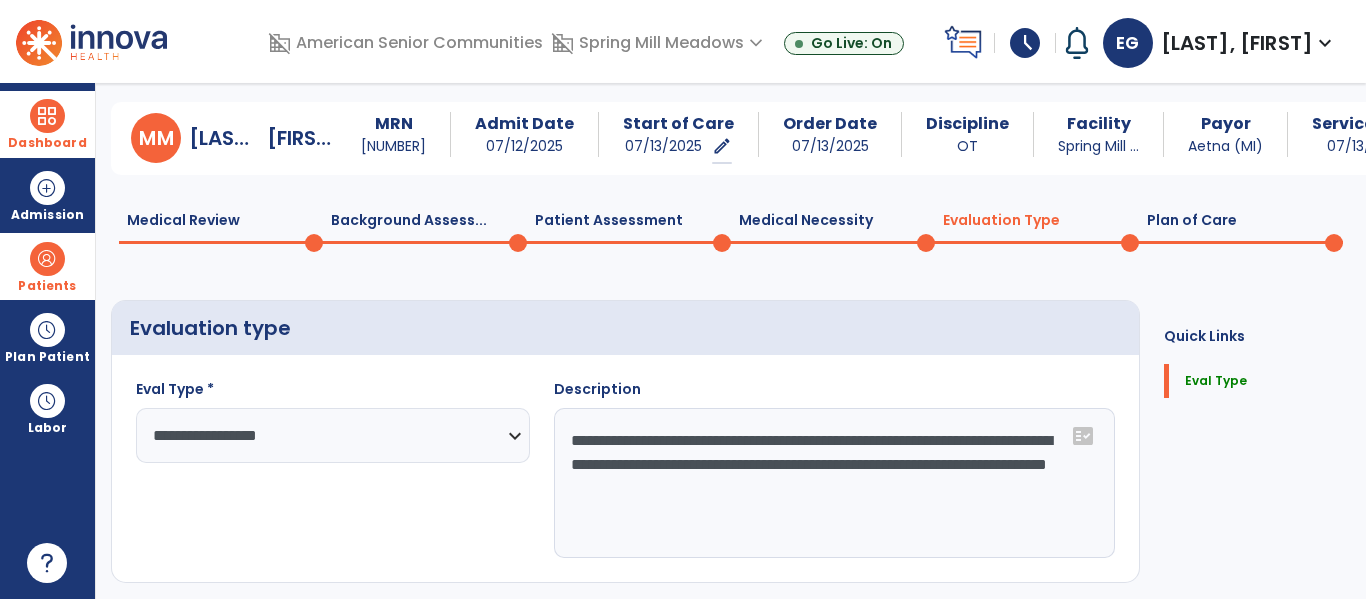 select on "**********" 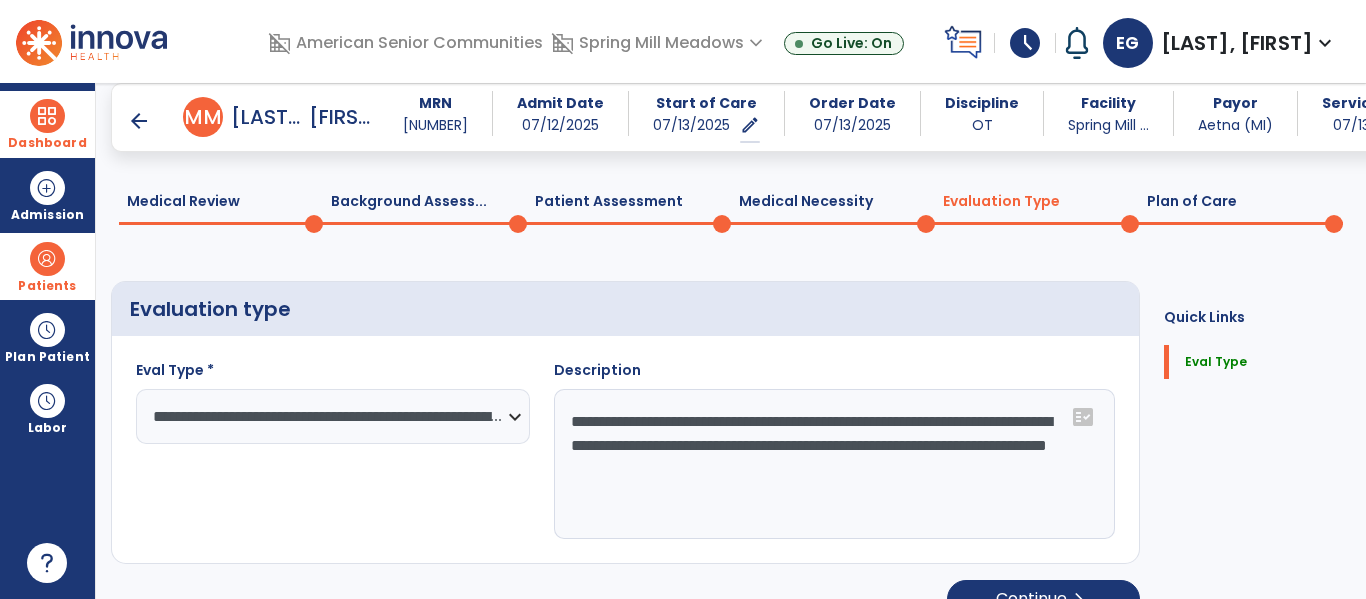 scroll, scrollTop: 82, scrollLeft: 0, axis: vertical 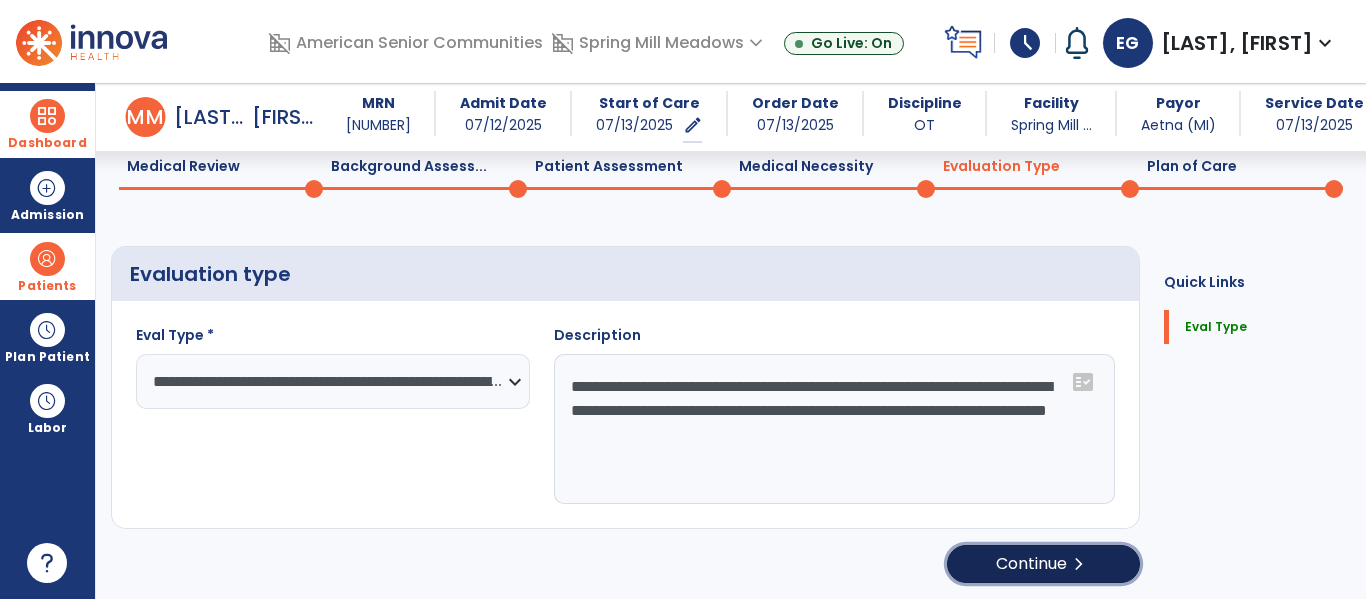 click on "Continue  chevron_right" 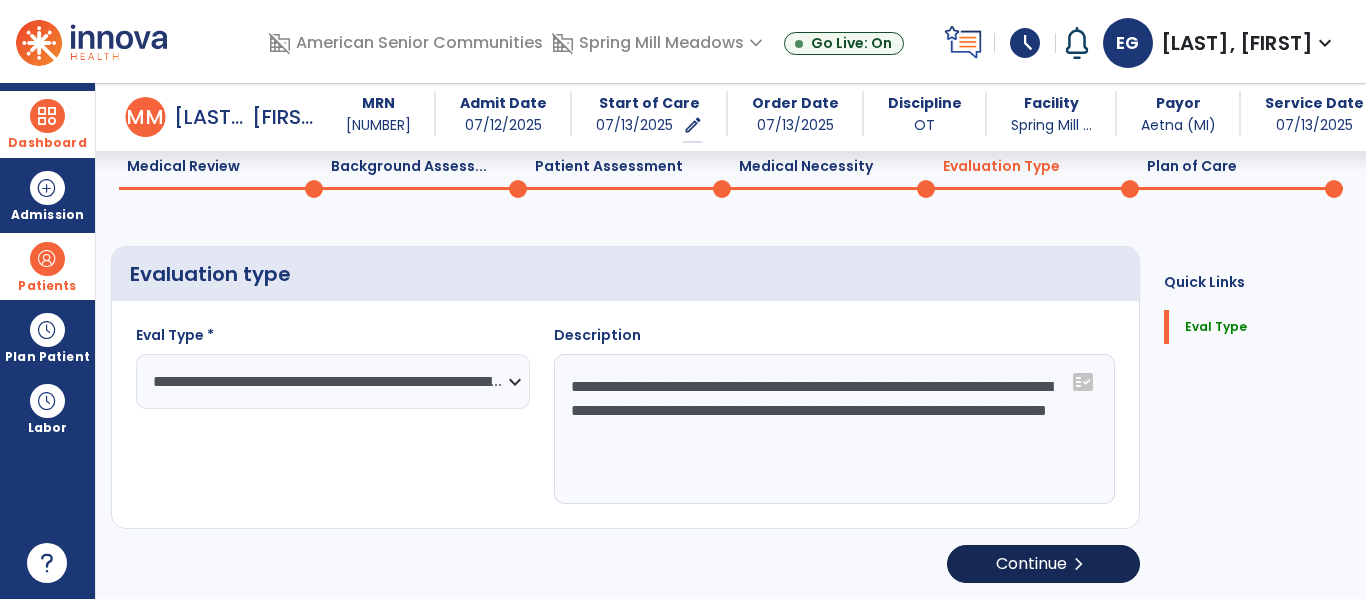 select on "**" 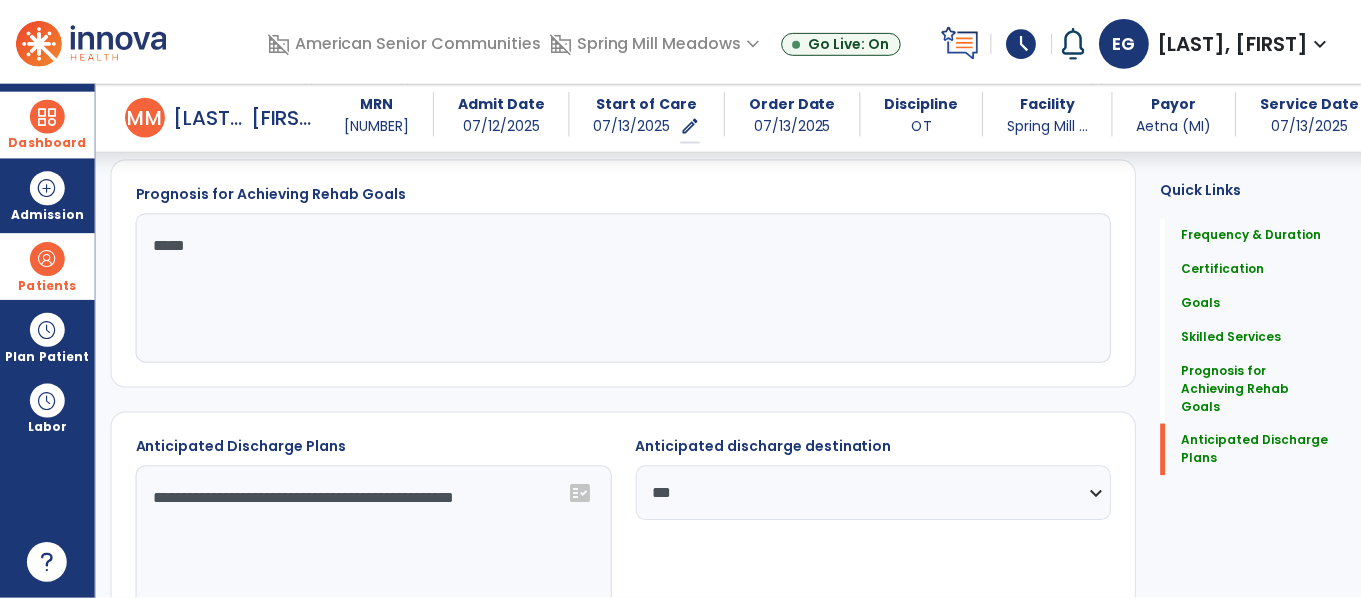 scroll, scrollTop: 1831, scrollLeft: 0, axis: vertical 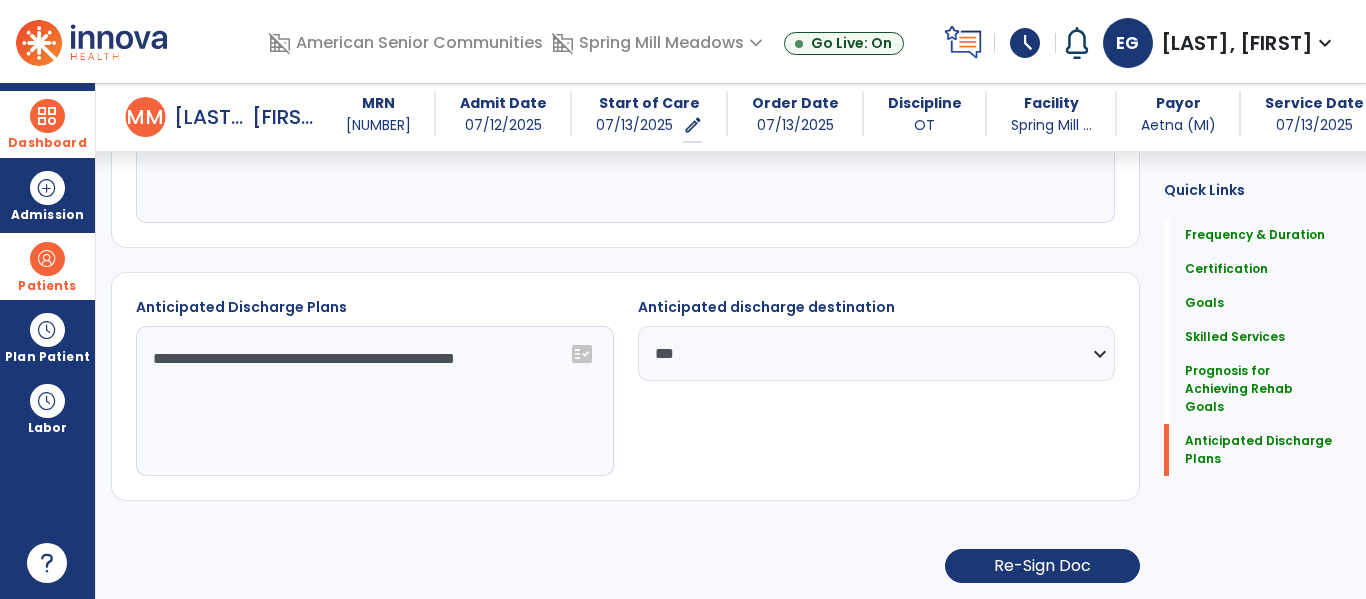 click on "**********" 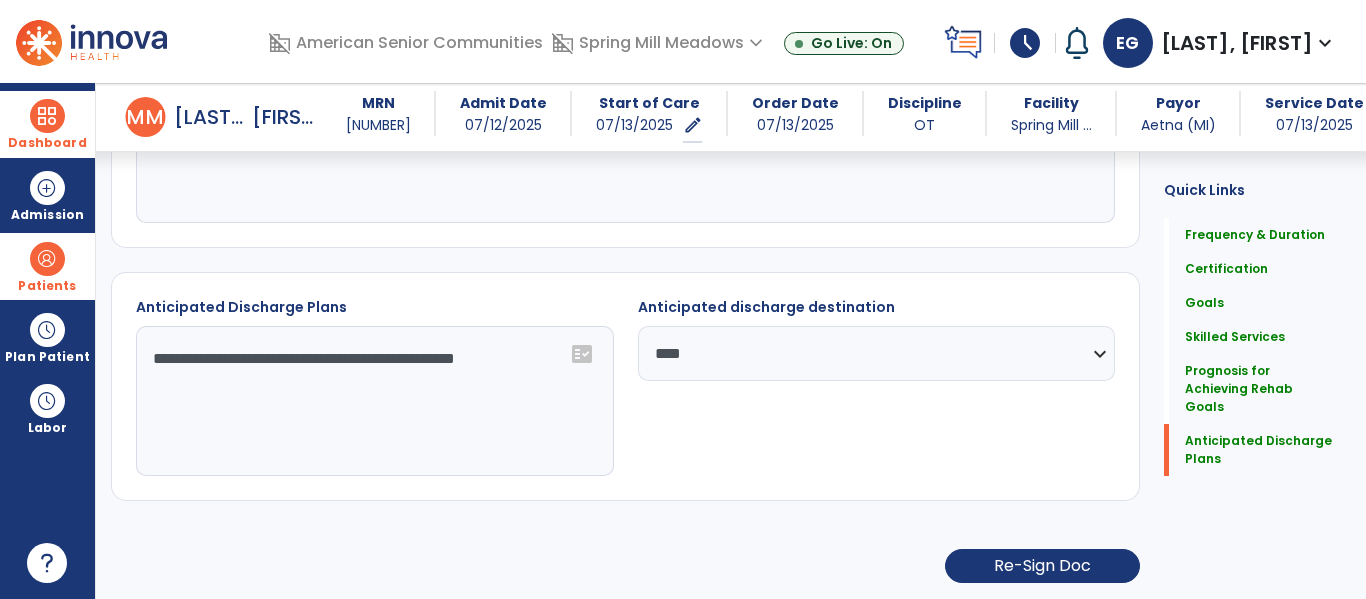 click on "**********" 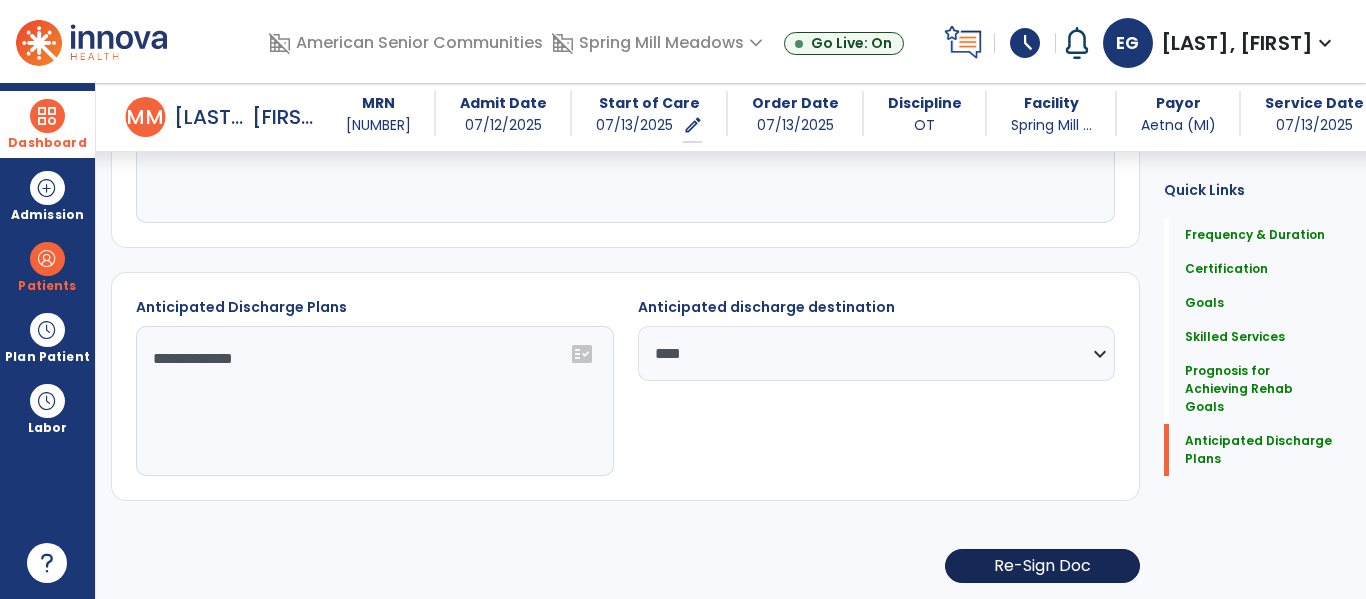 type on "**********" 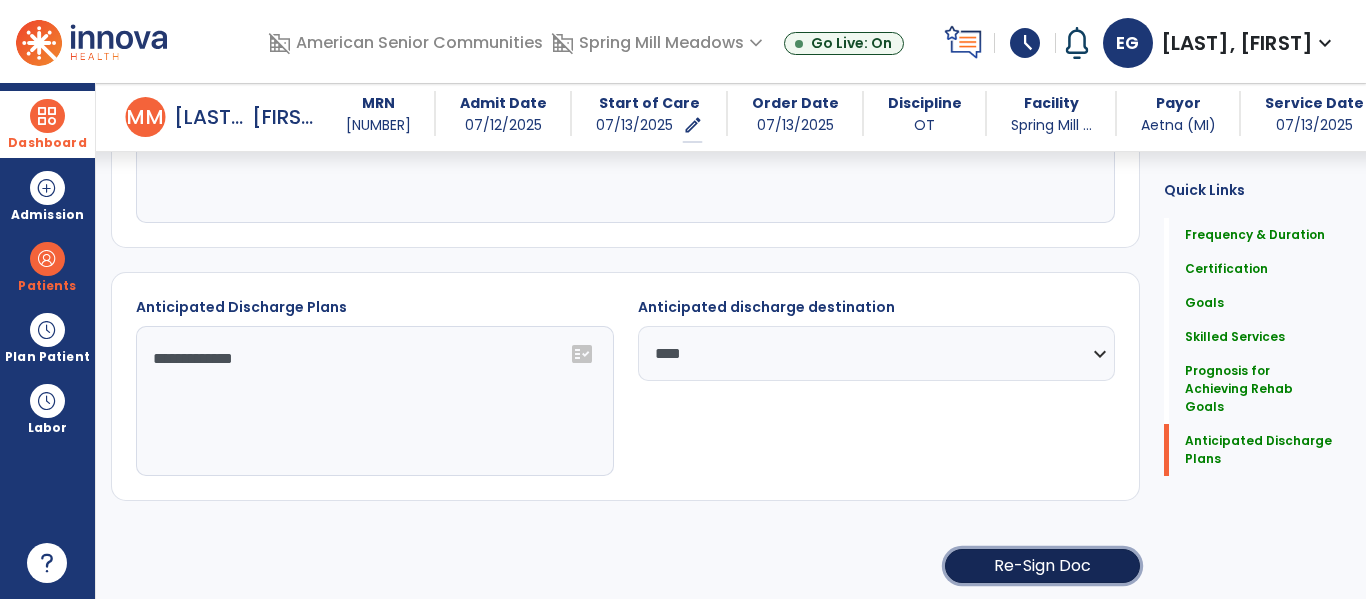 click on "Re-Sign Doc" 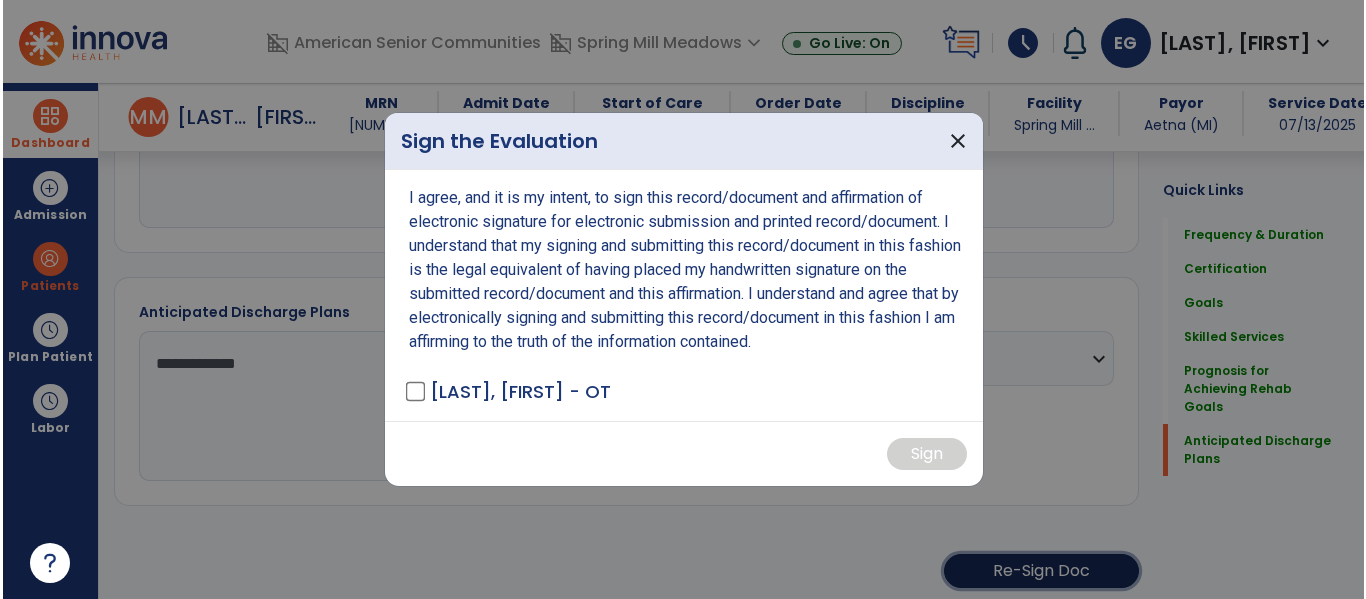scroll, scrollTop: 1831, scrollLeft: 0, axis: vertical 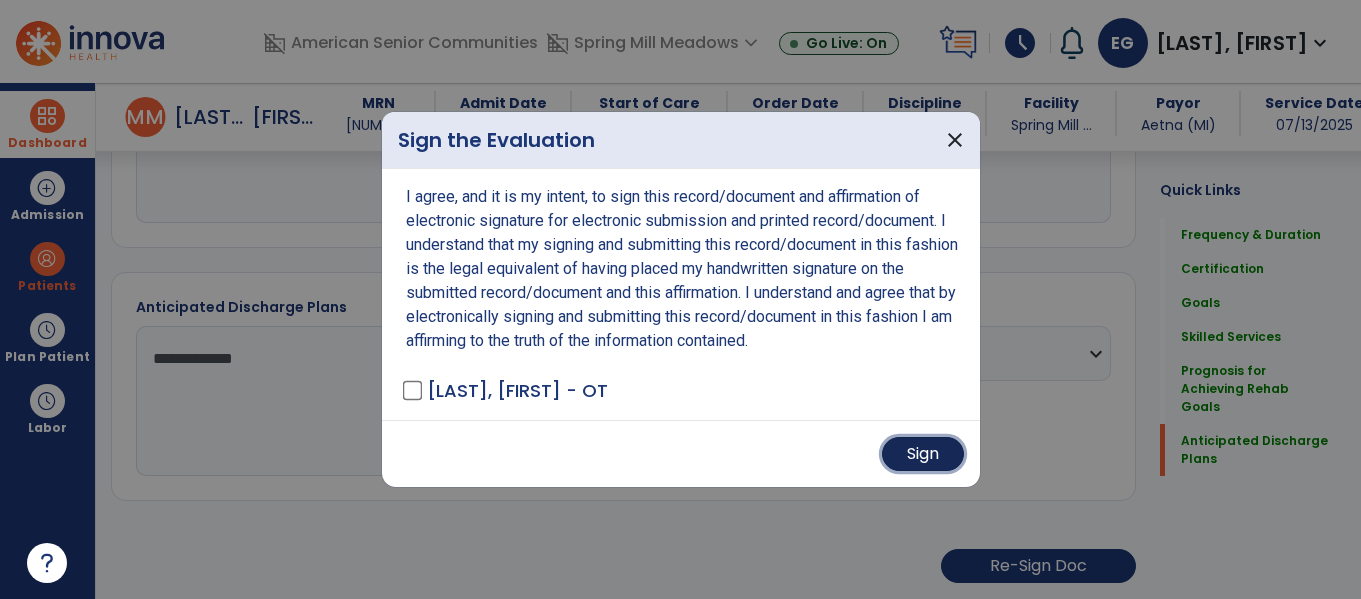 click on "Sign" at bounding box center [923, 454] 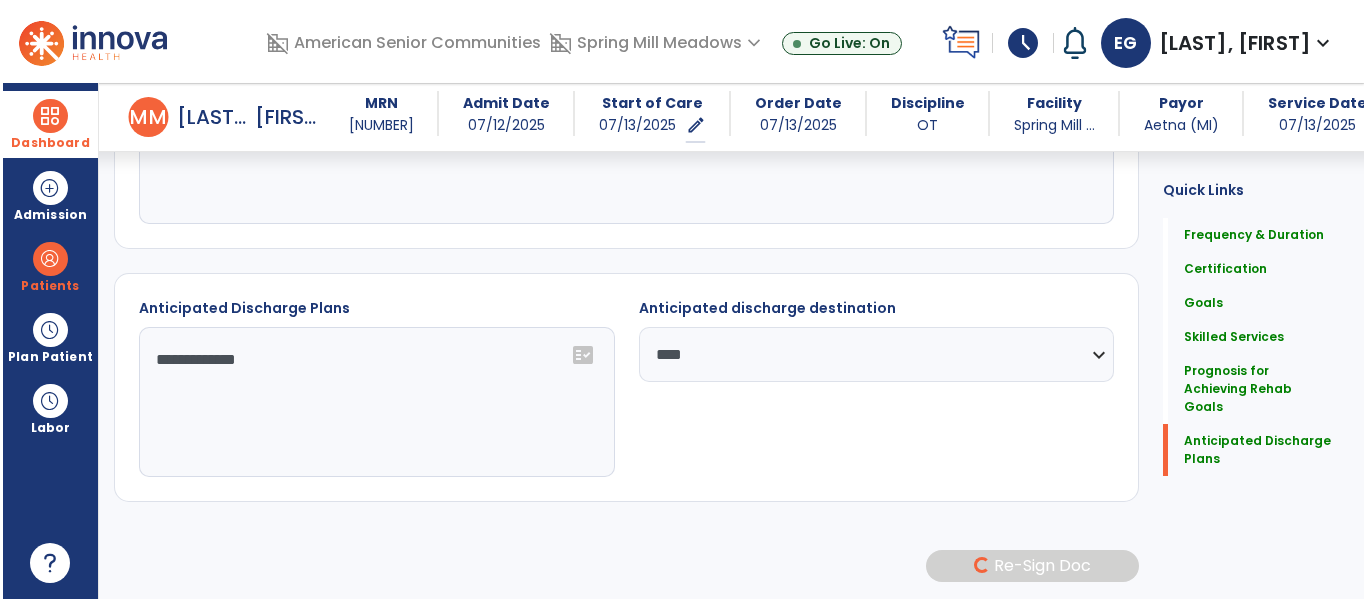 scroll, scrollTop: 1830, scrollLeft: 0, axis: vertical 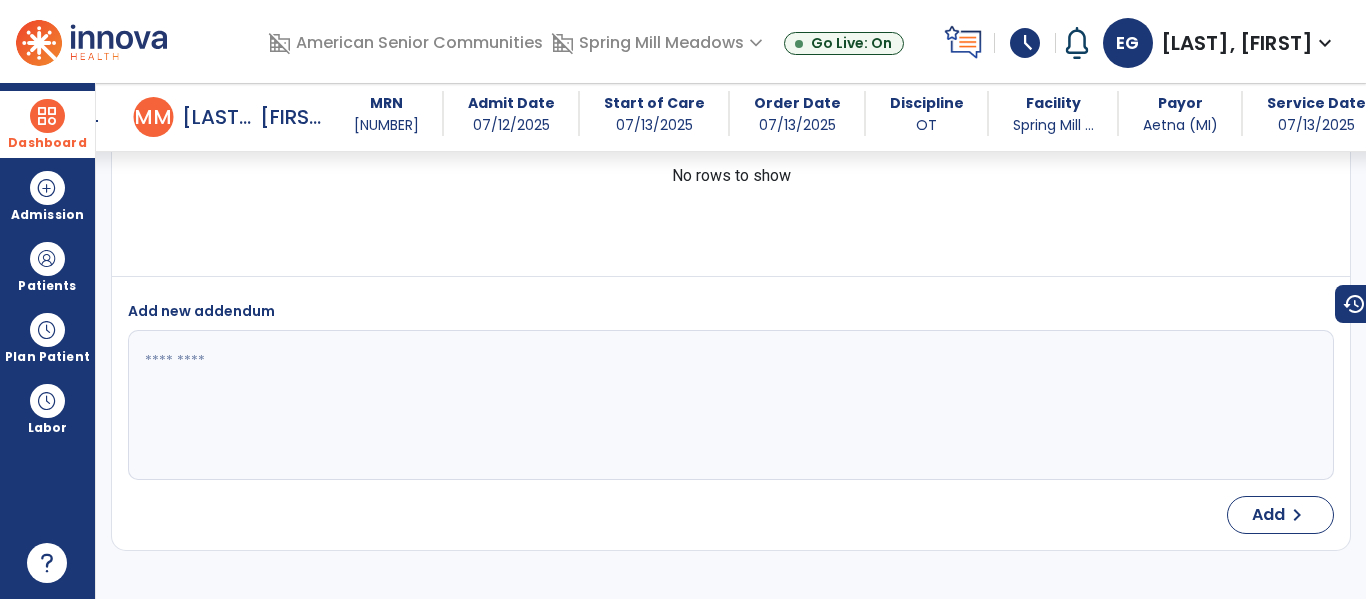 click on "Dashboard" at bounding box center [47, 124] 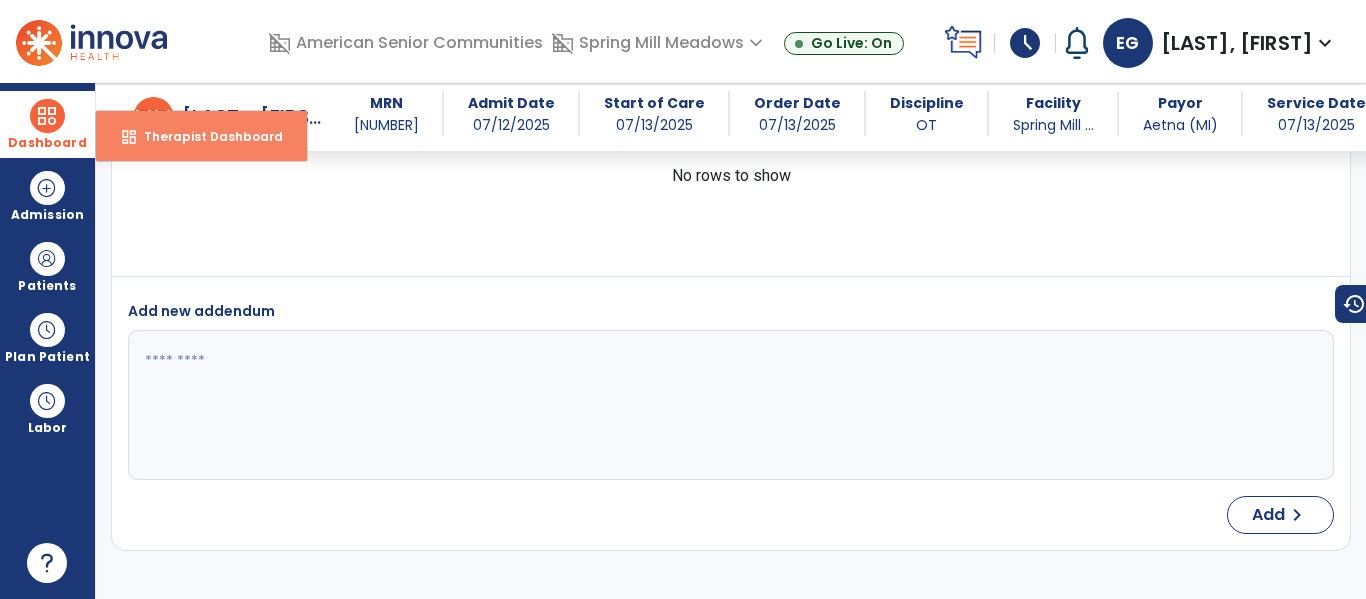 click on "Therapist Dashboard" at bounding box center [205, 136] 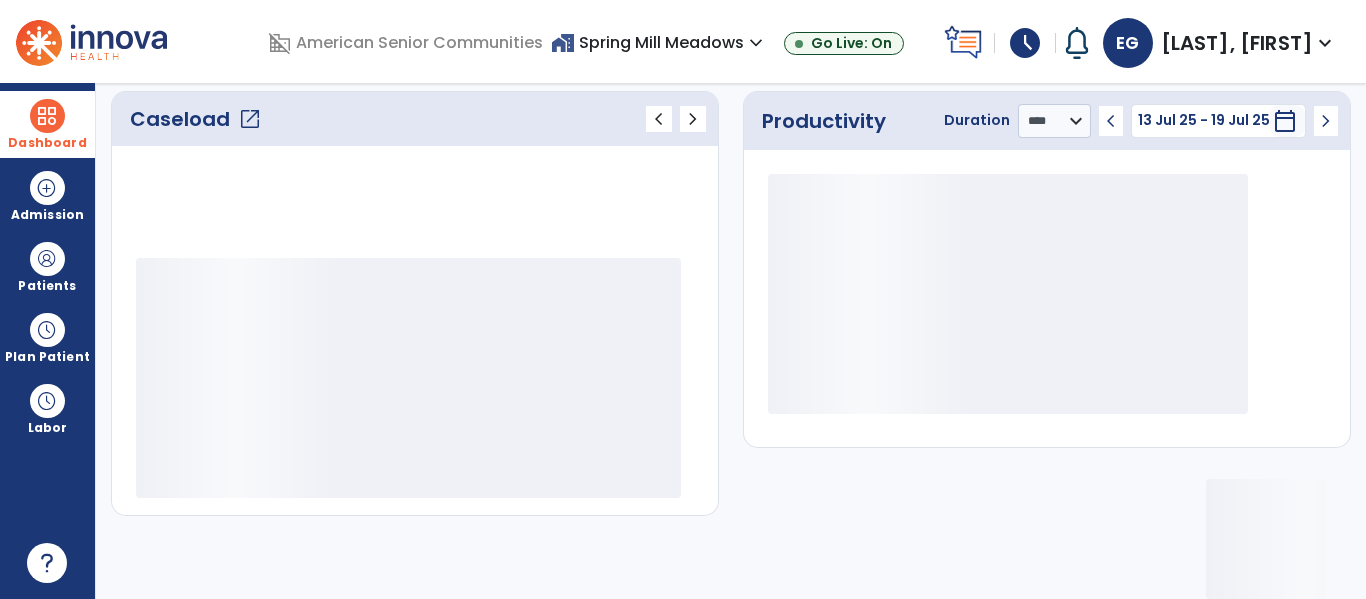 scroll, scrollTop: 278, scrollLeft: 0, axis: vertical 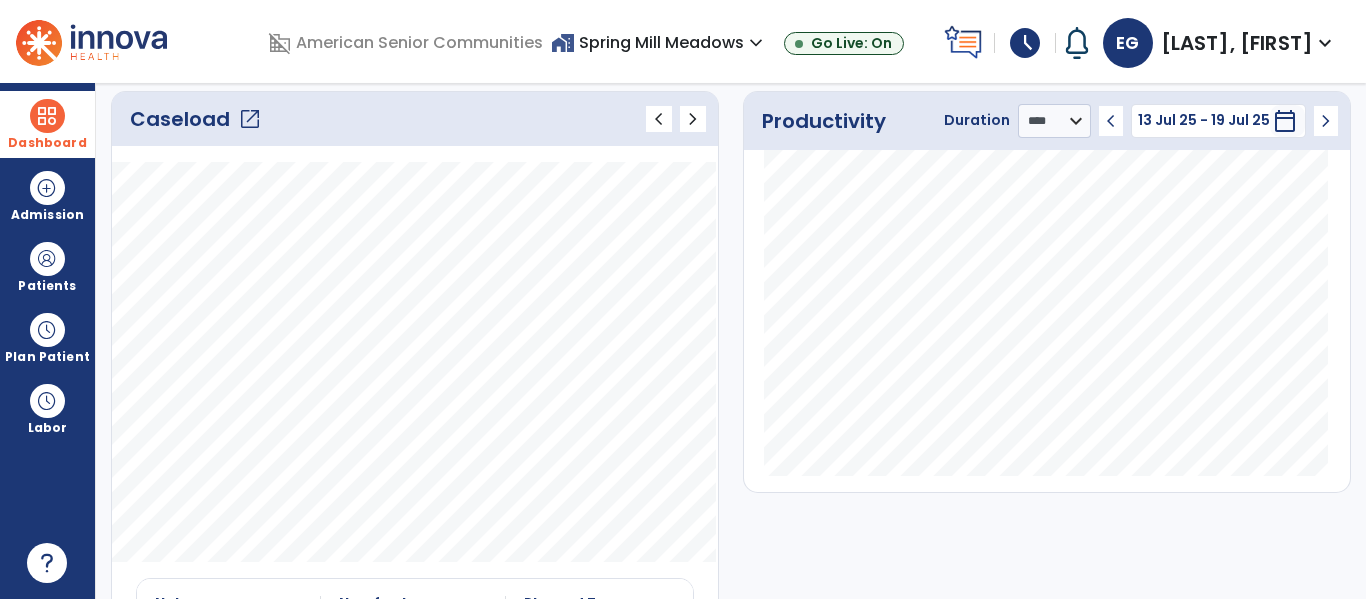 click on "home_work   Spring Mill Meadows   expand_more" at bounding box center [659, 42] 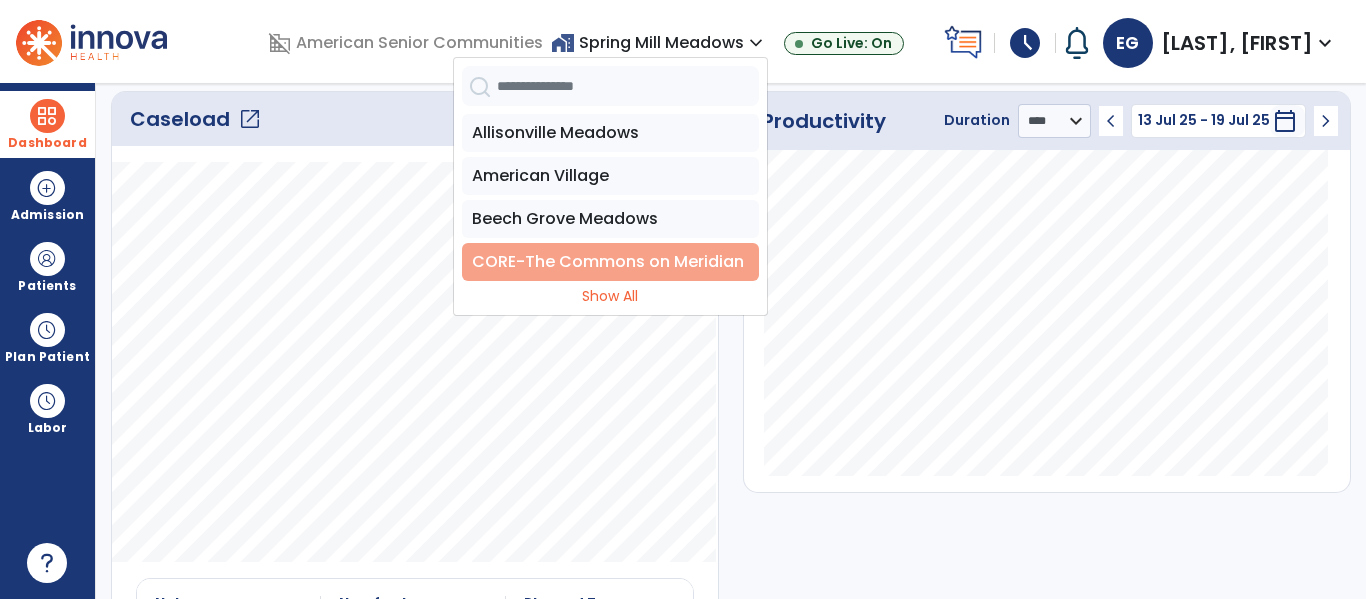 click on "CORE-The Commons on Meridian" at bounding box center (610, 262) 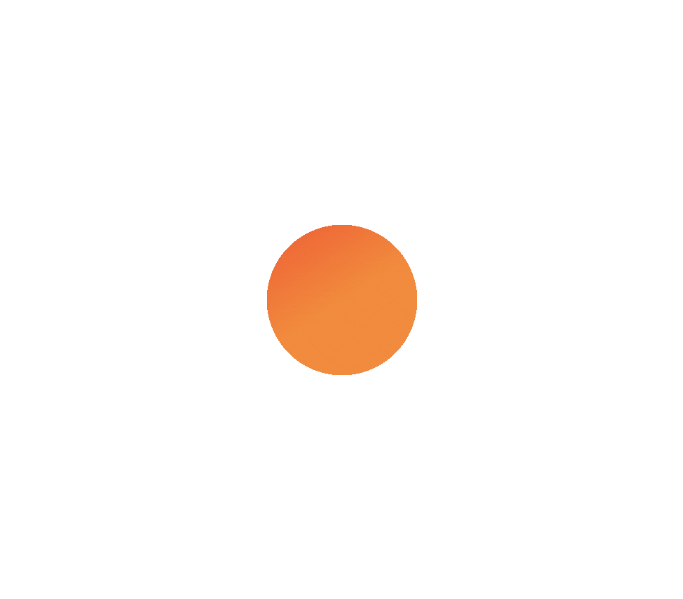 select on "****" 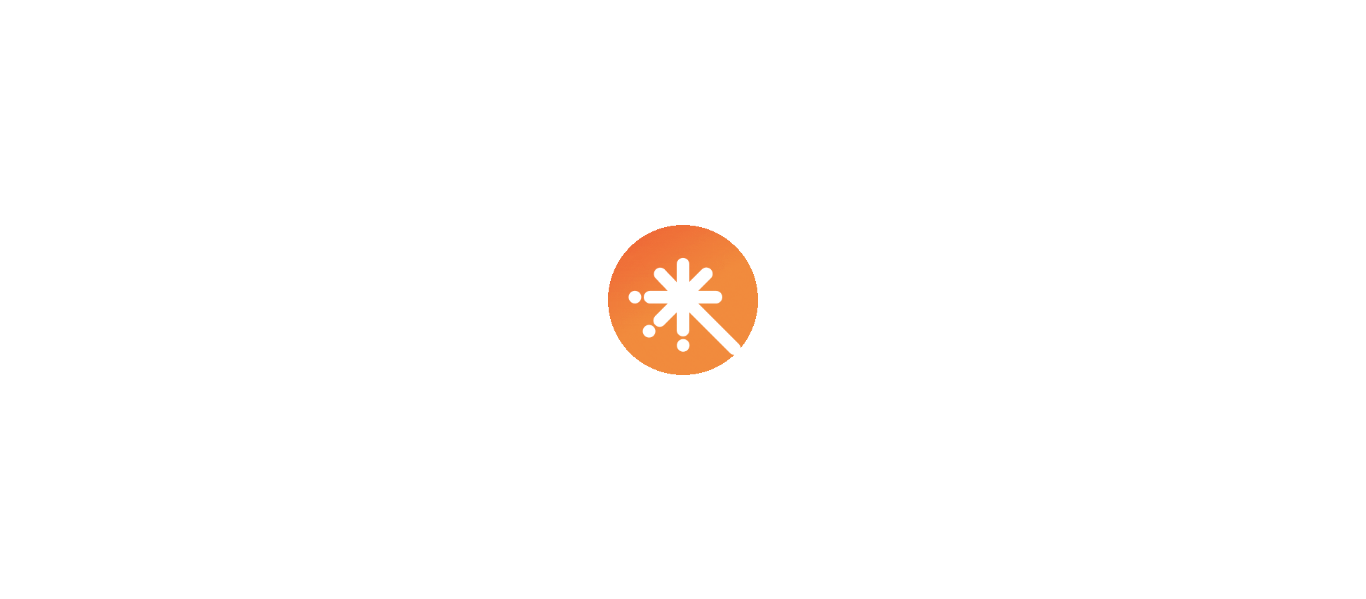 scroll, scrollTop: 0, scrollLeft: 0, axis: both 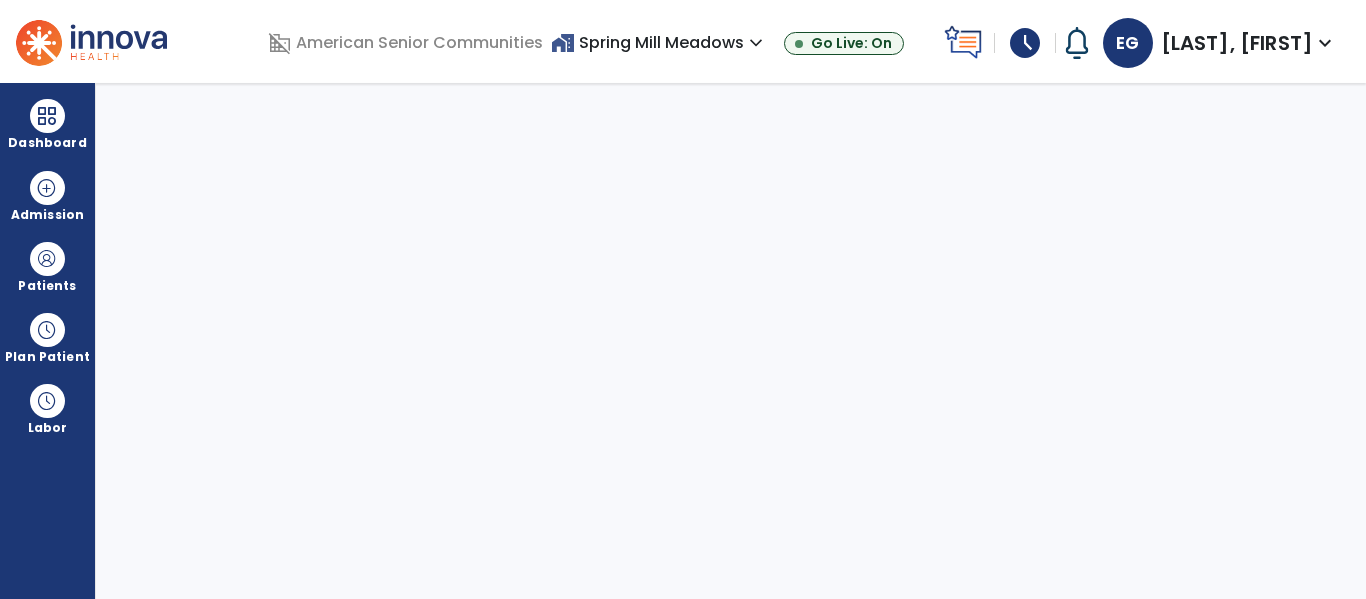 select on "****" 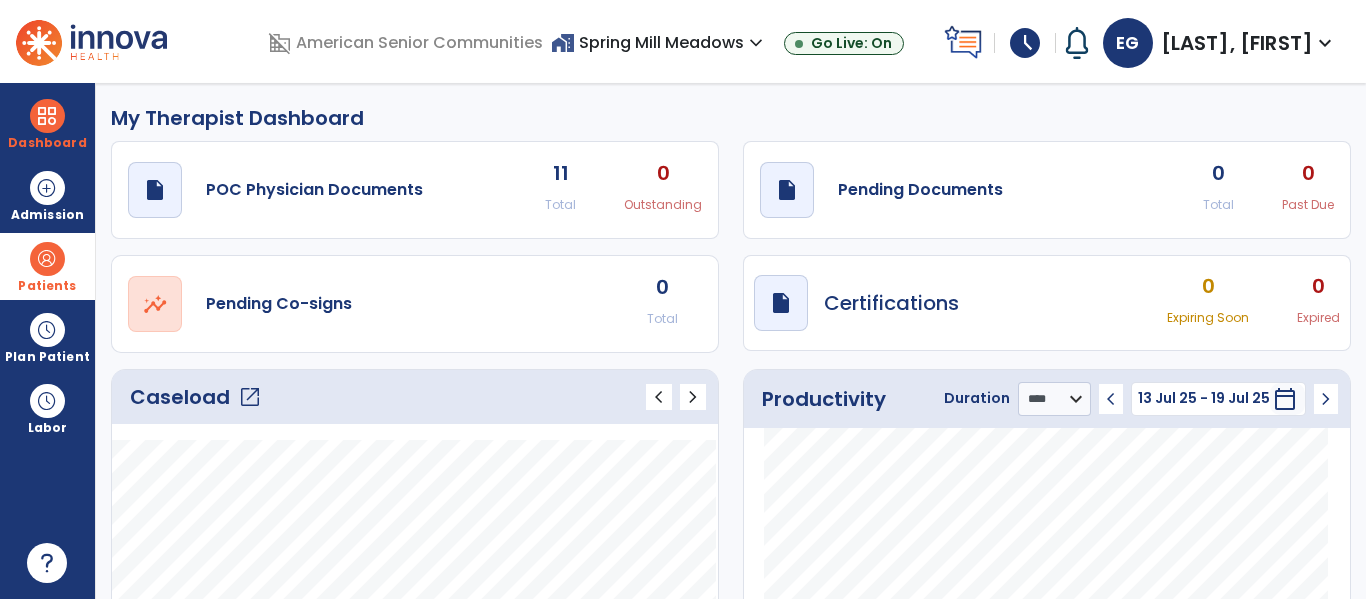 click at bounding box center (47, 259) 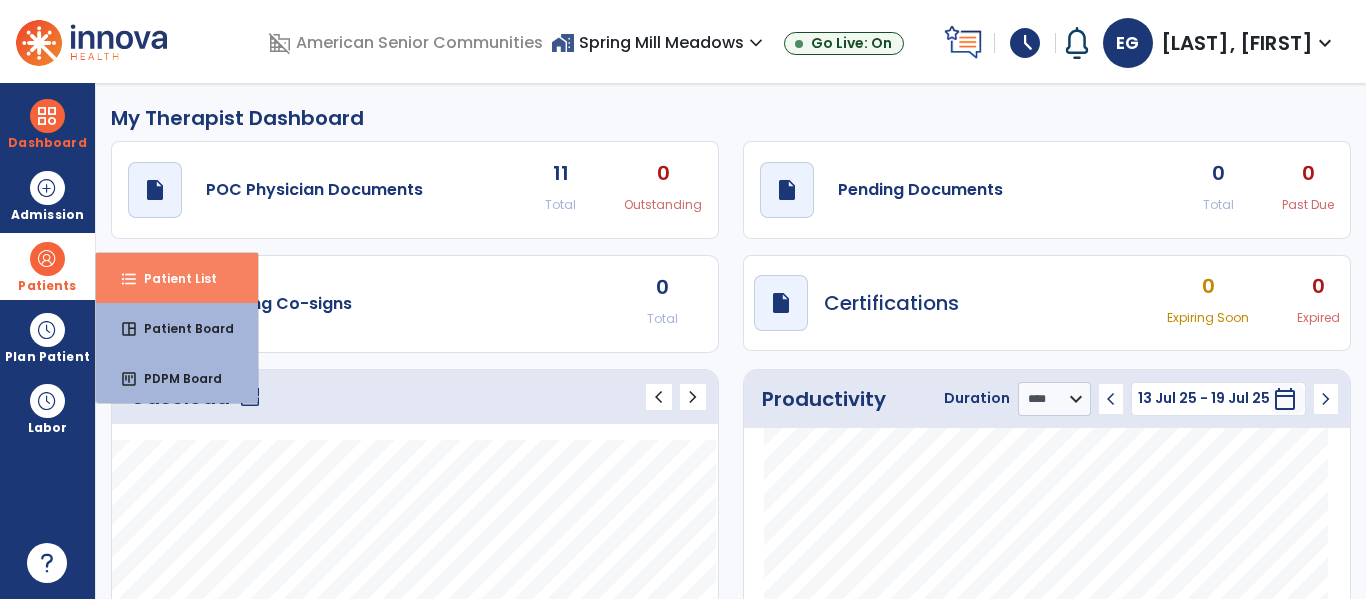 click on "Patient List" at bounding box center [172, 278] 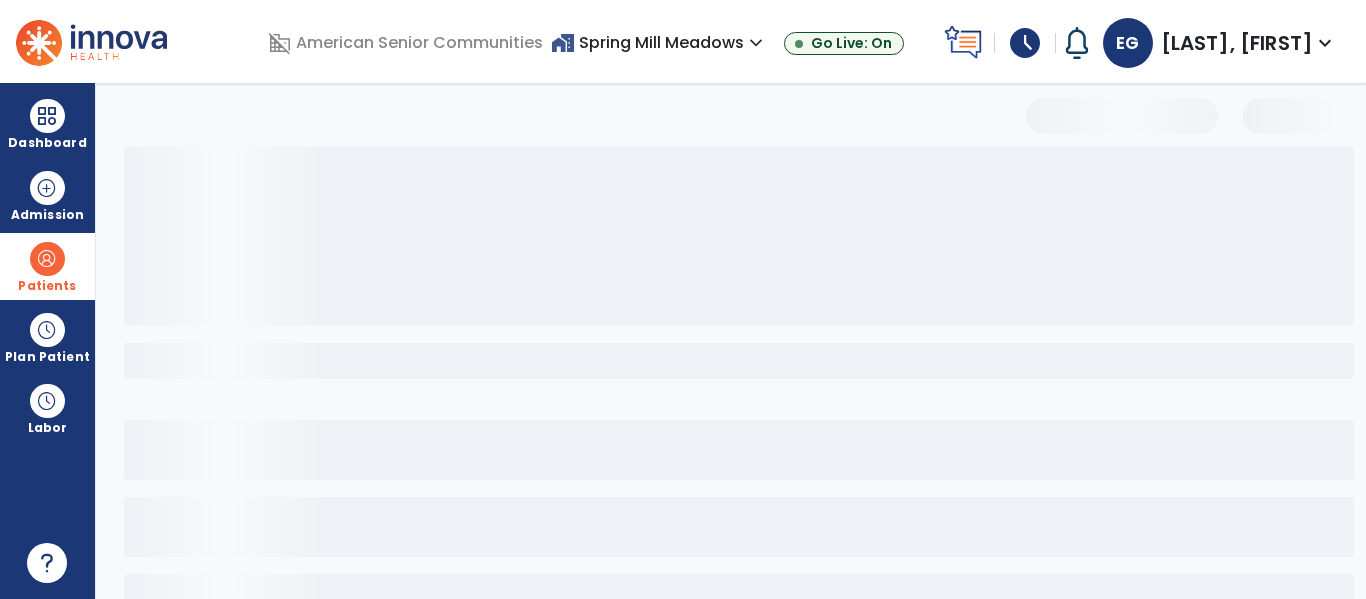select on "***" 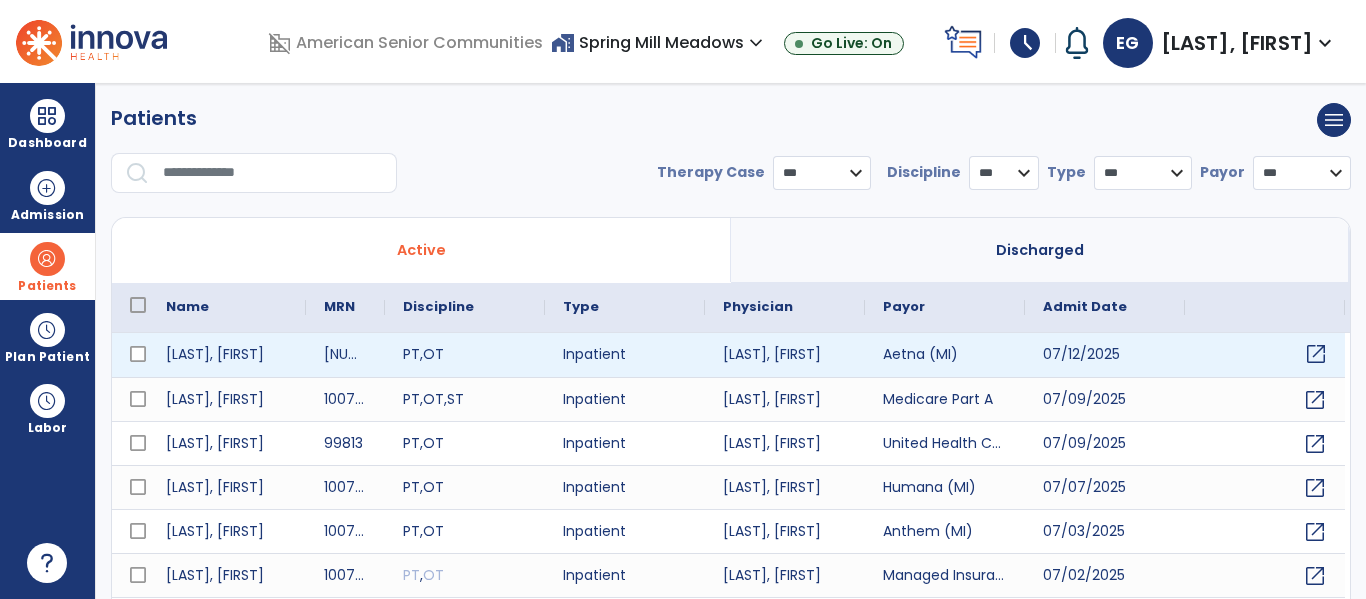 click on "open_in_new" at bounding box center (1316, 354) 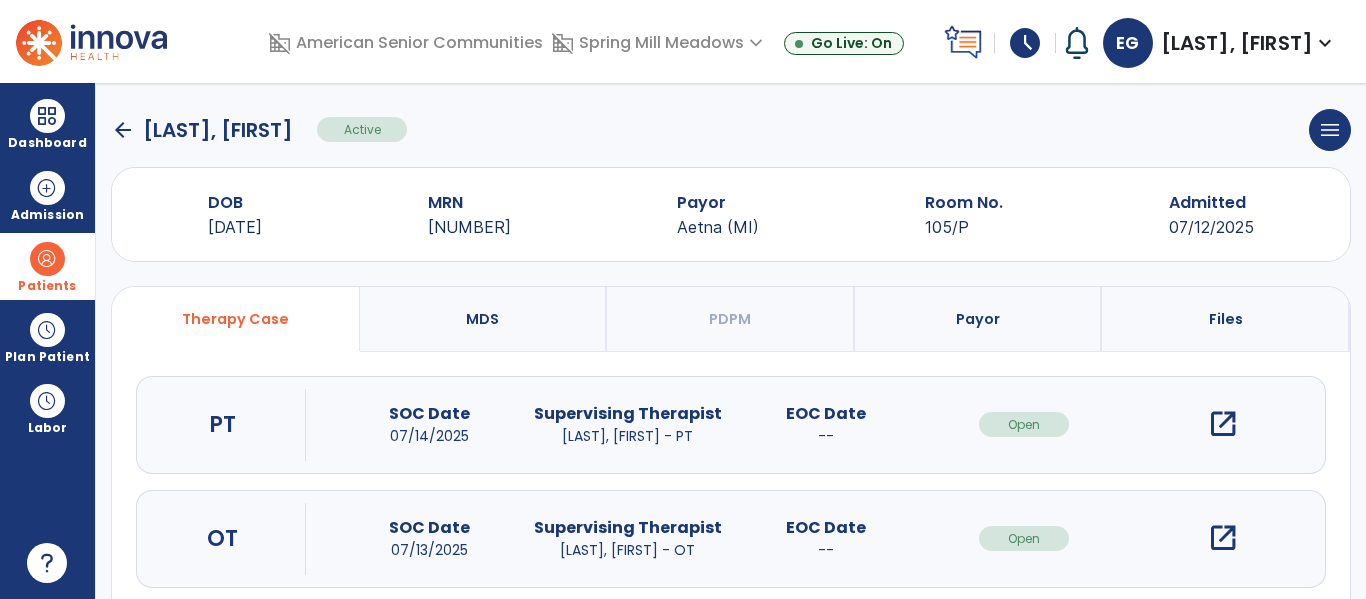 scroll, scrollTop: 67, scrollLeft: 0, axis: vertical 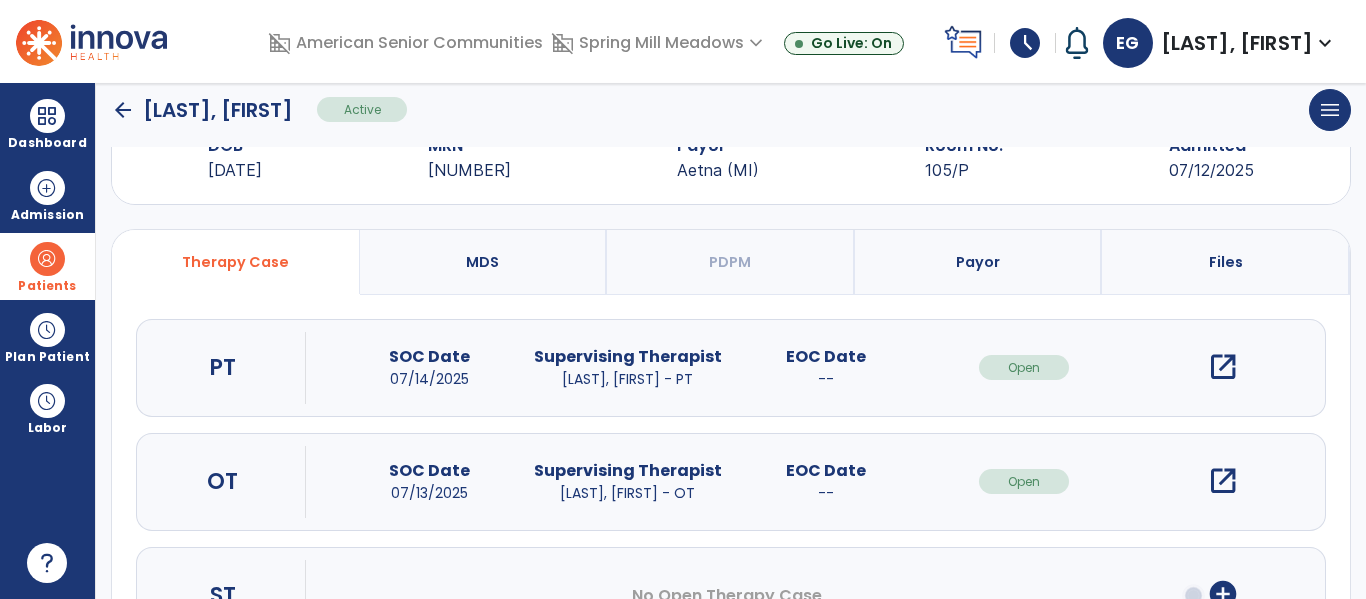 click on "open_in_new" at bounding box center [1223, 481] 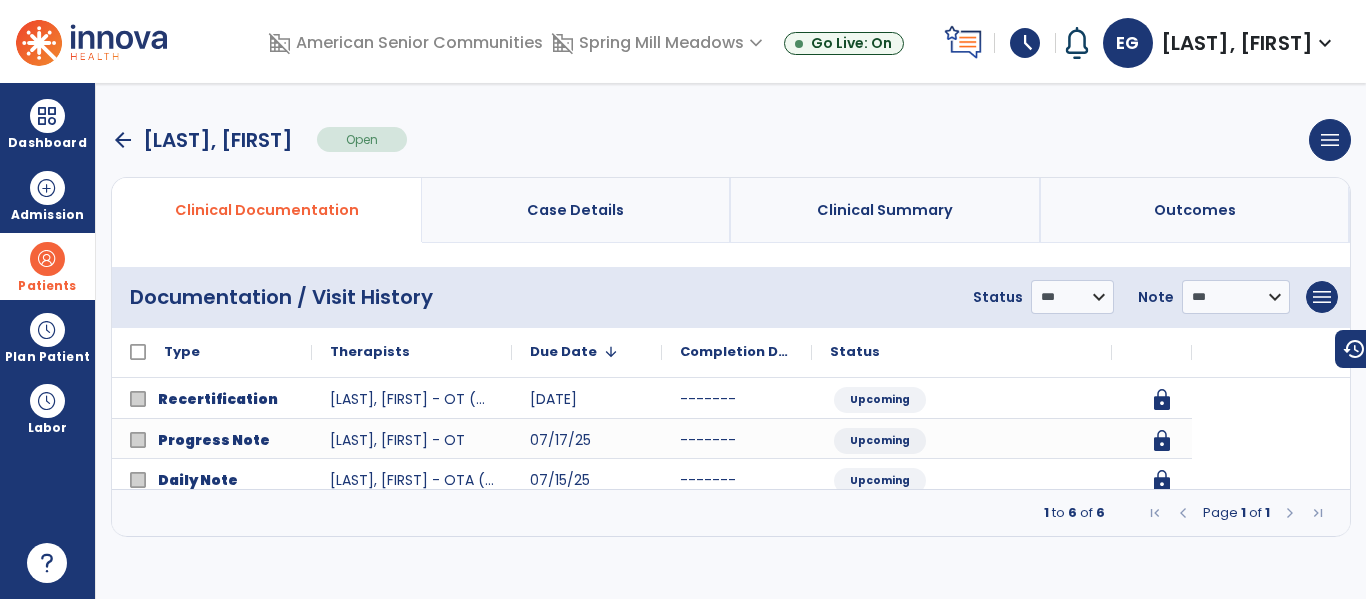 scroll, scrollTop: 0, scrollLeft: 0, axis: both 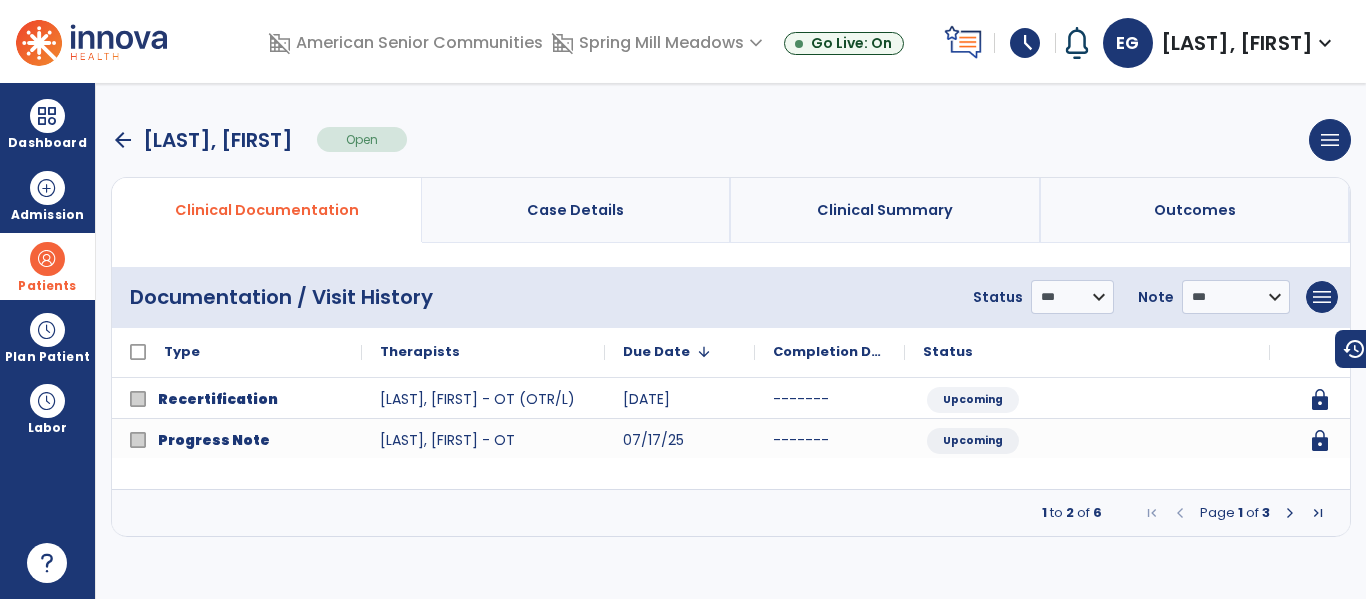 click at bounding box center [1290, 513] 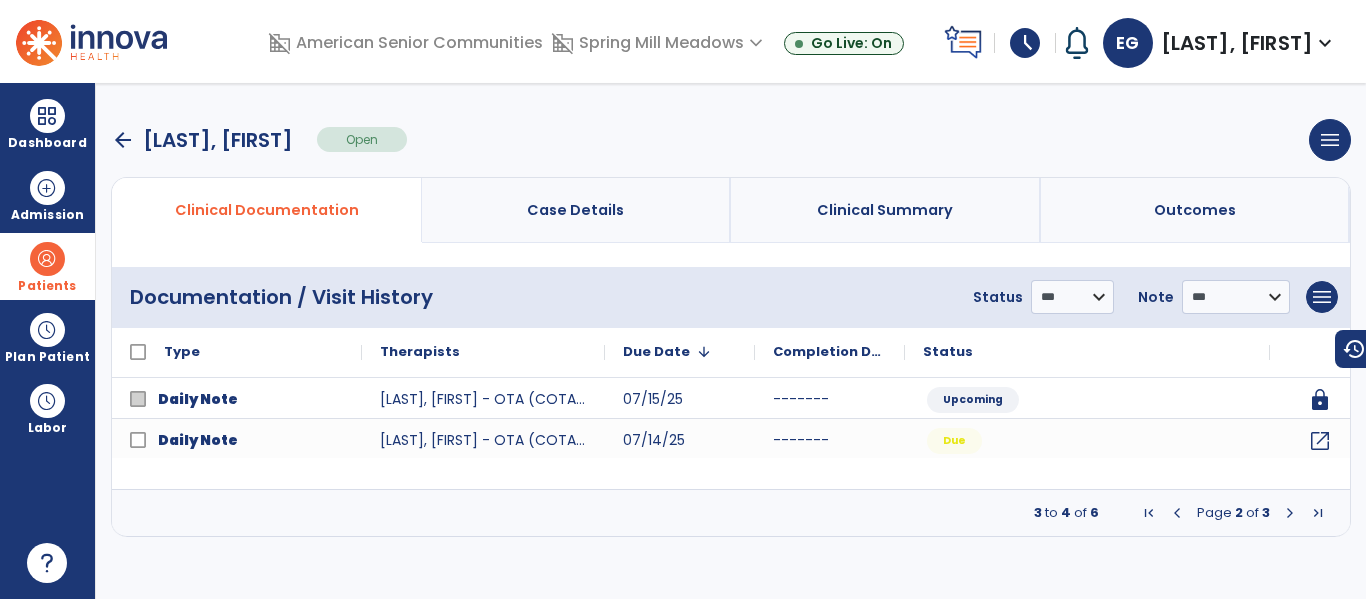 click on "arrow_back" at bounding box center (123, 140) 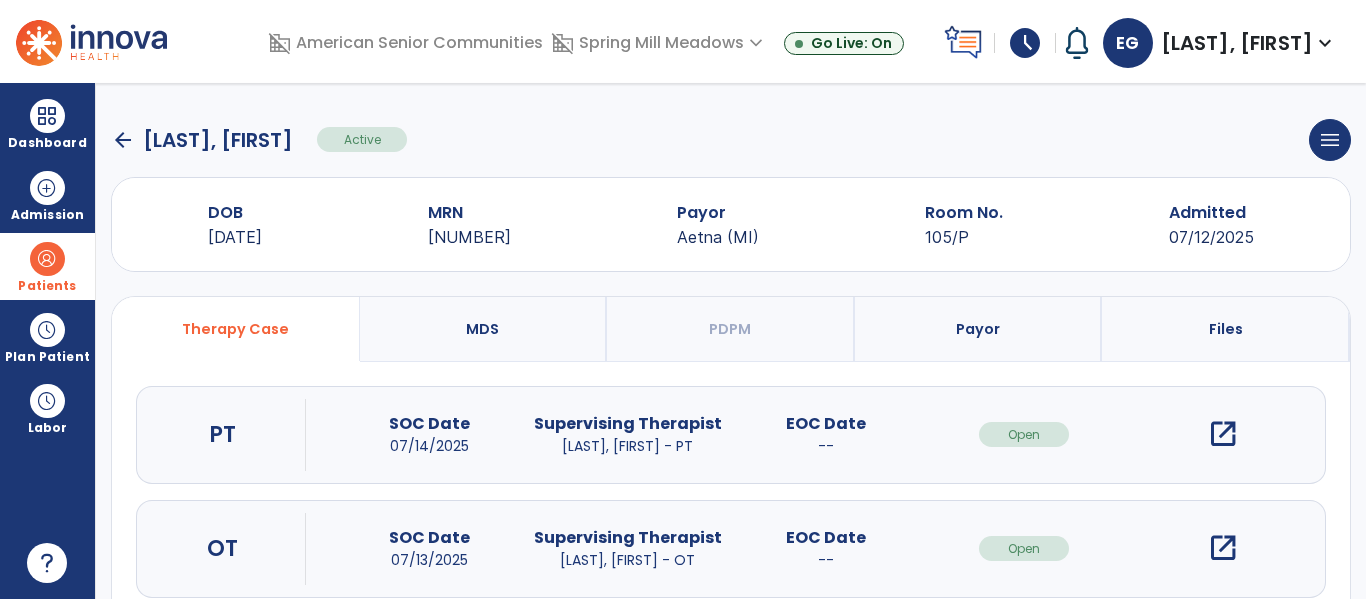 click on "open_in_new" at bounding box center (1223, 434) 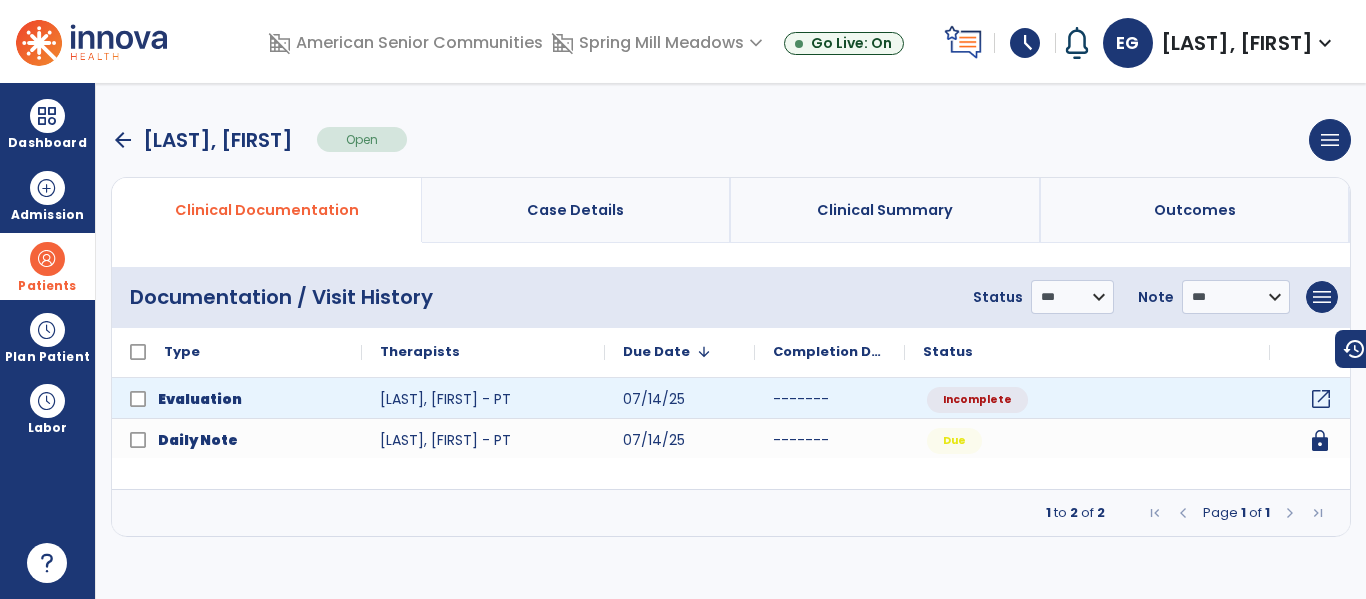 click on "open_in_new" 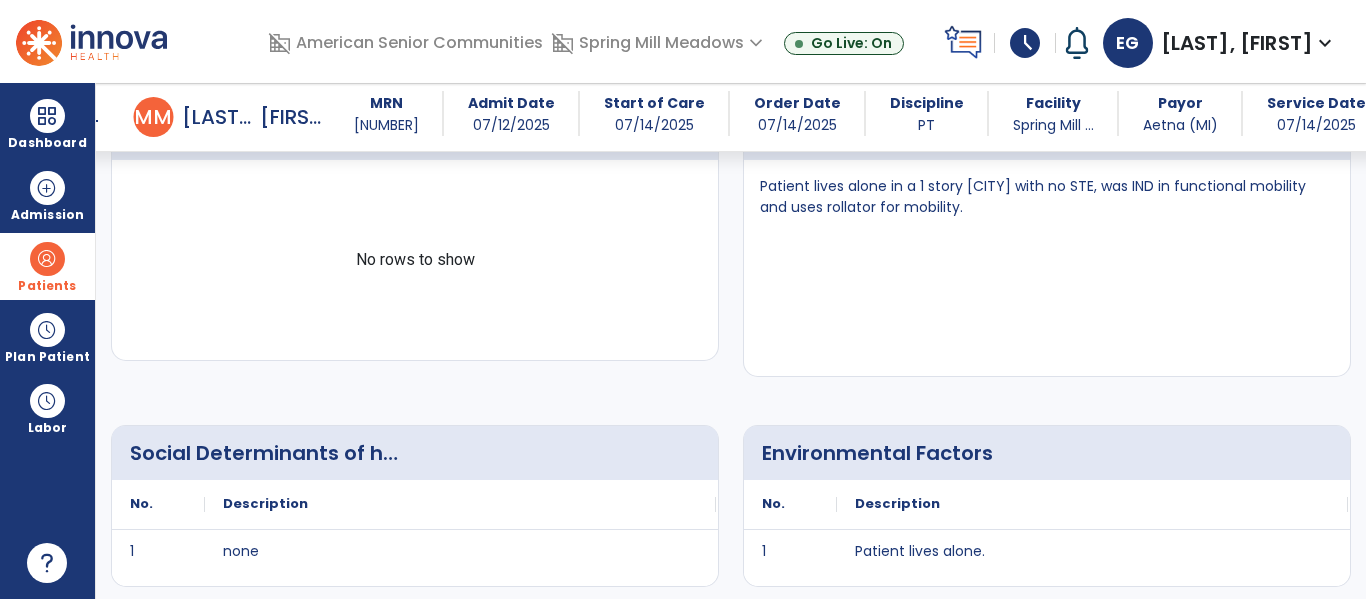 scroll, scrollTop: 1355, scrollLeft: 0, axis: vertical 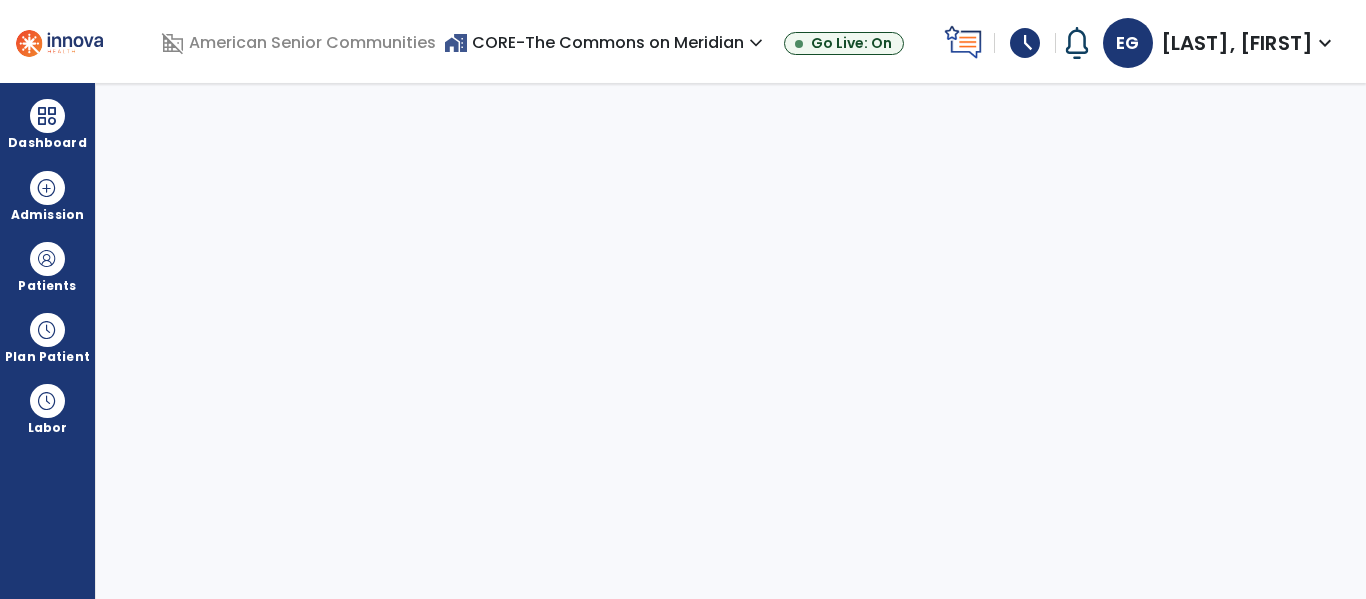 select on "****" 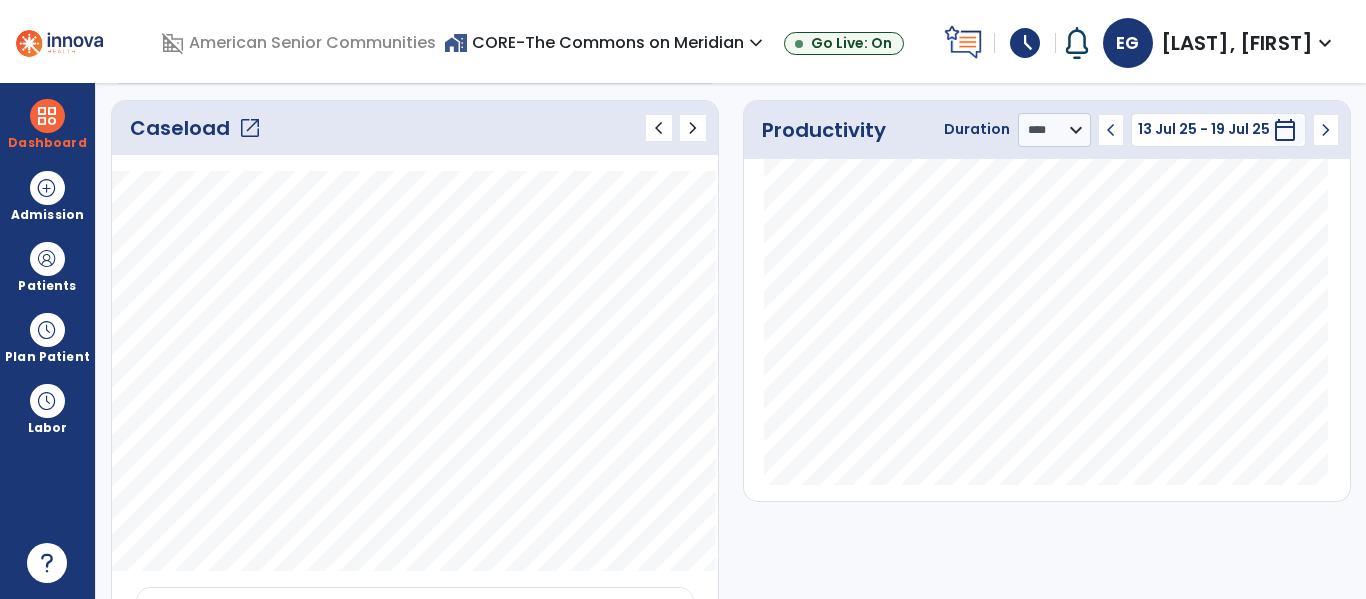 scroll, scrollTop: 192, scrollLeft: 0, axis: vertical 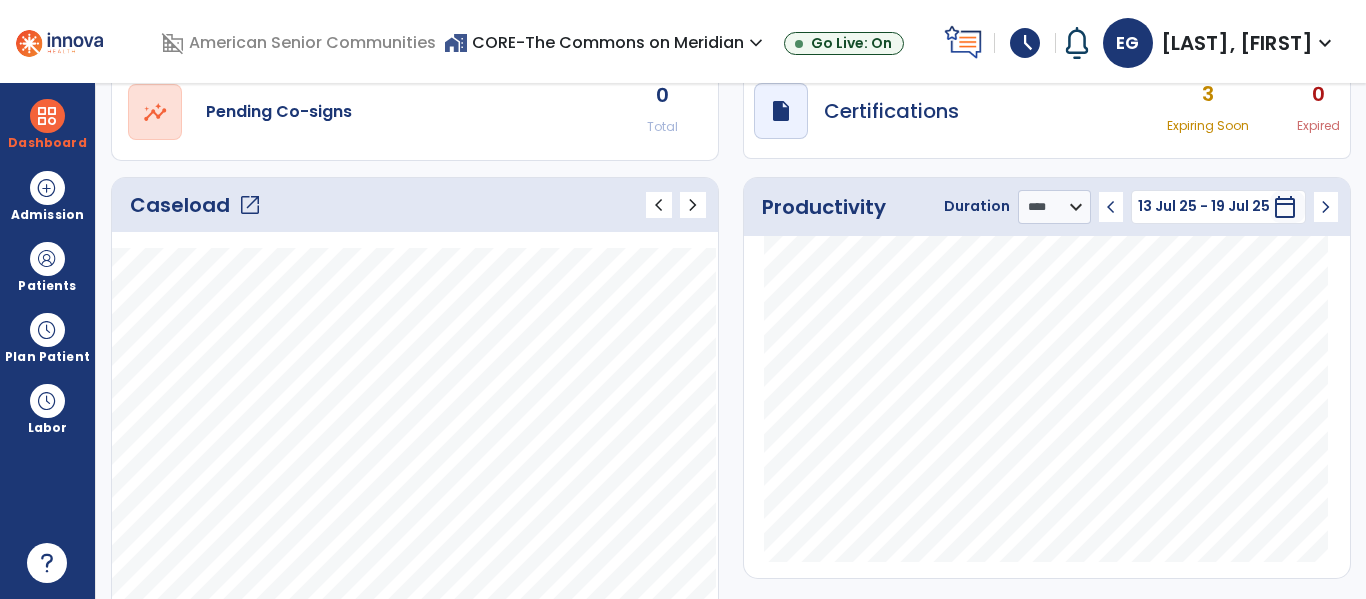 click on "open_in_new" 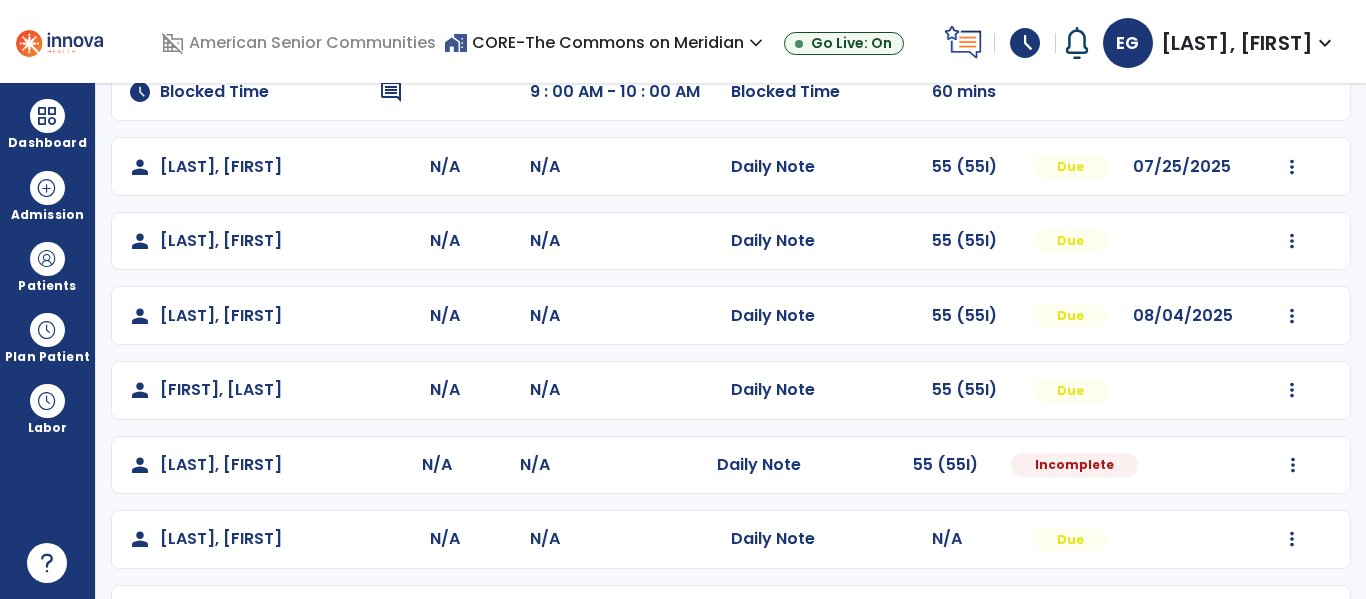 scroll, scrollTop: 338, scrollLeft: 0, axis: vertical 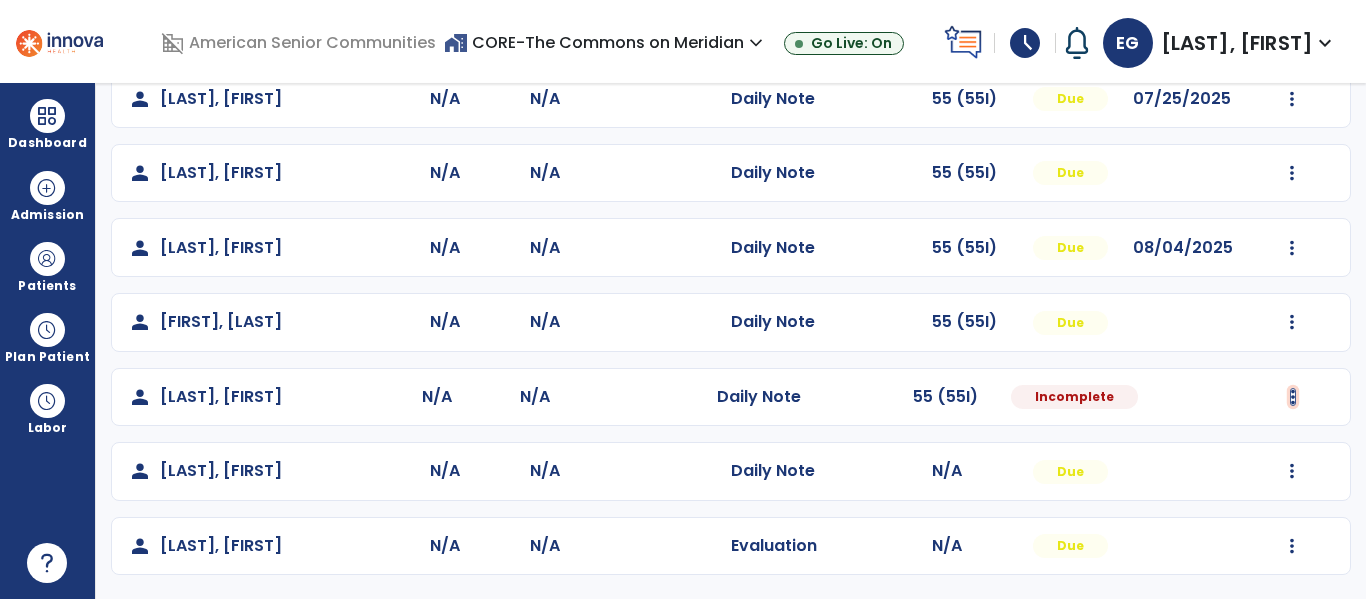 click at bounding box center (1292, -50) 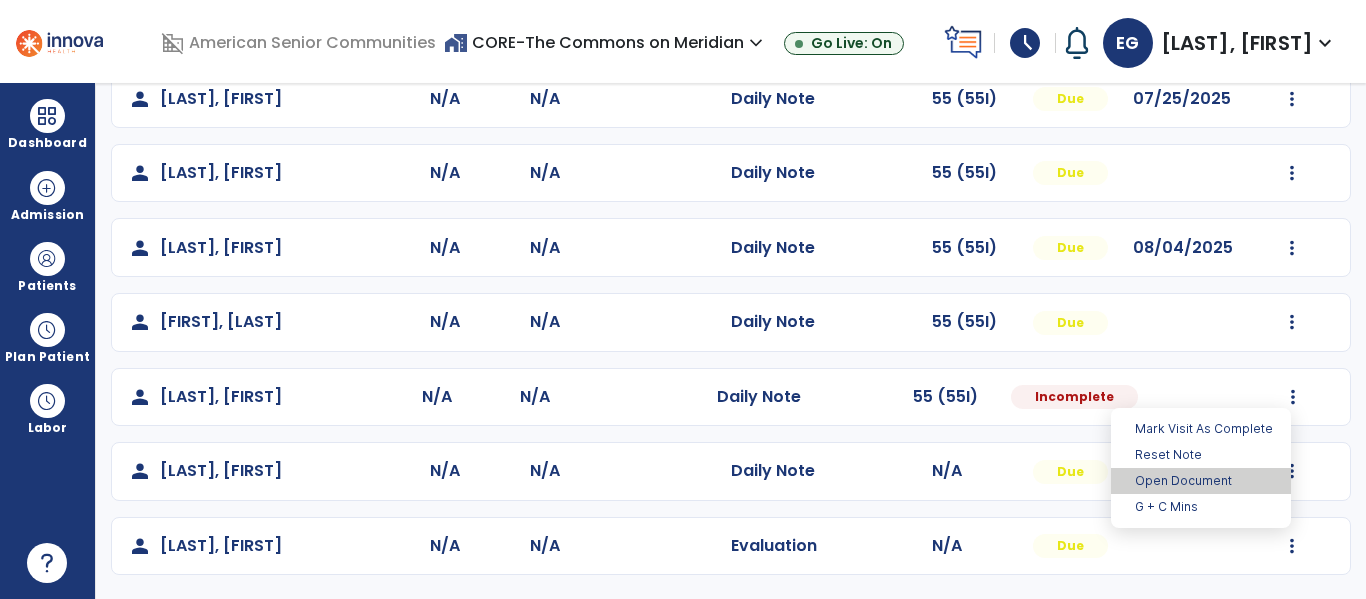 click on "Open Document" at bounding box center (1201, 481) 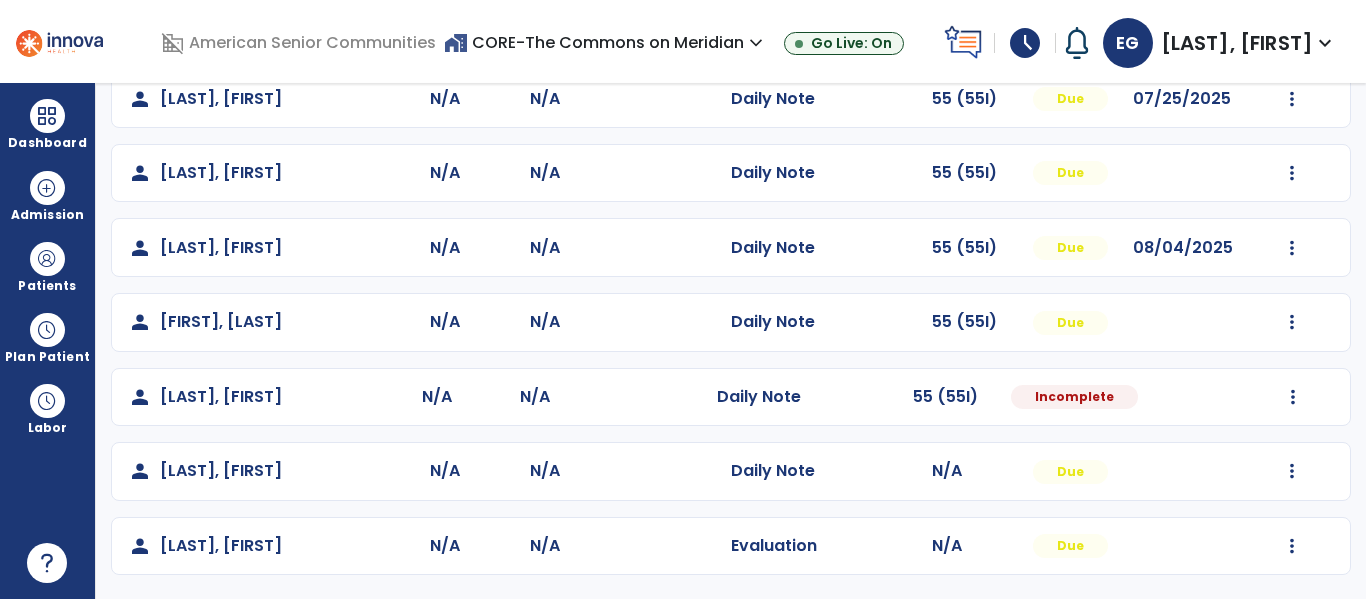 select on "*" 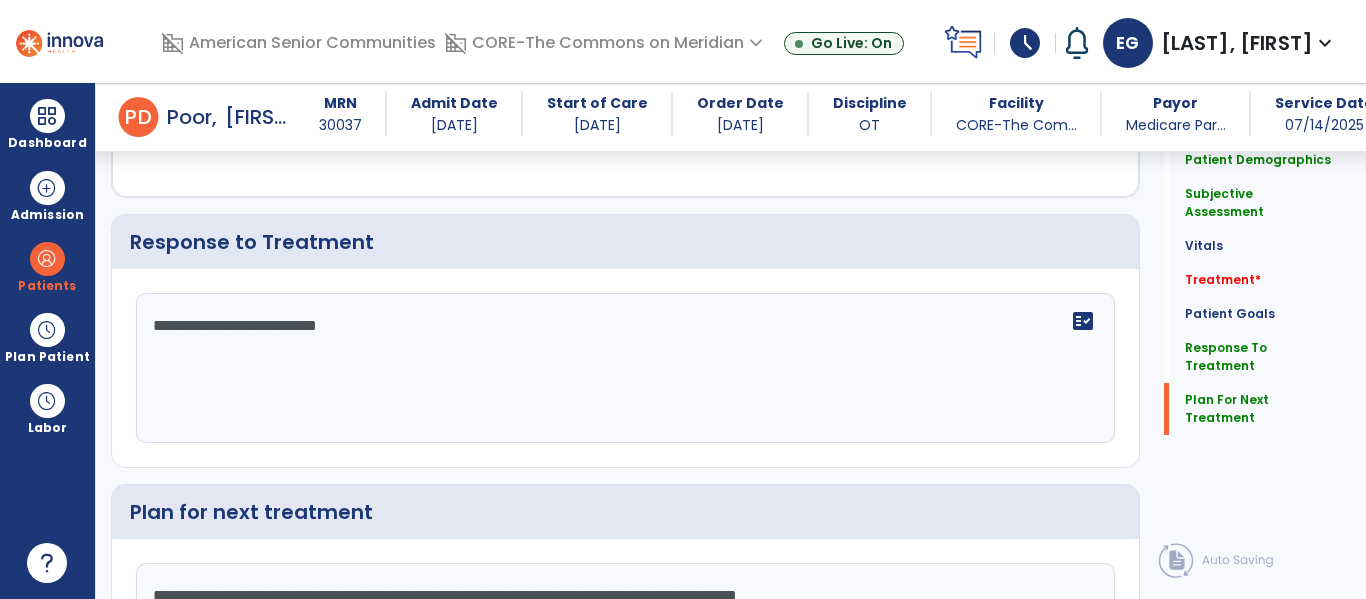 scroll, scrollTop: 2662, scrollLeft: 0, axis: vertical 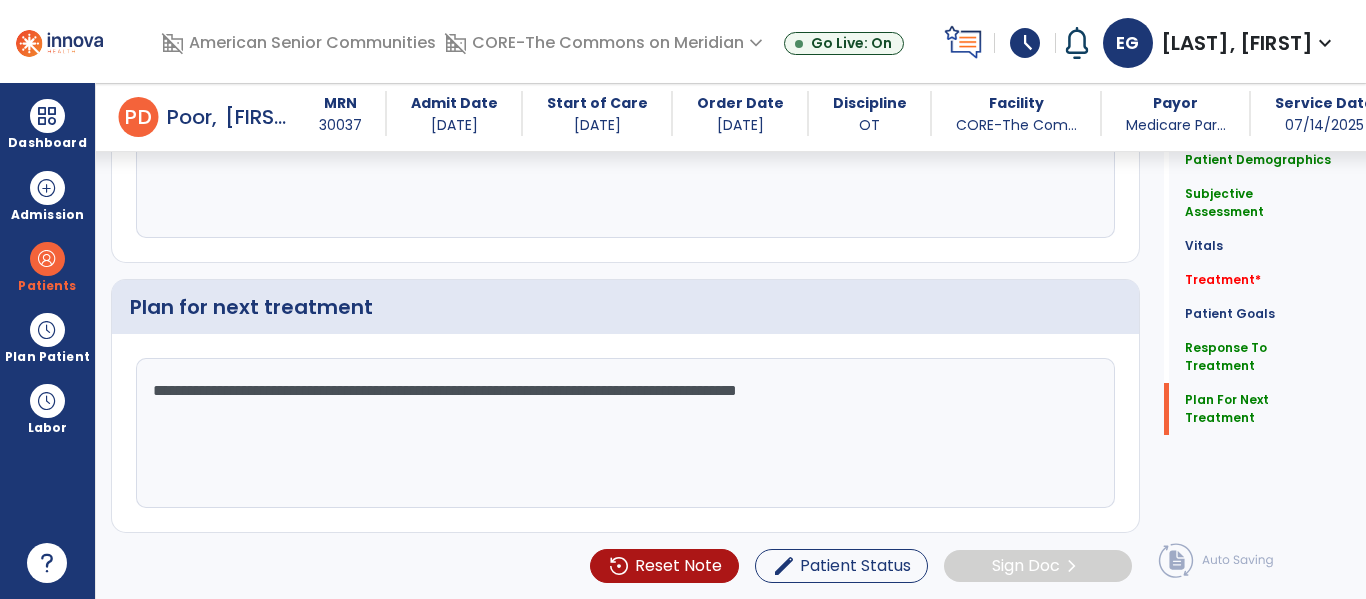 click on "**********" 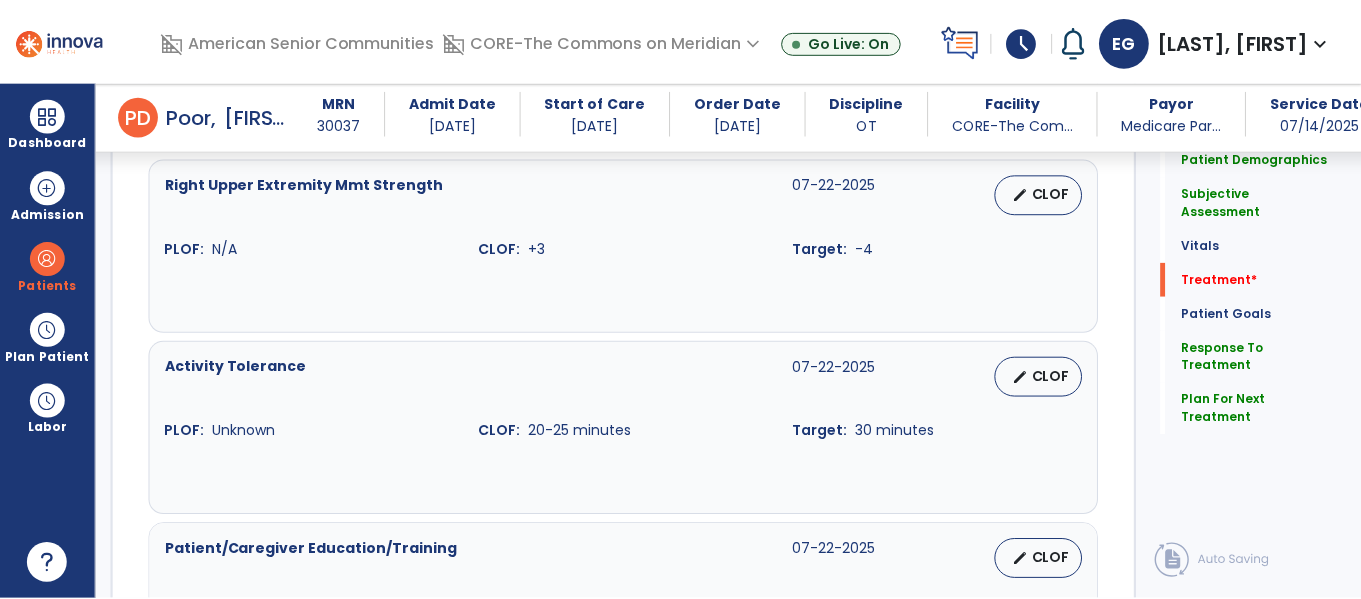 scroll, scrollTop: 1209, scrollLeft: 0, axis: vertical 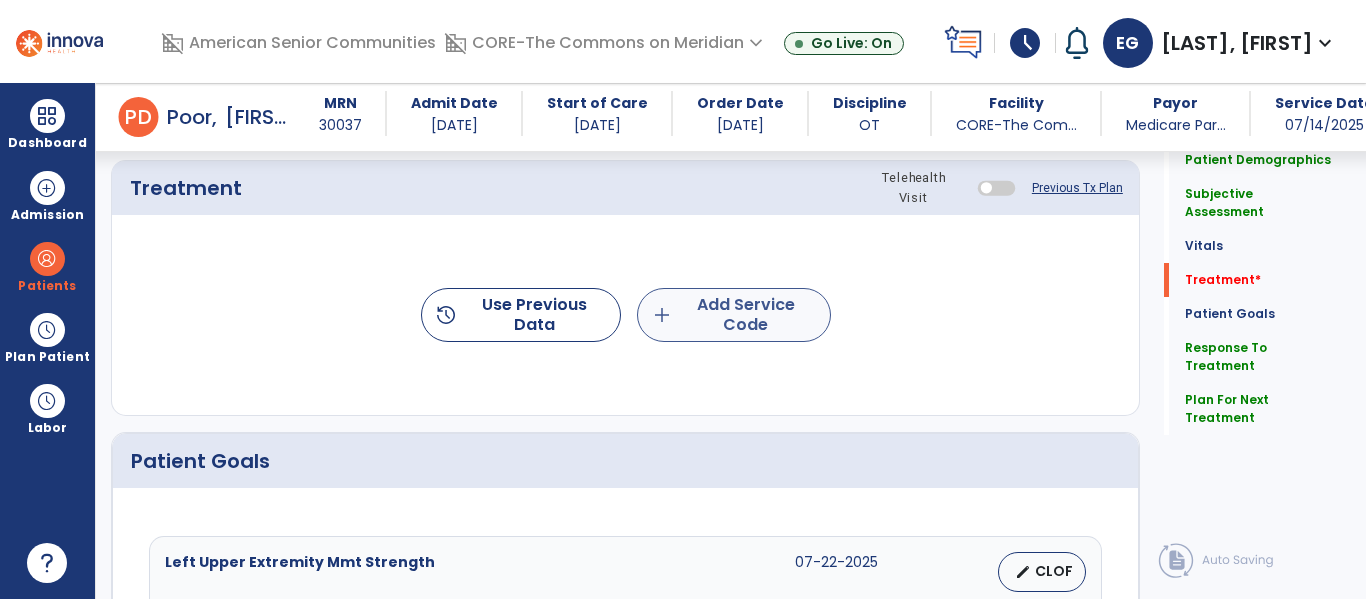 type on "**********" 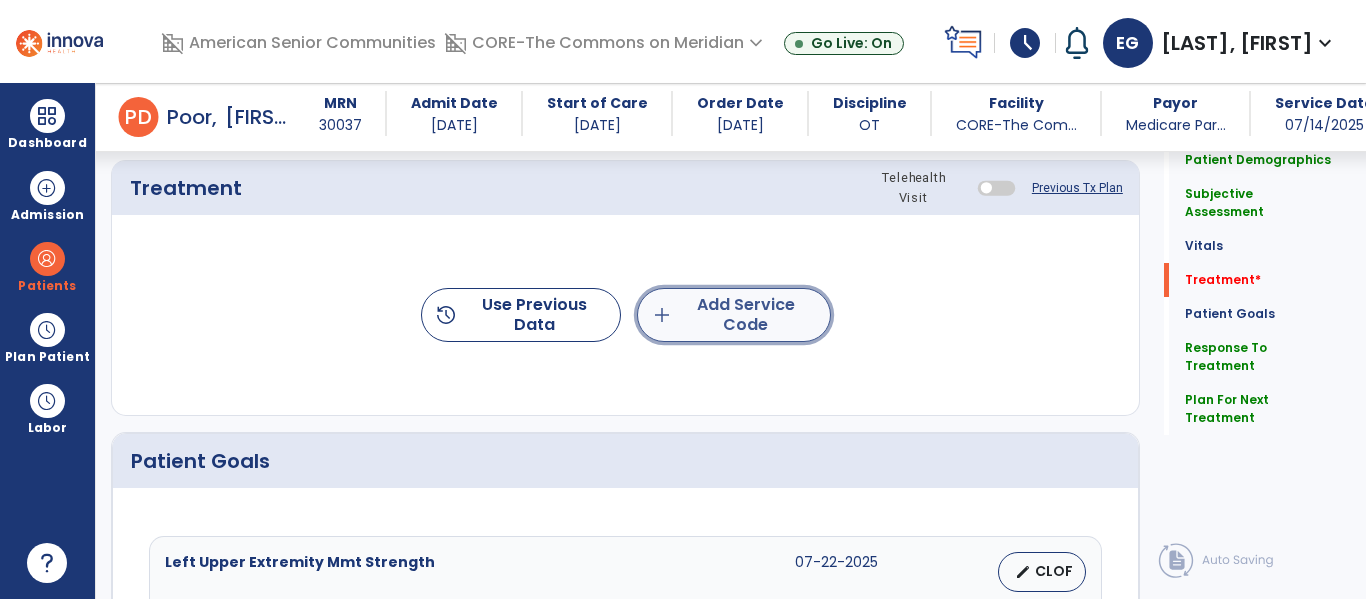 click on "add  Add Service Code" 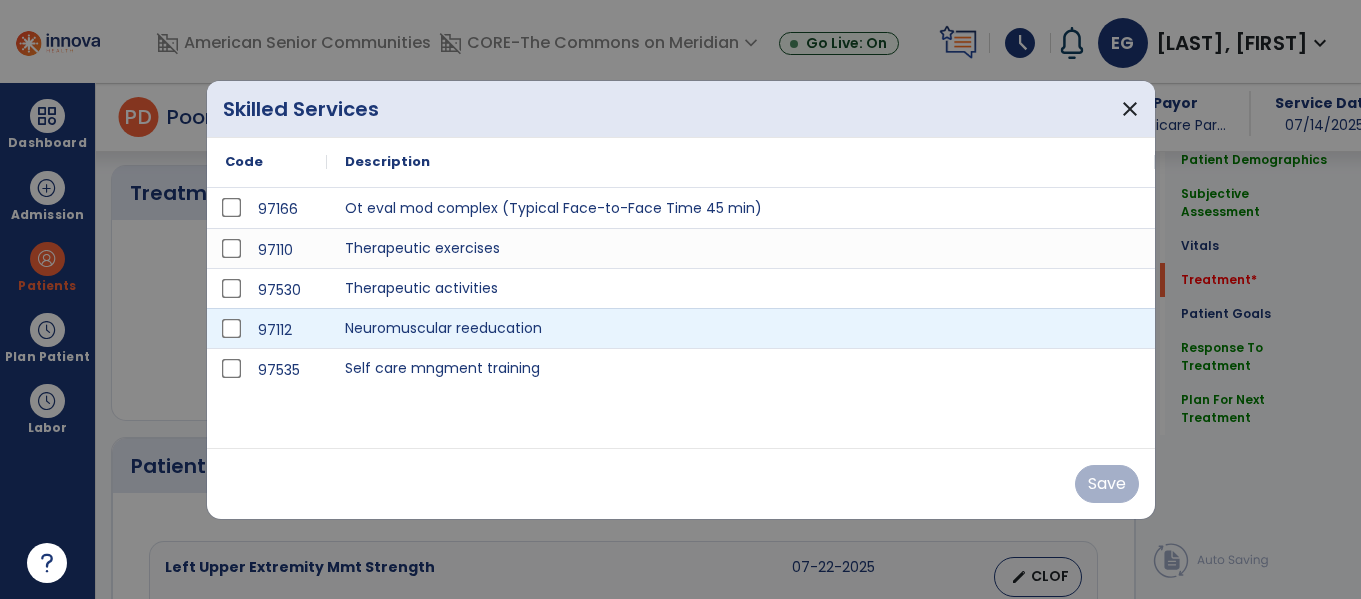 scroll, scrollTop: 1209, scrollLeft: 0, axis: vertical 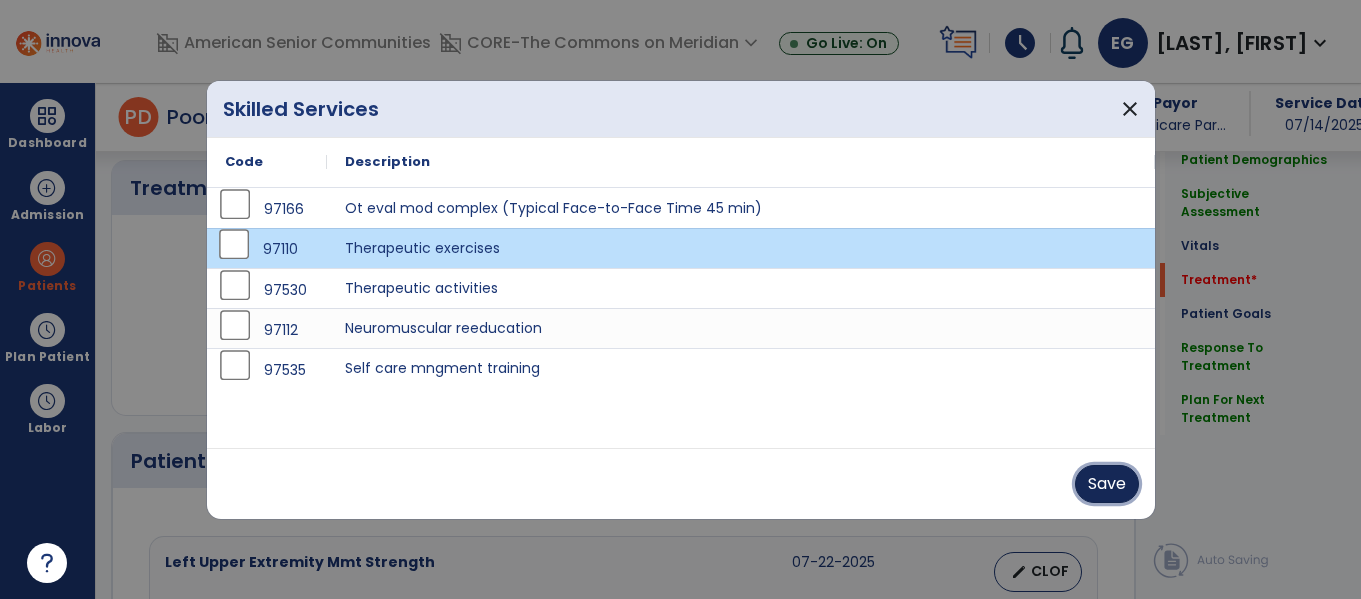 click on "Save" at bounding box center [1107, 484] 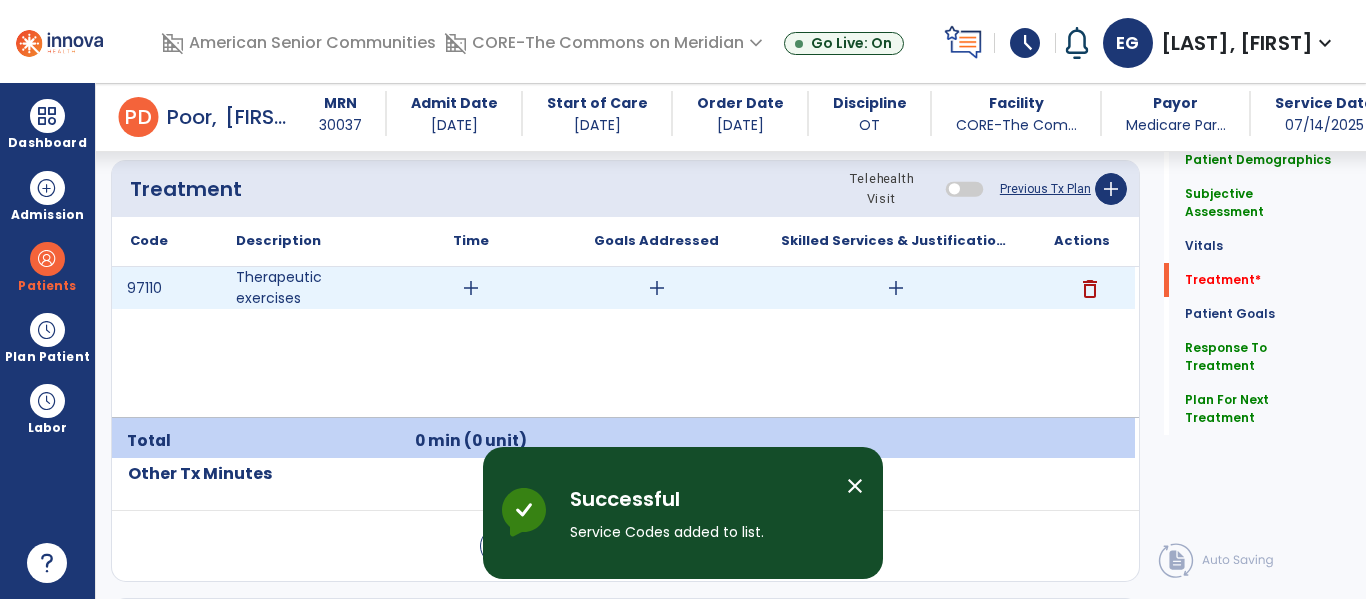 click on "add" at bounding box center (471, 288) 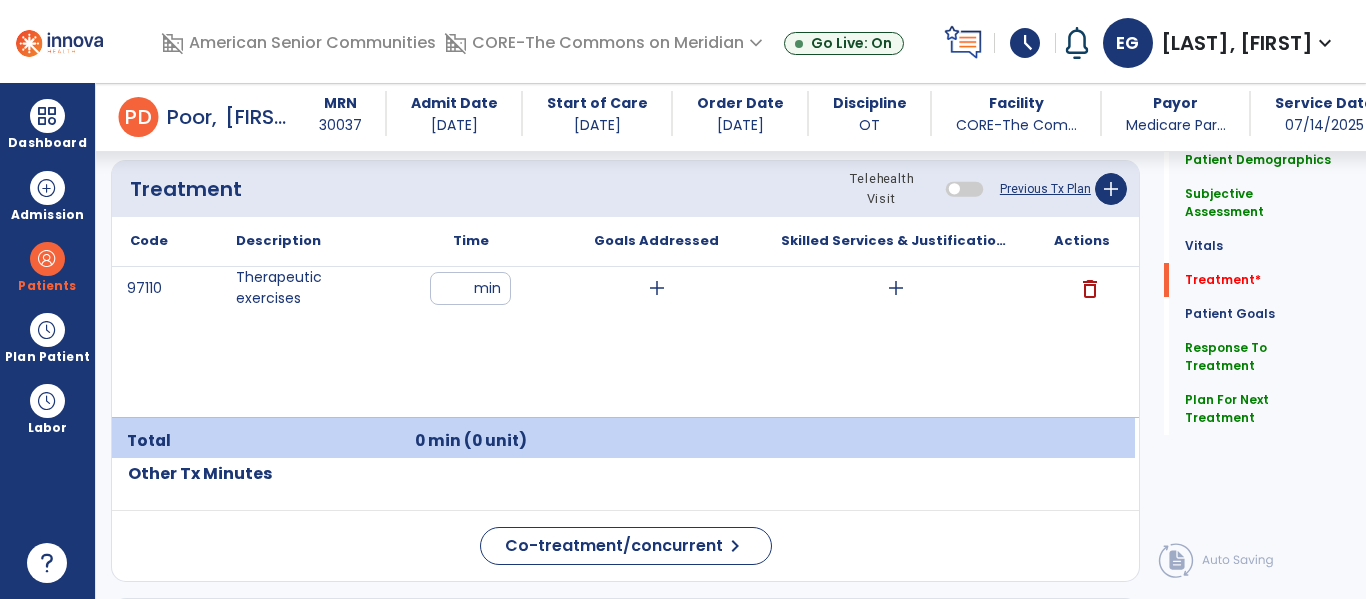click on "Patient Demographics  Medical Diagnosis   Treatment Diagnosis   Precautions   Contraindications
Code
Description
Pdpm Clinical Category
Z95.2 to" 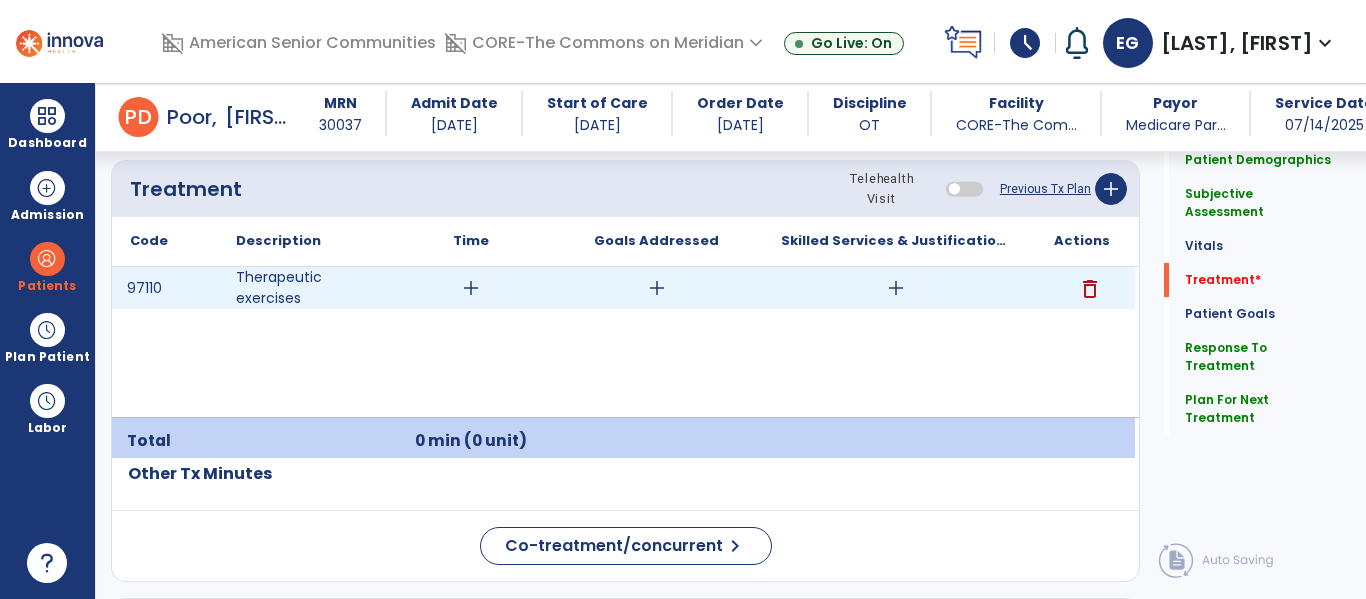 click on "add" at bounding box center [471, 288] 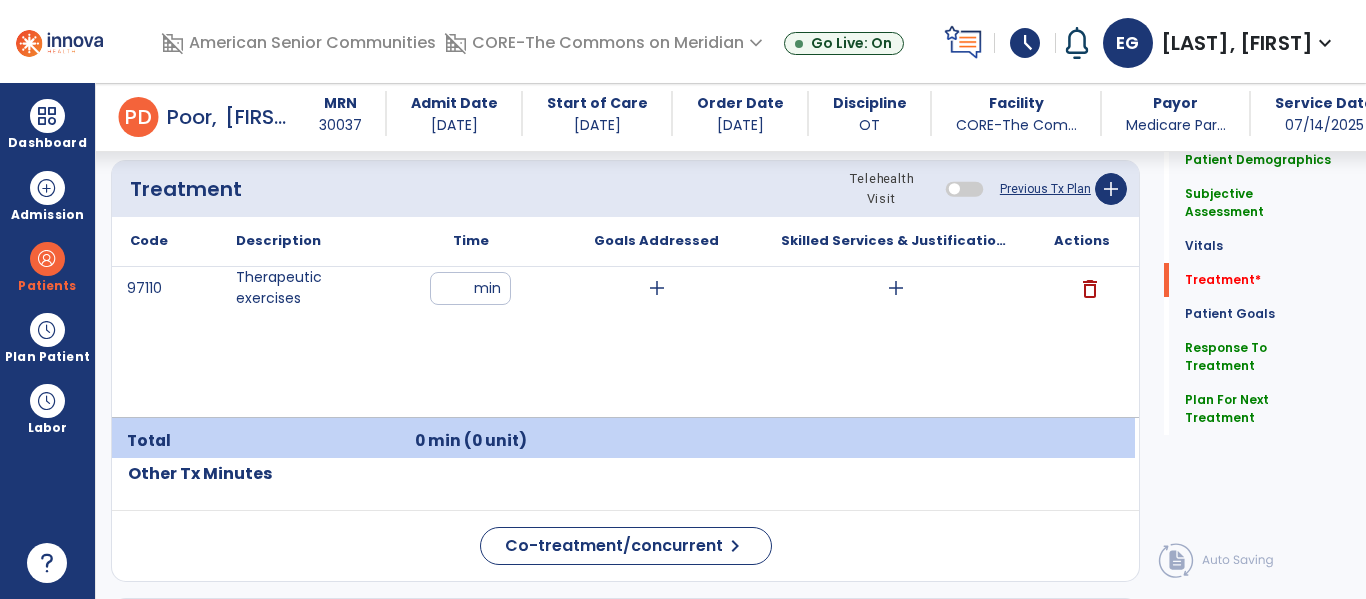 type on "**" 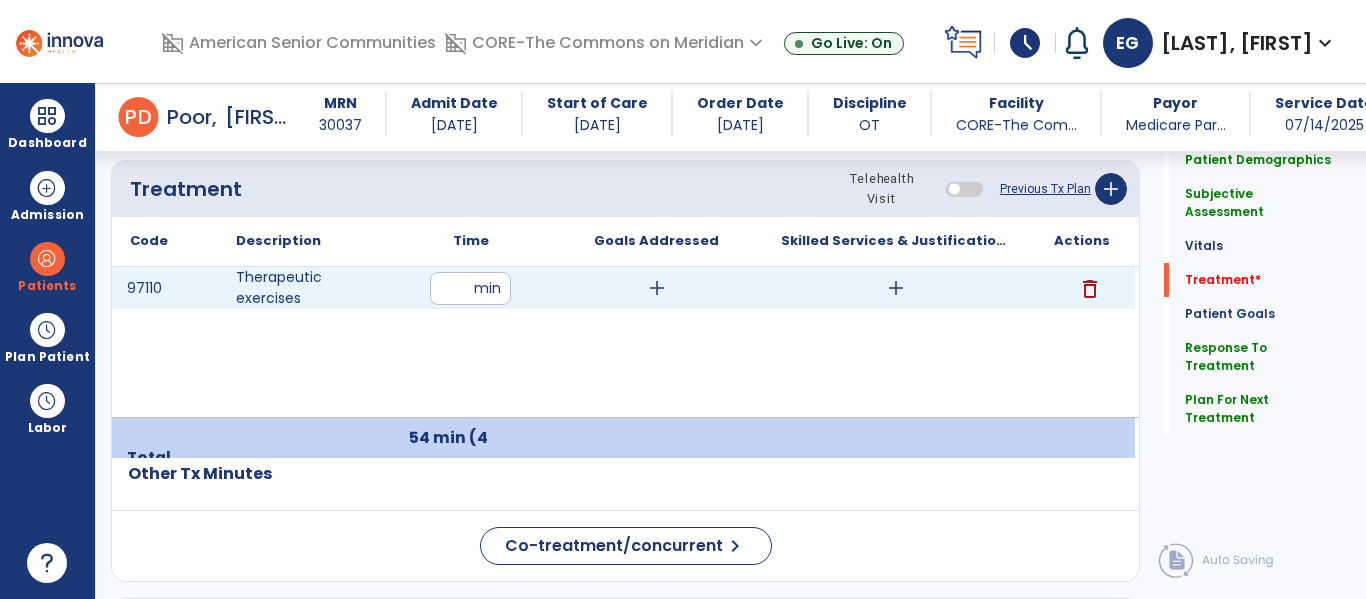 click on "add" at bounding box center [657, 288] 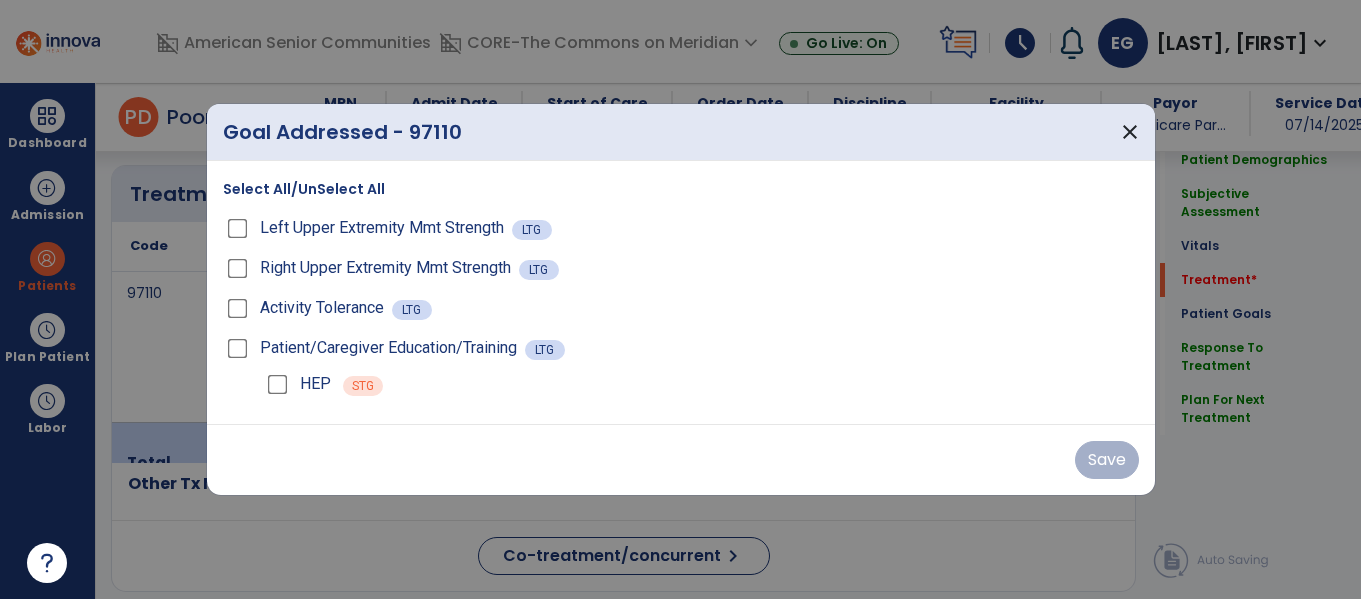 scroll, scrollTop: 1209, scrollLeft: 0, axis: vertical 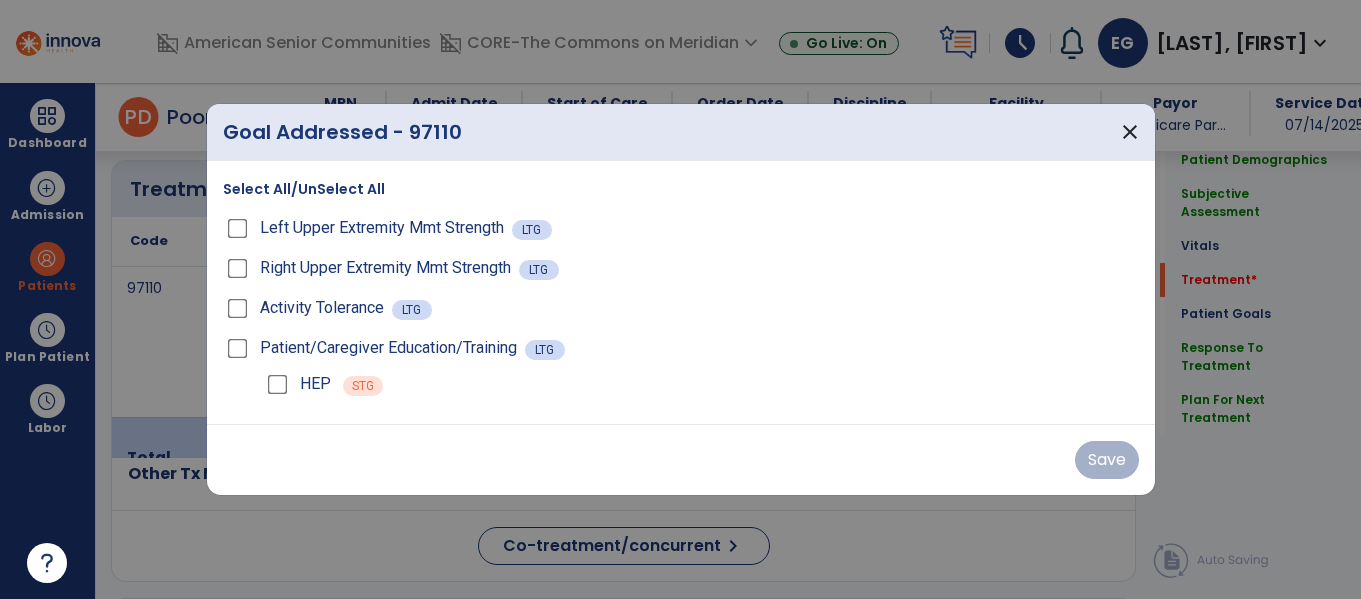 click on "Select All/UnSelect All" at bounding box center [304, 189] 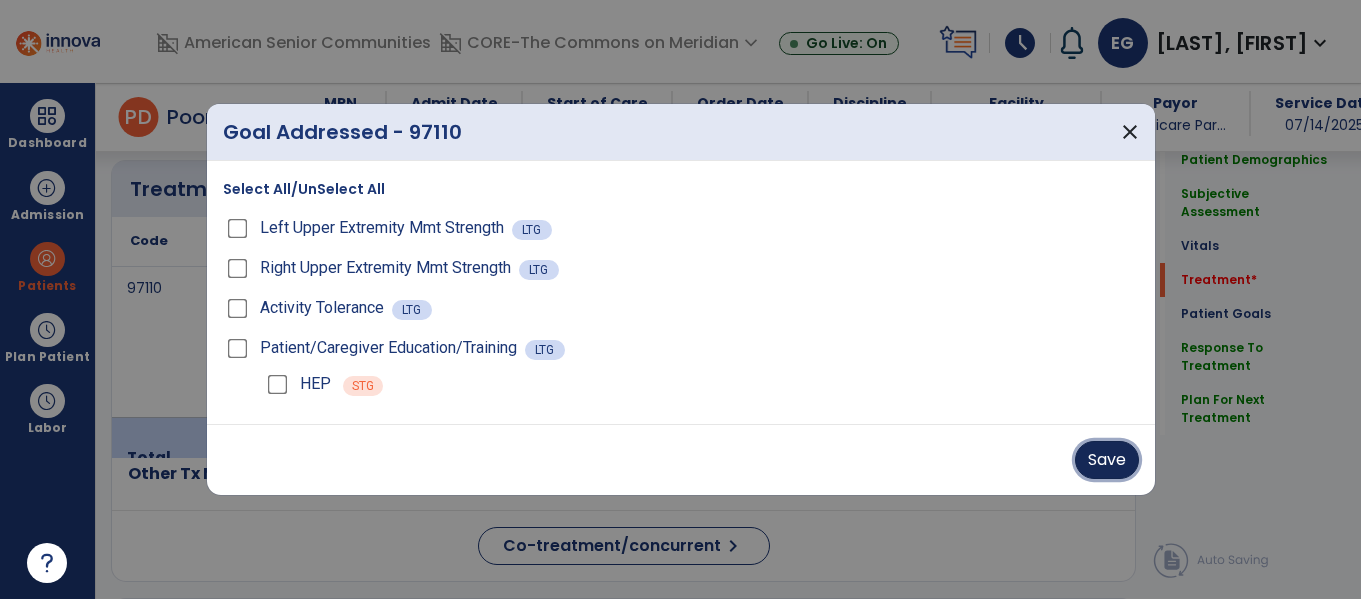 click on "Save" at bounding box center [1107, 460] 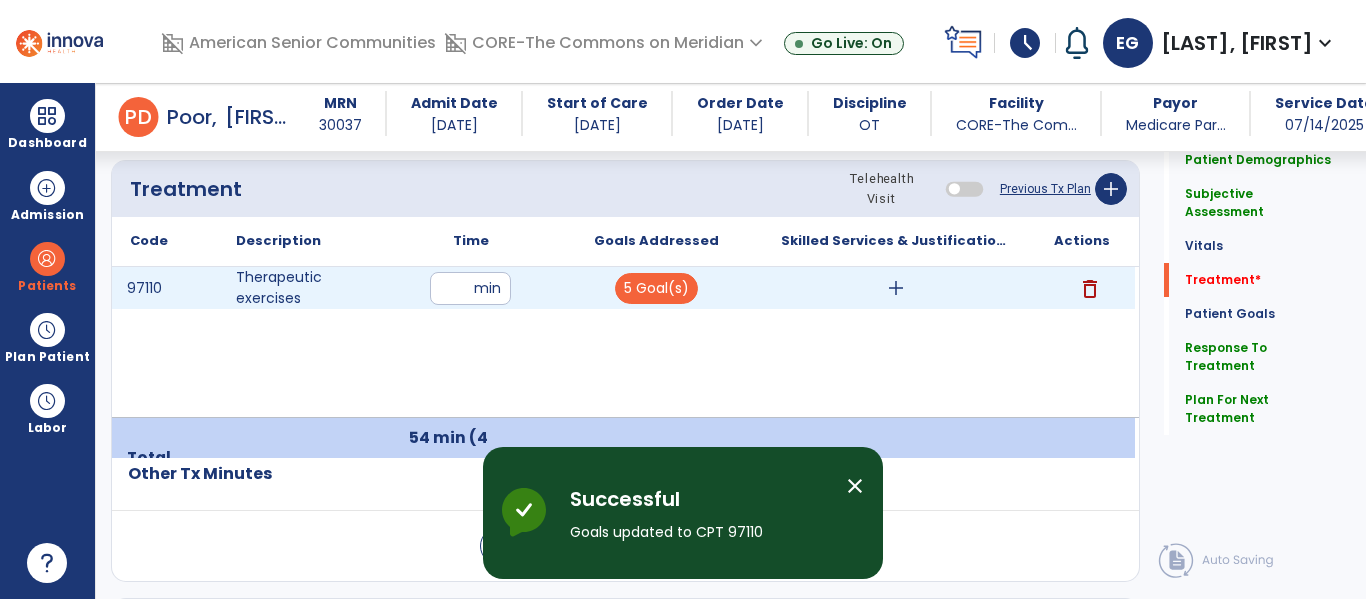 click on "add" at bounding box center (896, 288) 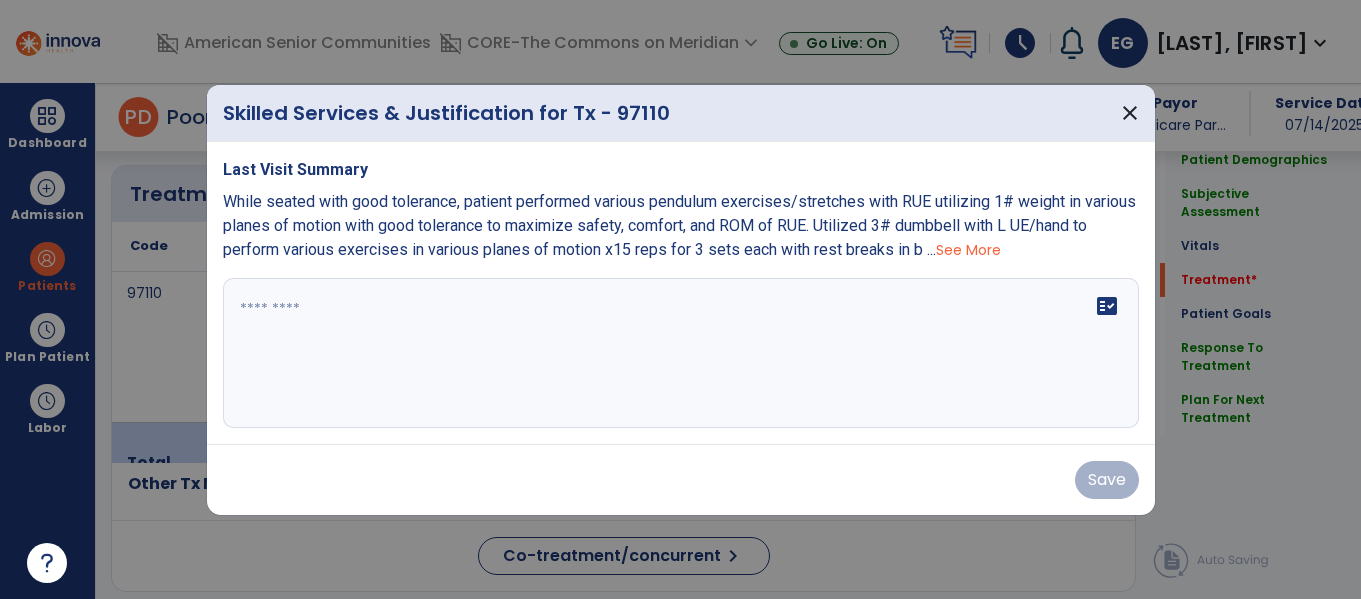 scroll, scrollTop: 1209, scrollLeft: 0, axis: vertical 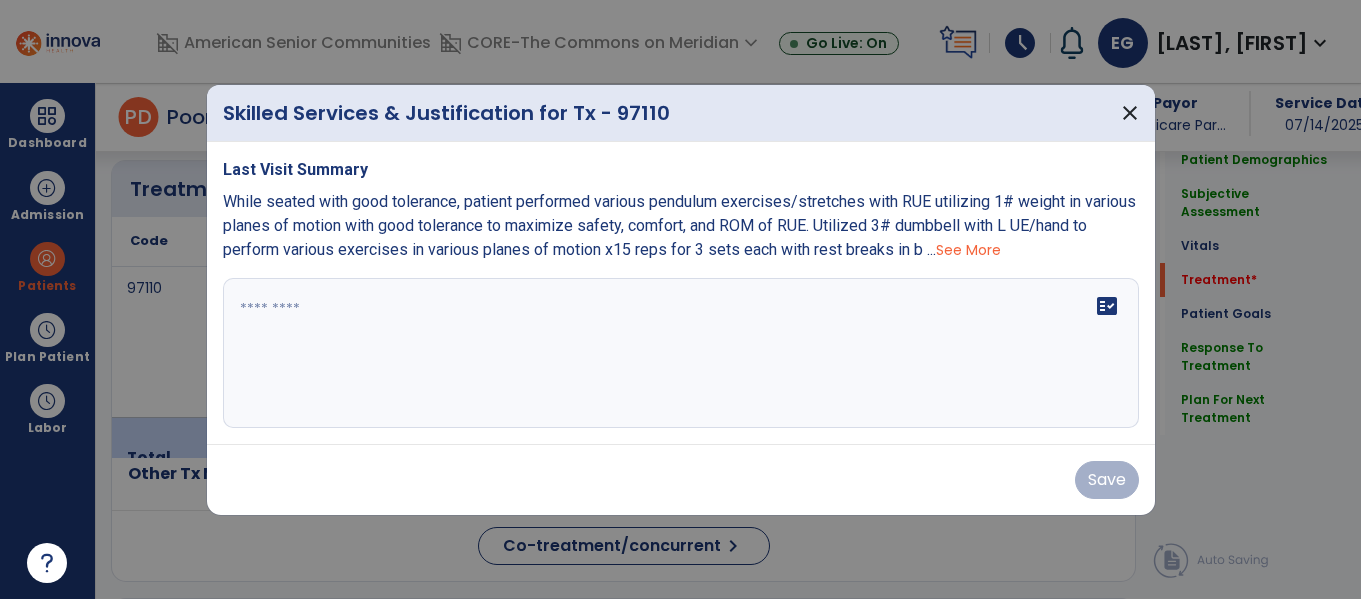 click at bounding box center [681, 353] 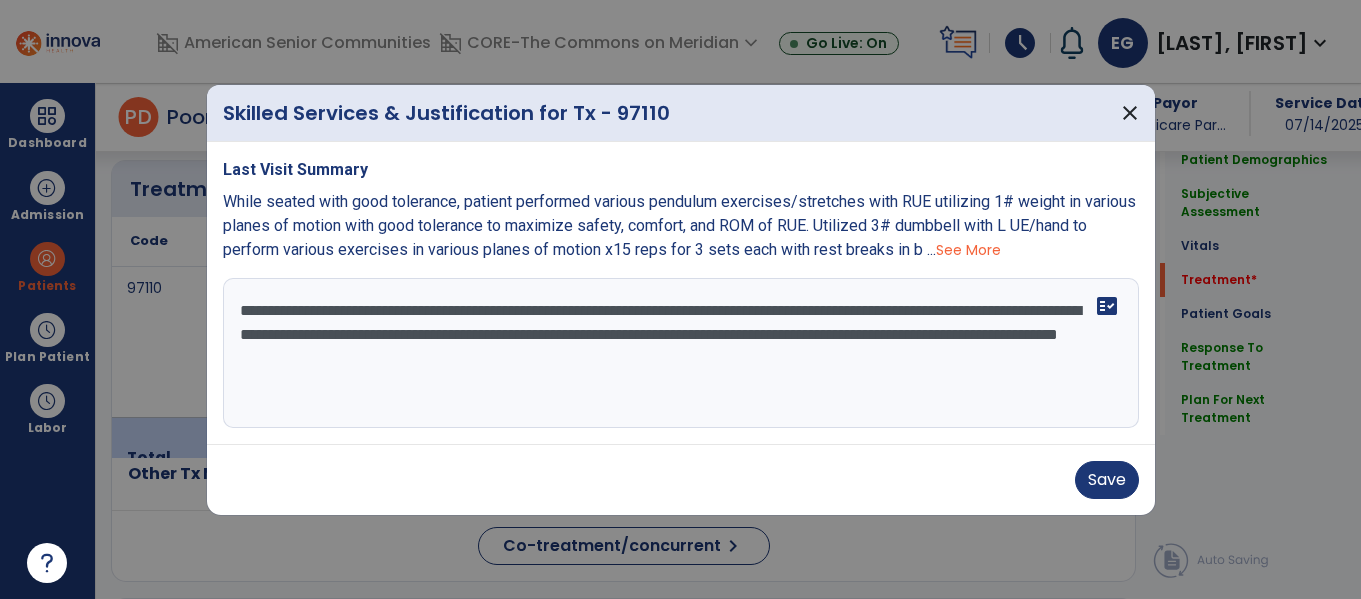 type on "**********" 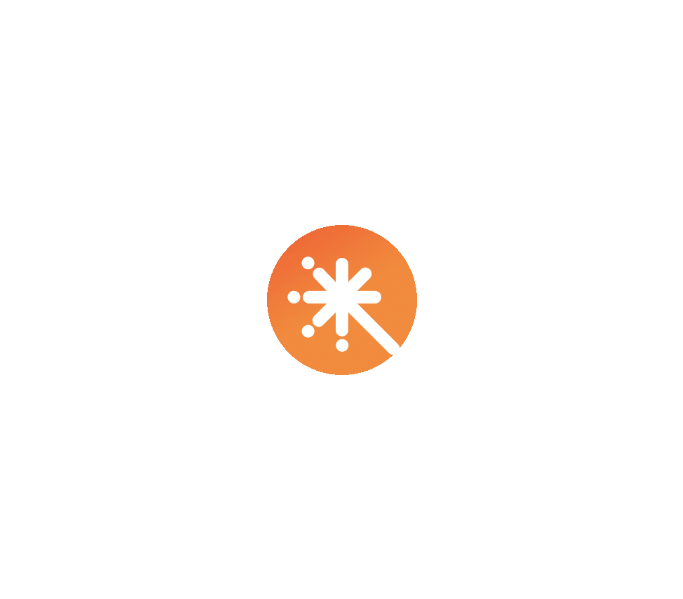 select on "****" 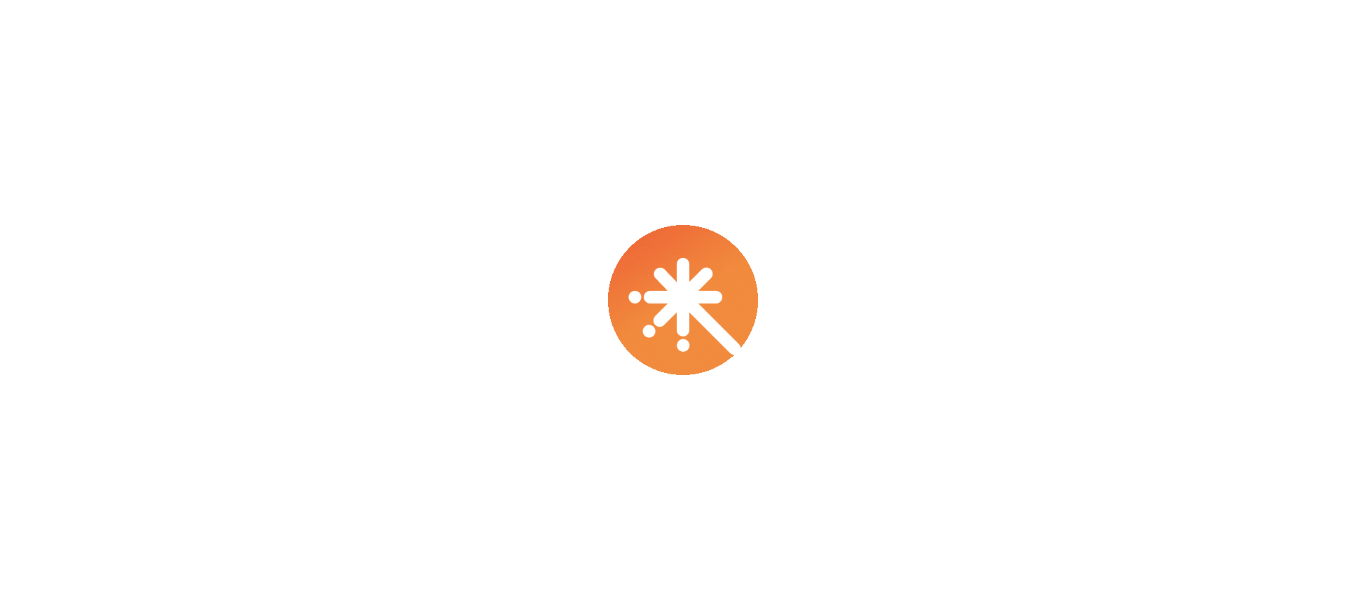 scroll, scrollTop: 0, scrollLeft: 0, axis: both 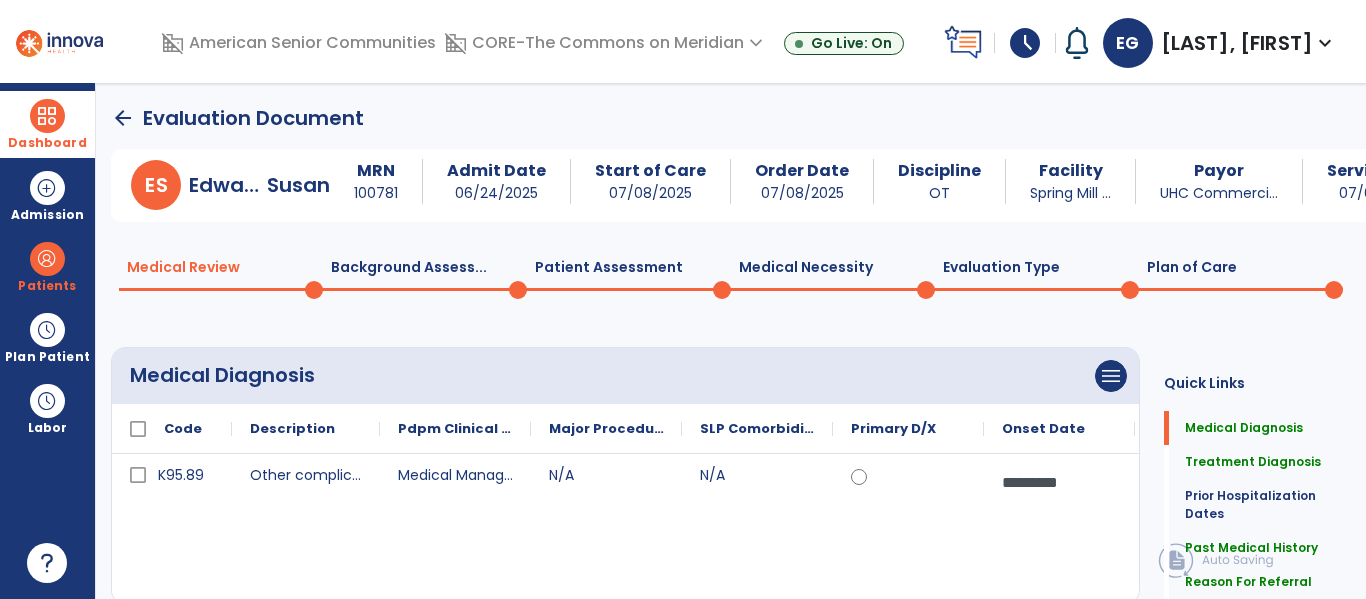 click at bounding box center [47, 116] 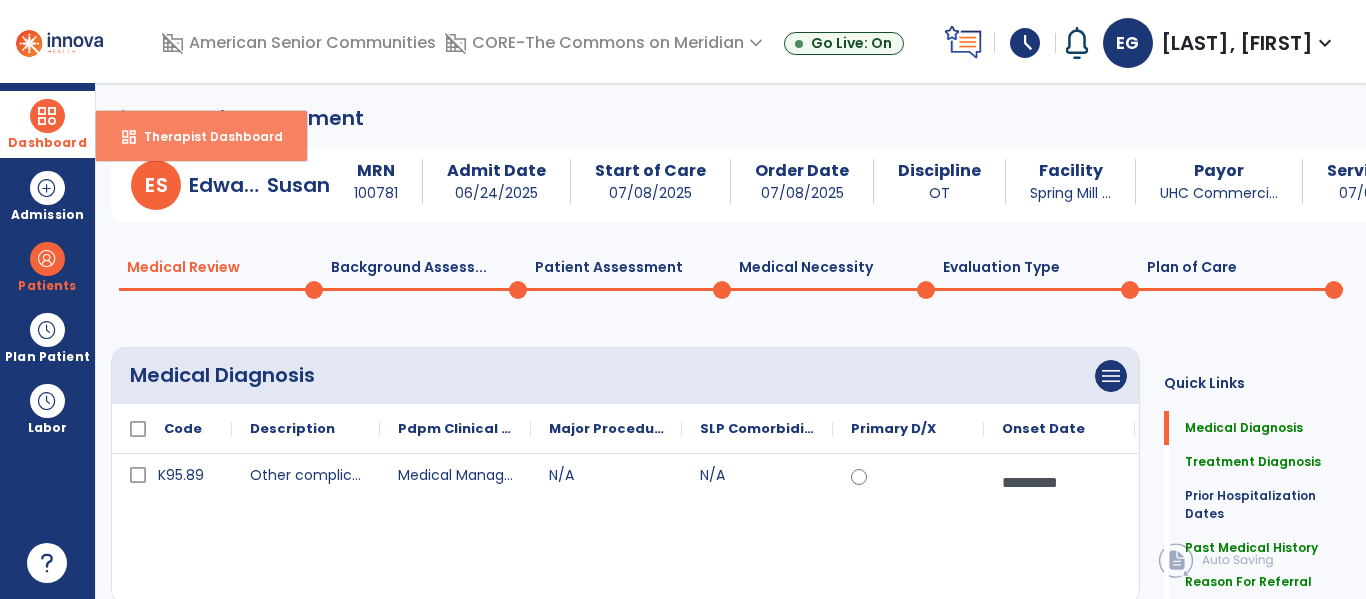 click on "dashboard" at bounding box center [129, 137] 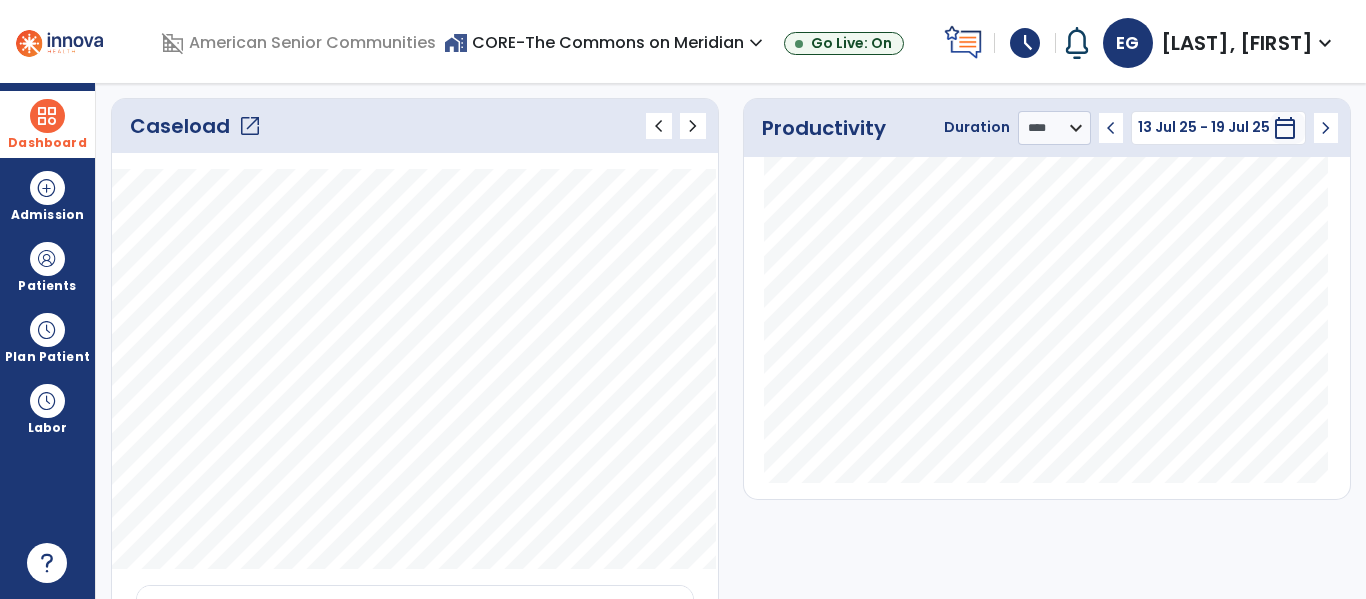 scroll, scrollTop: 274, scrollLeft: 0, axis: vertical 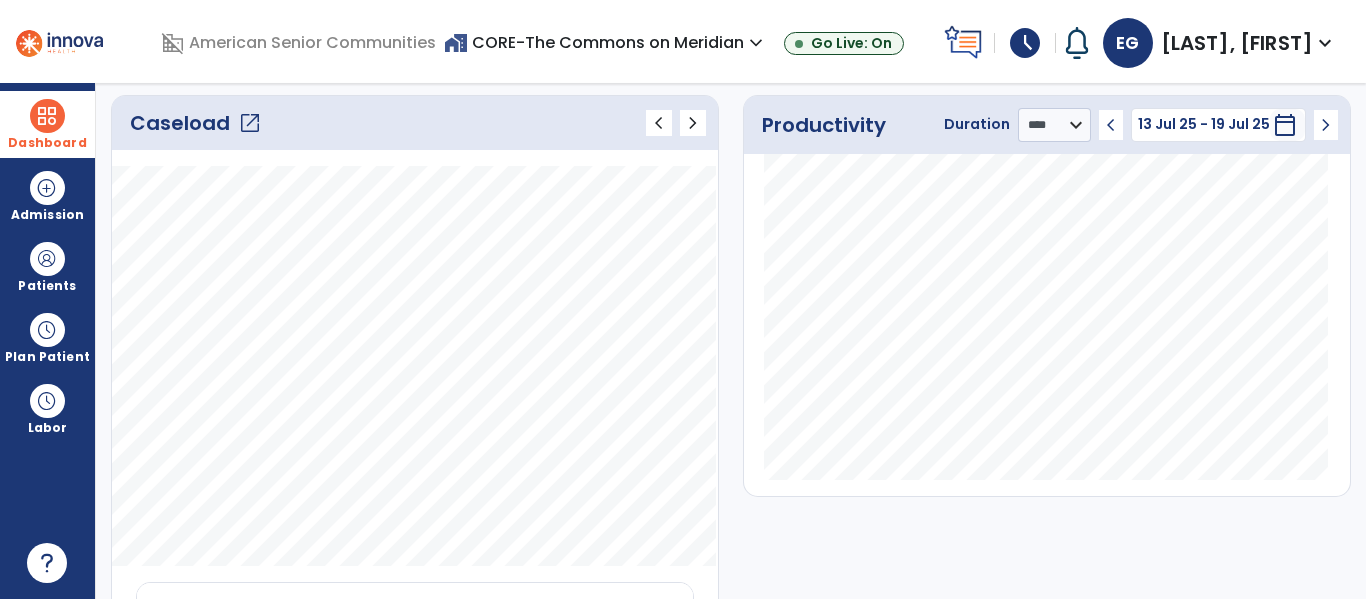 click on "open_in_new" 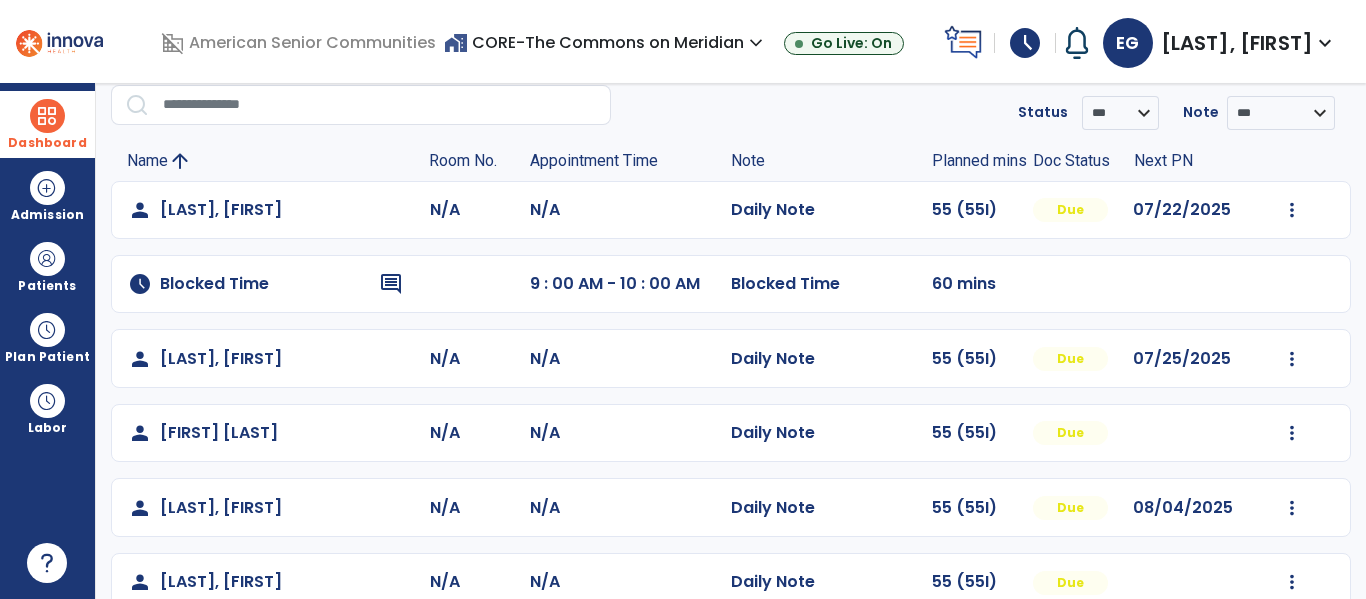 scroll, scrollTop: 338, scrollLeft: 0, axis: vertical 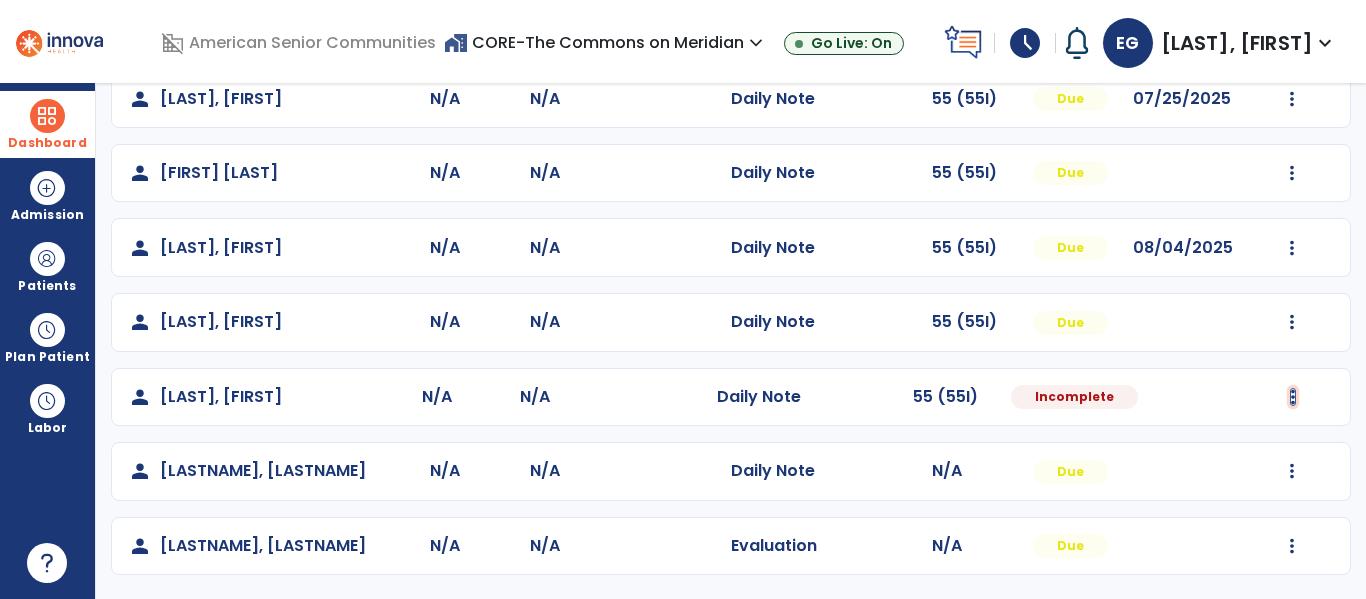 click at bounding box center (1292, -50) 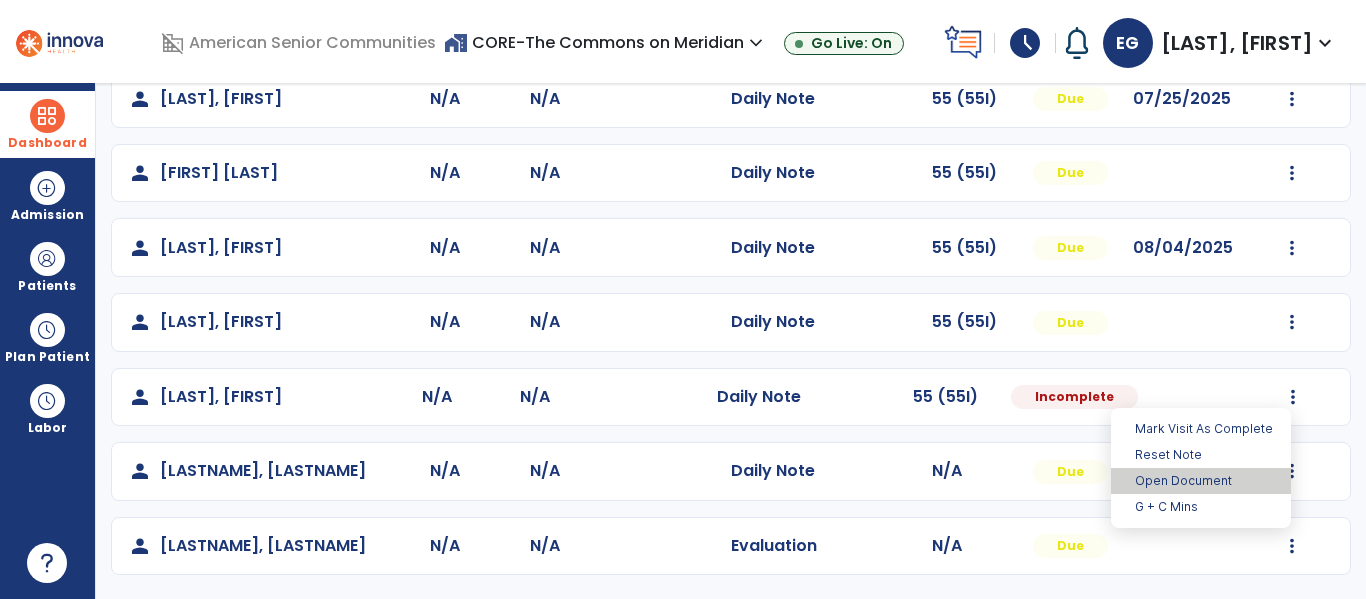 click on "Open Document" at bounding box center [1201, 481] 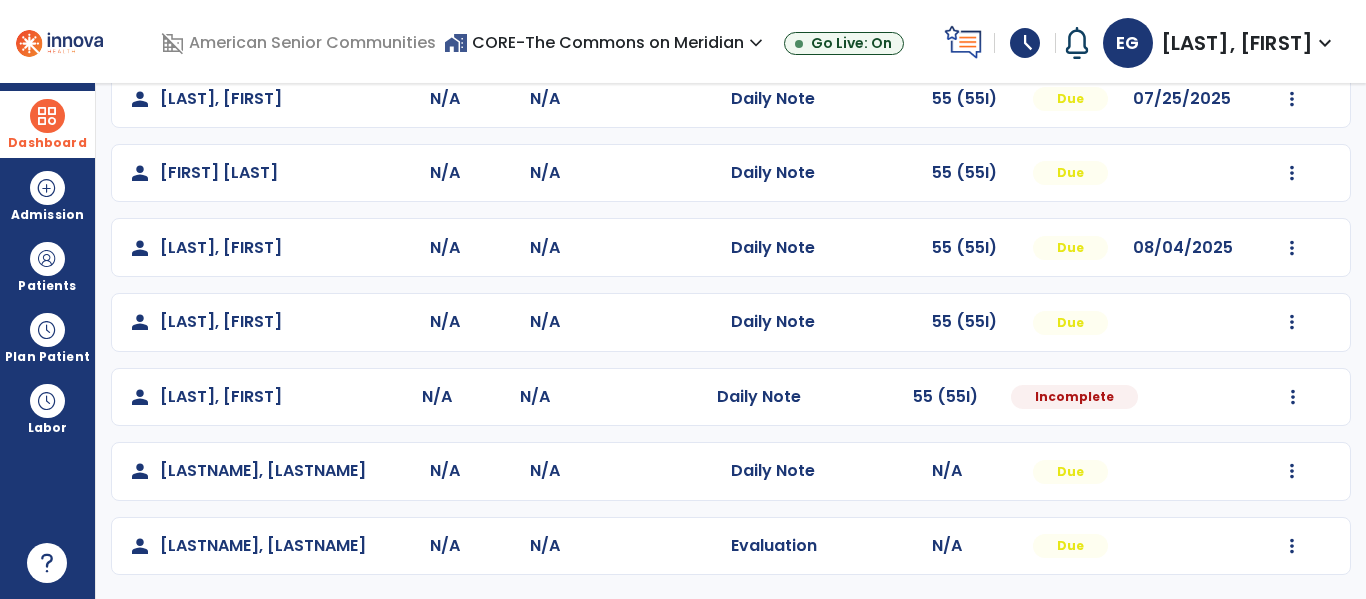 type 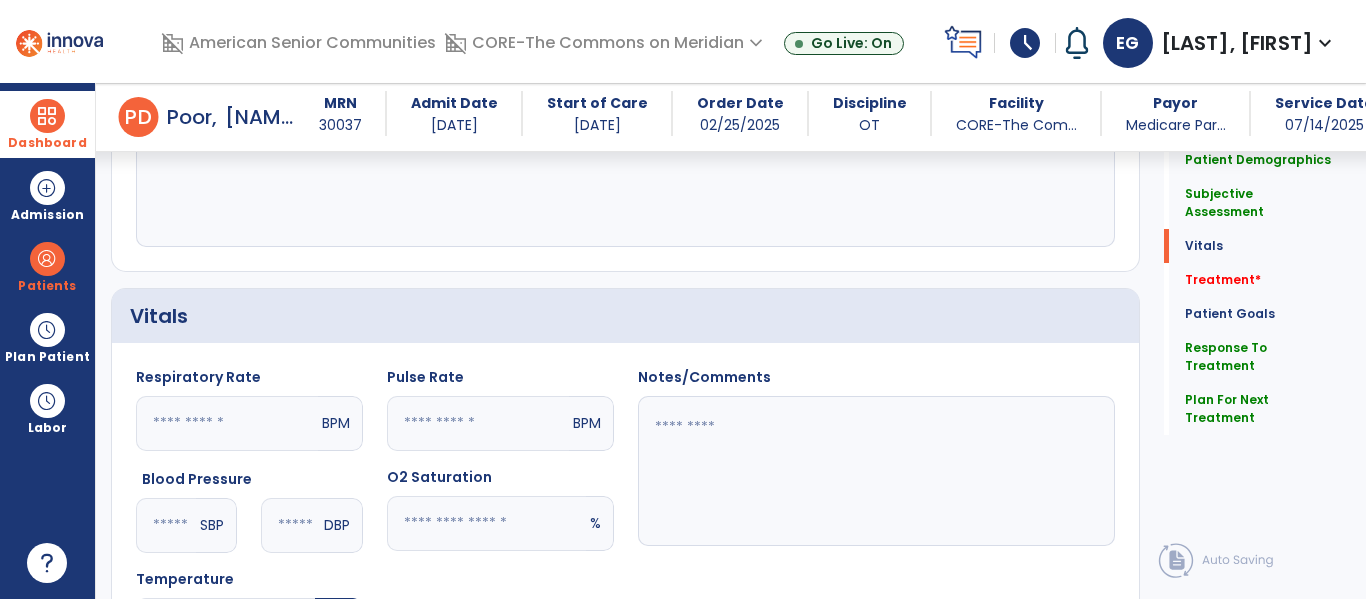 click on "Vitals" 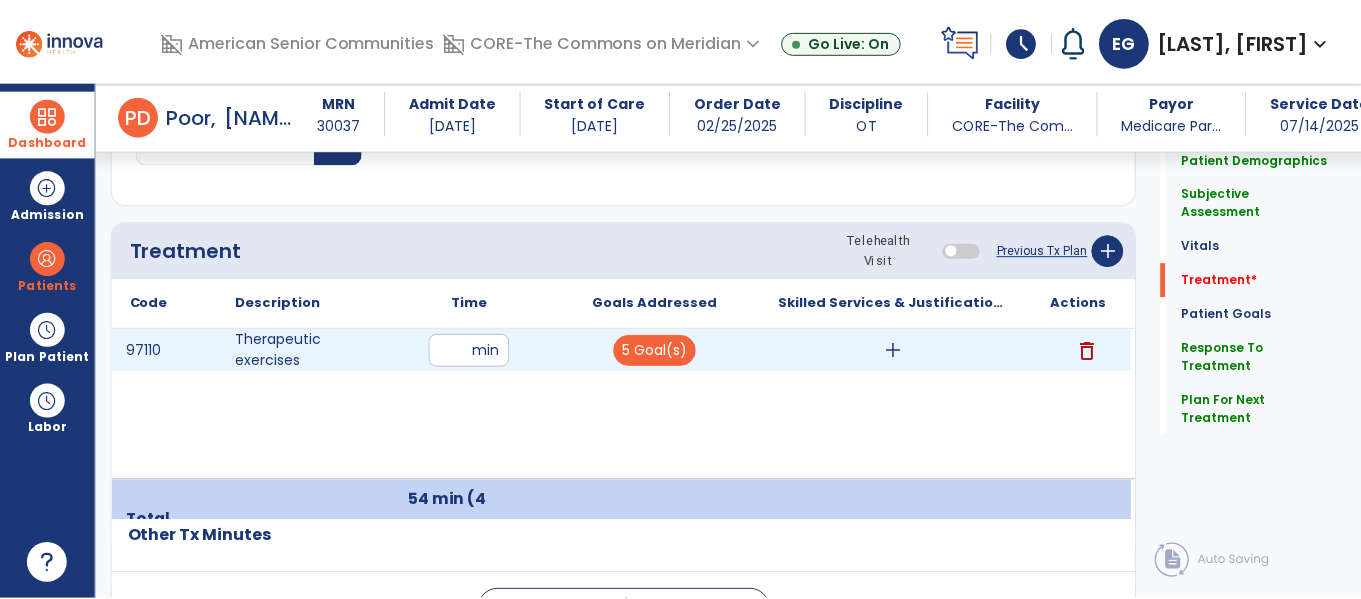 scroll, scrollTop: 1148, scrollLeft: 0, axis: vertical 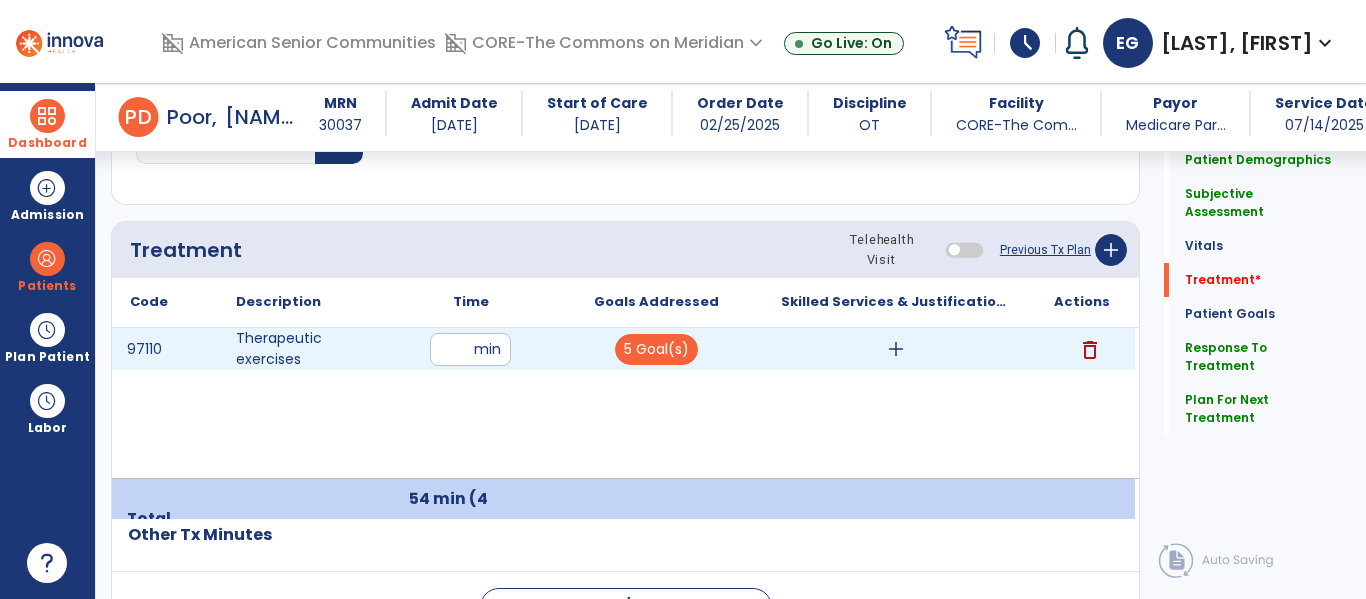 click on "add" at bounding box center (896, 349) 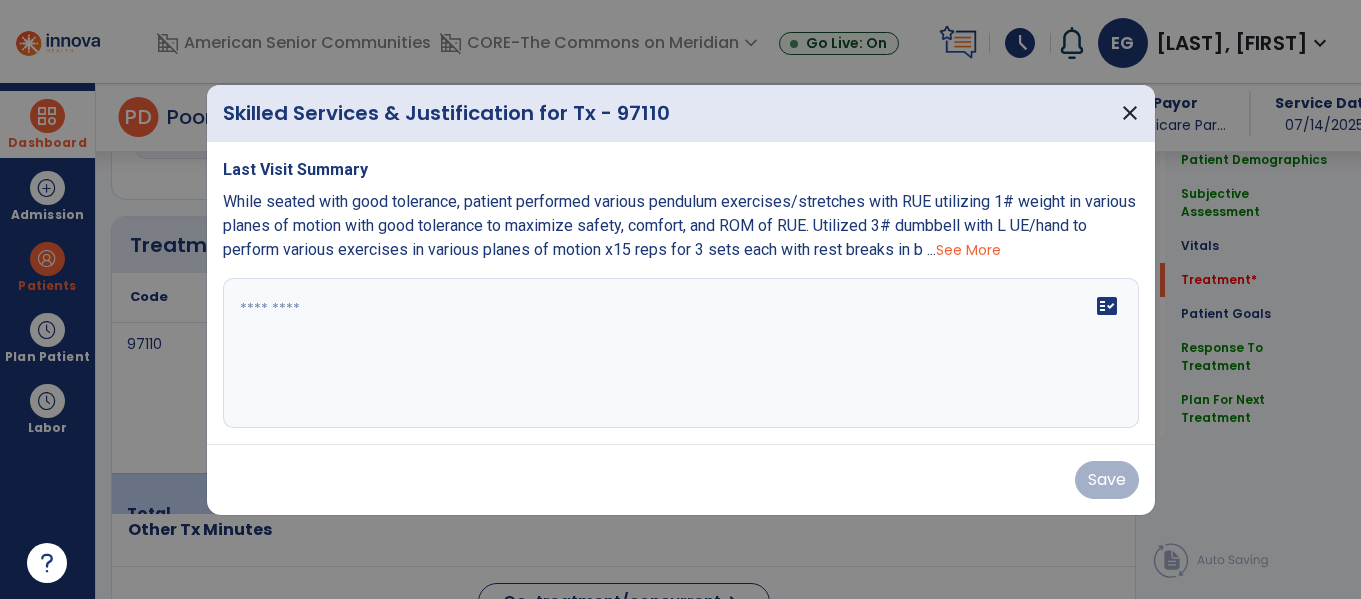 scroll, scrollTop: 1148, scrollLeft: 0, axis: vertical 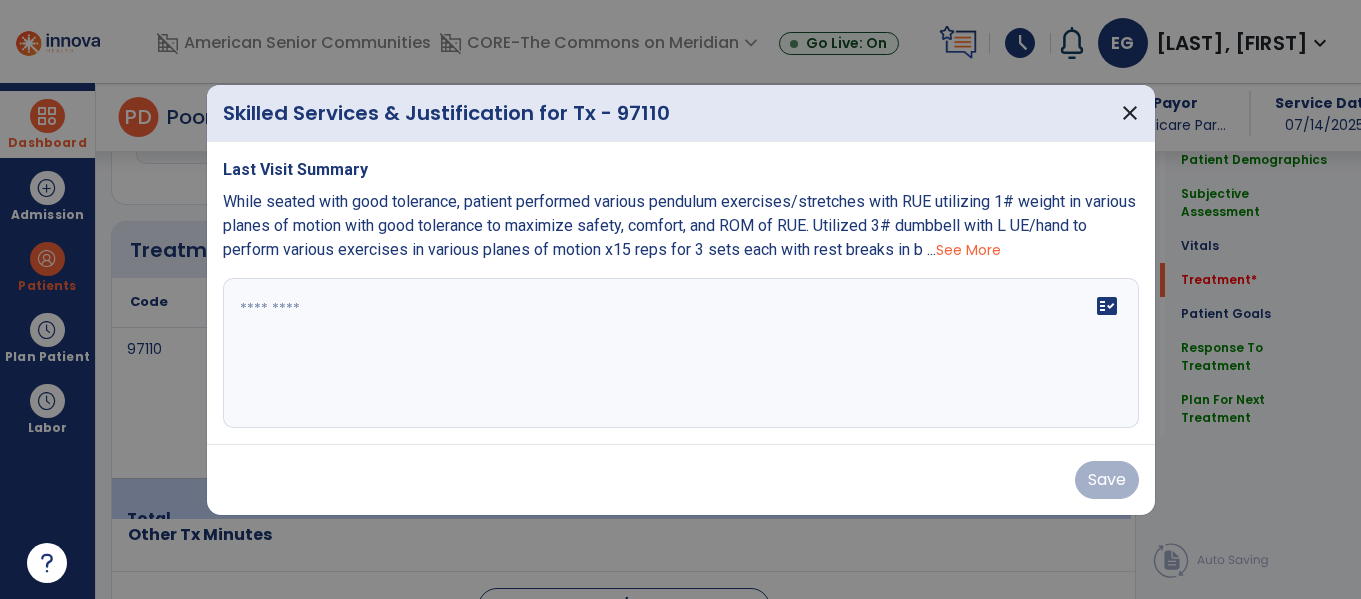 click at bounding box center (680, 299) 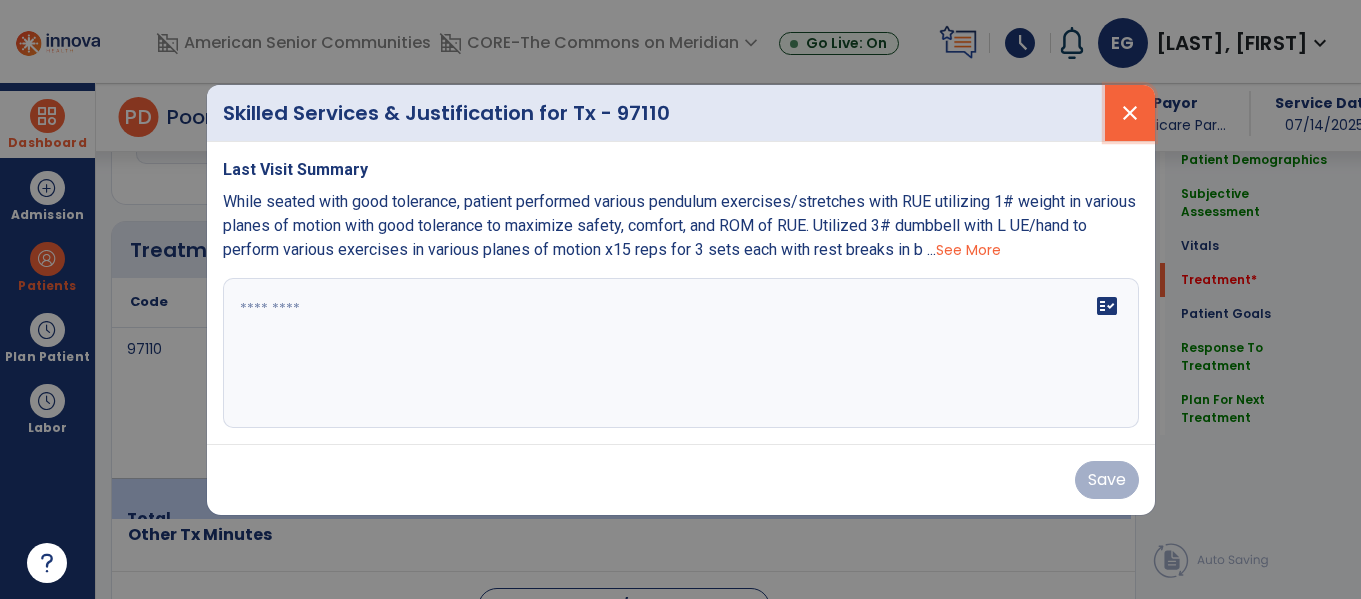 click on "close" at bounding box center [1130, 113] 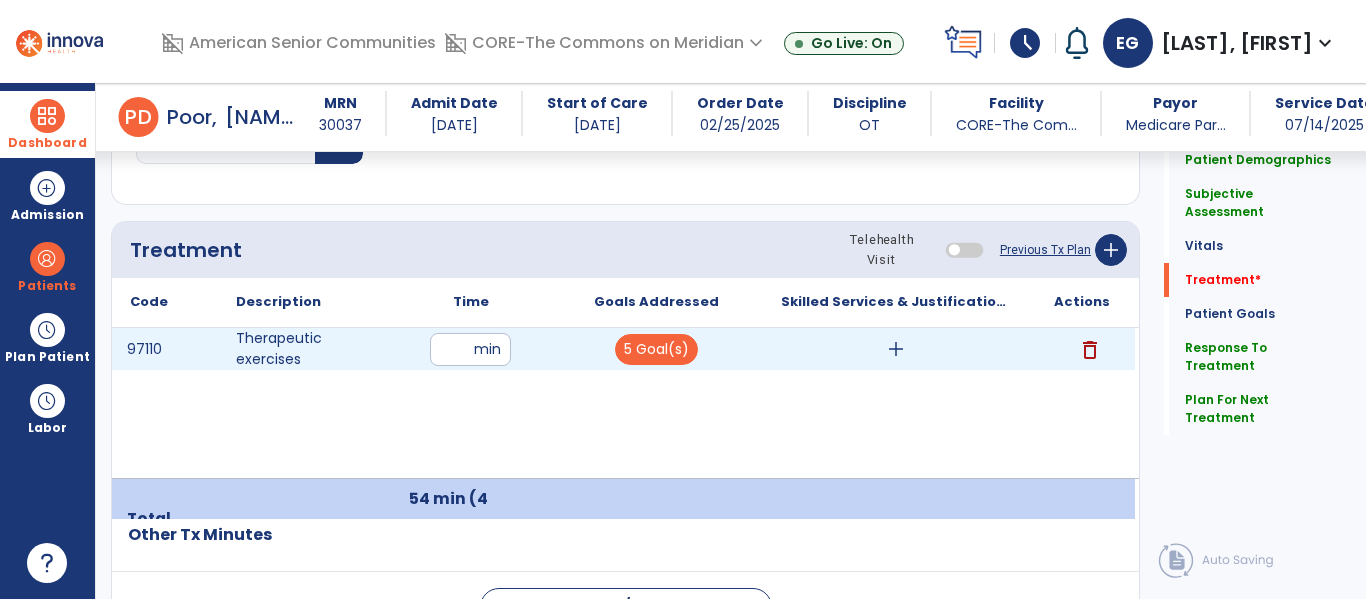click on "**" at bounding box center [470, 349] 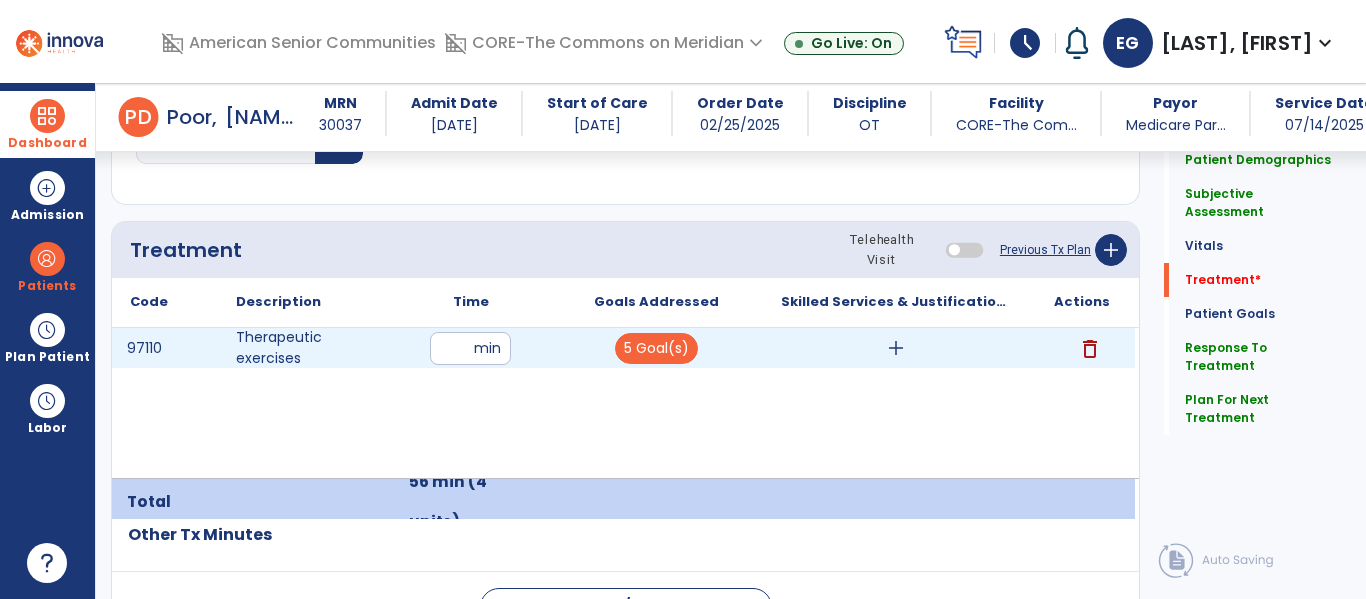 click on "add" at bounding box center [896, 348] 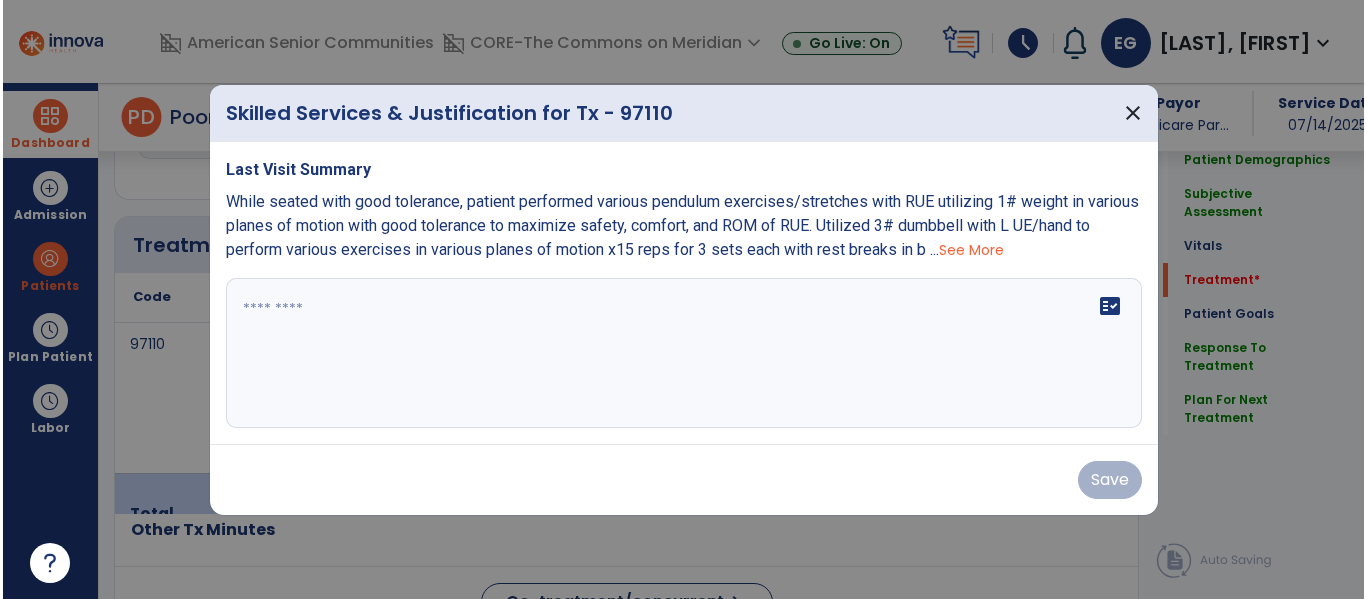 scroll, scrollTop: 1148, scrollLeft: 0, axis: vertical 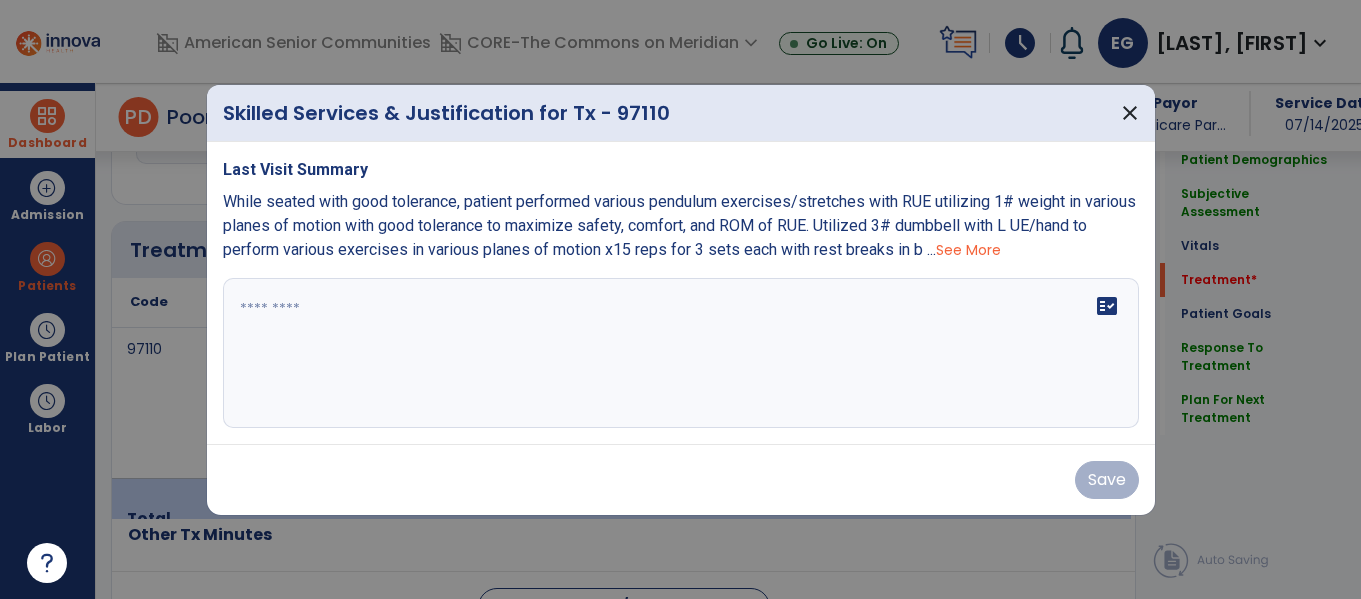 click on "fact_check" at bounding box center [681, 353] 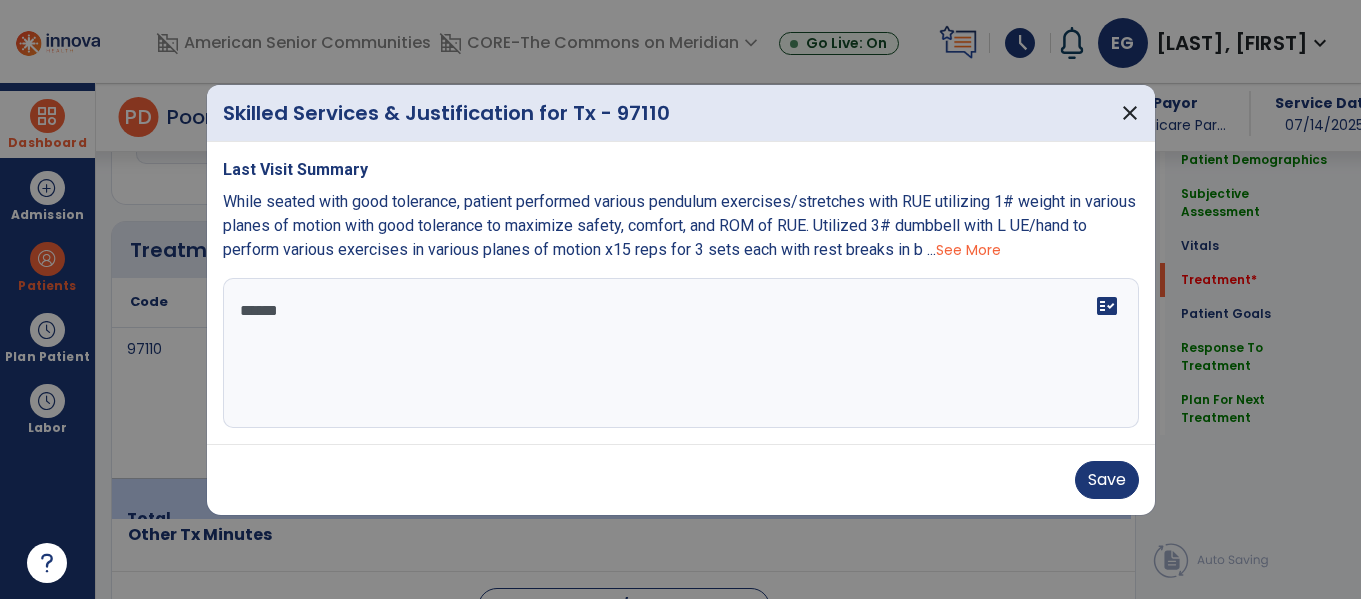 type on "*******" 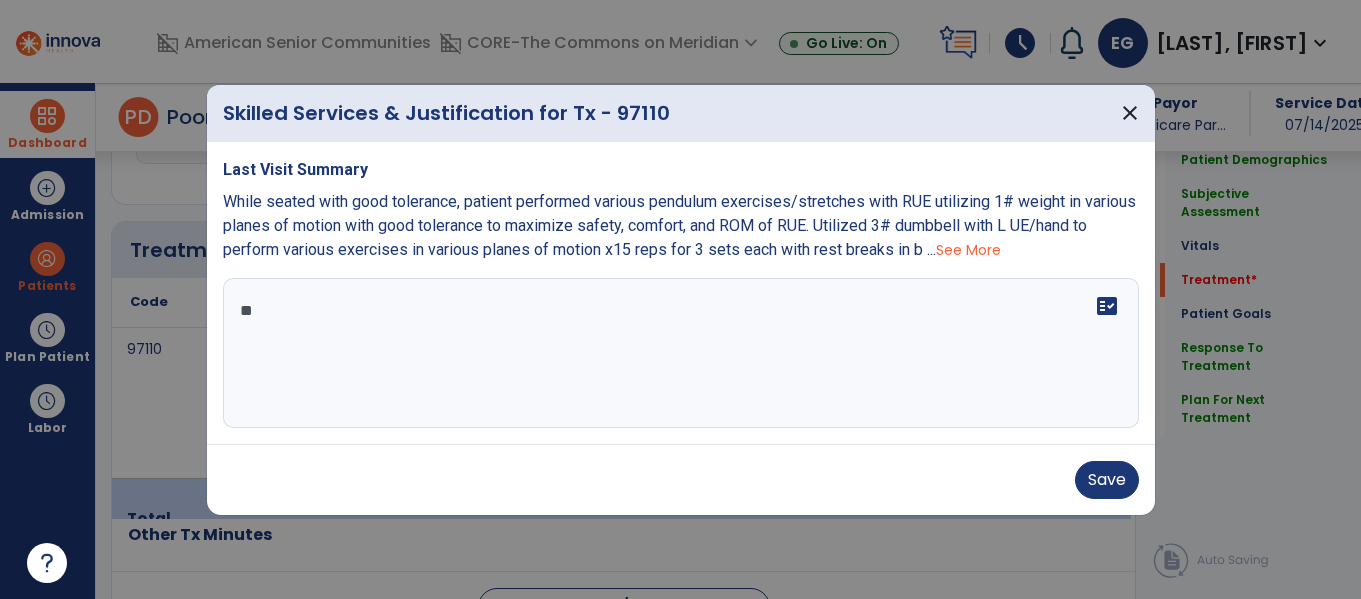 type on "*" 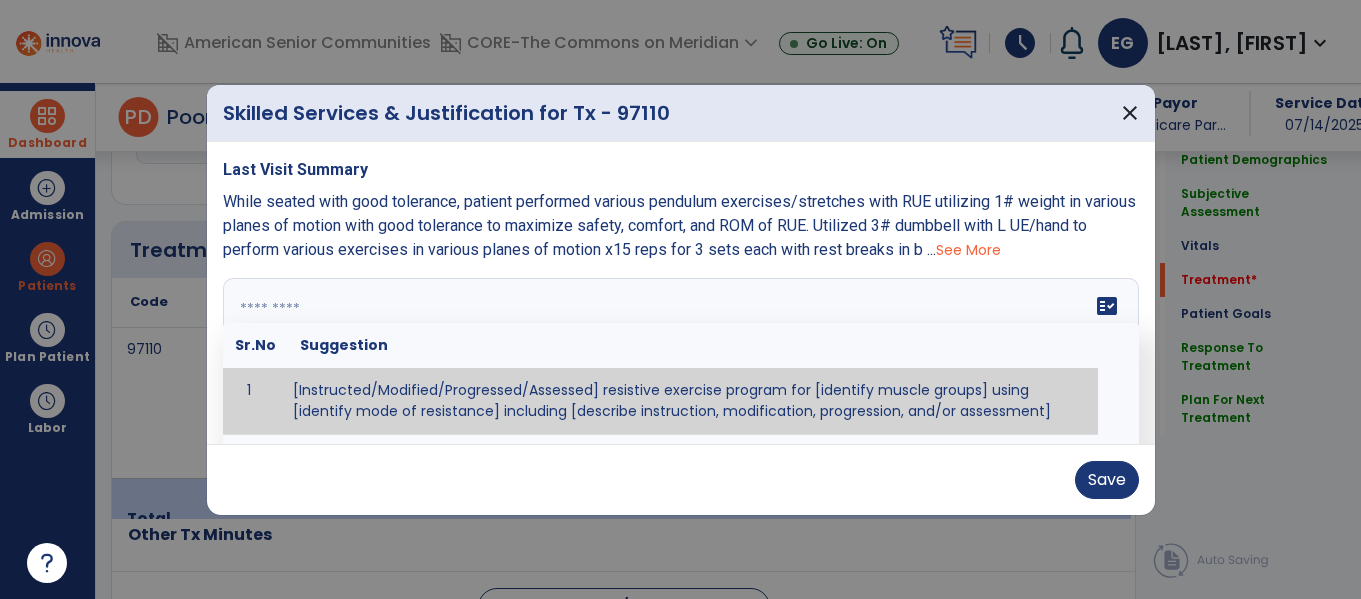 type on "*" 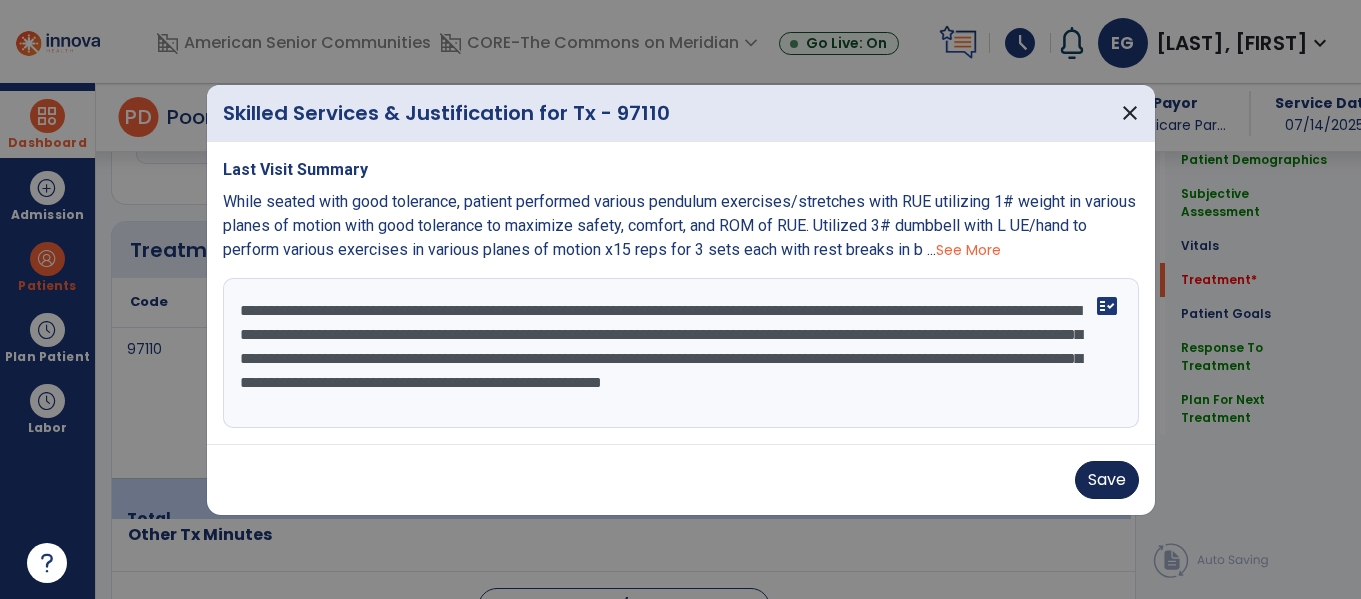 type on "**********" 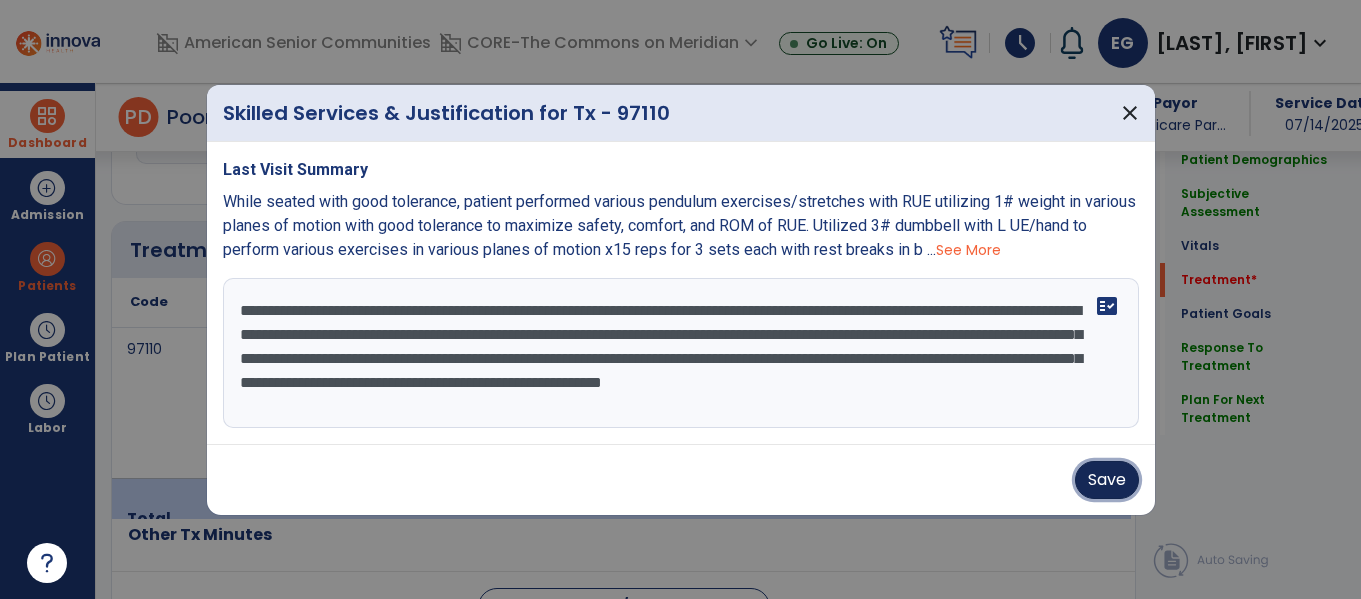 click on "Save" at bounding box center [1107, 480] 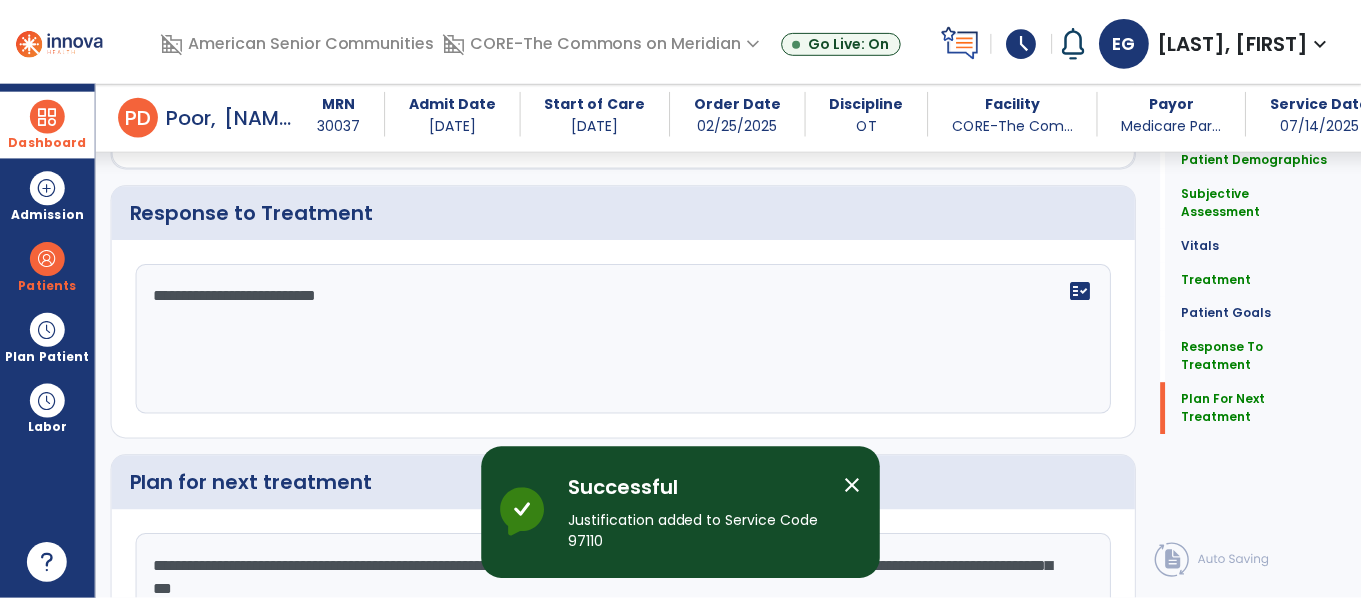 scroll, scrollTop: 2828, scrollLeft: 0, axis: vertical 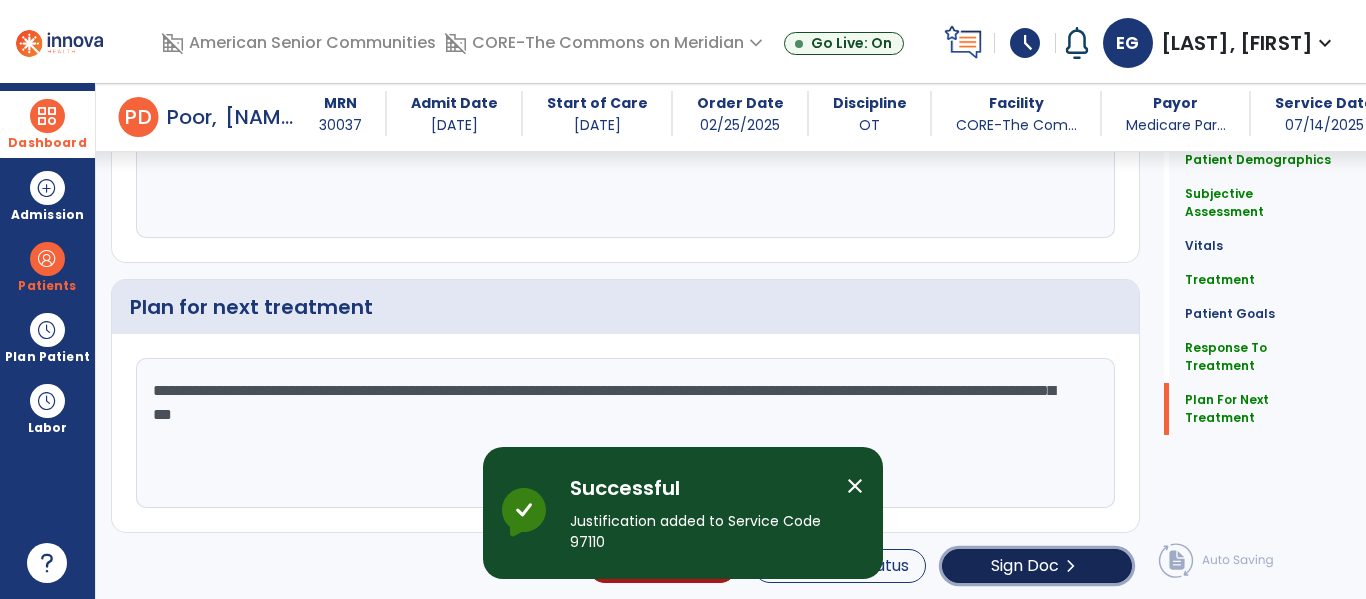 click on "Sign Doc" 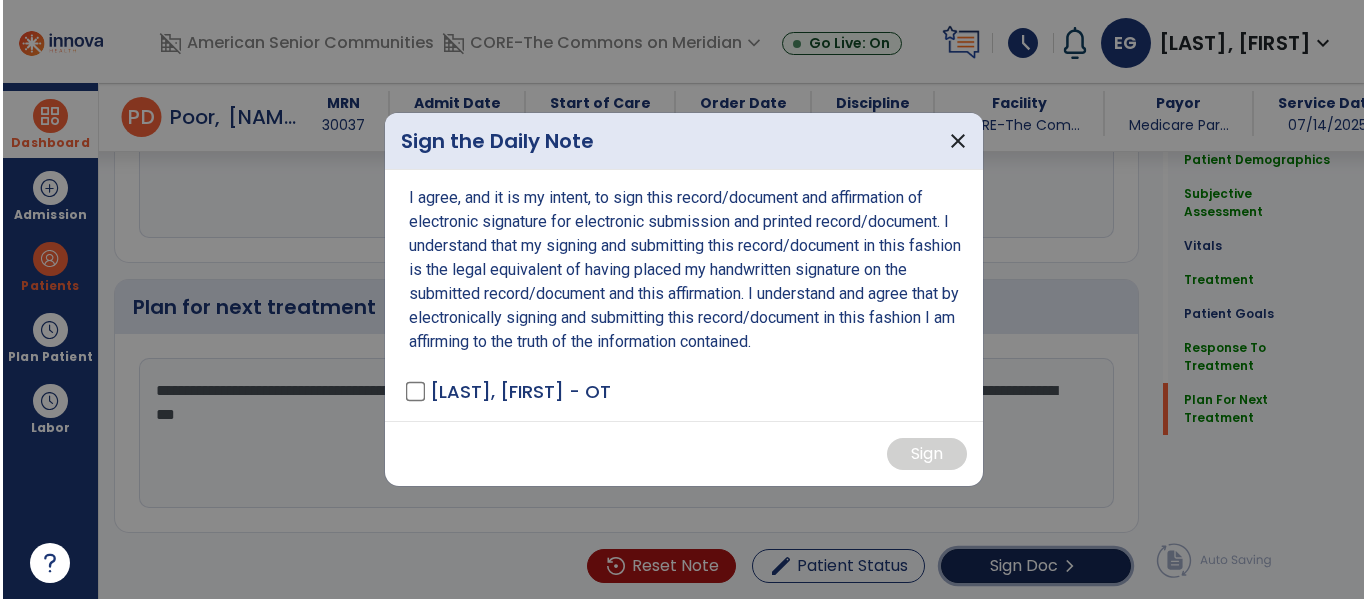 scroll, scrollTop: 2828, scrollLeft: 0, axis: vertical 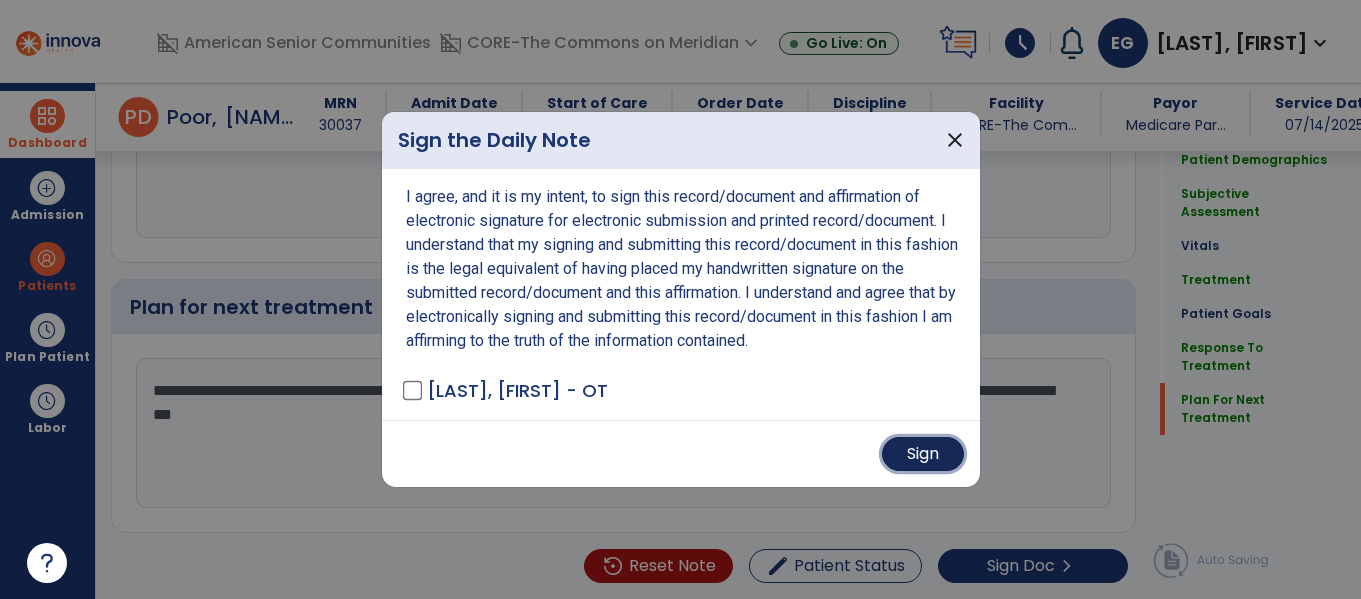 click on "Sign" at bounding box center (923, 454) 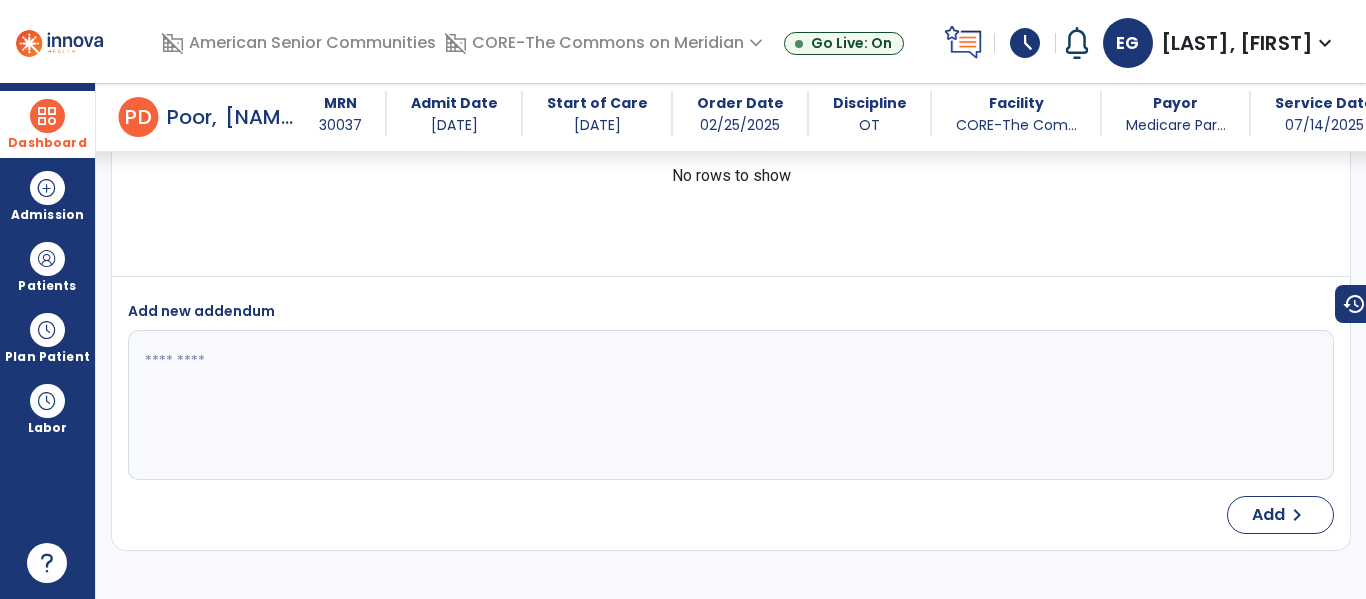 scroll, scrollTop: 0, scrollLeft: 0, axis: both 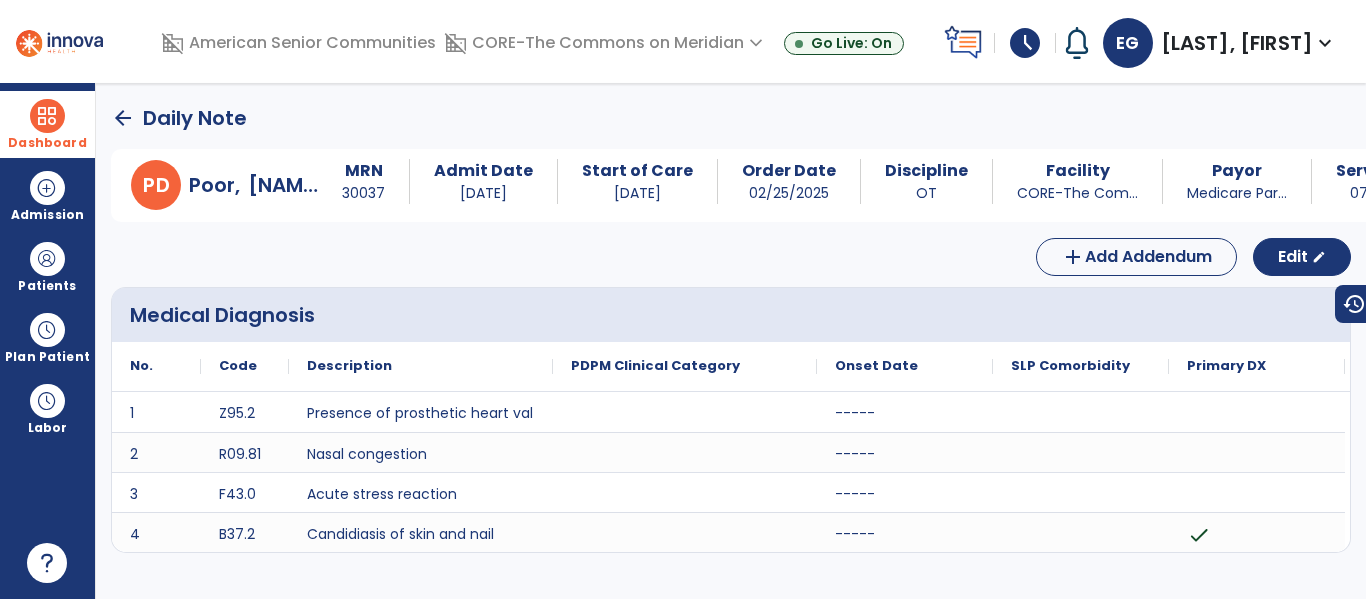 click on "Dashboard" at bounding box center [47, 124] 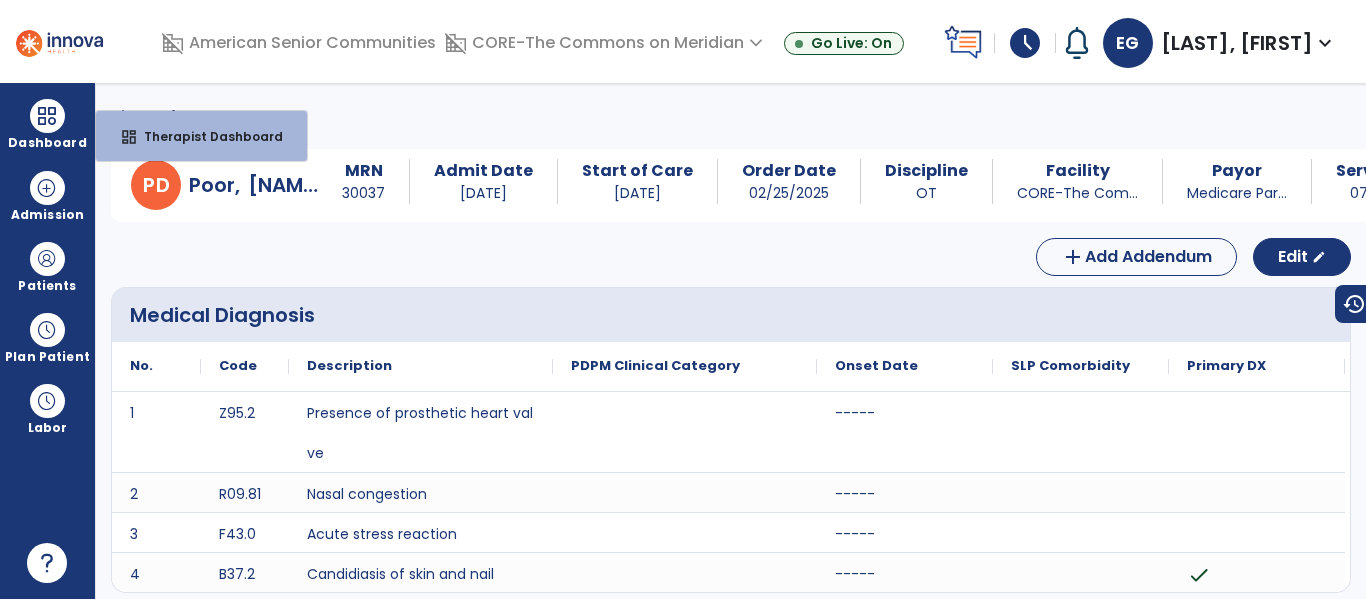 click on "arrow_back   Daily Note" 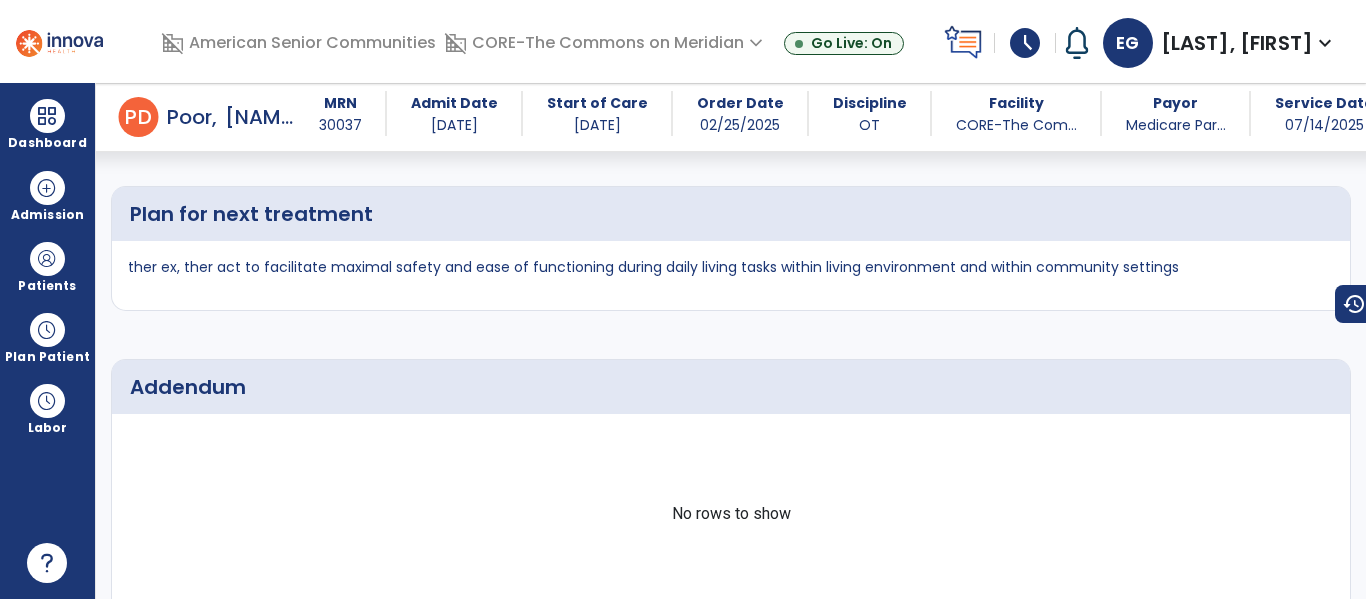 scroll, scrollTop: 3655, scrollLeft: 0, axis: vertical 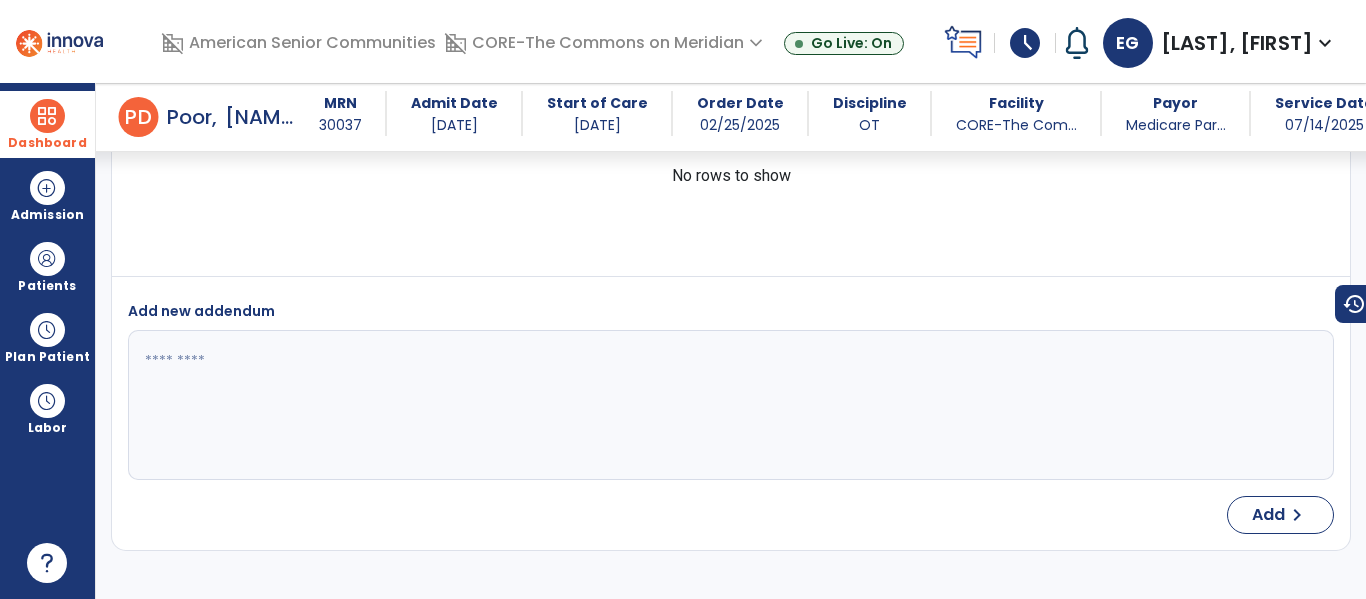 click at bounding box center [47, 116] 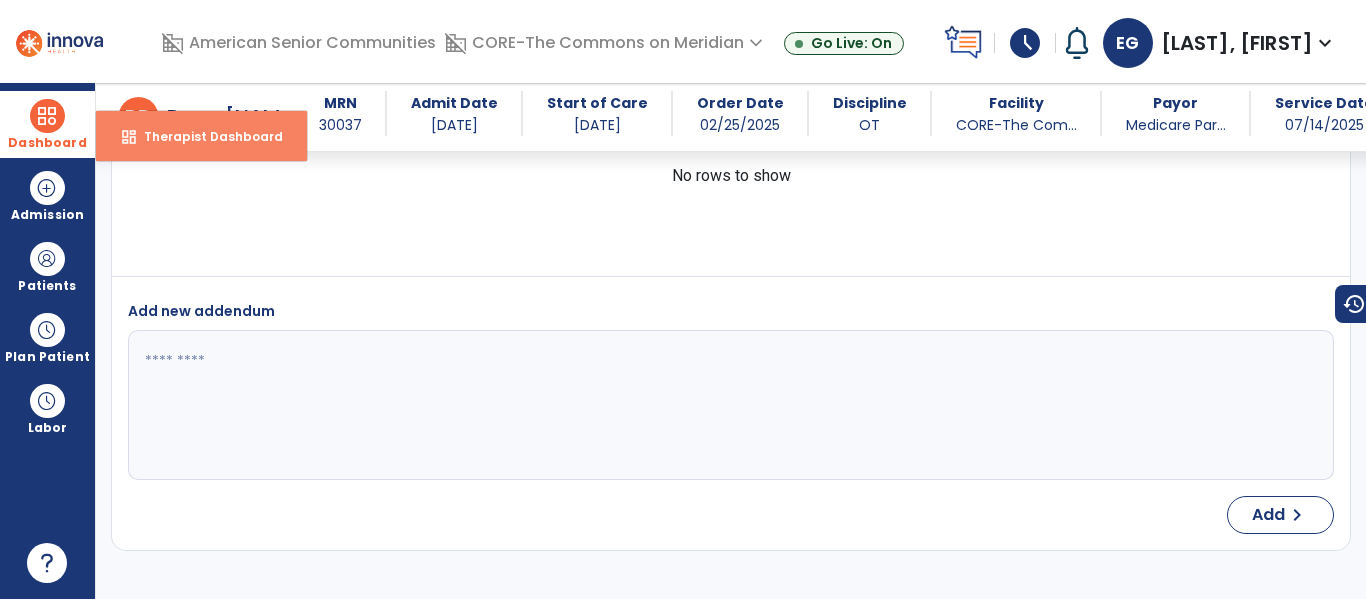click on "Therapist Dashboard" at bounding box center (205, 136) 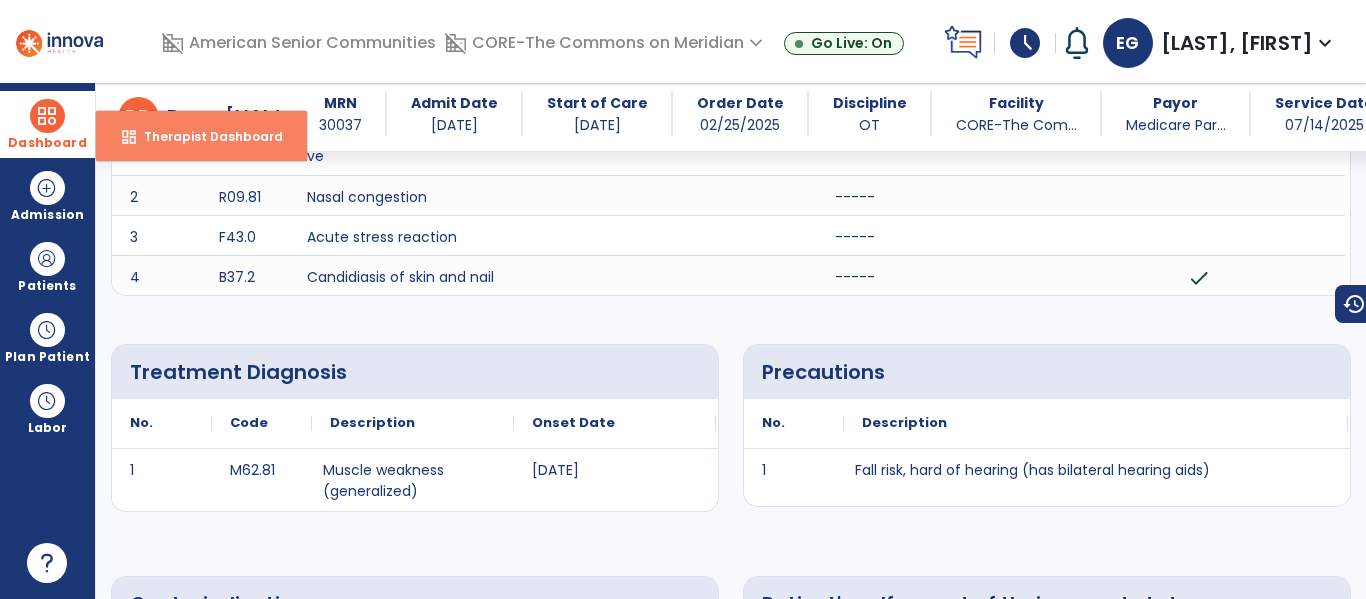 select on "****" 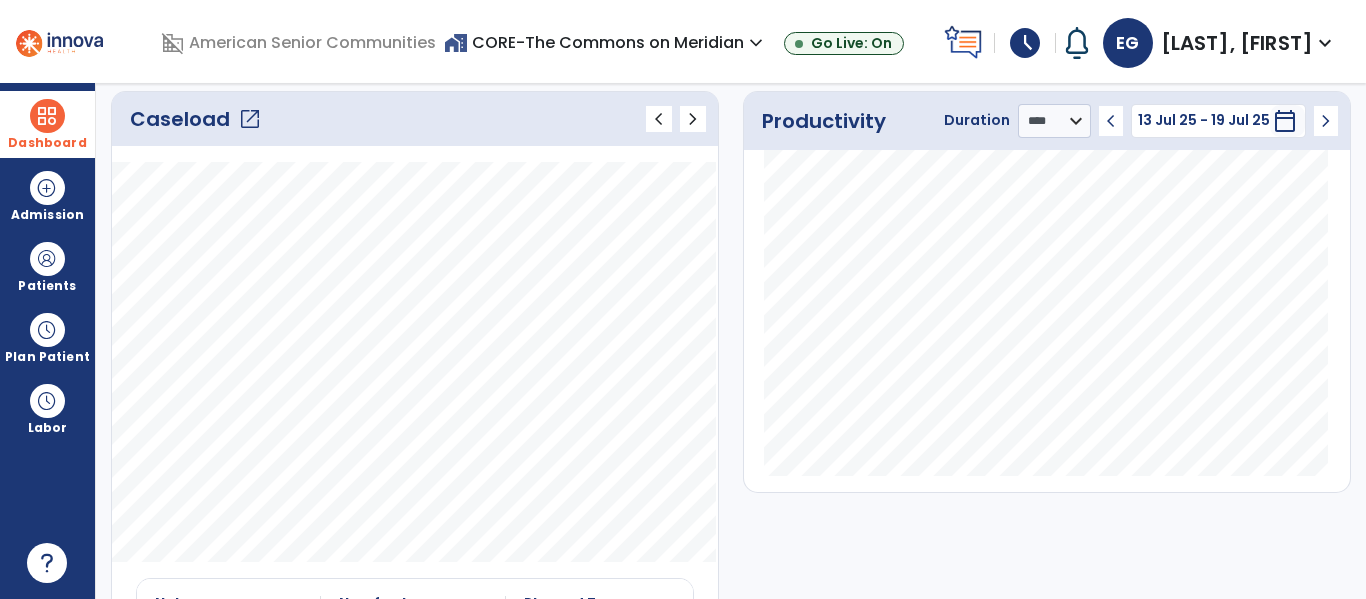 click on "open_in_new" 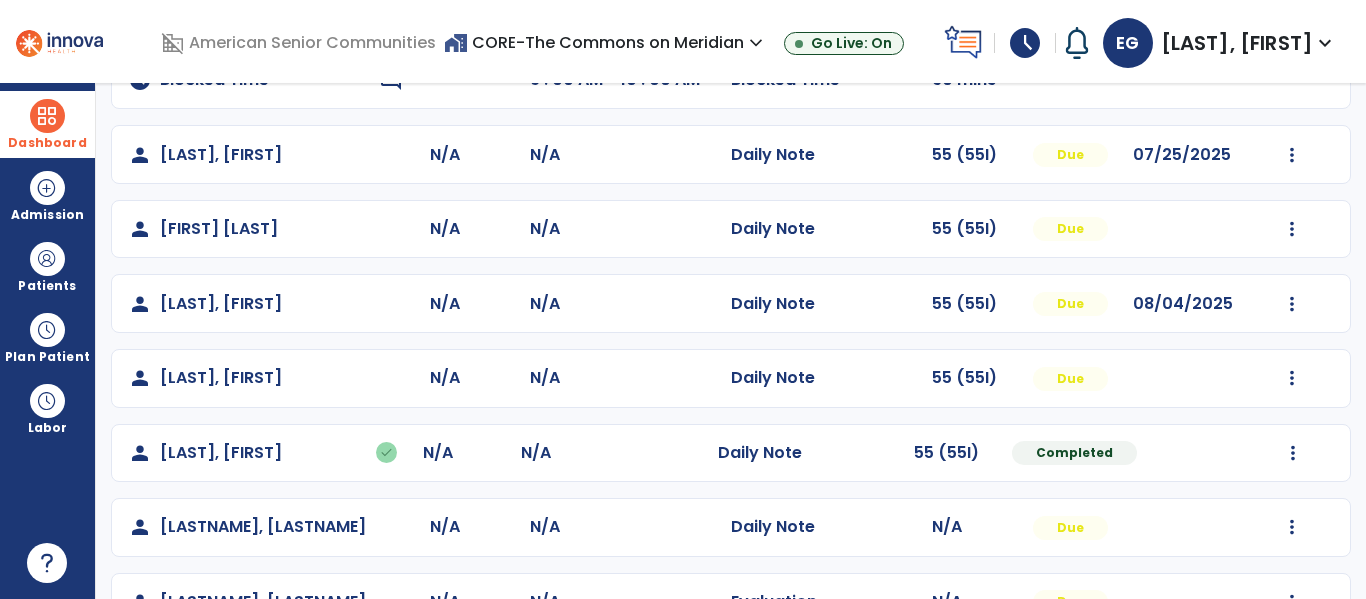 scroll, scrollTop: 273, scrollLeft: 0, axis: vertical 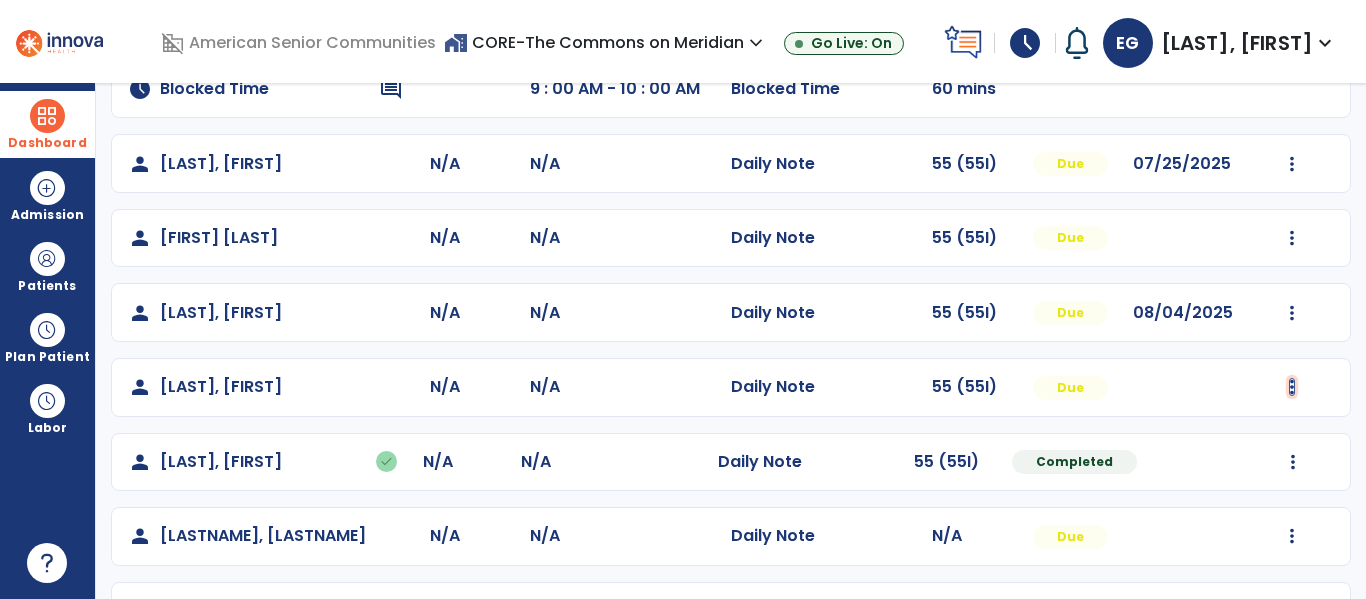 click at bounding box center (1292, 15) 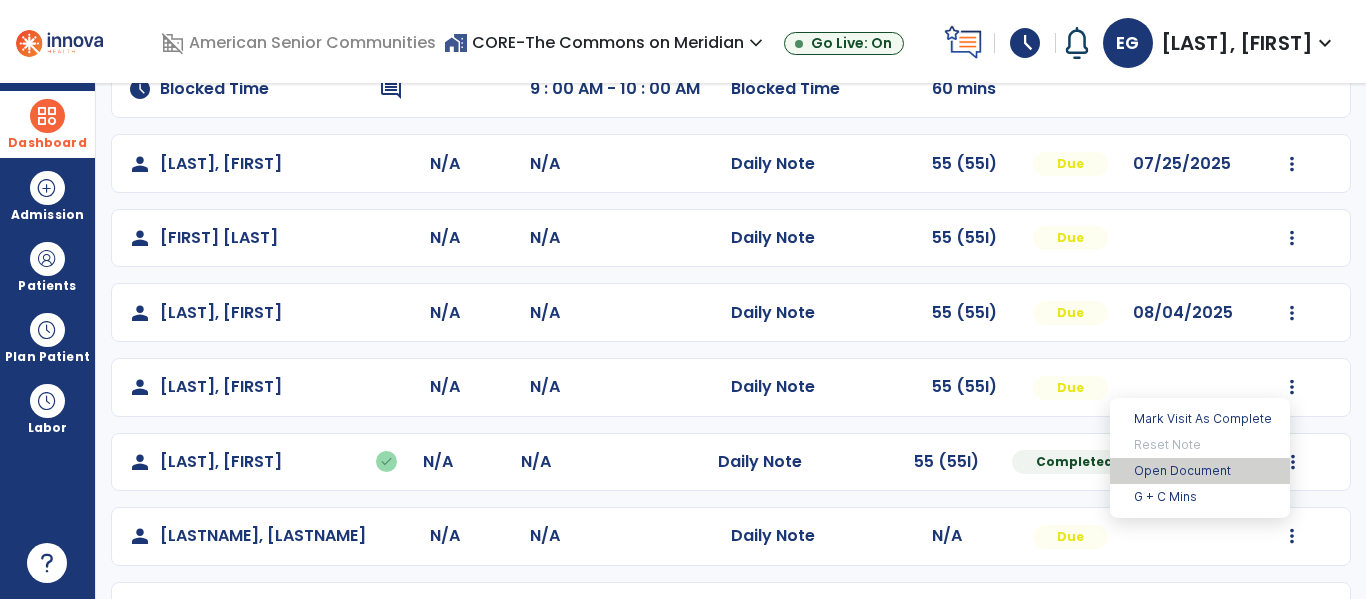 click on "Open Document" at bounding box center [1200, 471] 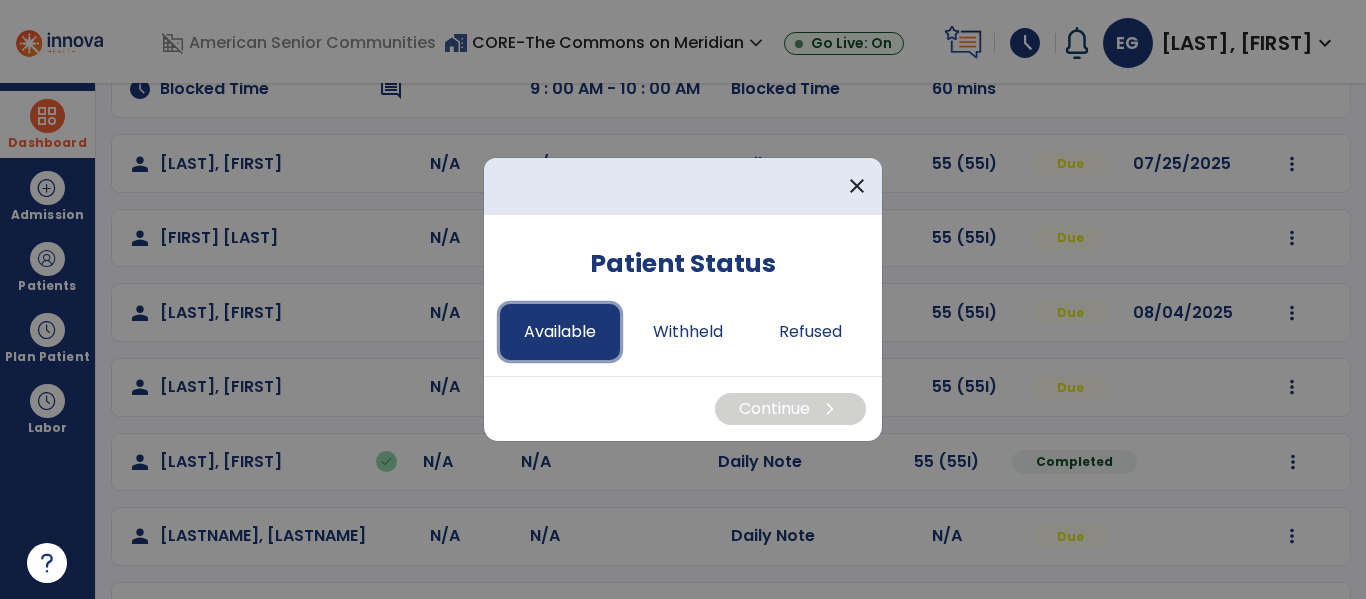 click on "Available" at bounding box center (560, 332) 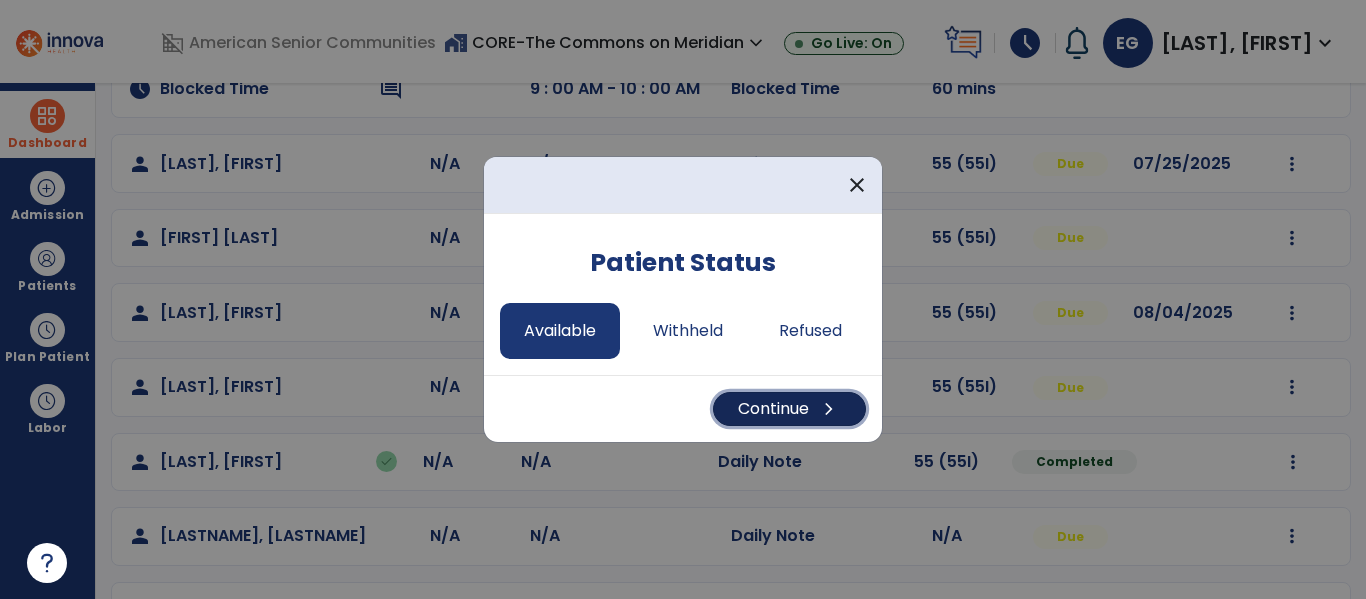 click on "Continue   chevron_right" at bounding box center [789, 409] 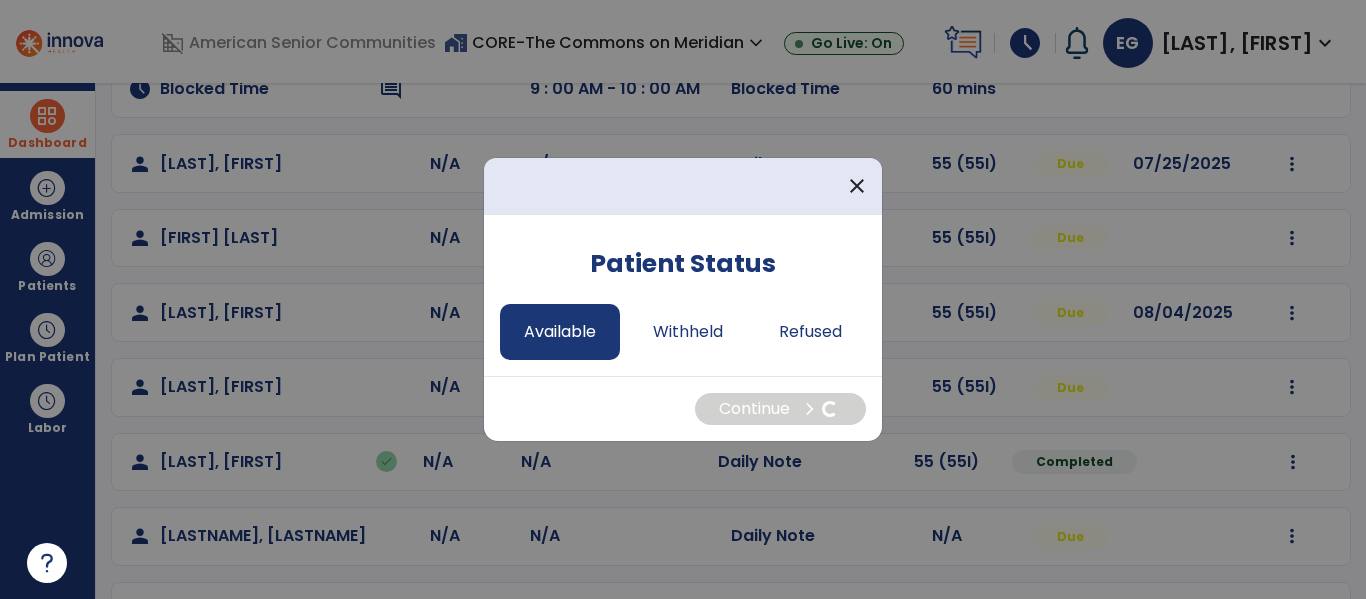 select on "*" 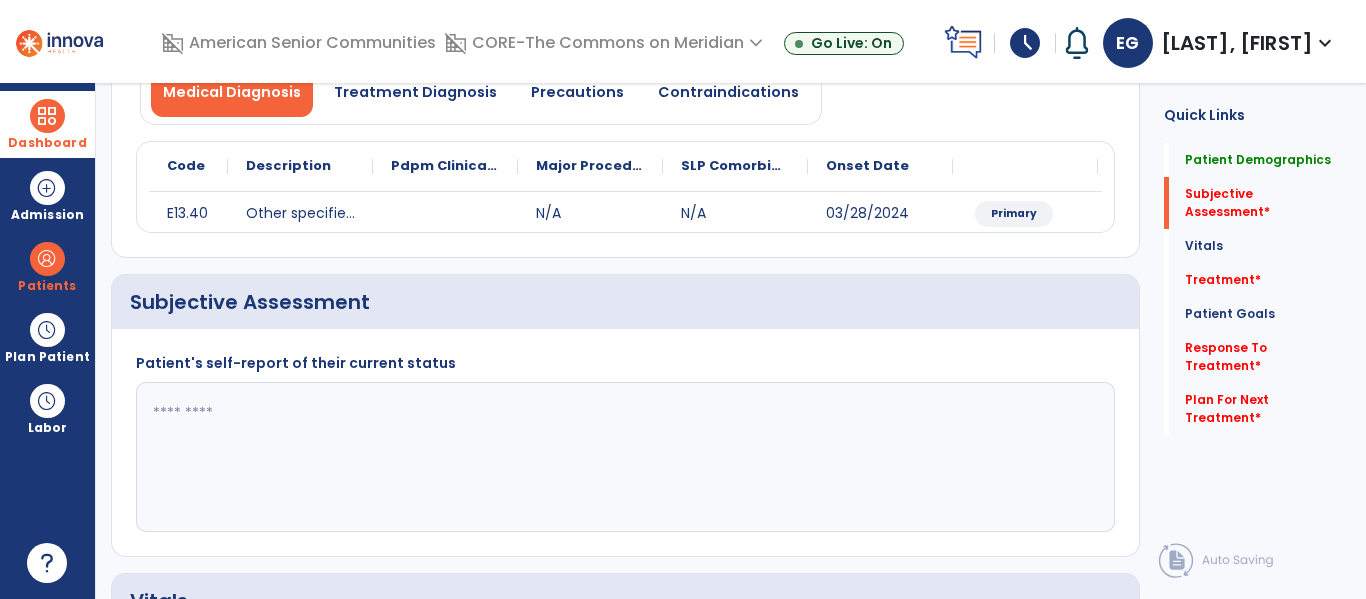 click 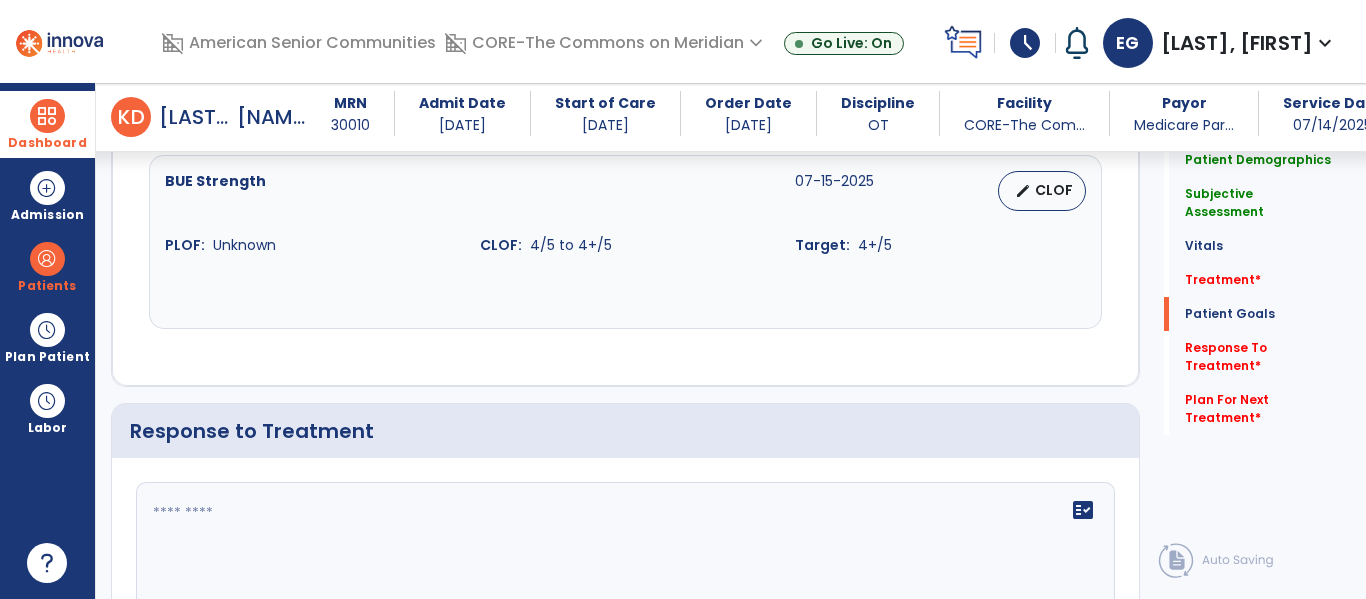 scroll, scrollTop: 2351, scrollLeft: 0, axis: vertical 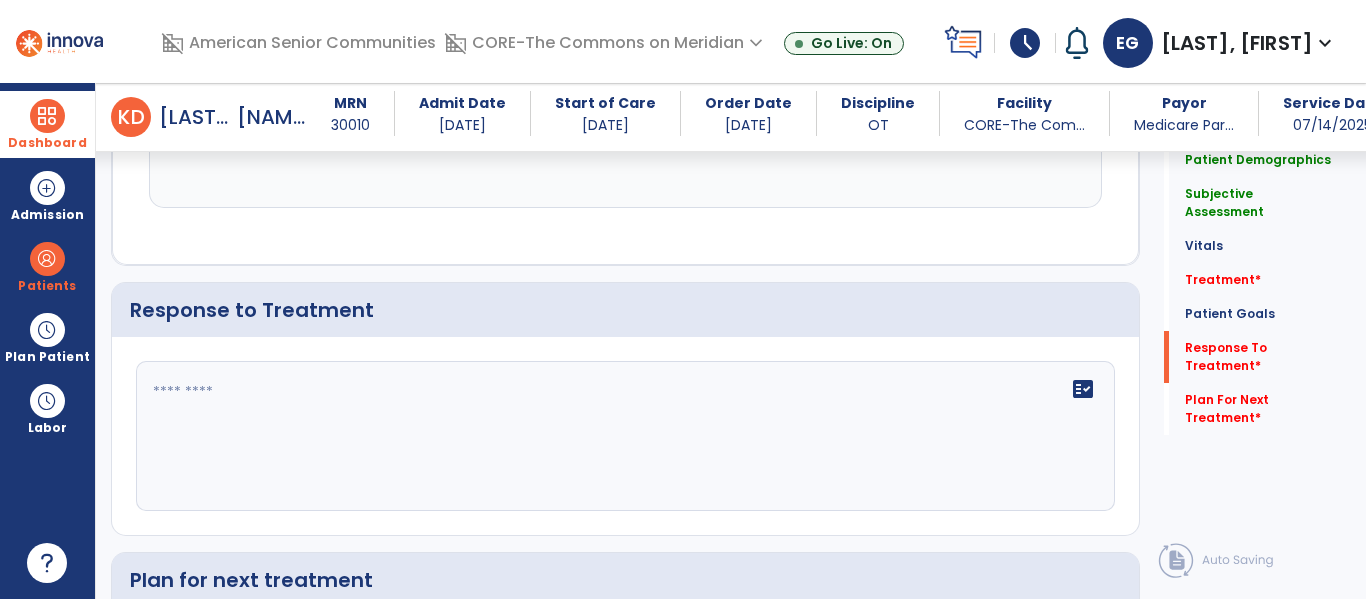 type on "**********" 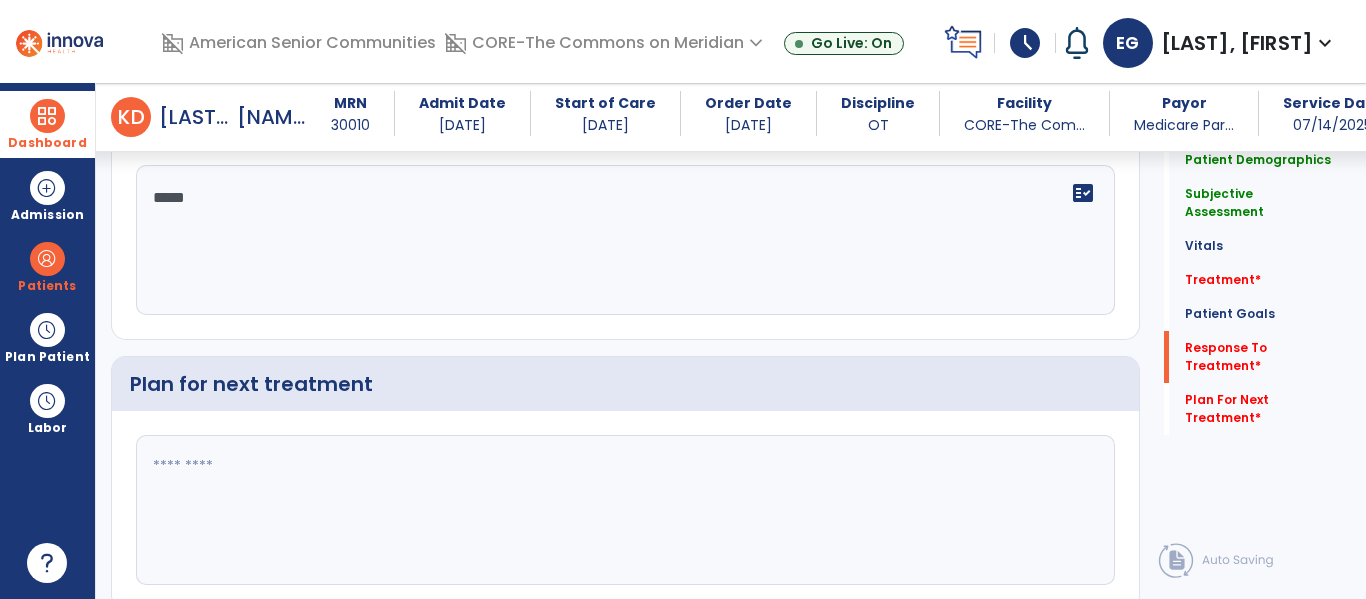 scroll, scrollTop: 2553, scrollLeft: 0, axis: vertical 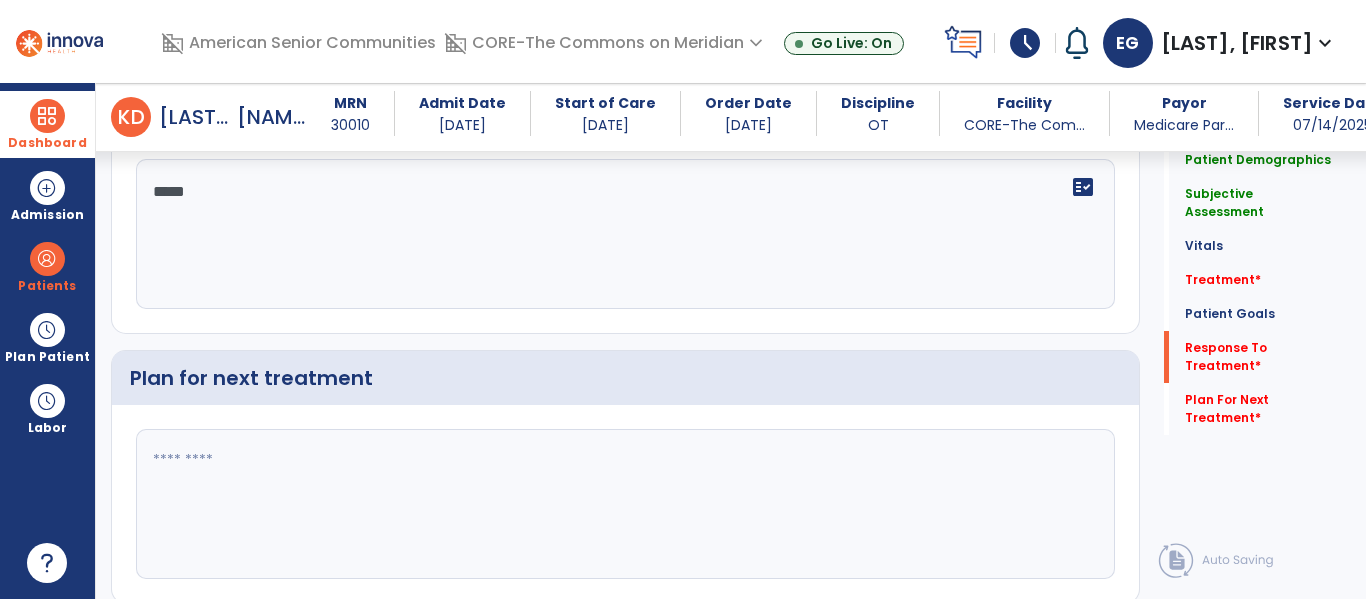 type on "****" 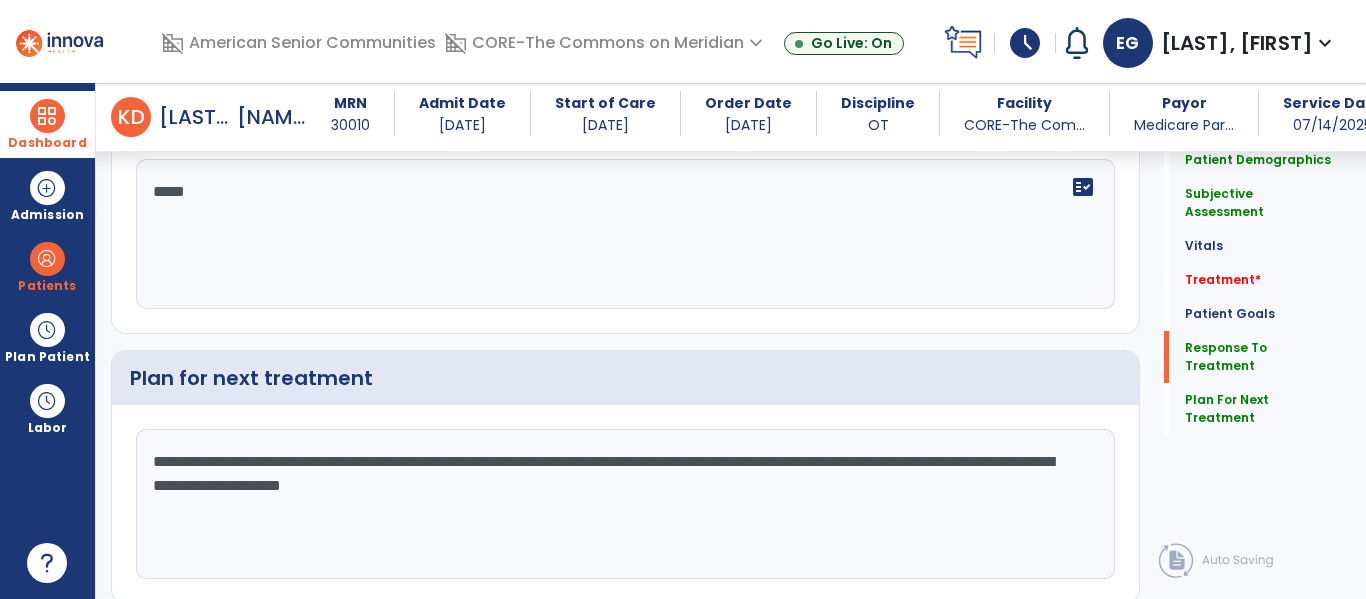 click on "**********" 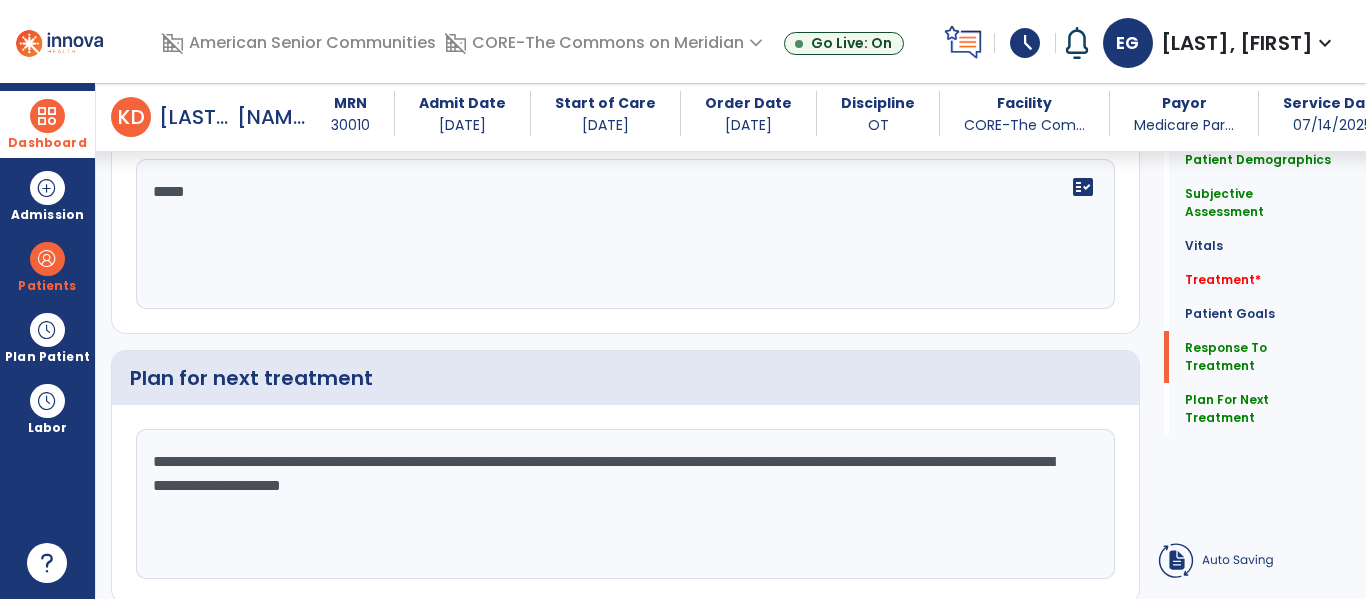 click on "**********" 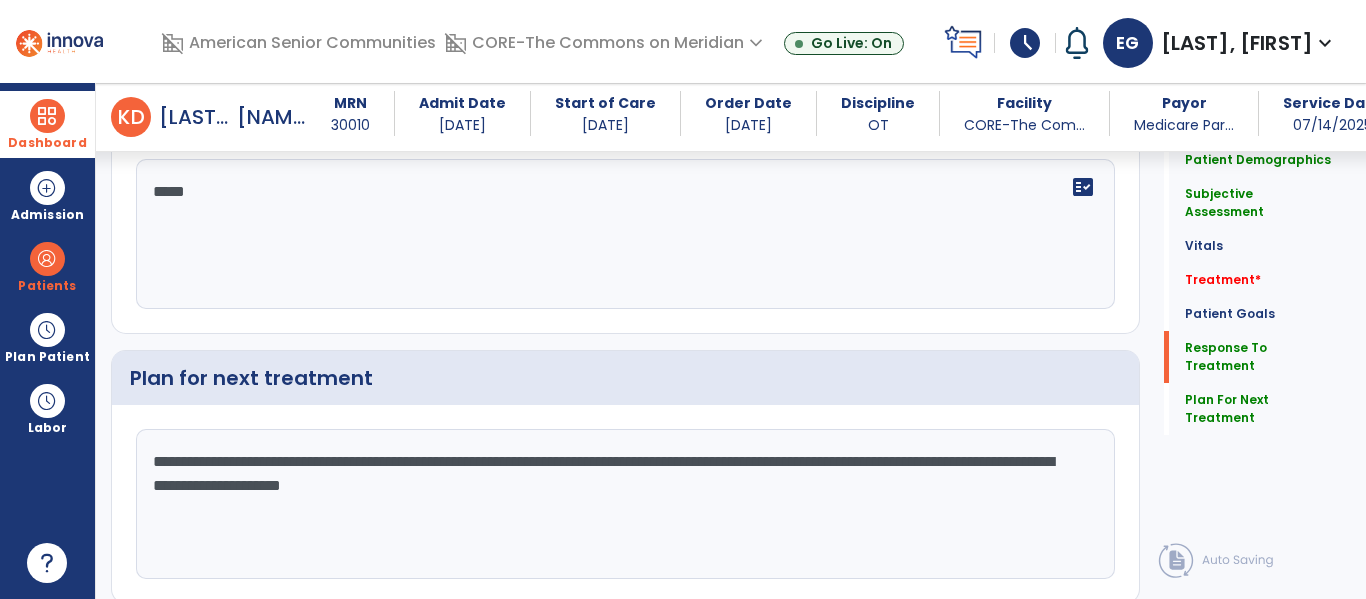 click on "**********" 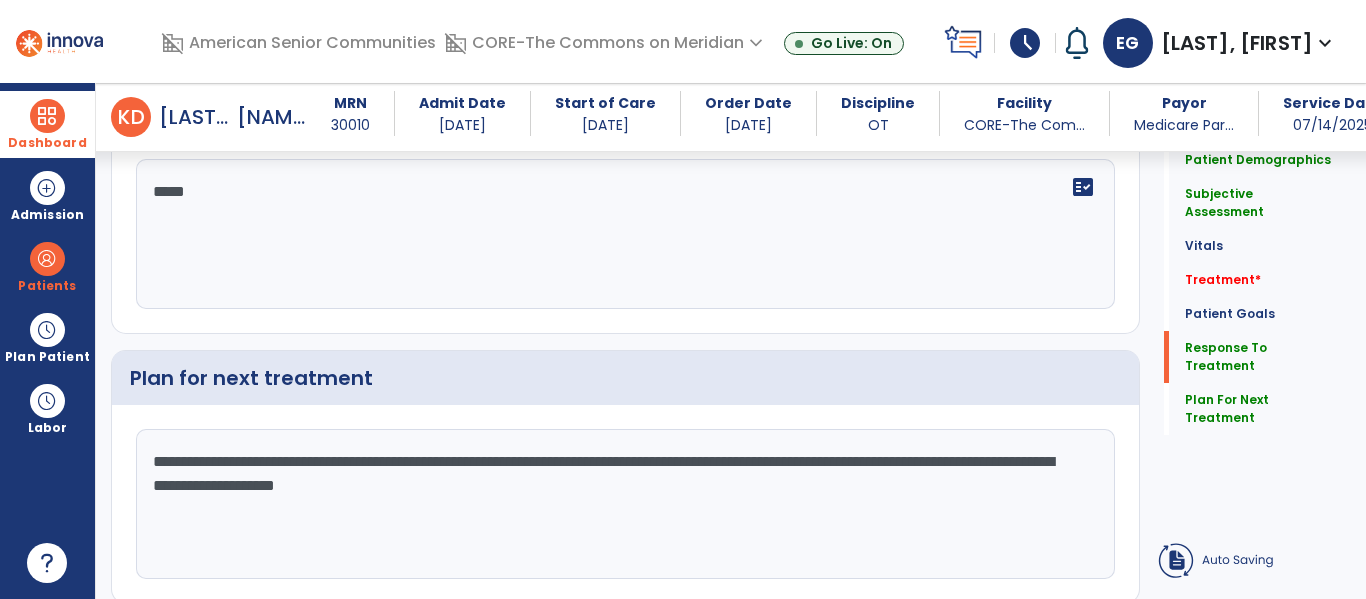 type on "**********" 